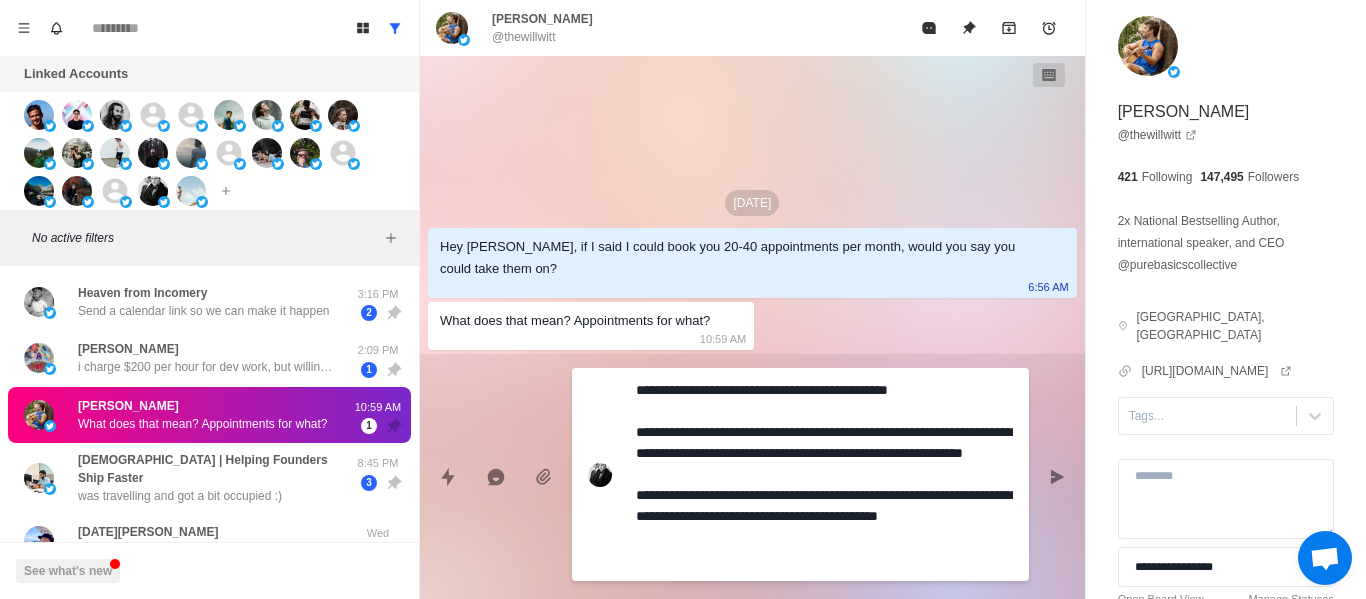 scroll, scrollTop: 0, scrollLeft: 0, axis: both 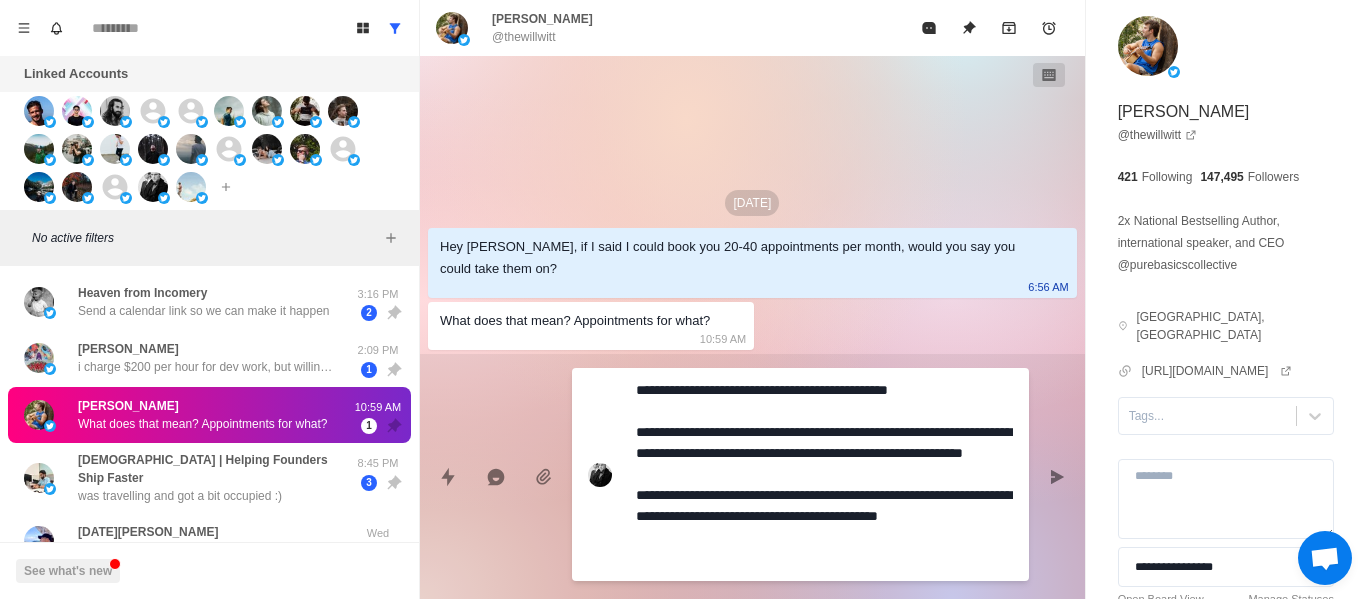 click on "**********" at bounding box center (824, 474) 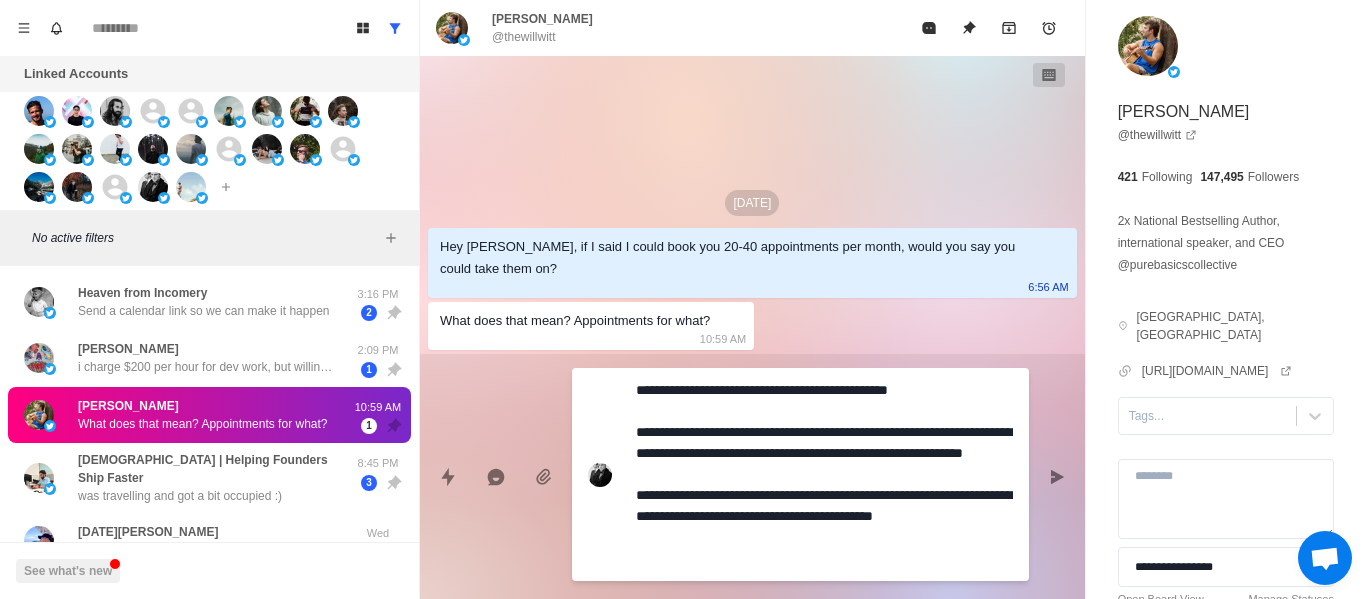 type on "*" 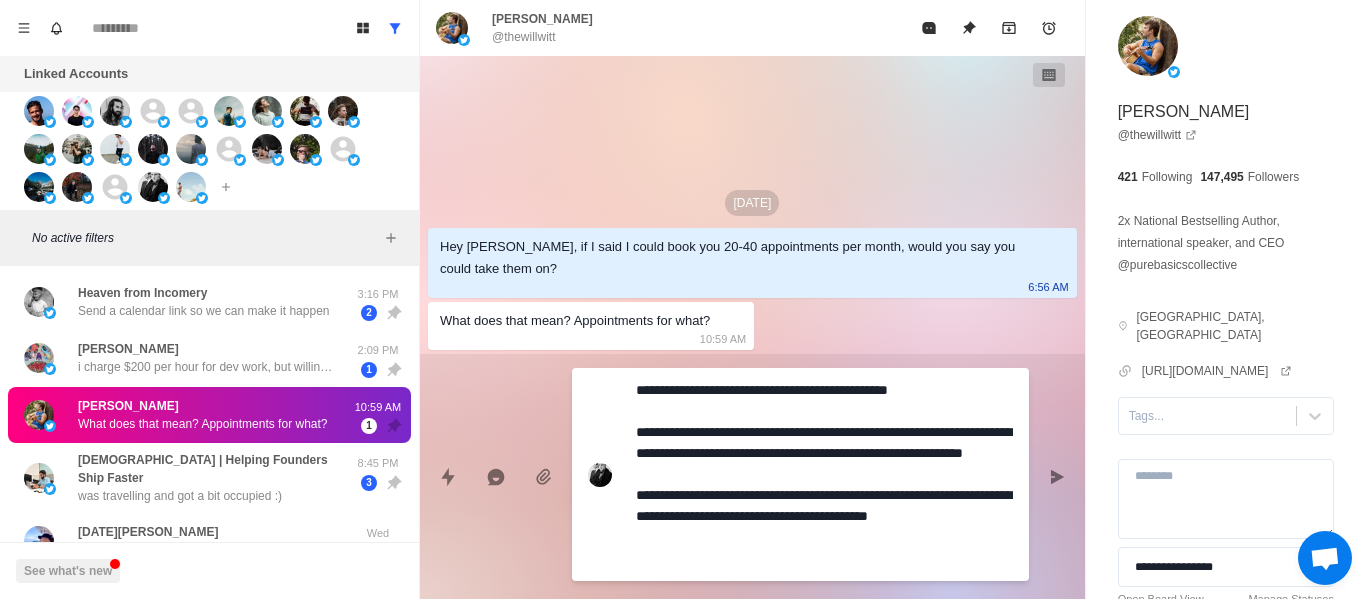 type on "**********" 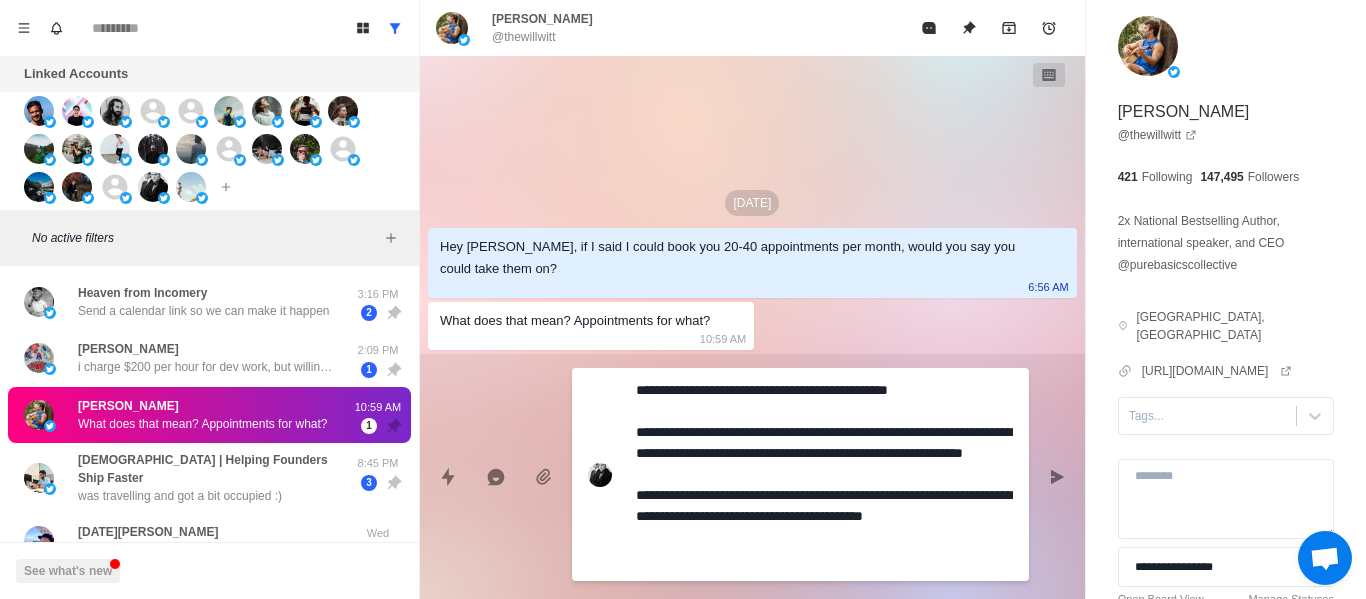 type on "**********" 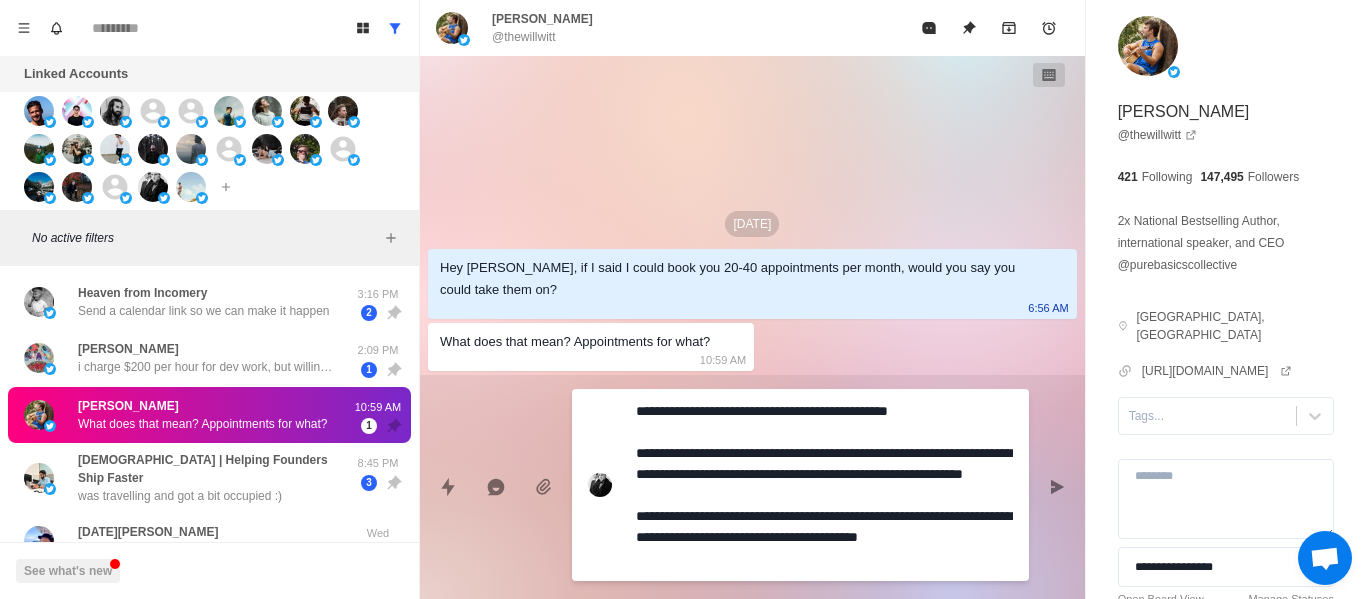 type on "**********" 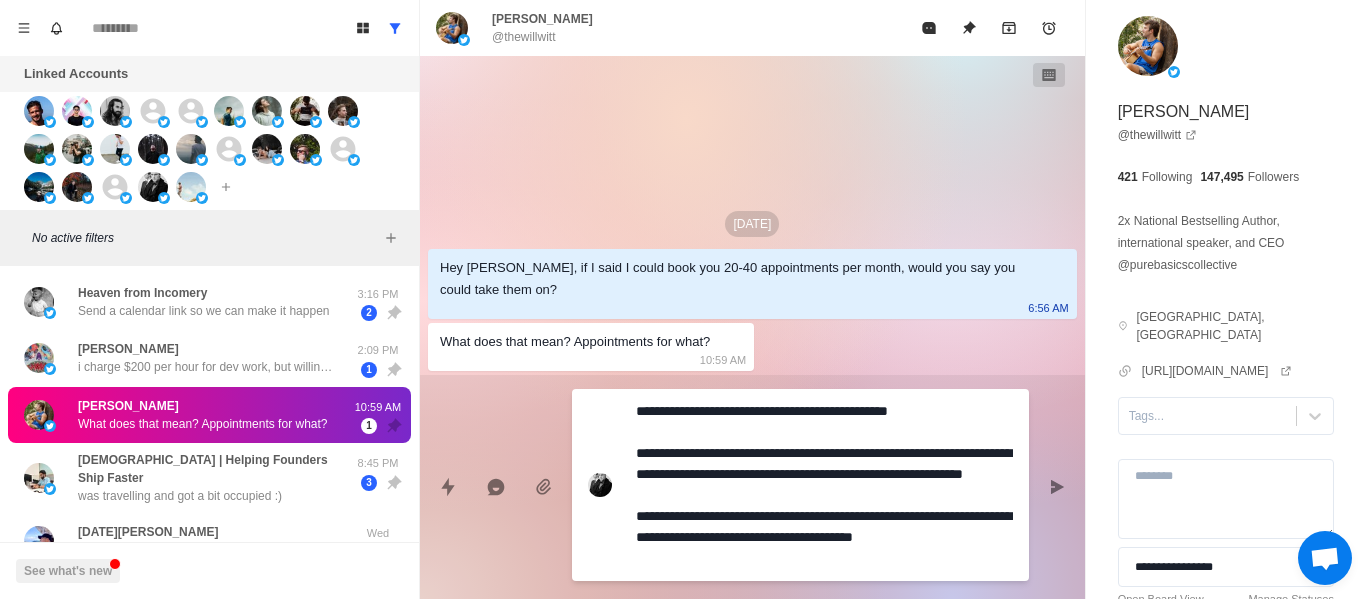 type on "*" 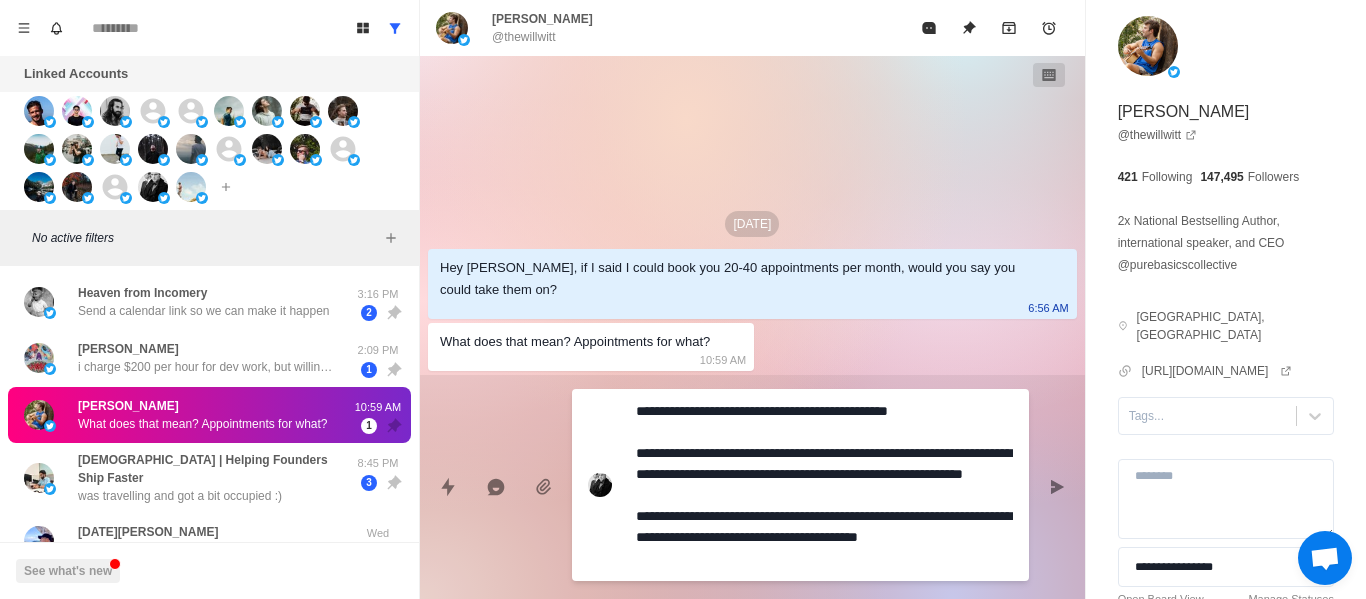 type on "**********" 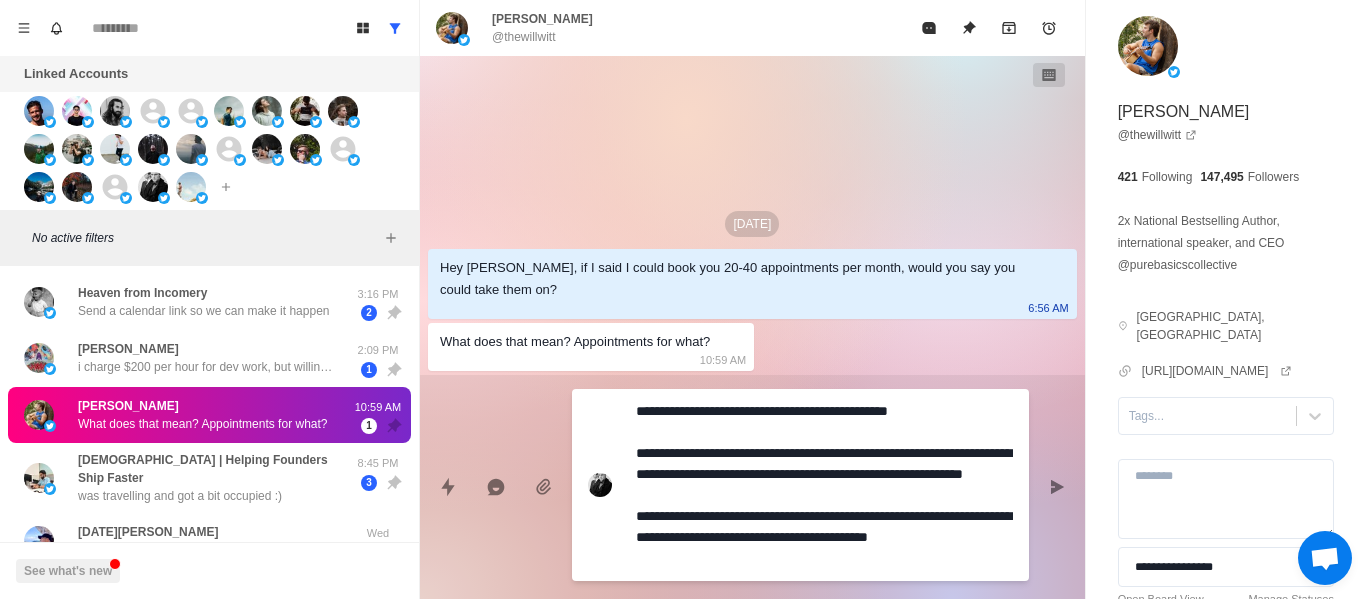type on "**********" 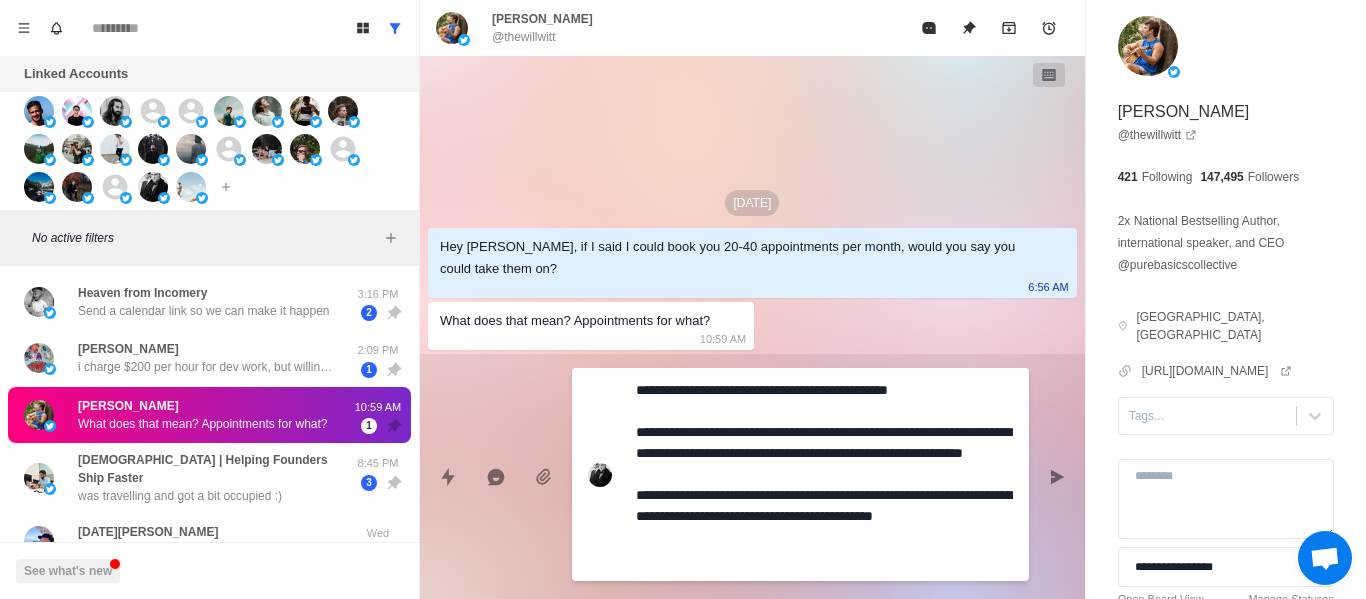 type on "**********" 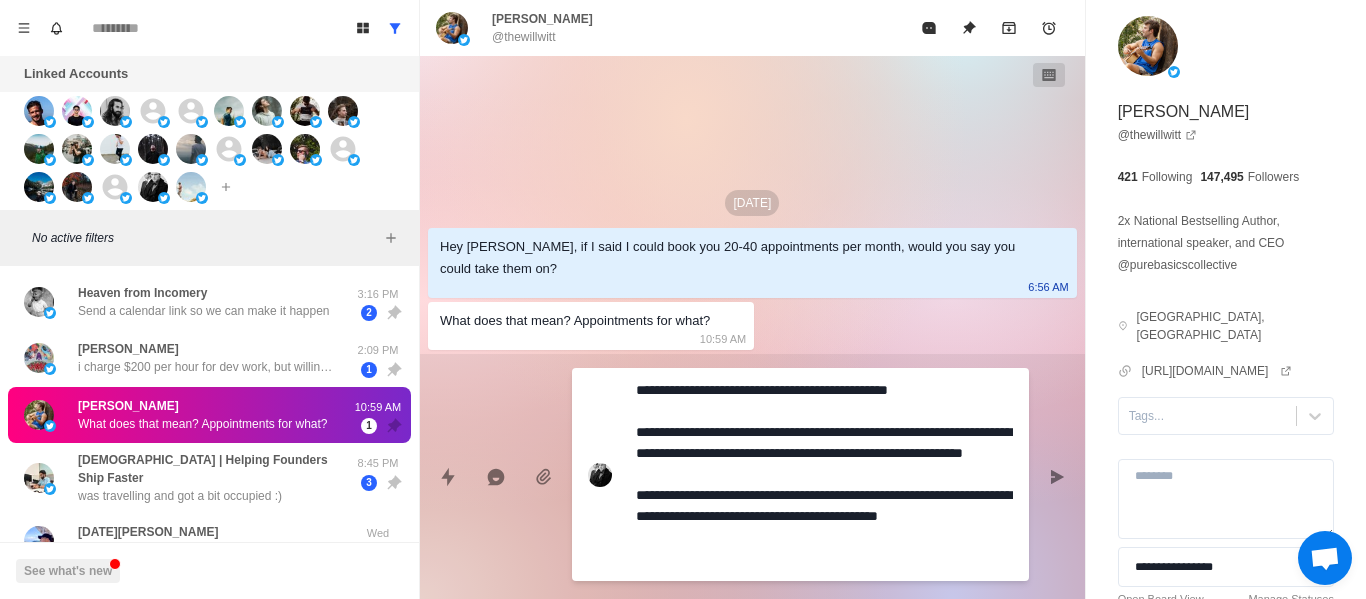 type on "*" 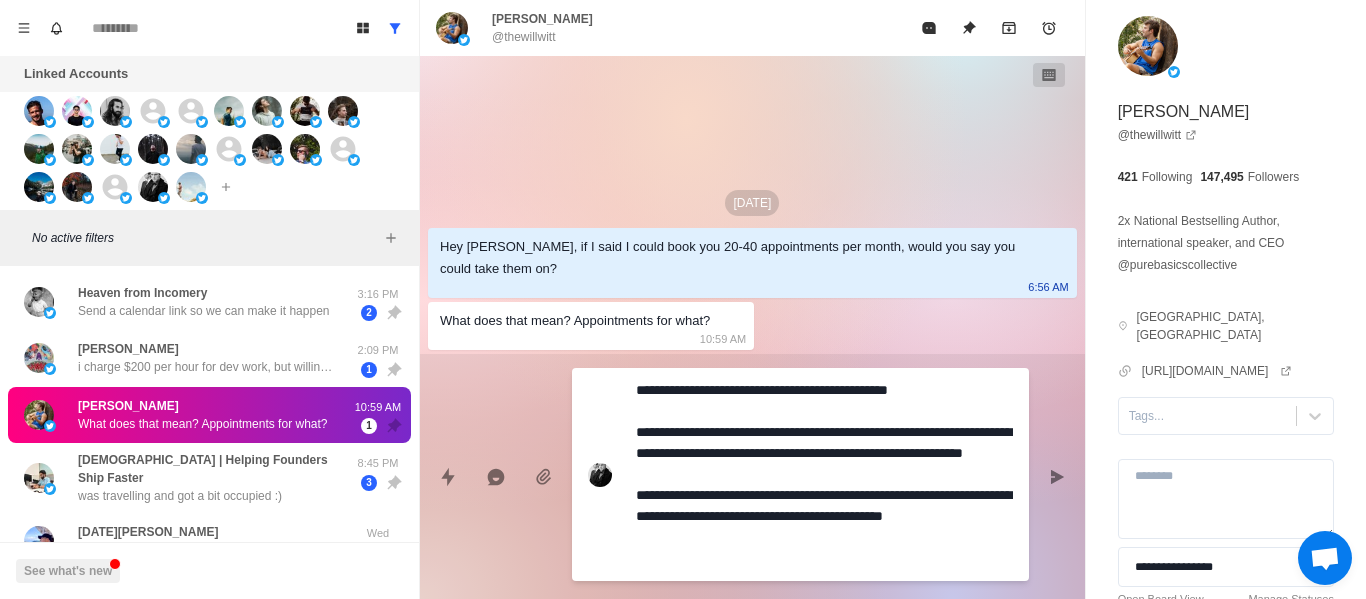 type on "**********" 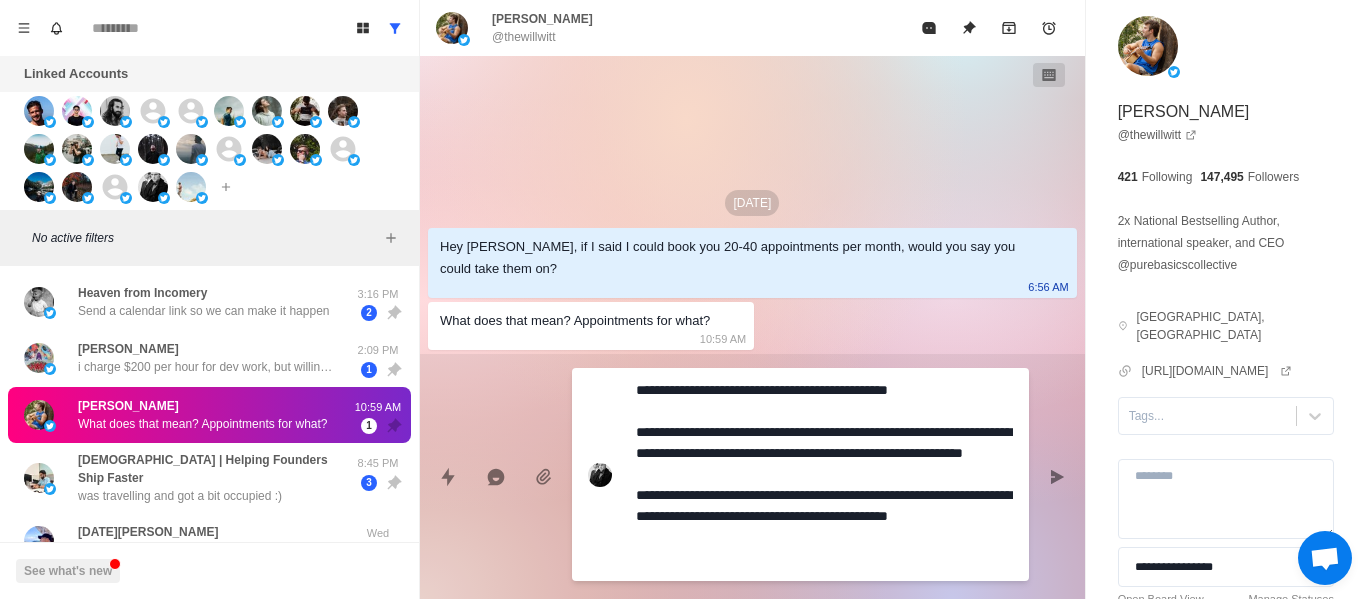 type on "**********" 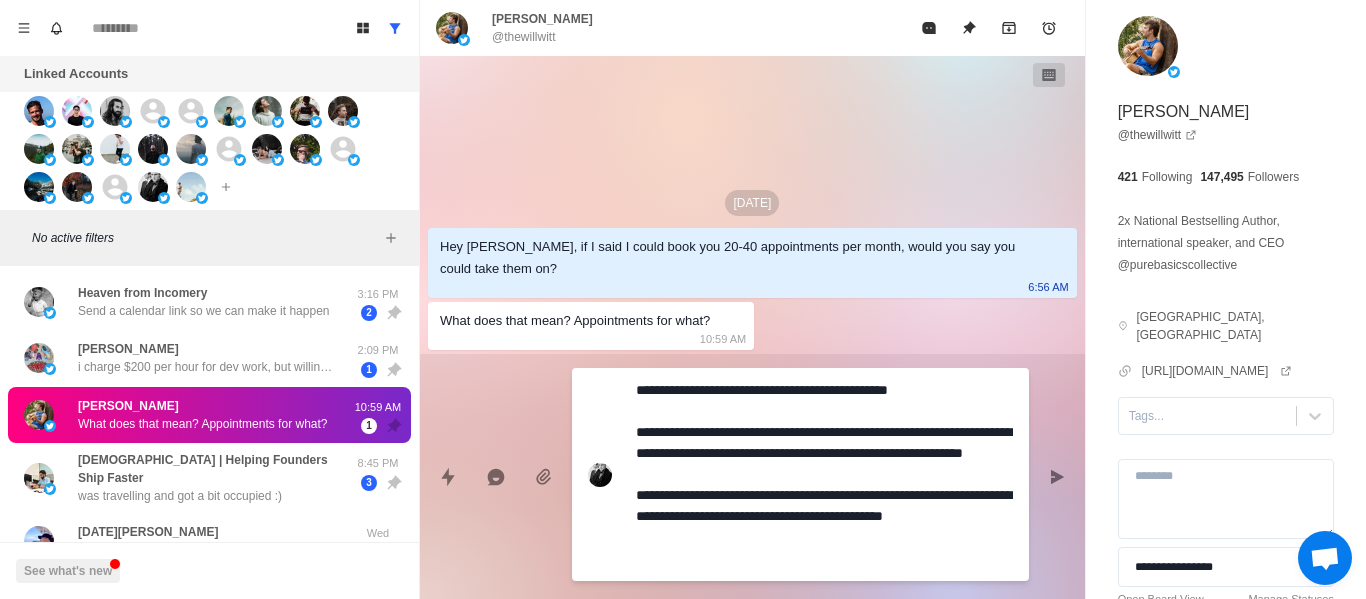 type on "*" 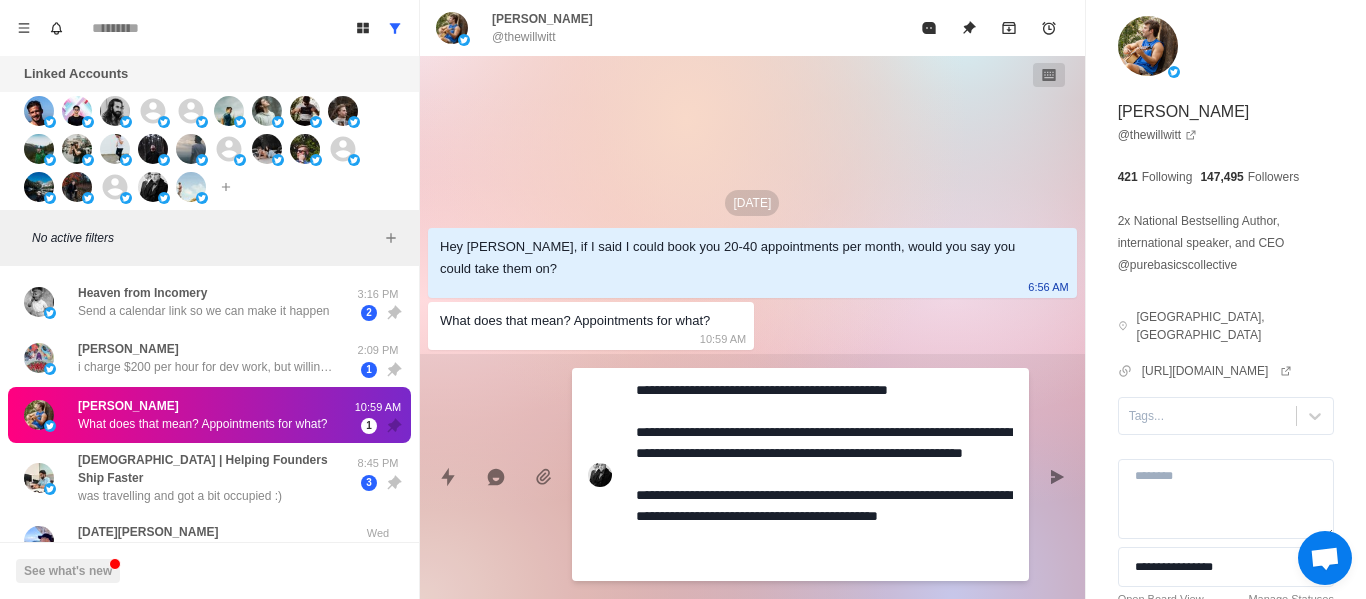 type on "**********" 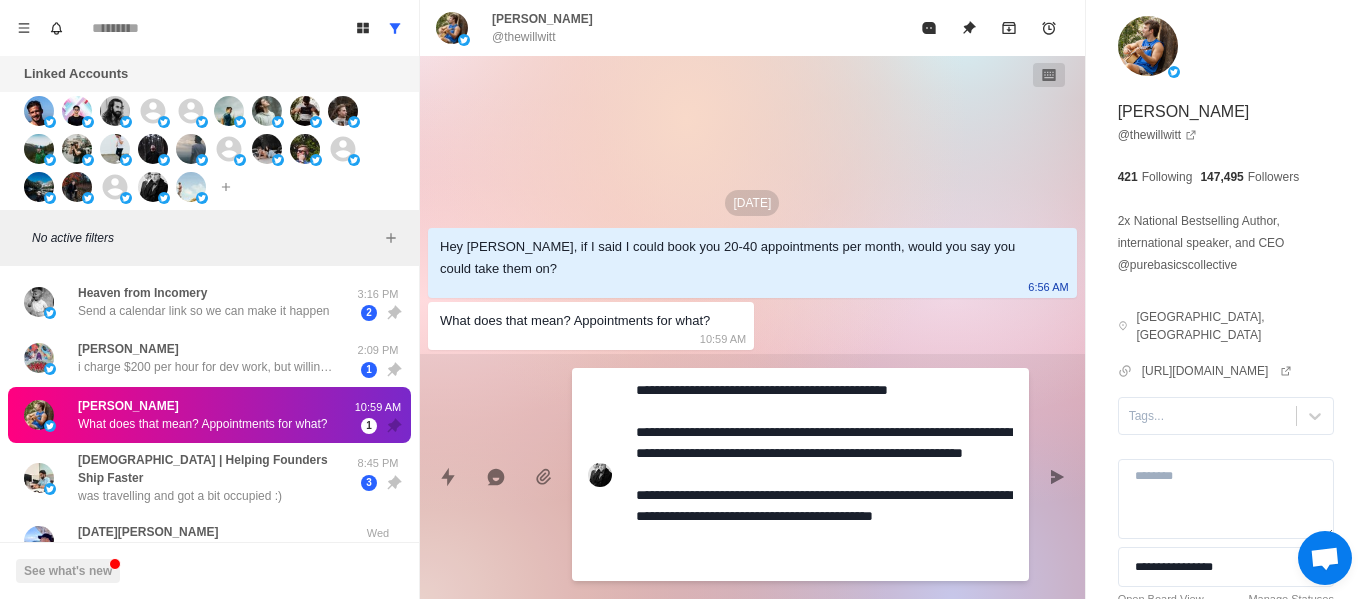 type on "**********" 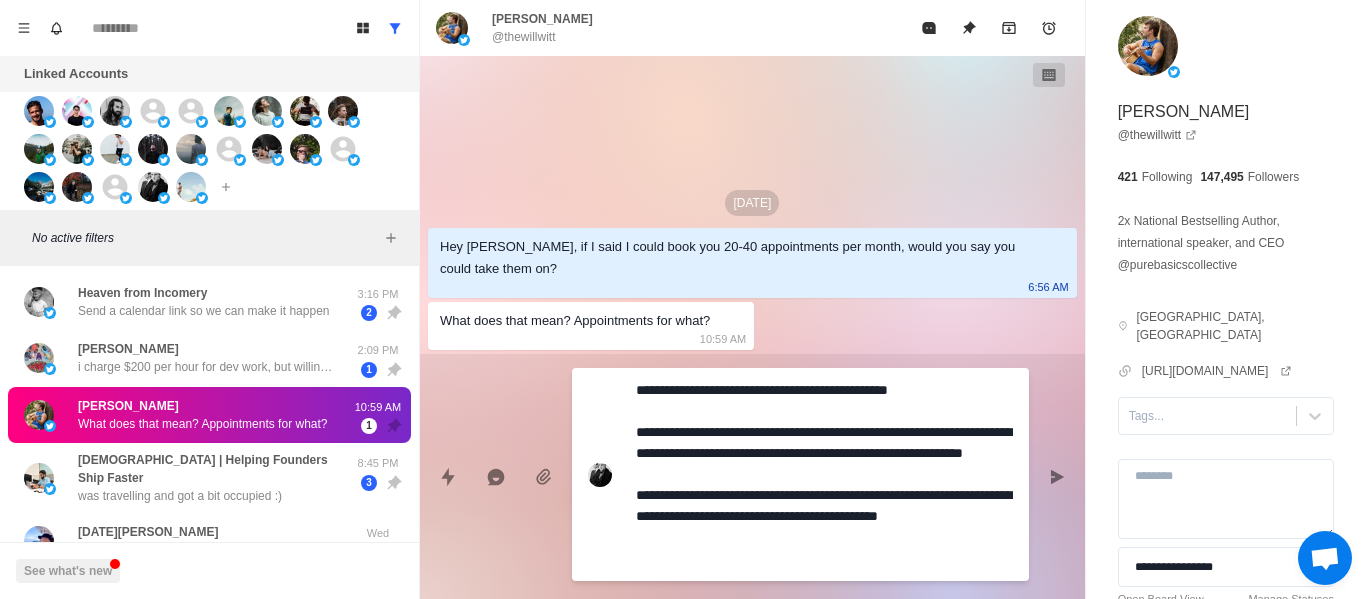 type on "*" 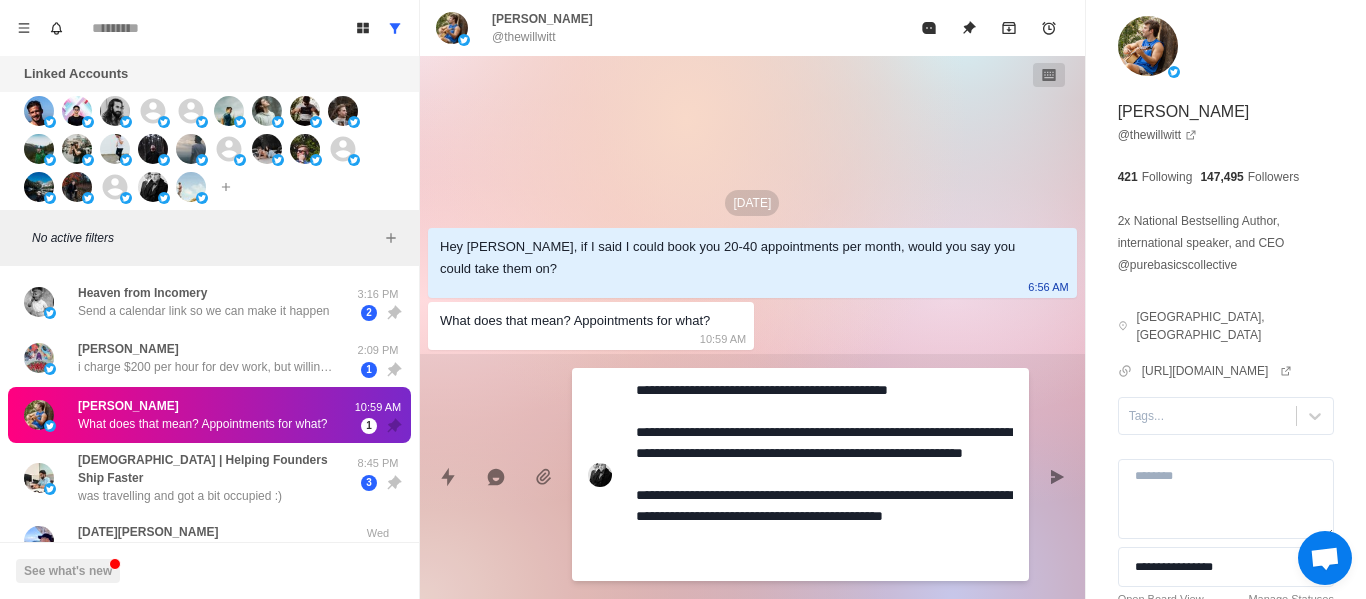 type on "**********" 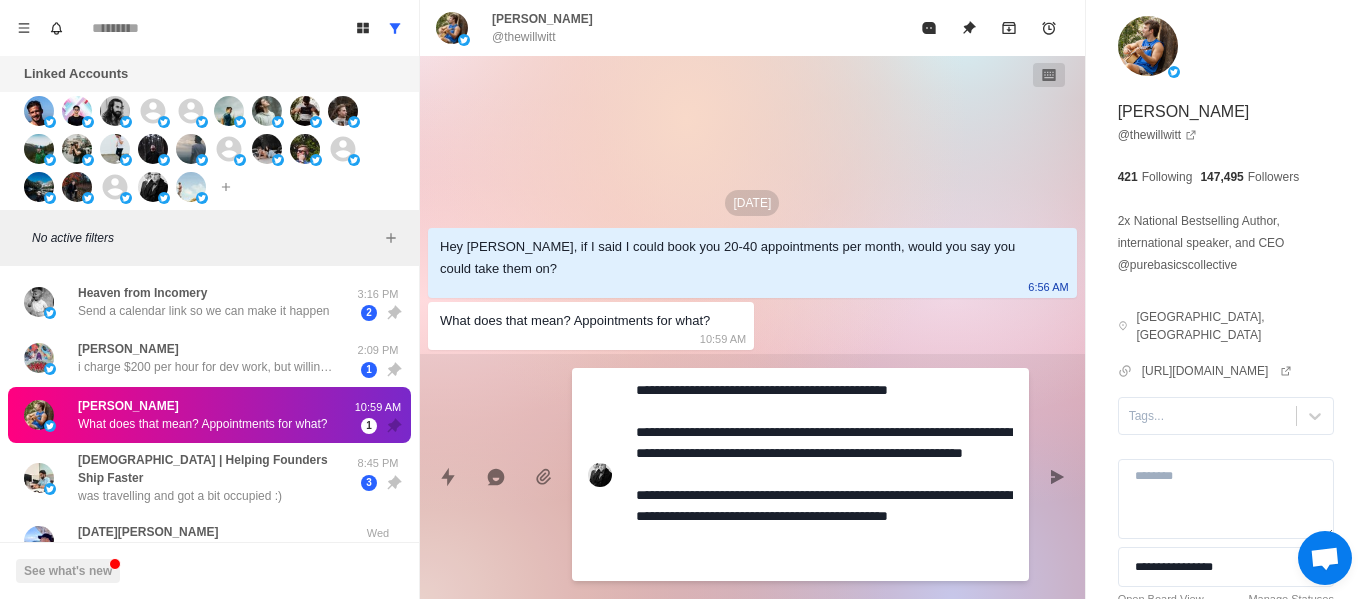 type on "**********" 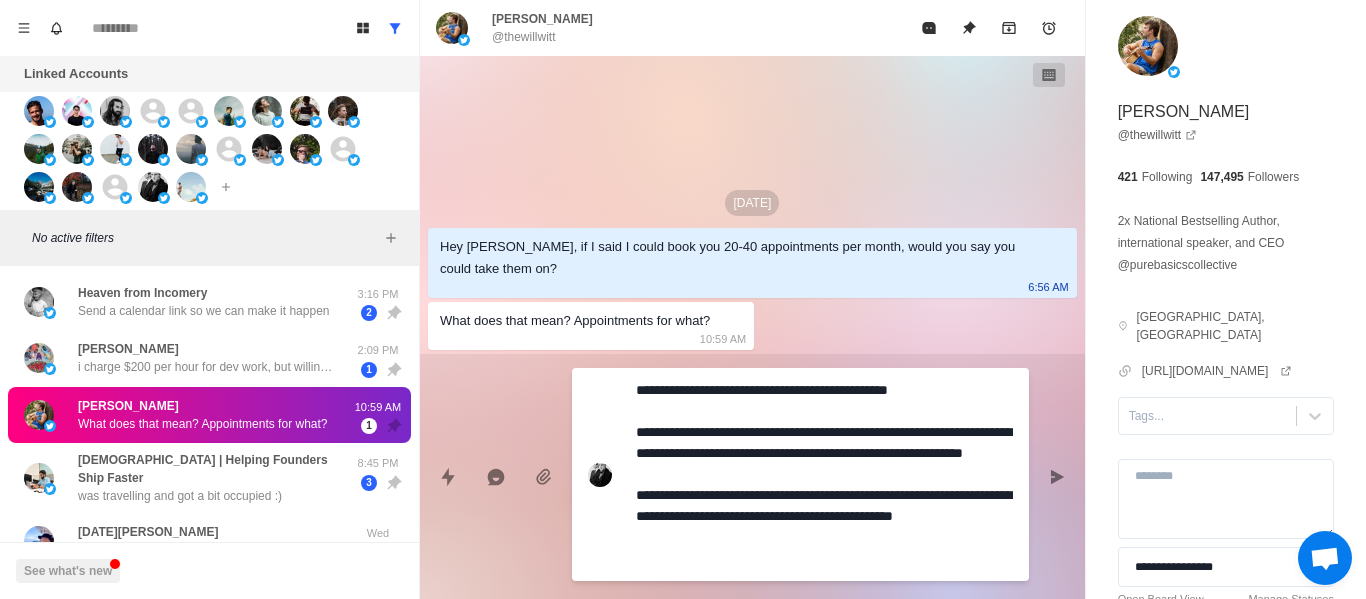 type on "**********" 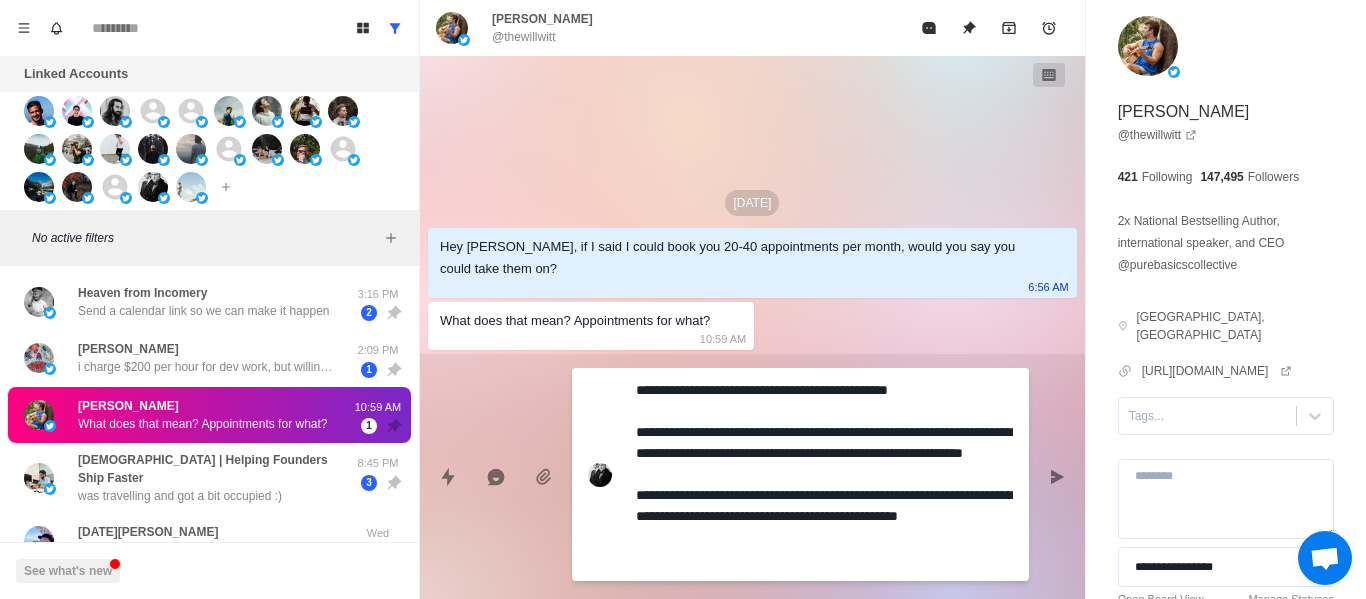 type on "**********" 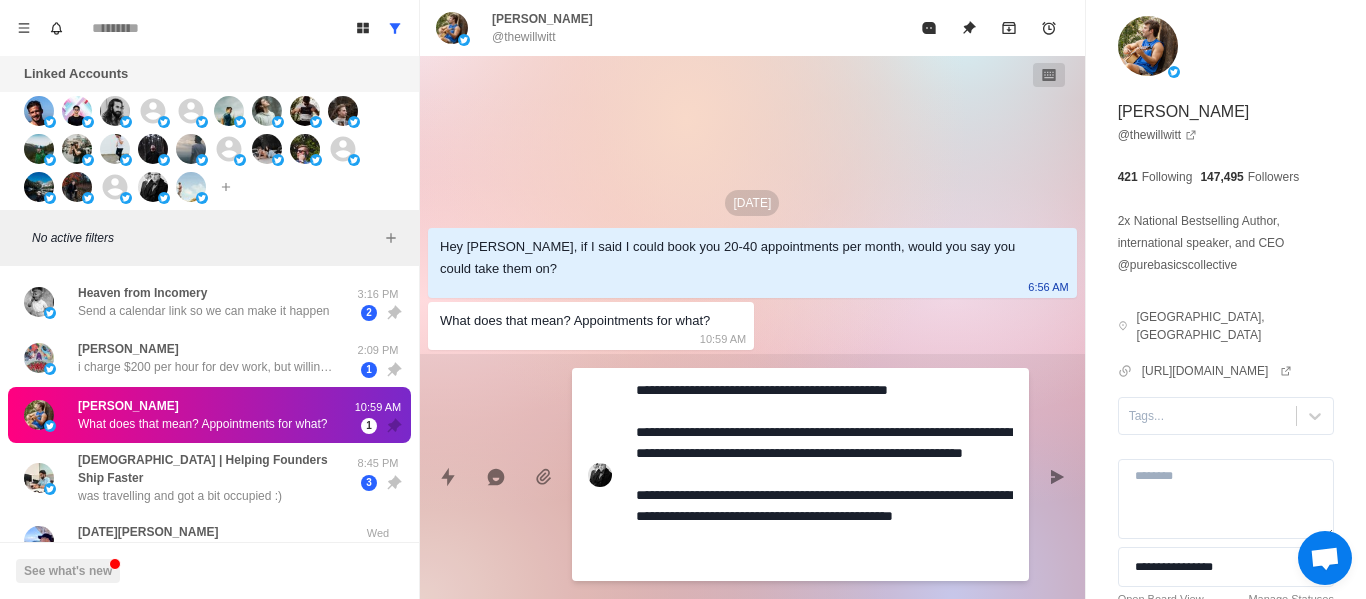 type on "**********" 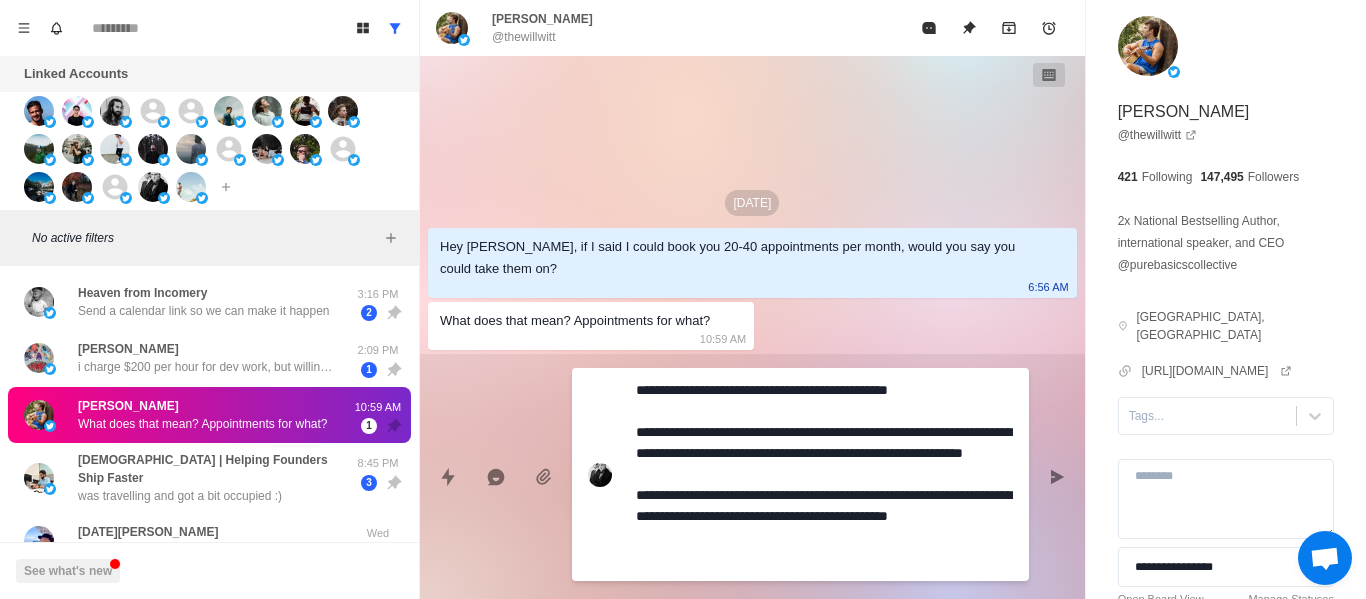 type on "**********" 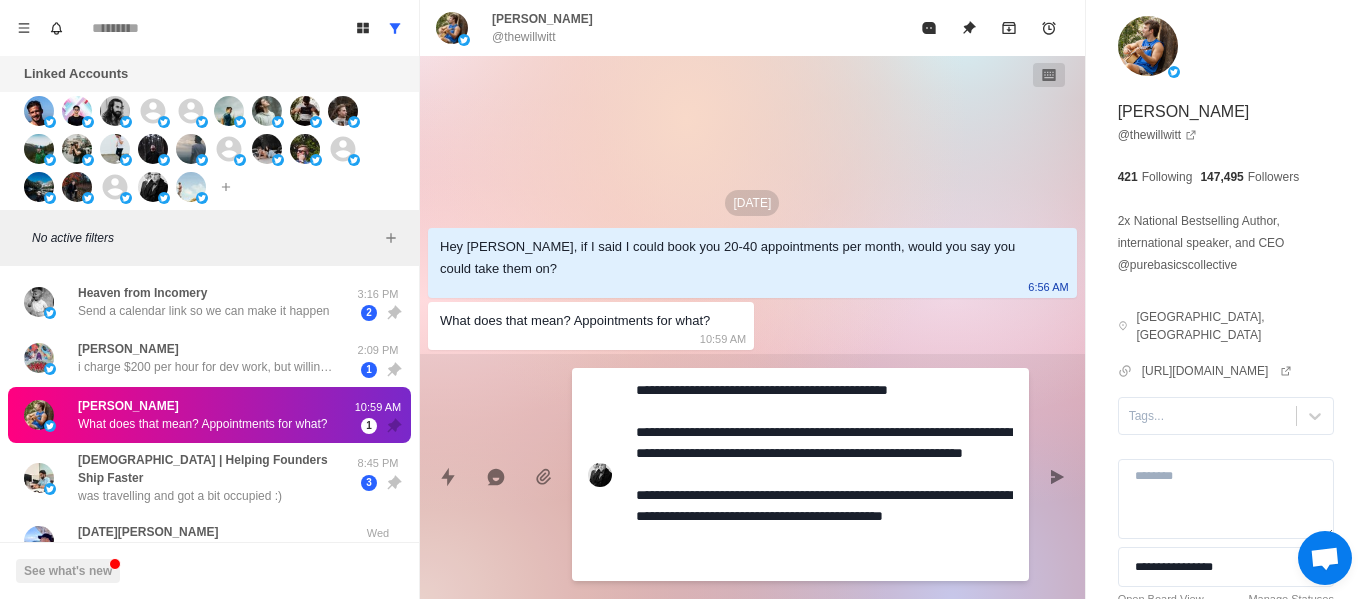 type on "**********" 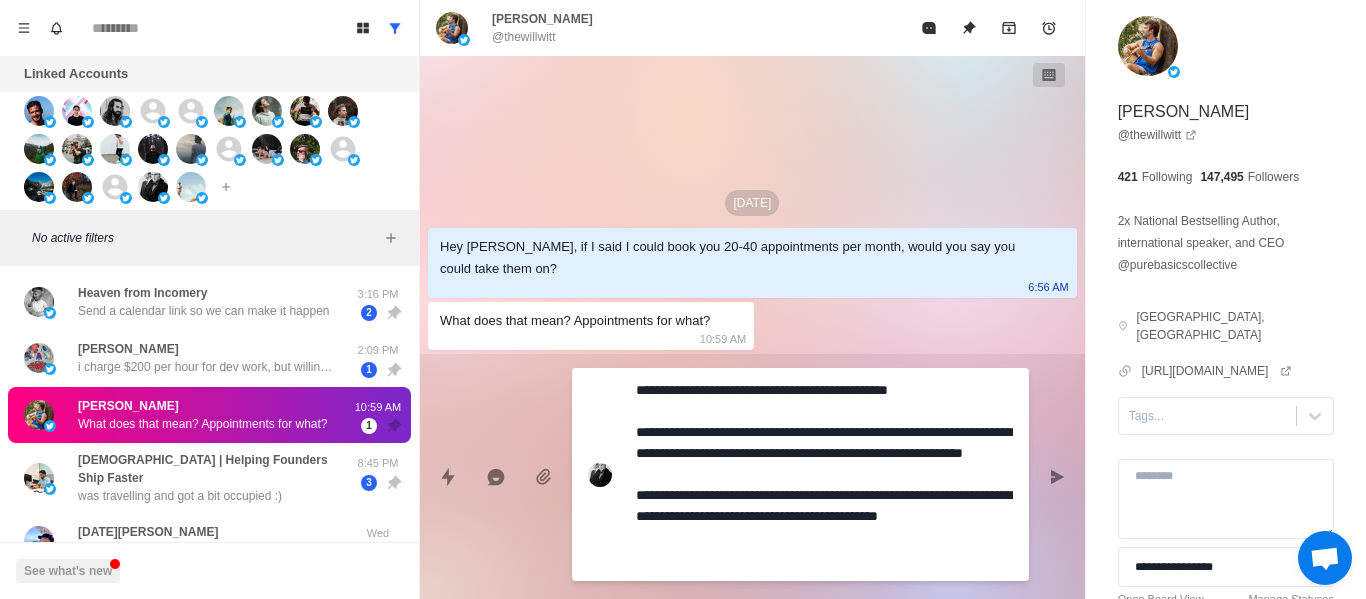 type on "**********" 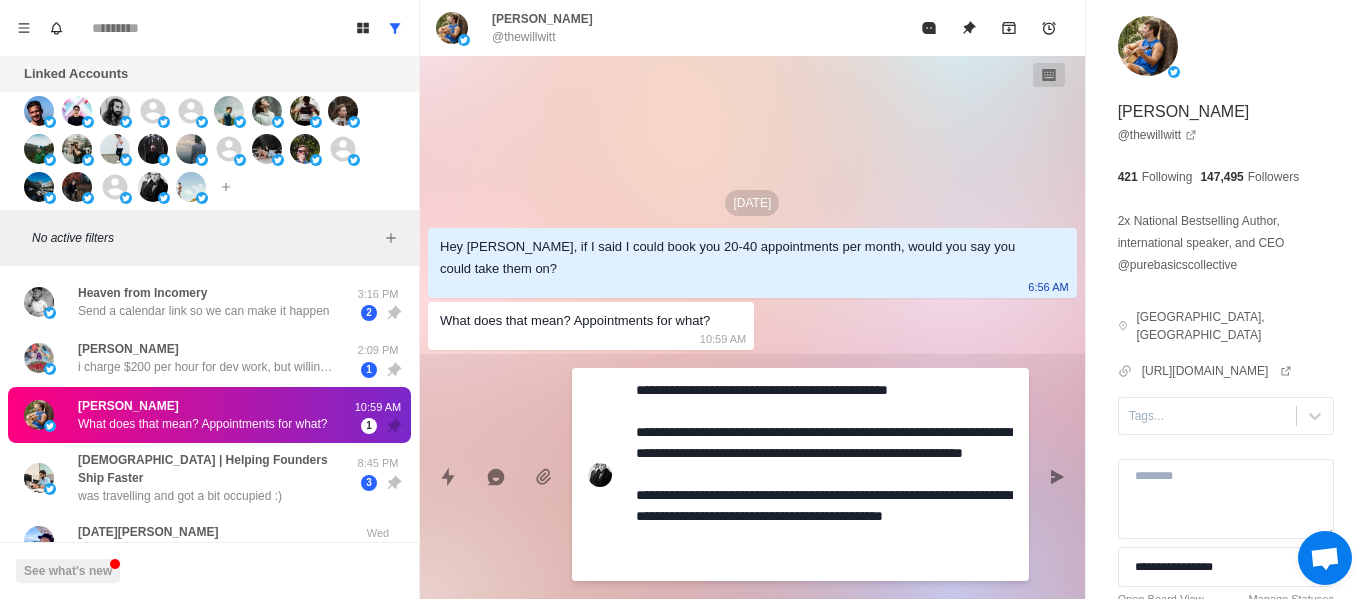 type on "**********" 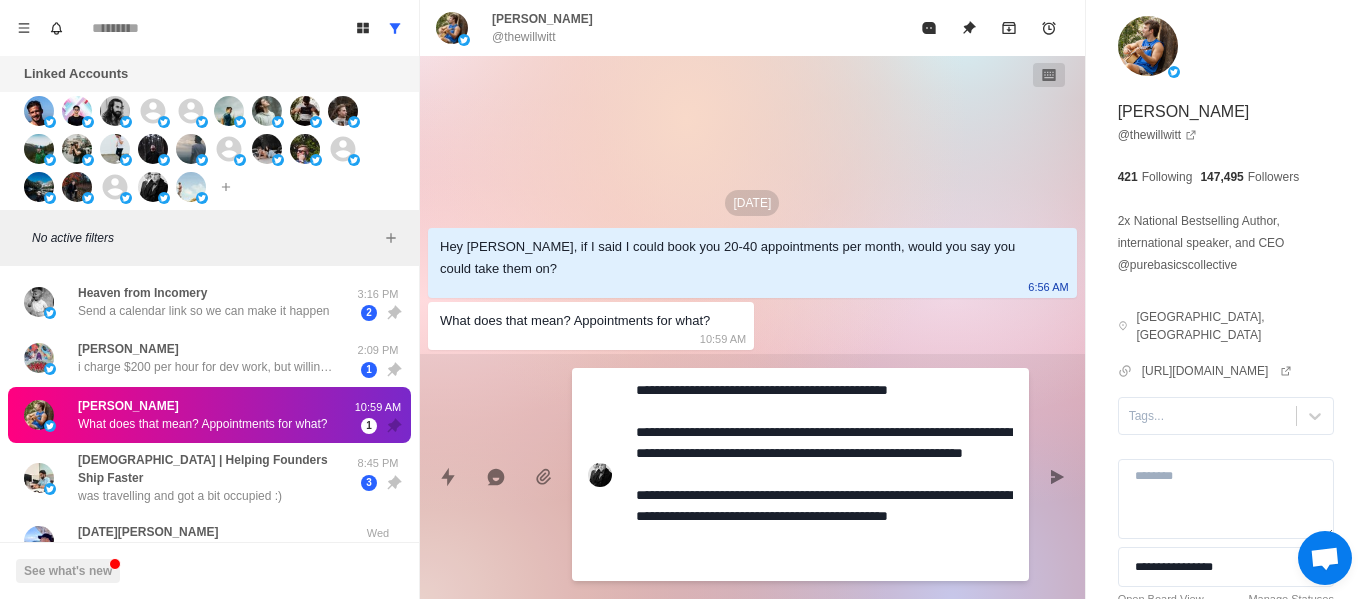 type on "**********" 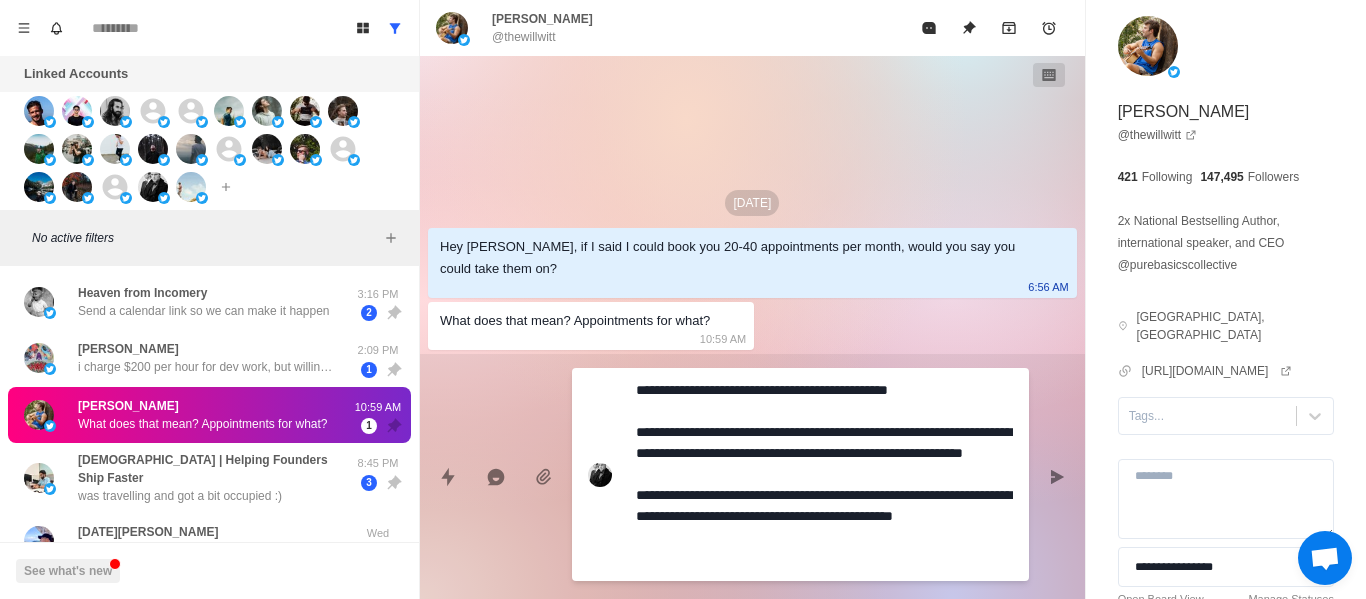 type on "*" 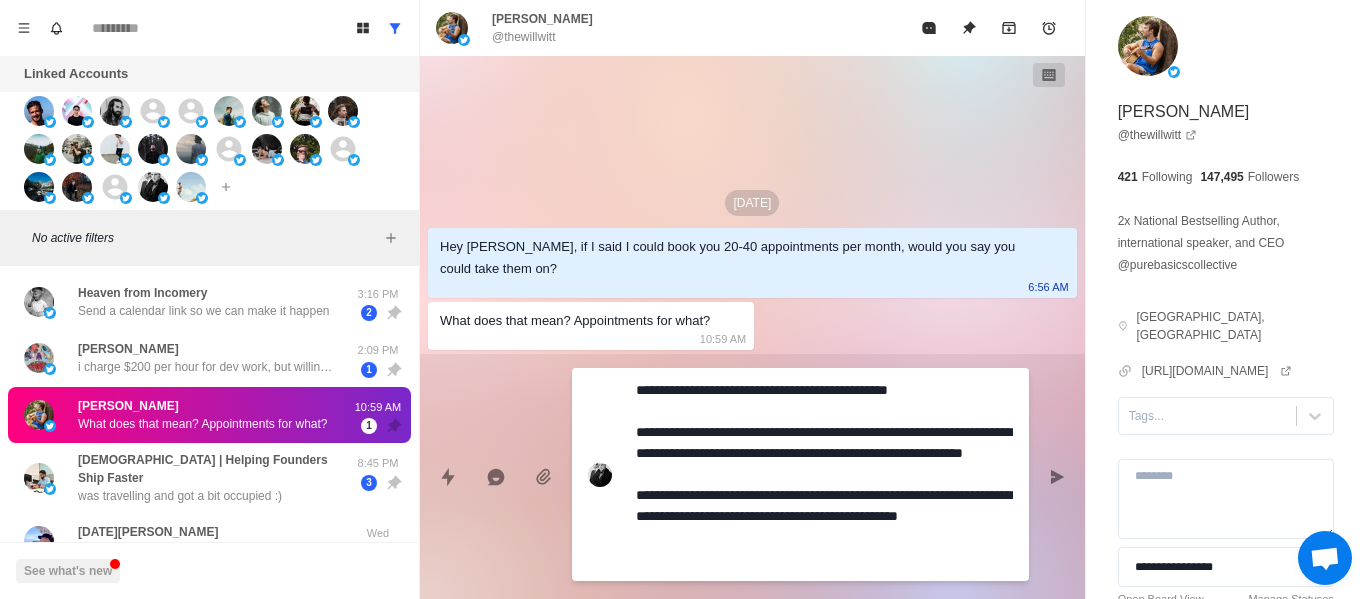 type on "**********" 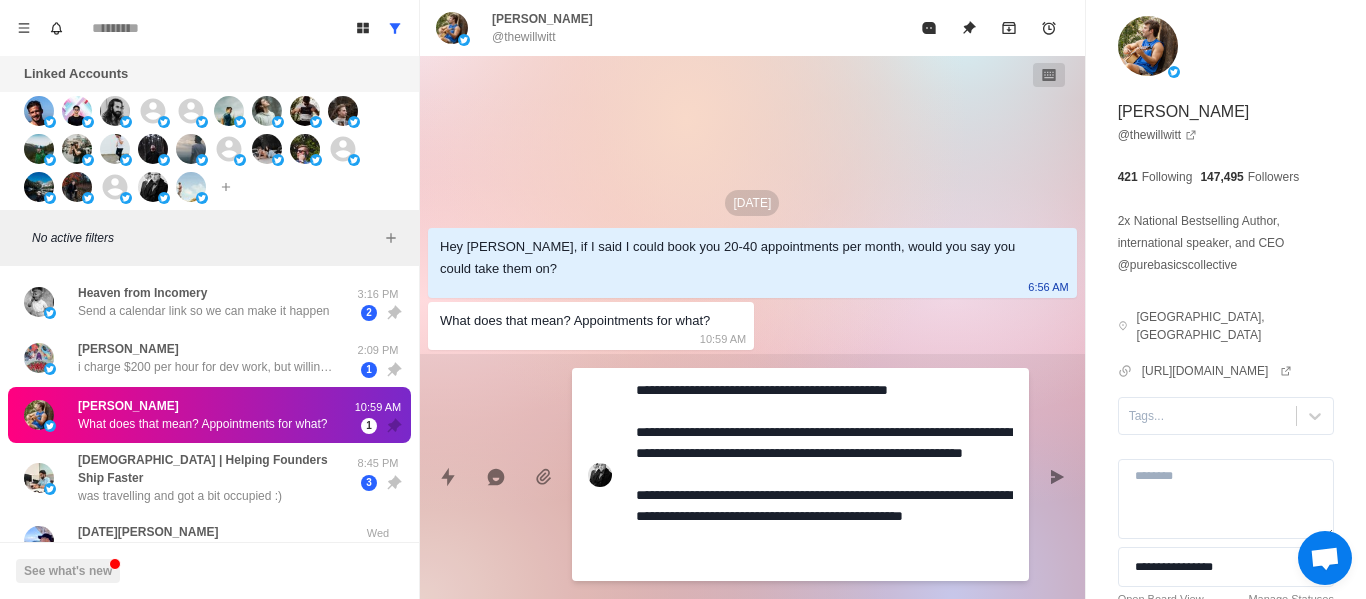 type on "**********" 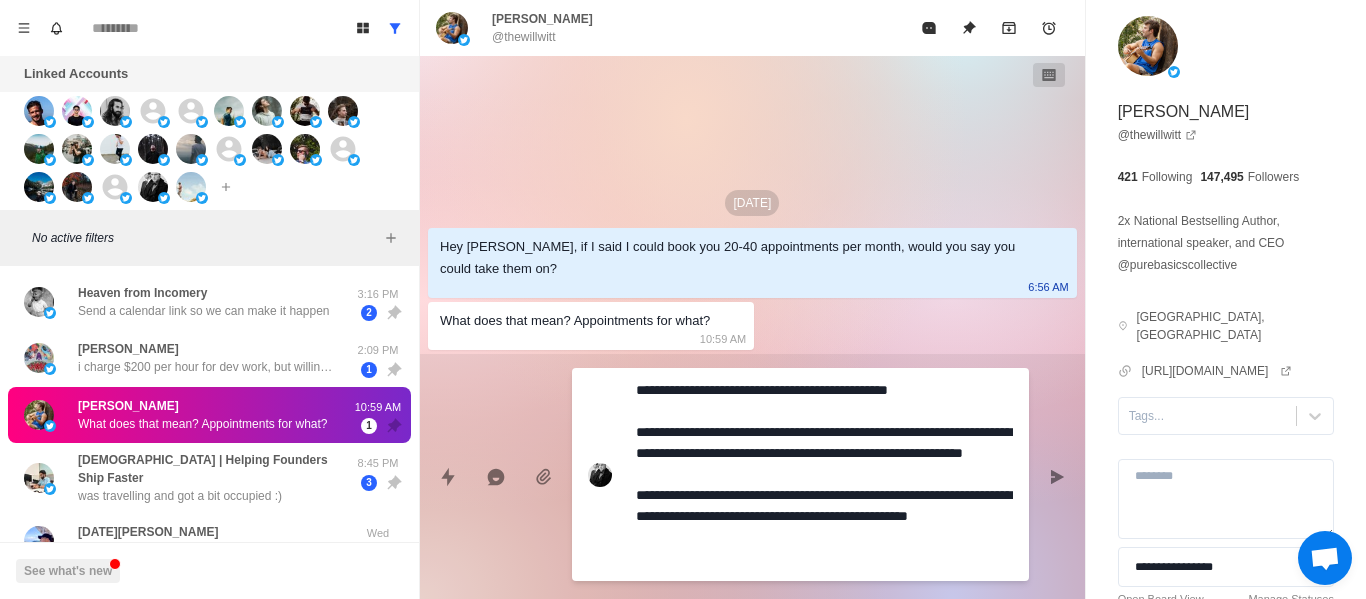 type on "**********" 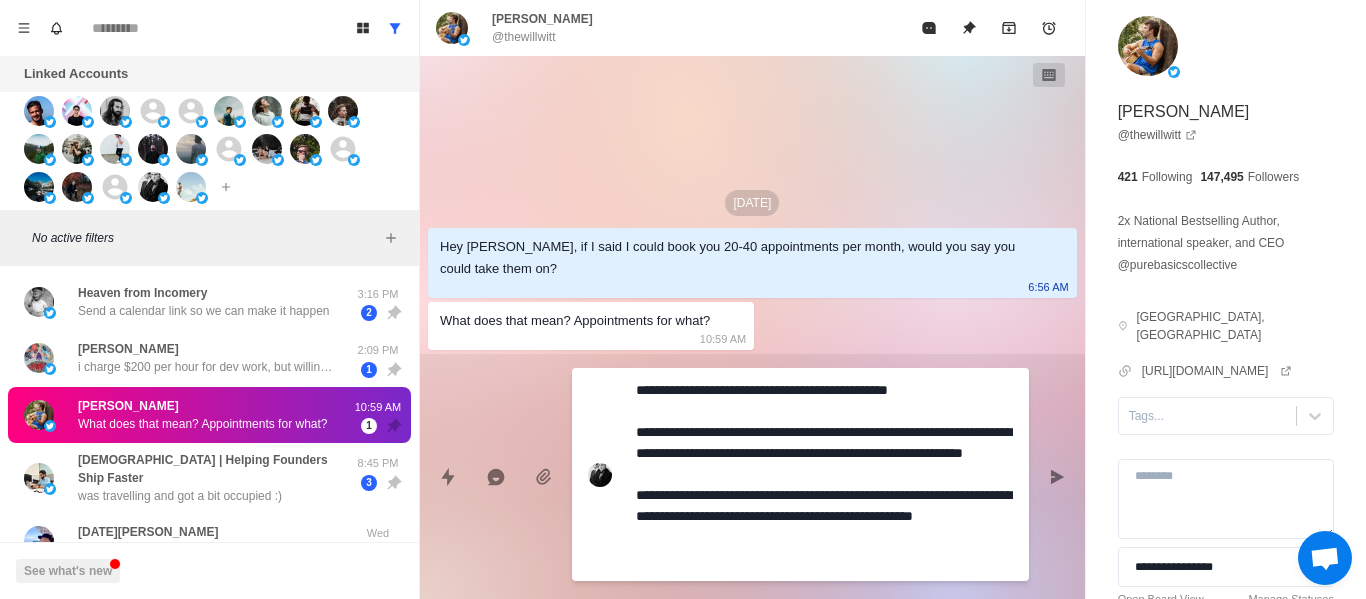 type on "**********" 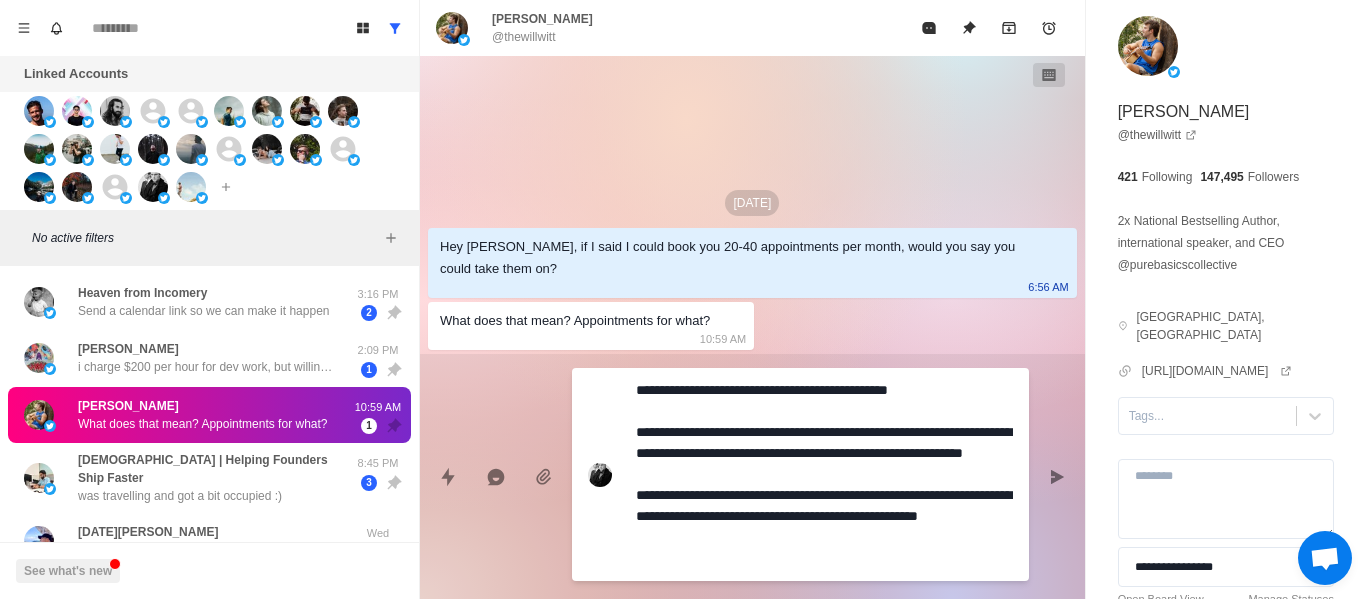 type on "**********" 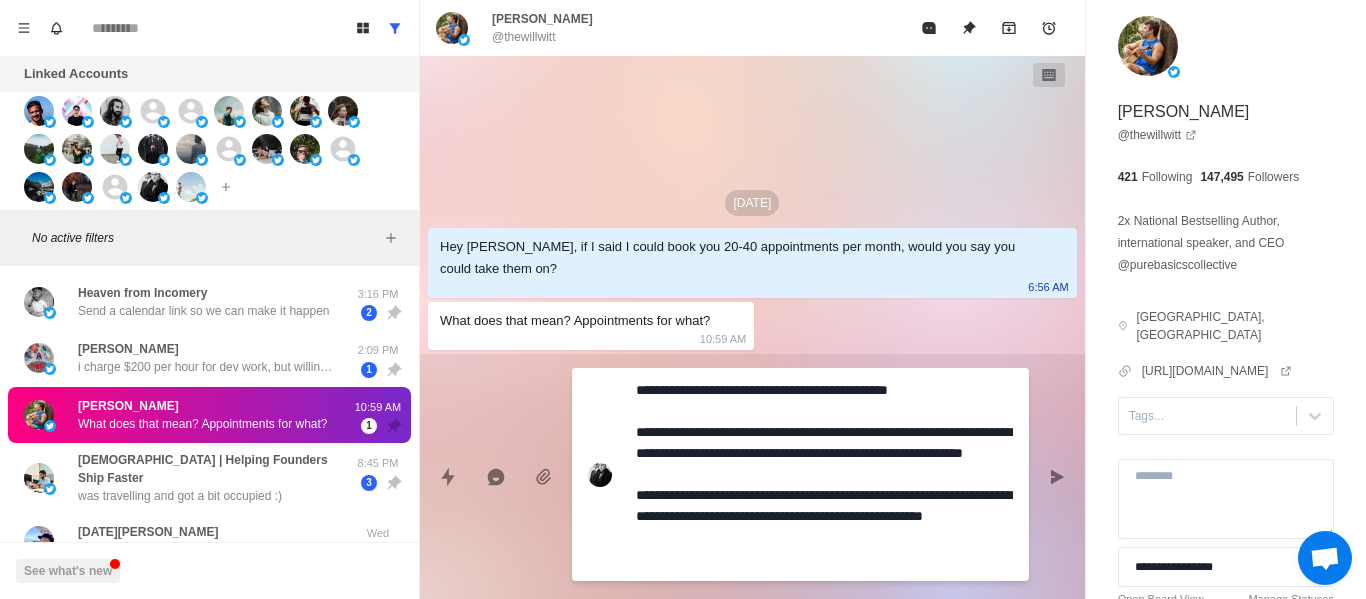type on "**********" 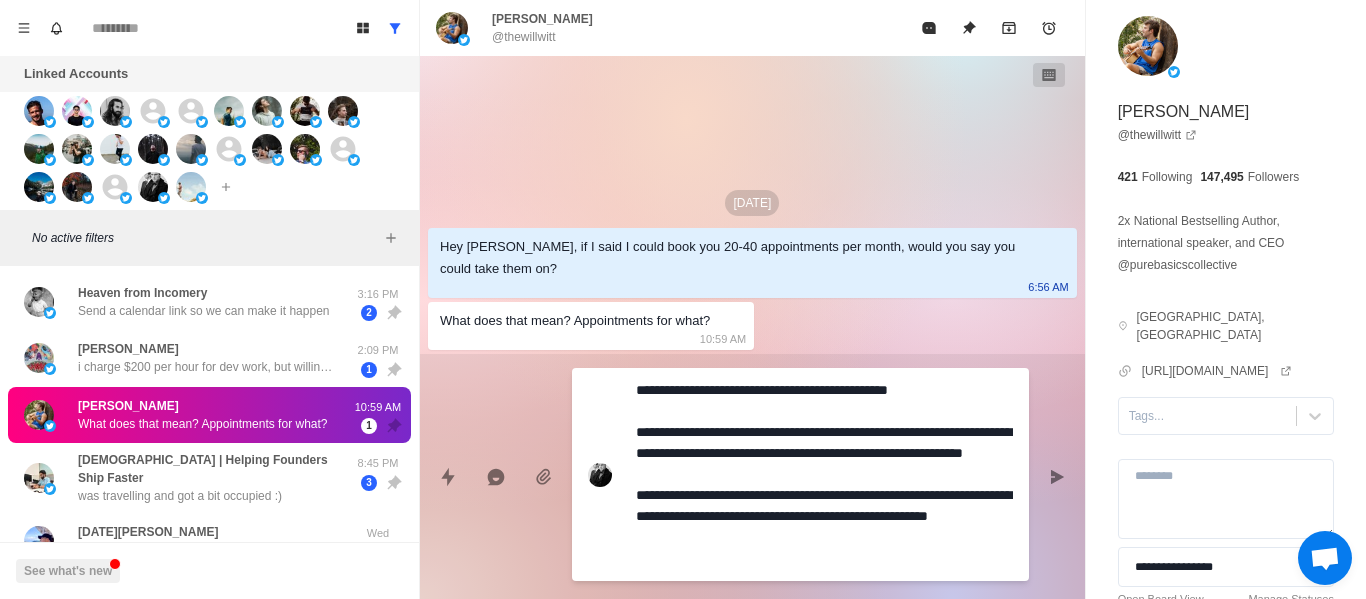 type on "**********" 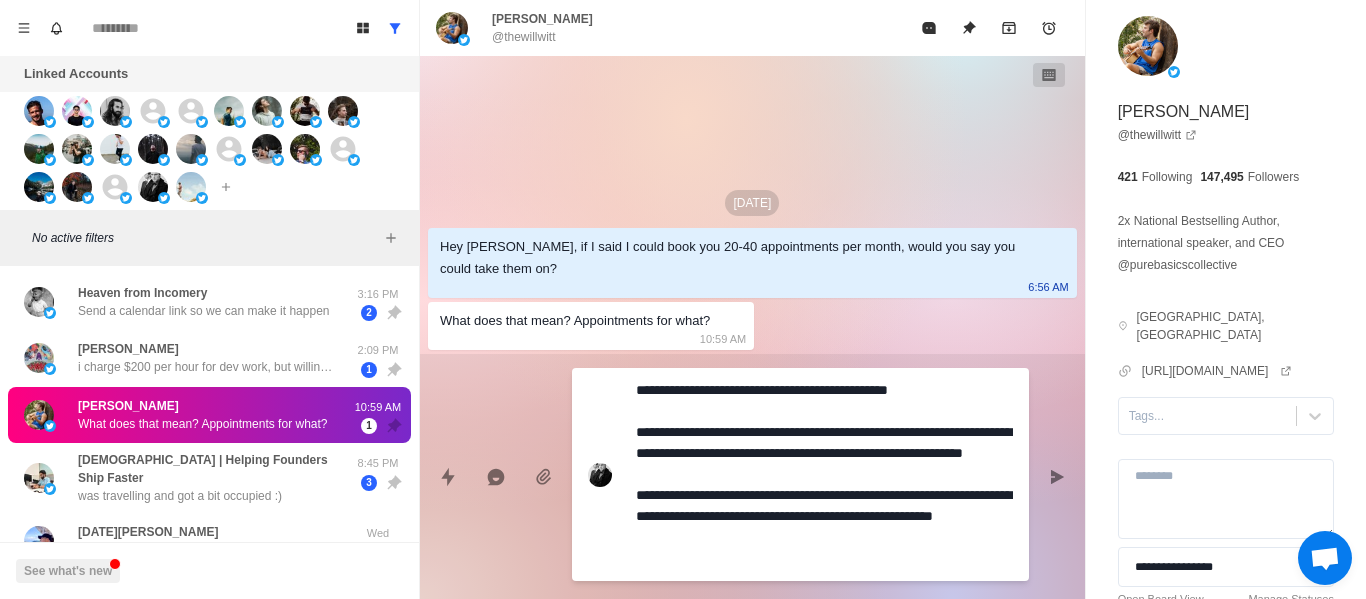 type on "**********" 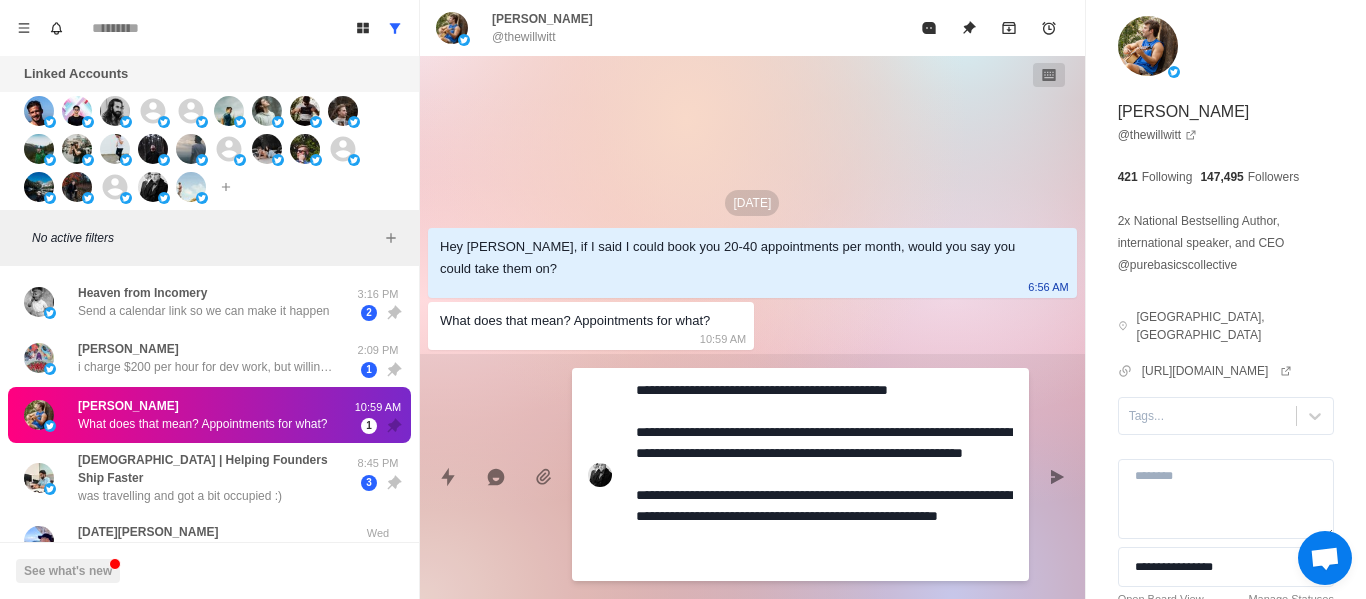 type on "**********" 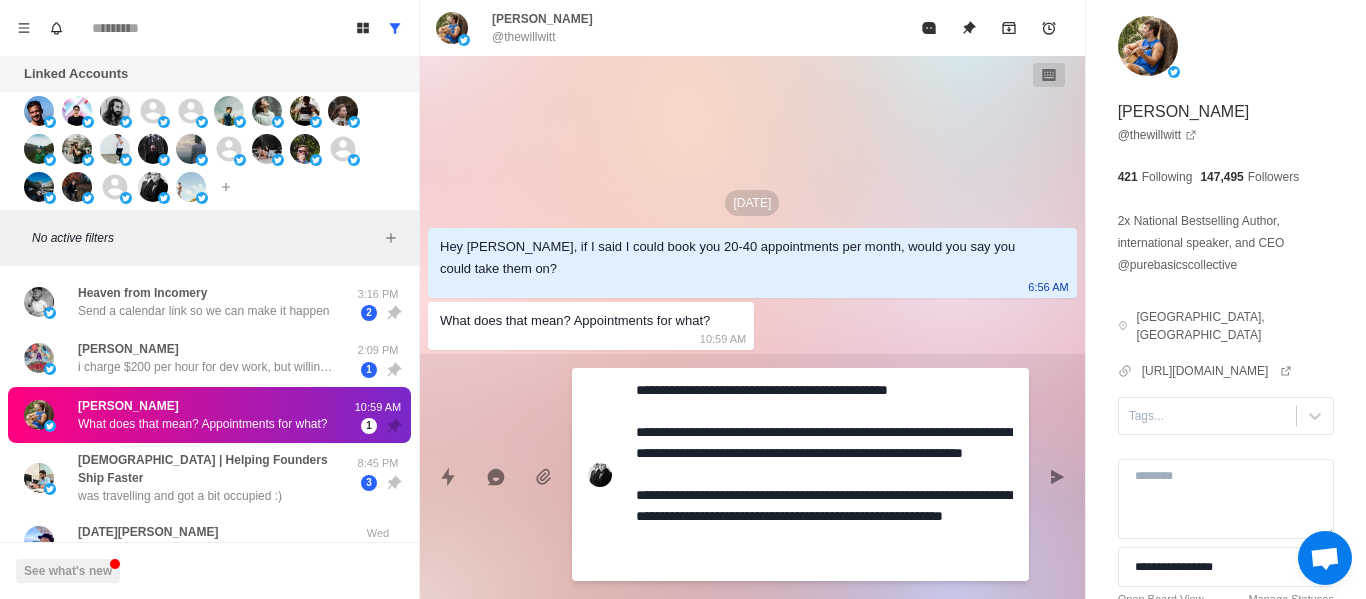 type on "**********" 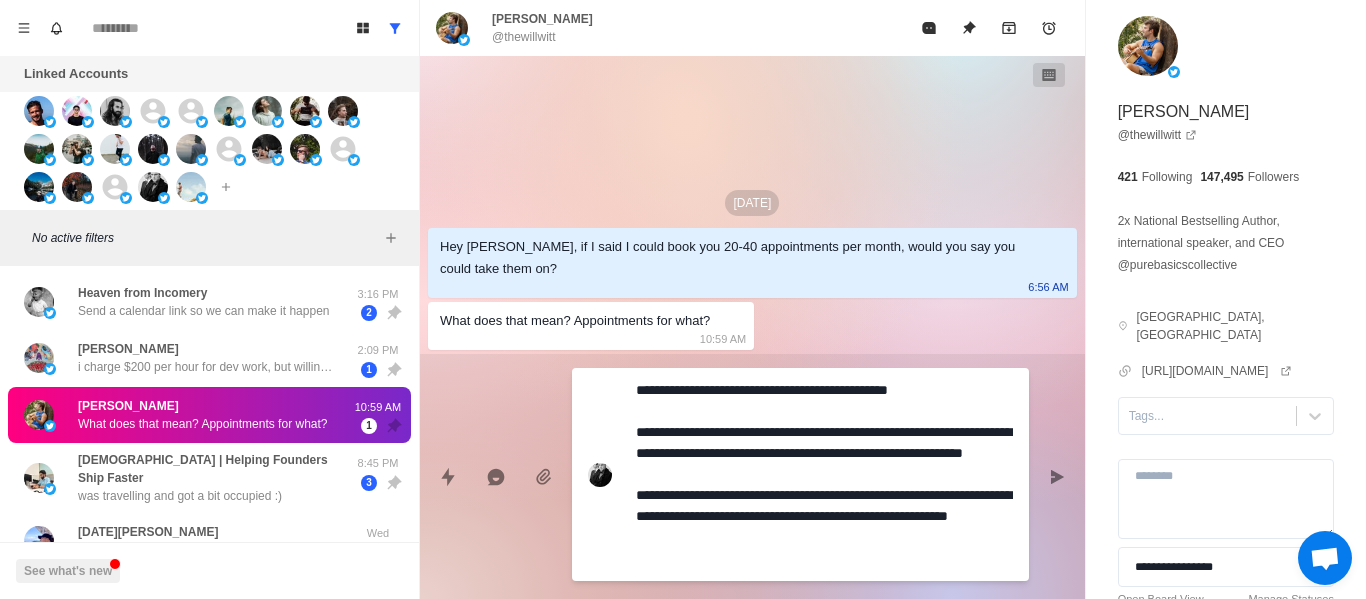 type on "**********" 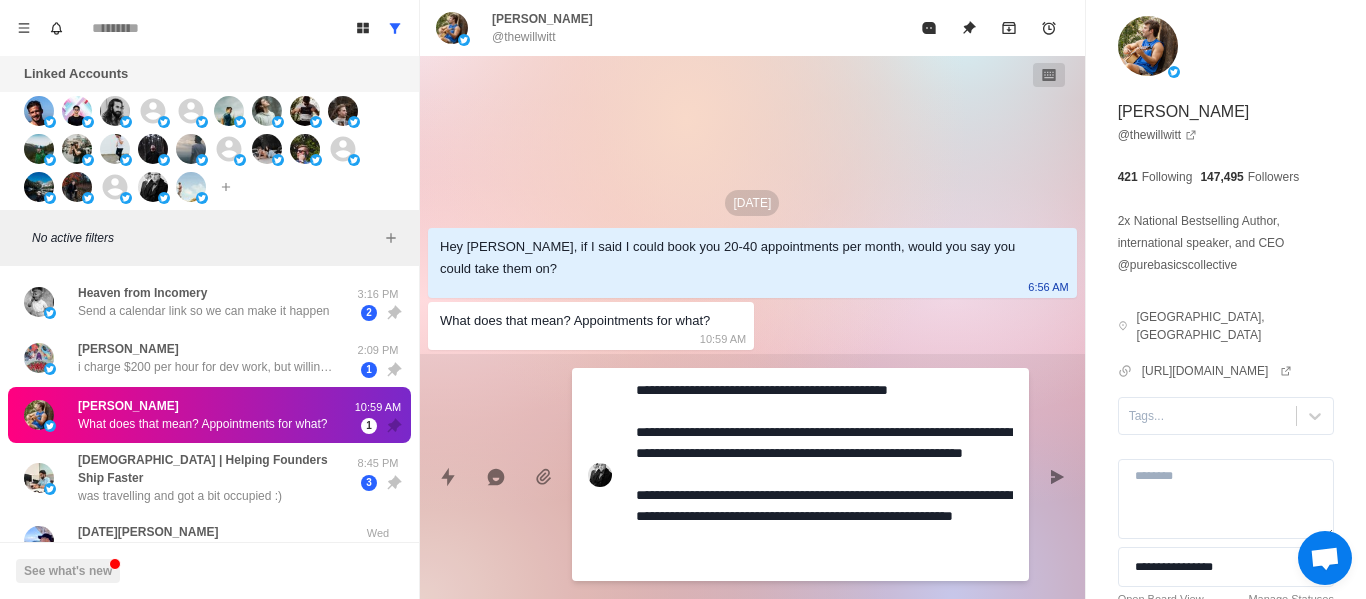type on "**********" 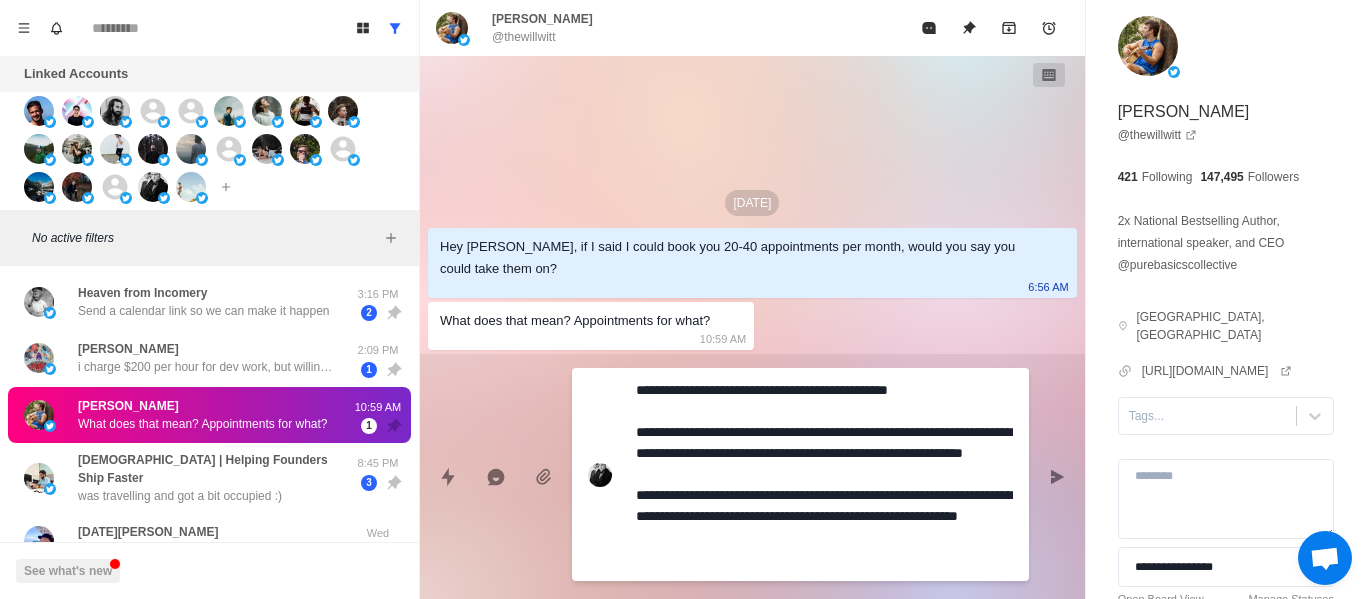 type on "*" 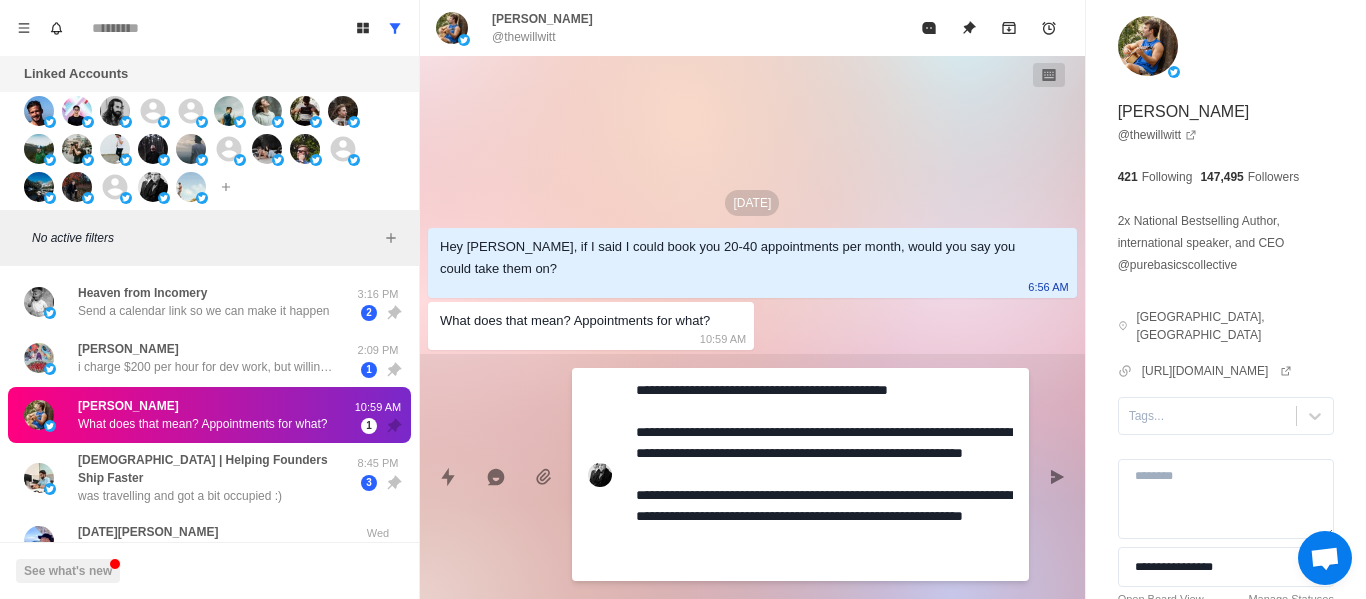 type on "**********" 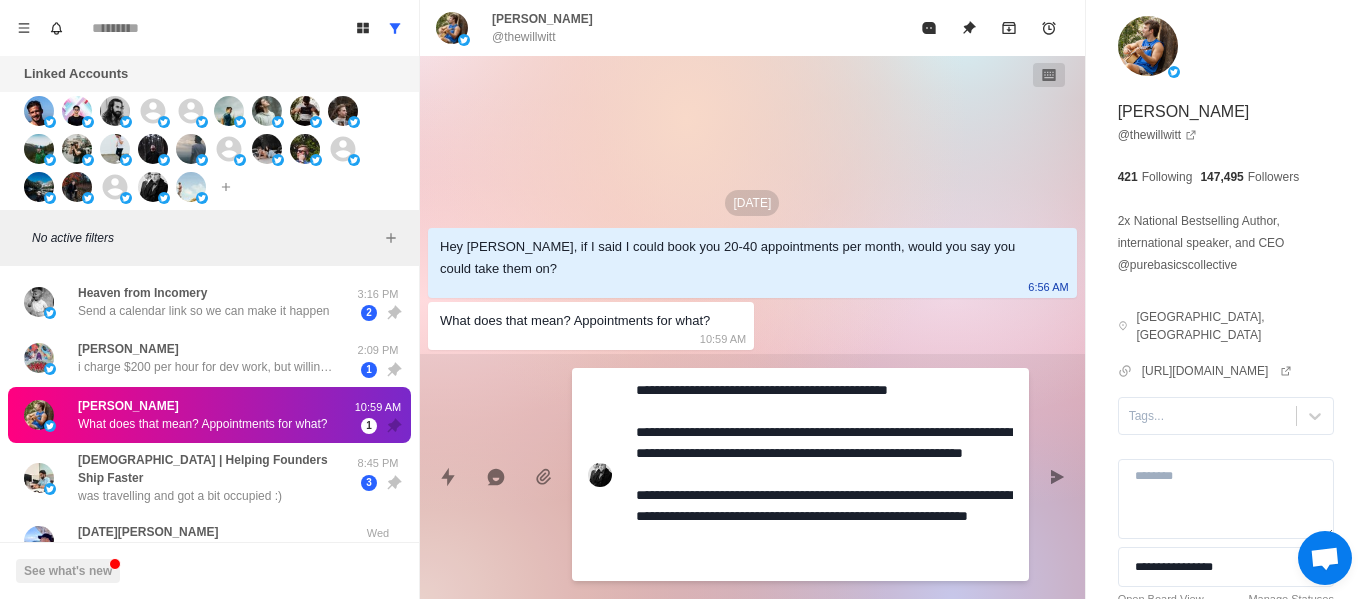 type on "*" 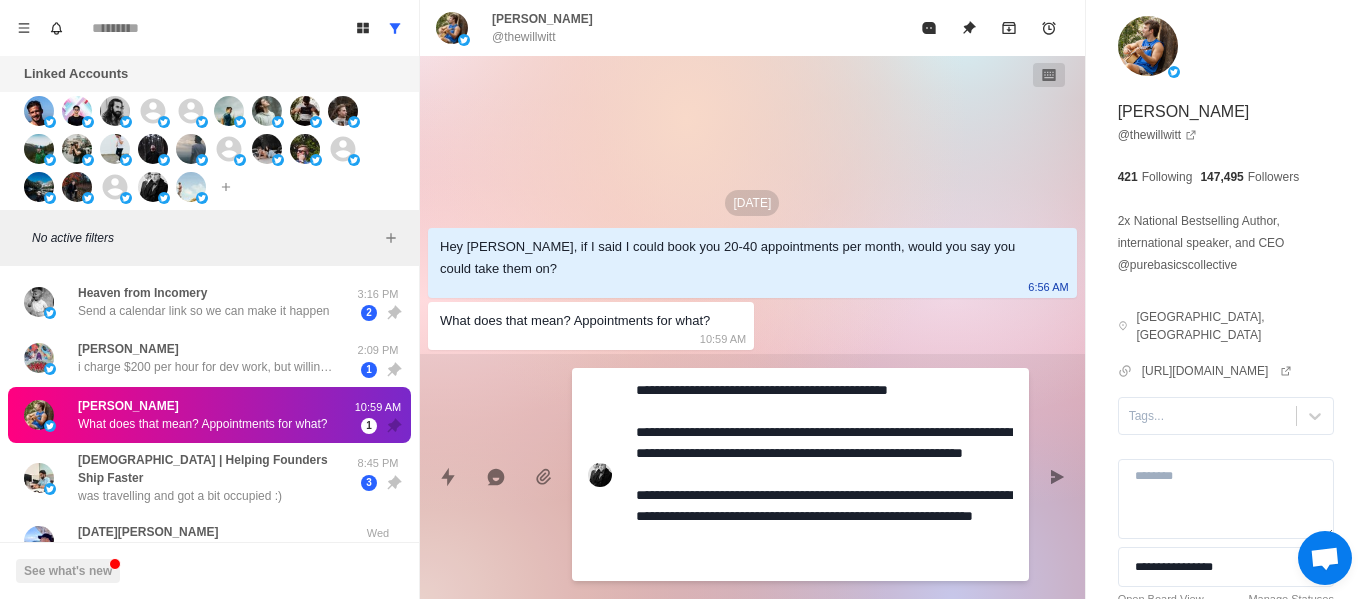 type on "**********" 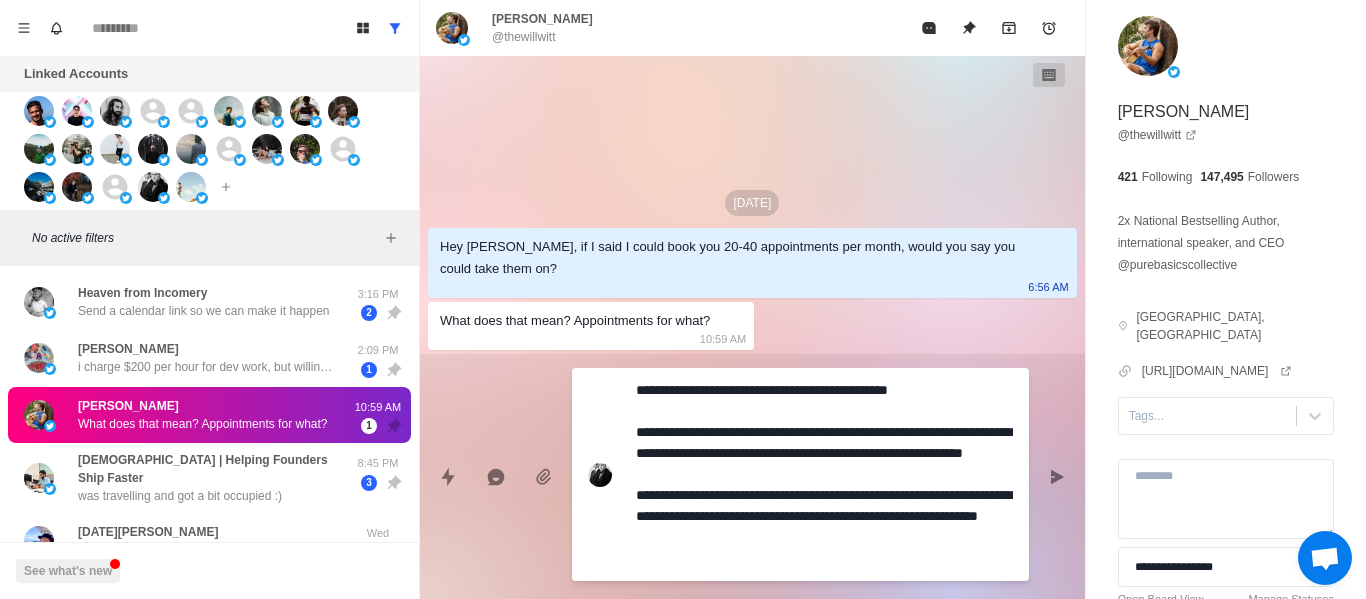 type on "**********" 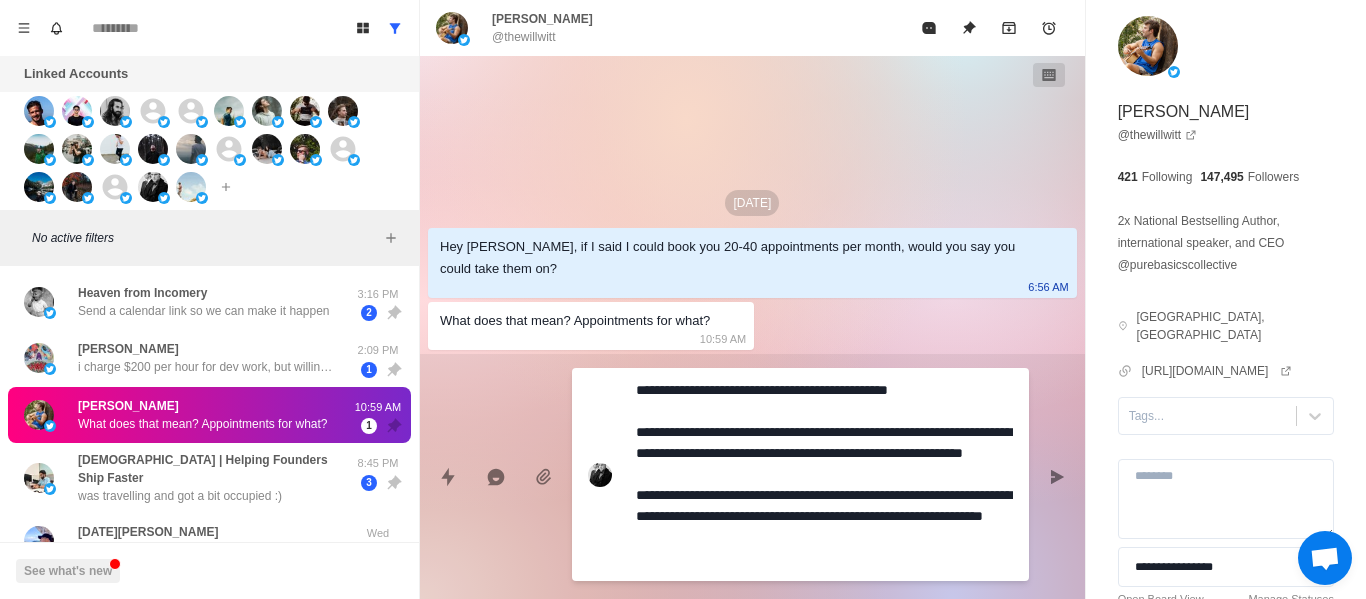 type on "**********" 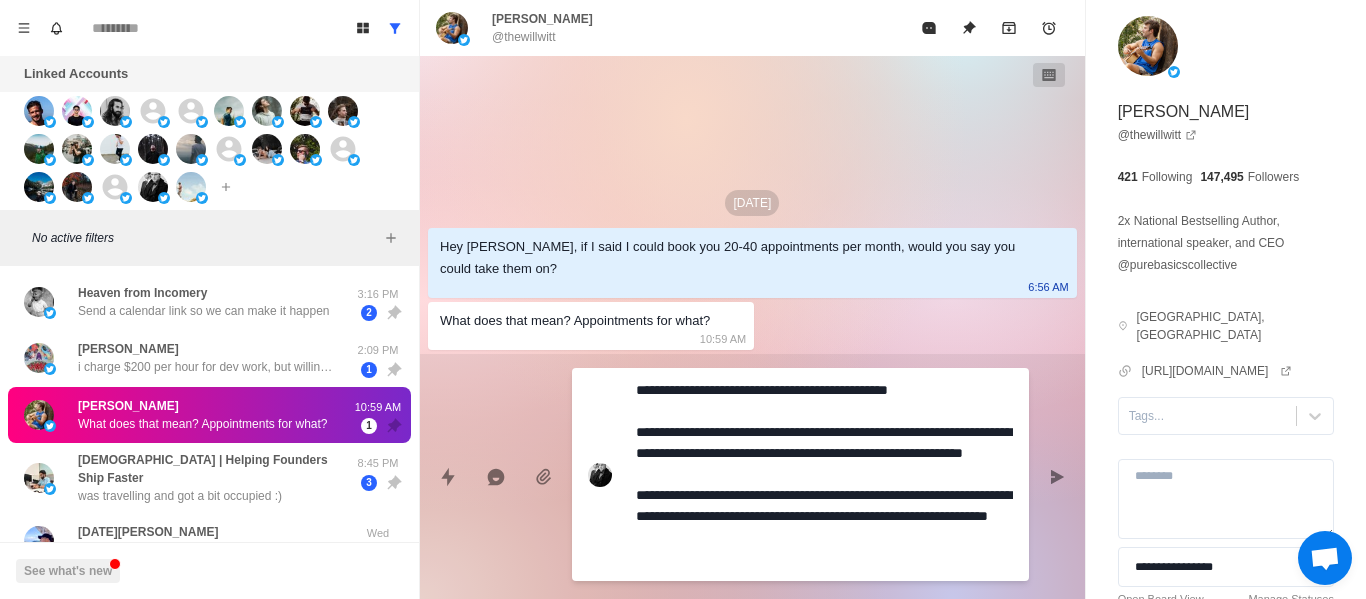 type on "**********" 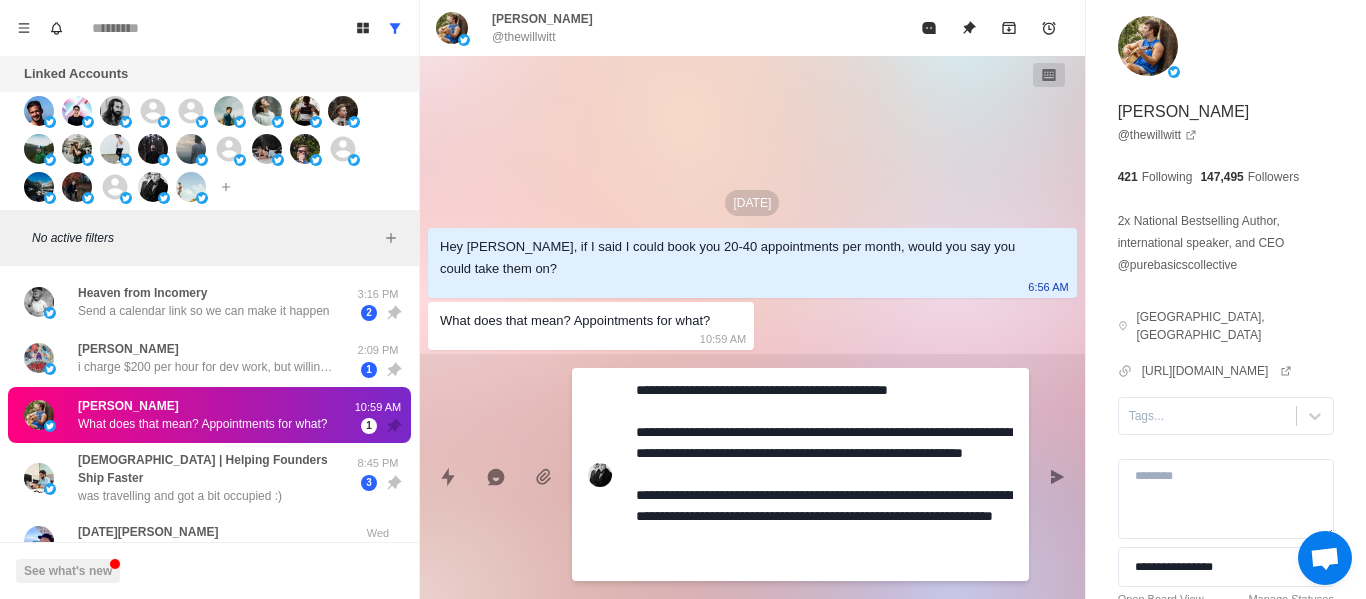 type on "*" 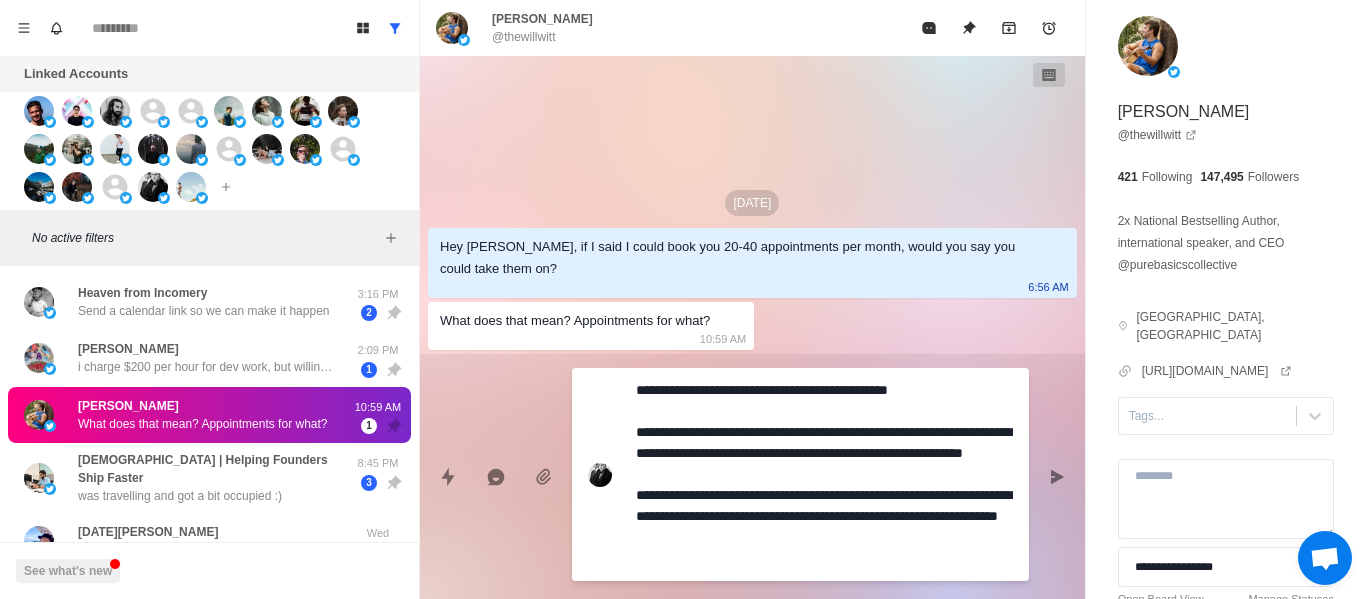 type on "**********" 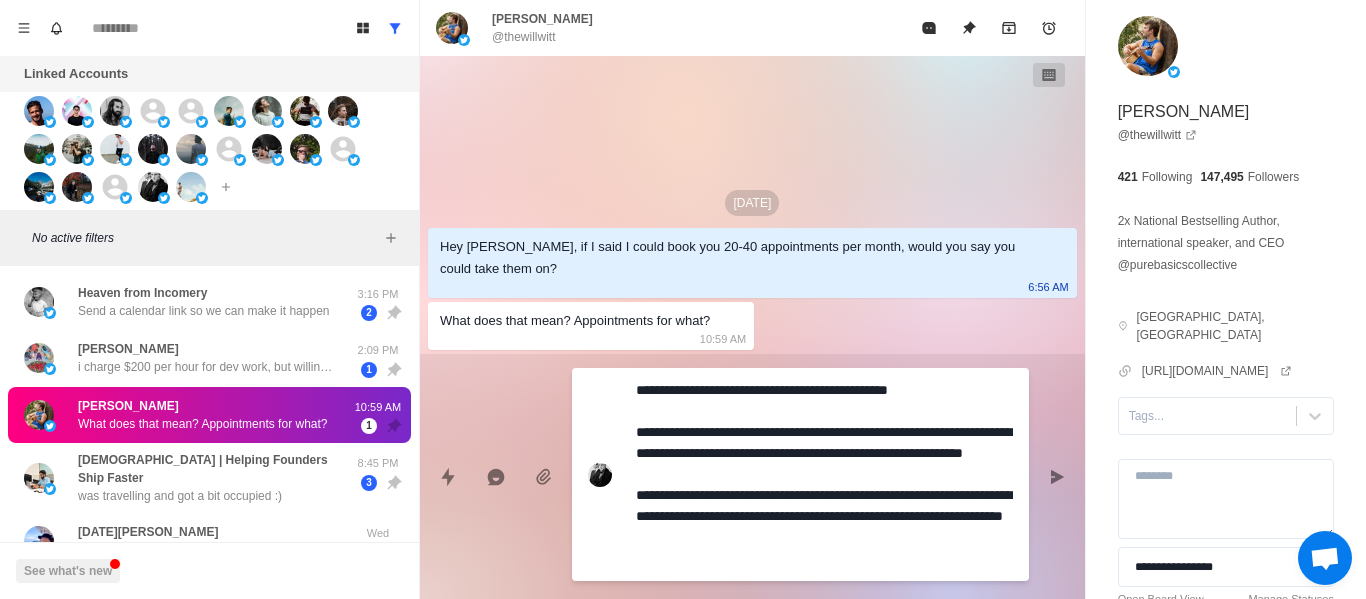 type on "**********" 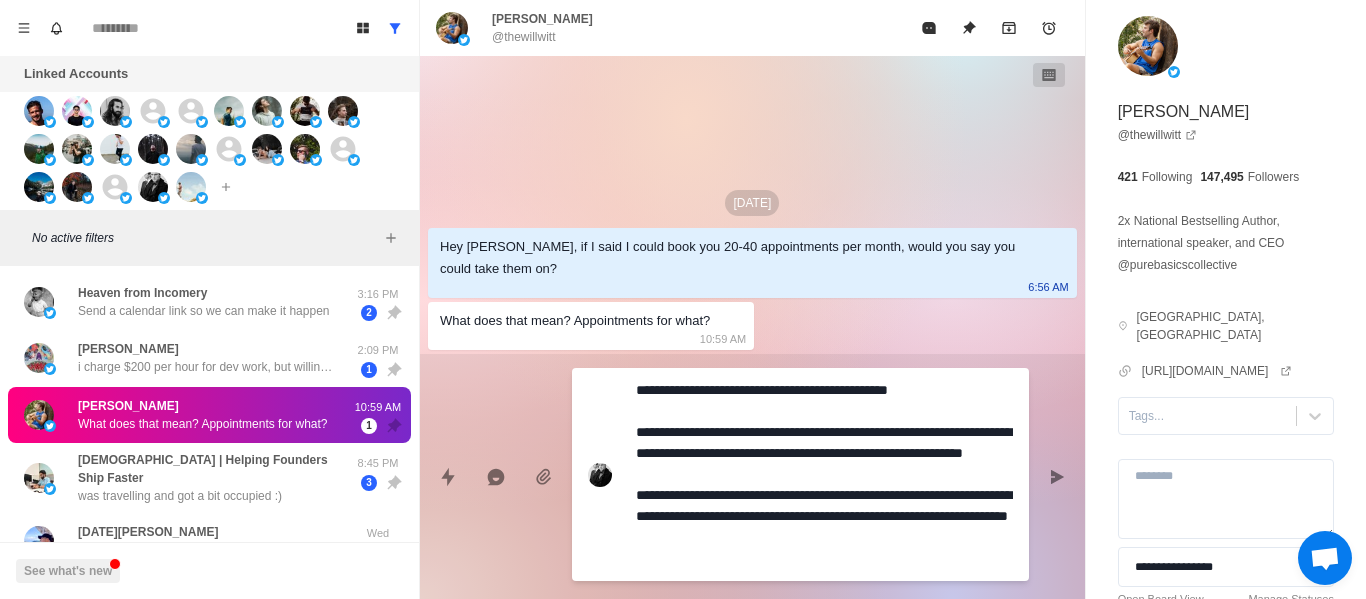 type on "**********" 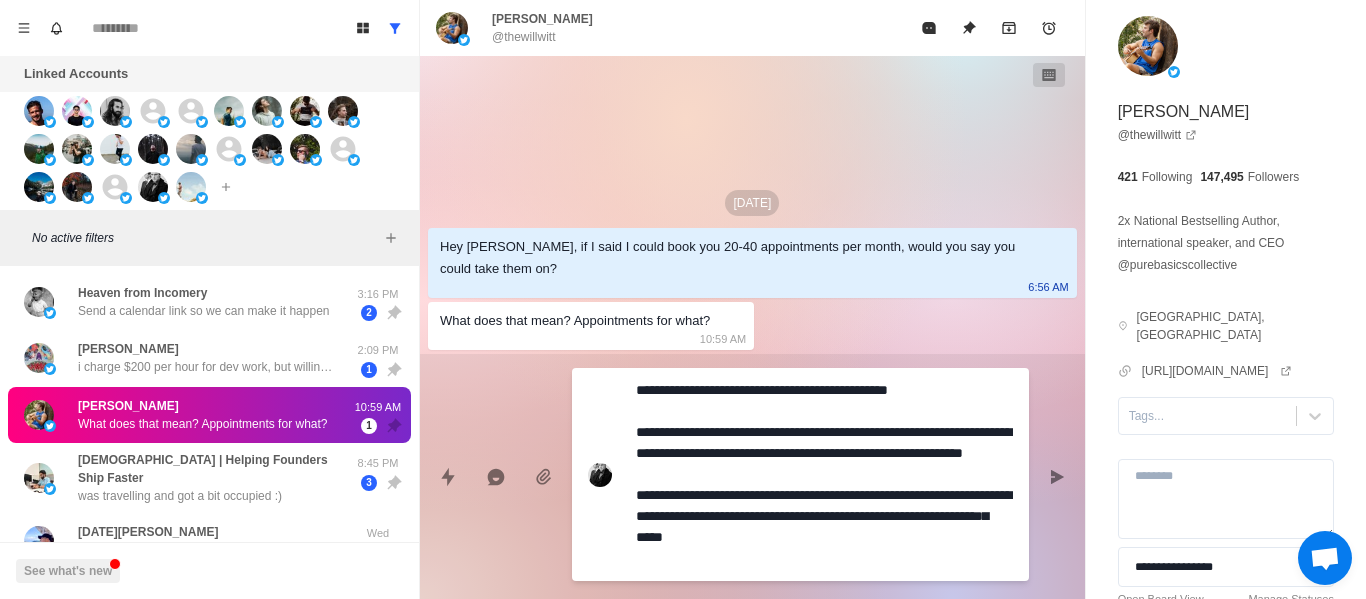 type on "**********" 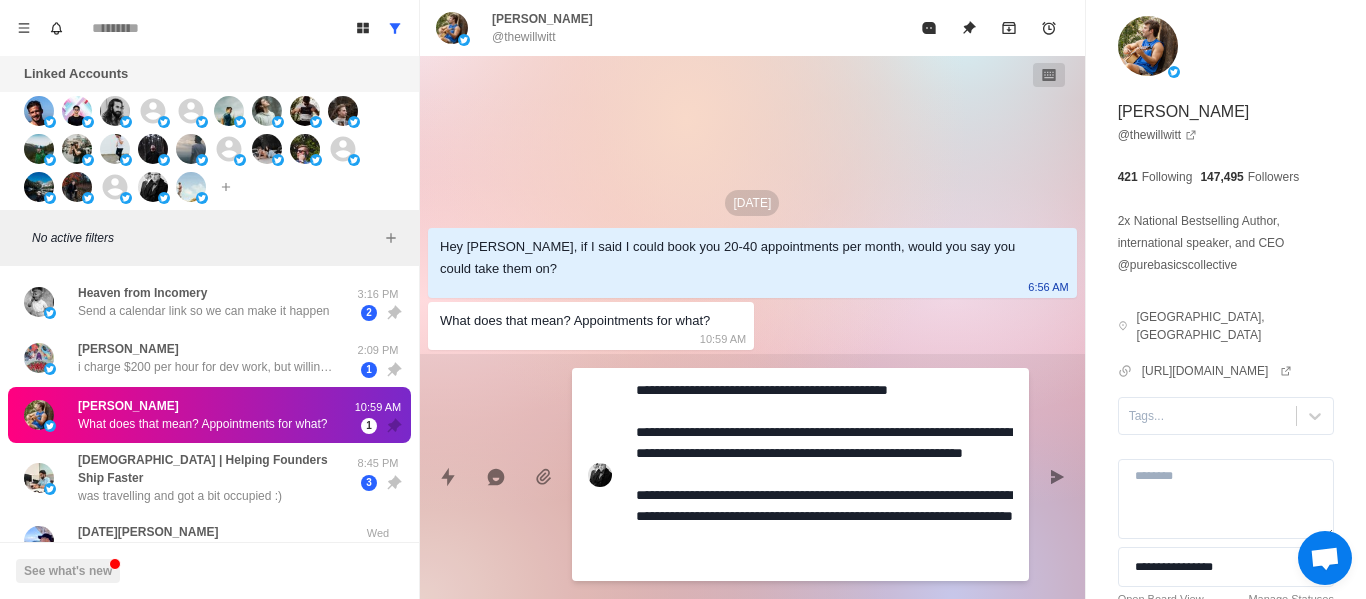 type on "**********" 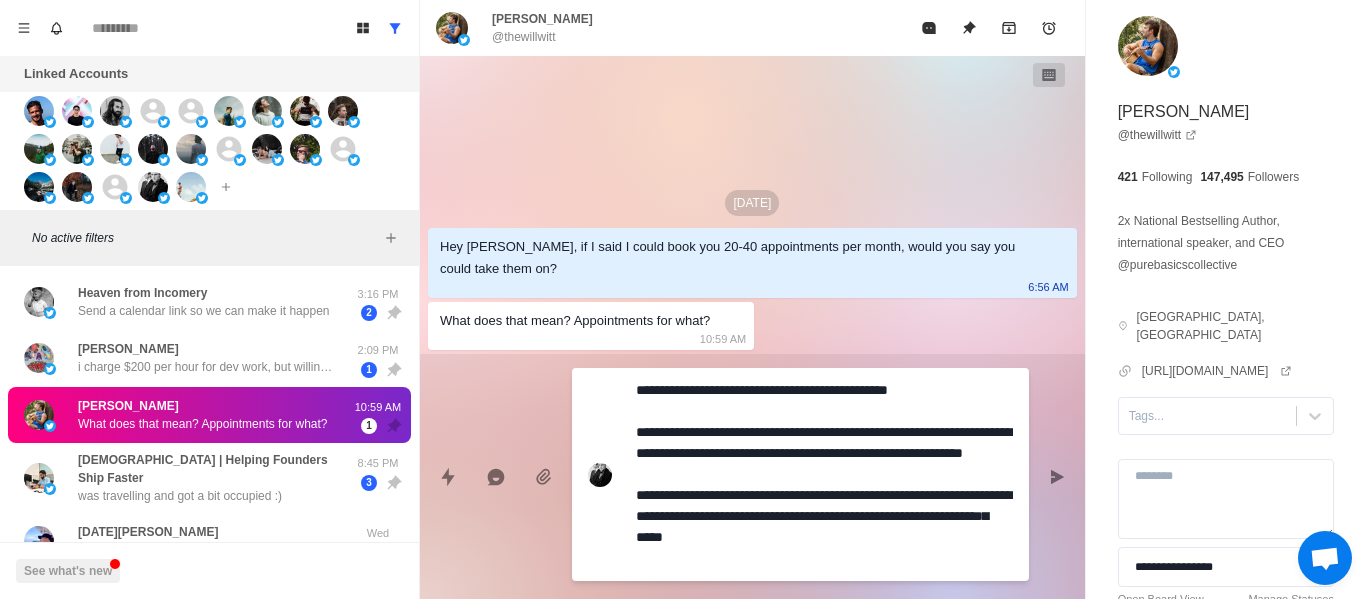 type on "**********" 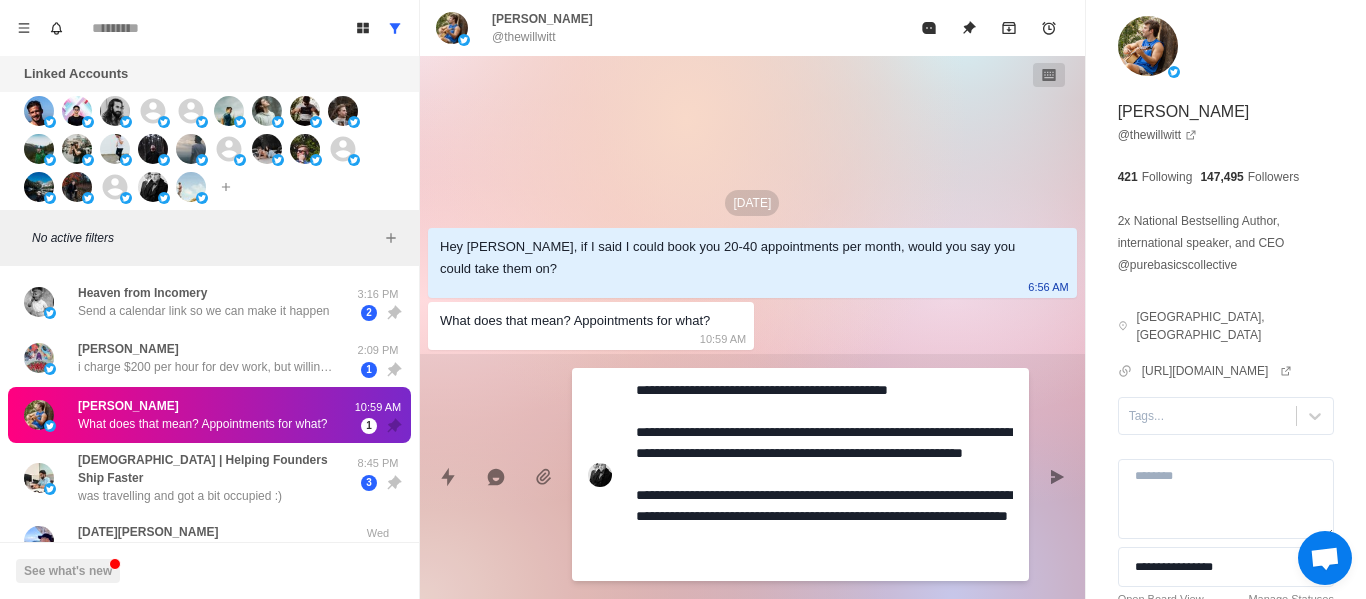type on "**********" 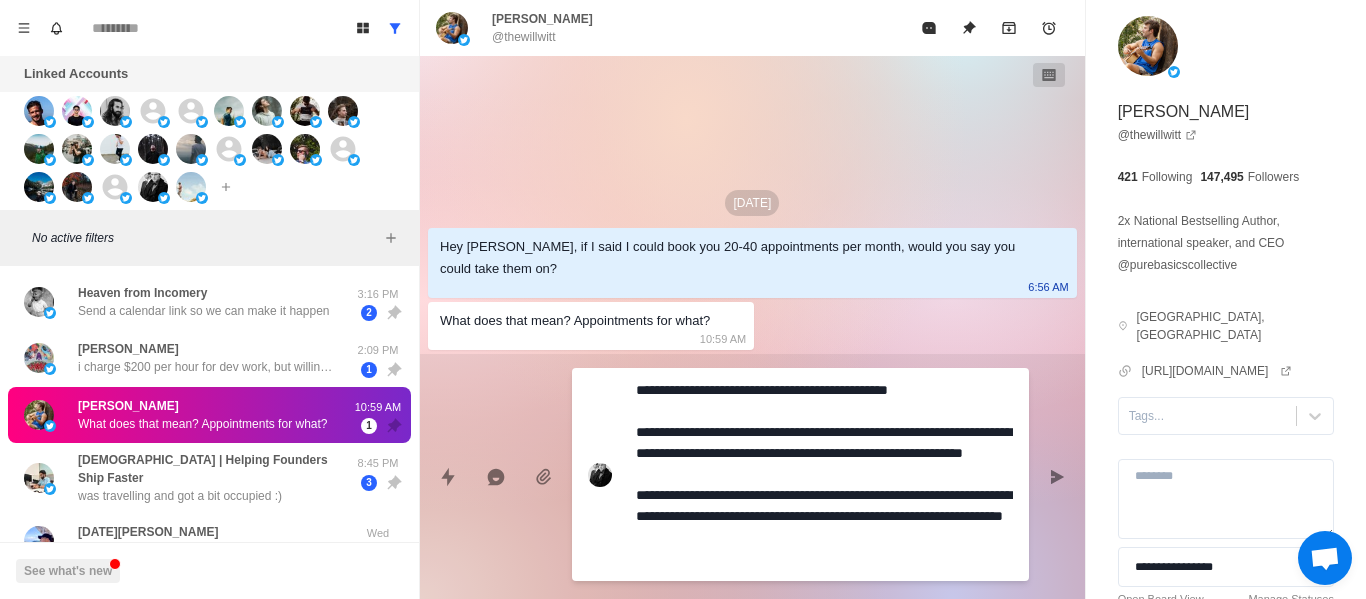 type on "**********" 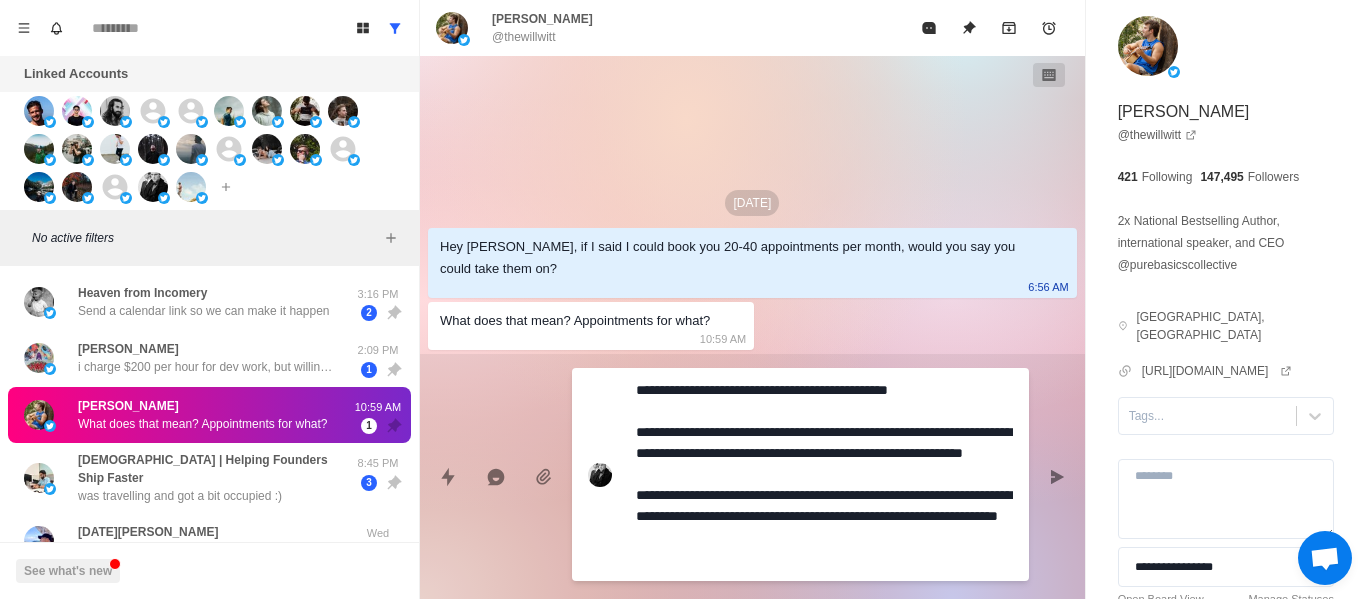 type on "**********" 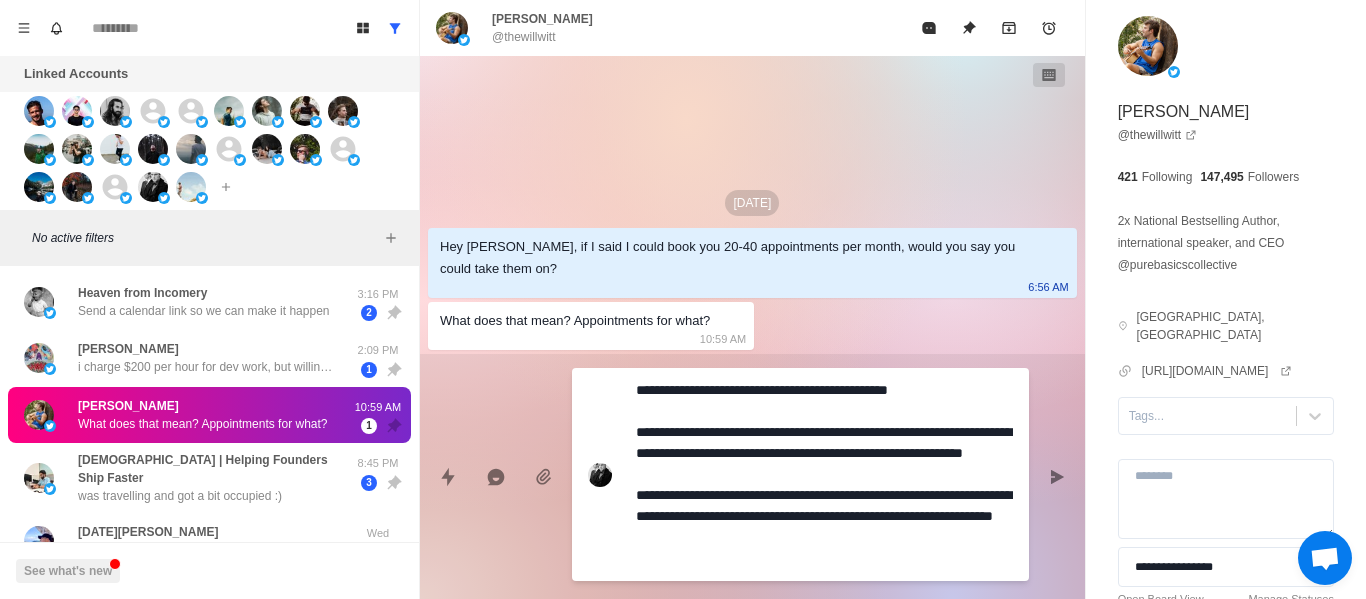 type on "**********" 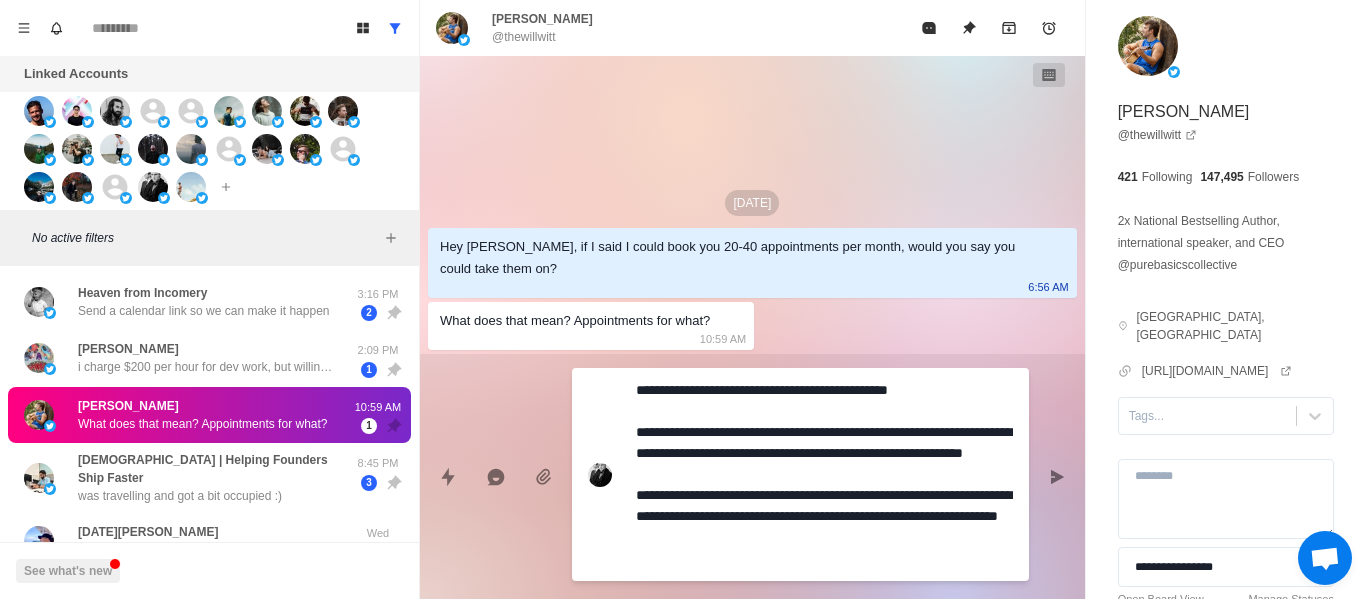 type on "**********" 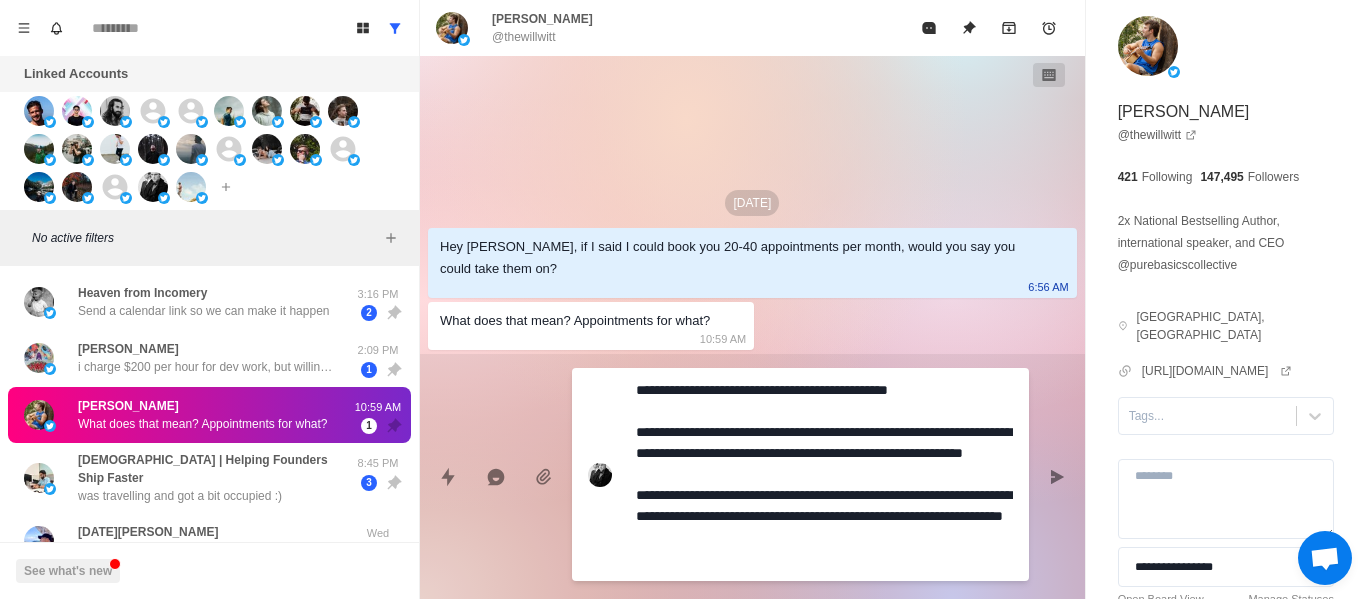 type on "**********" 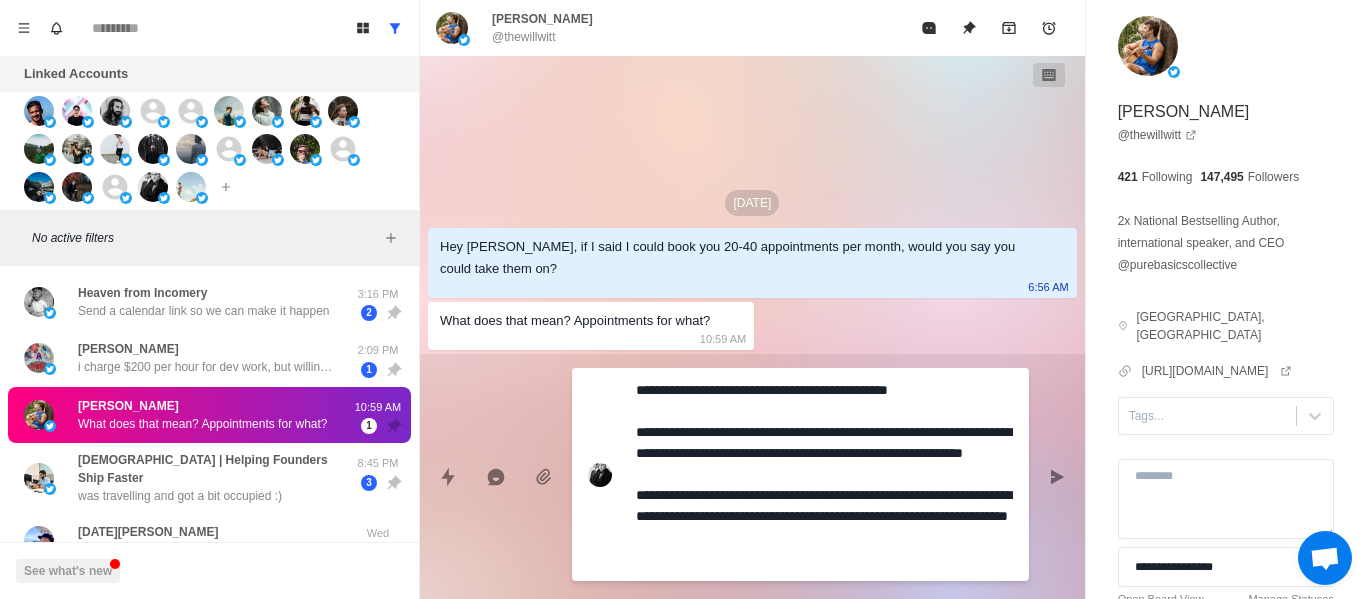 type on "**********" 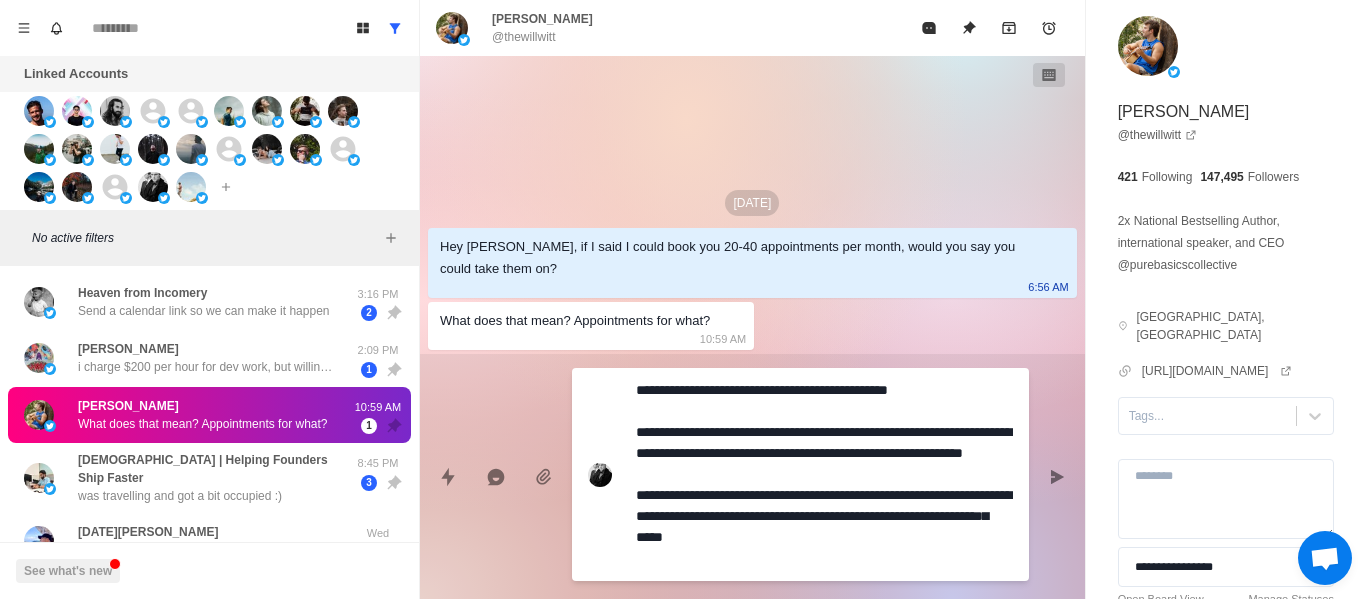 type on "**********" 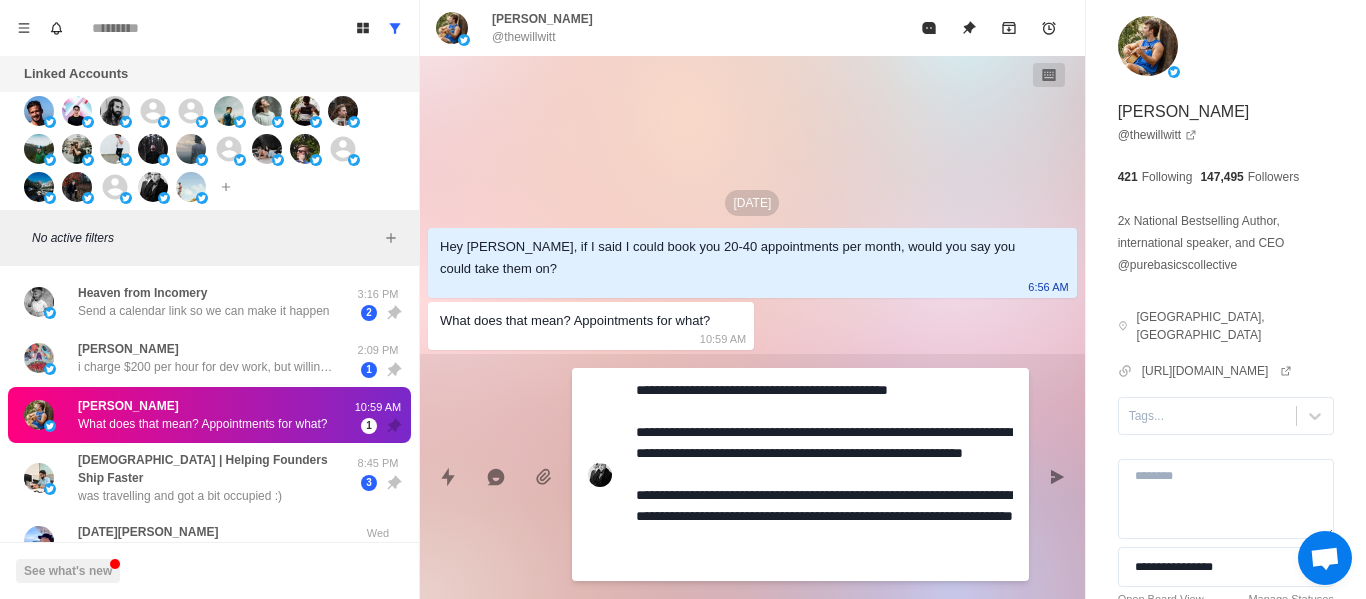 type on "**********" 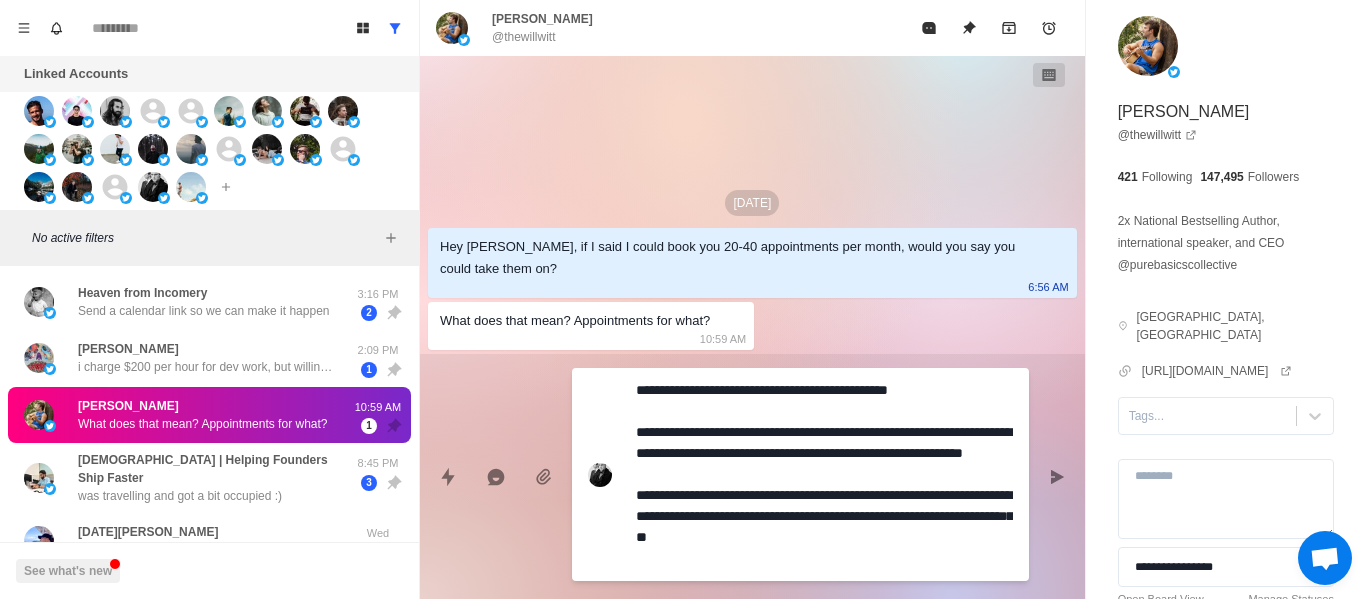 type on "**********" 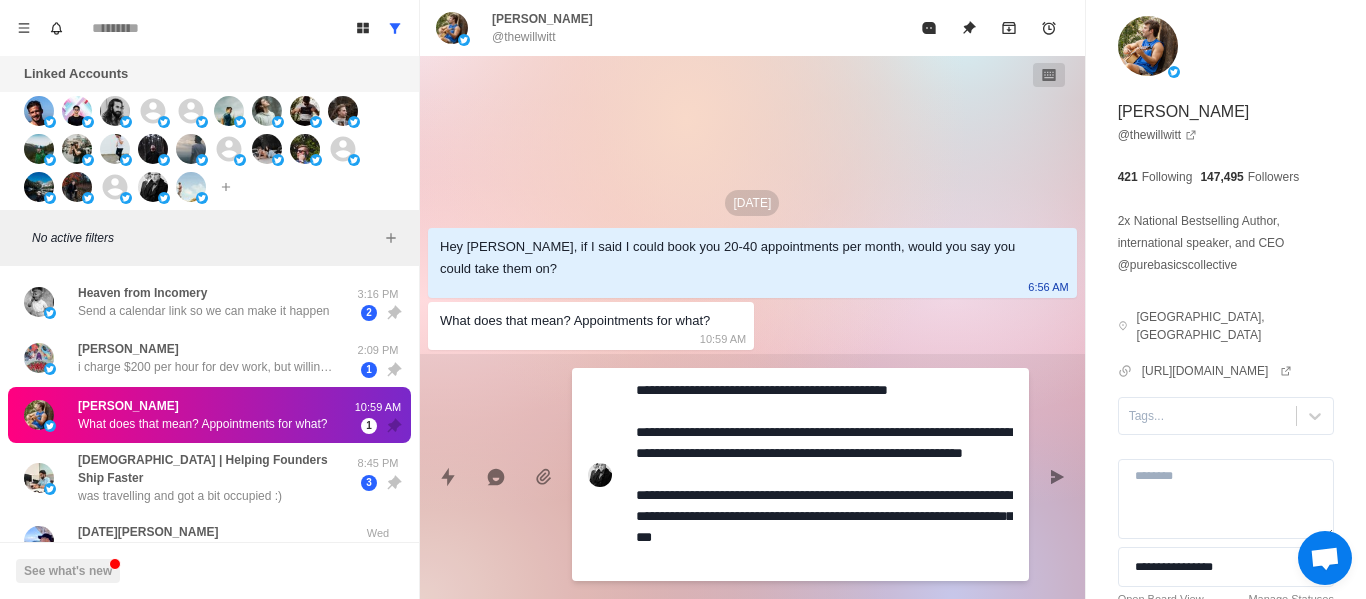 type on "**********" 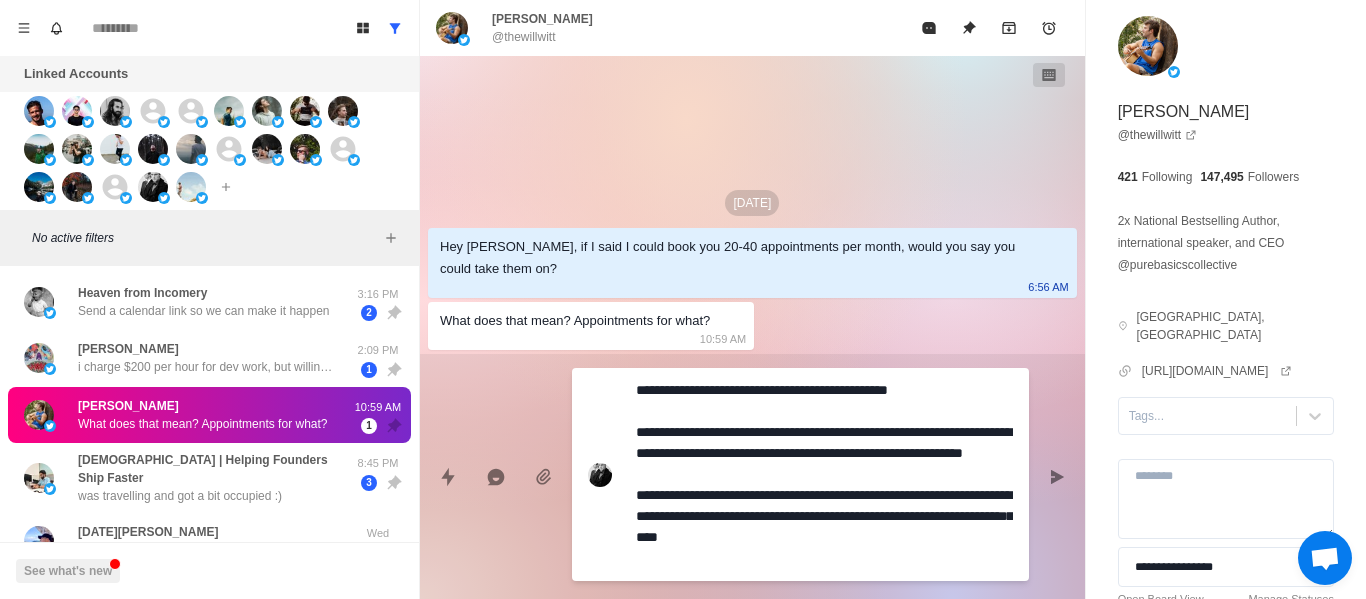 type on "**********" 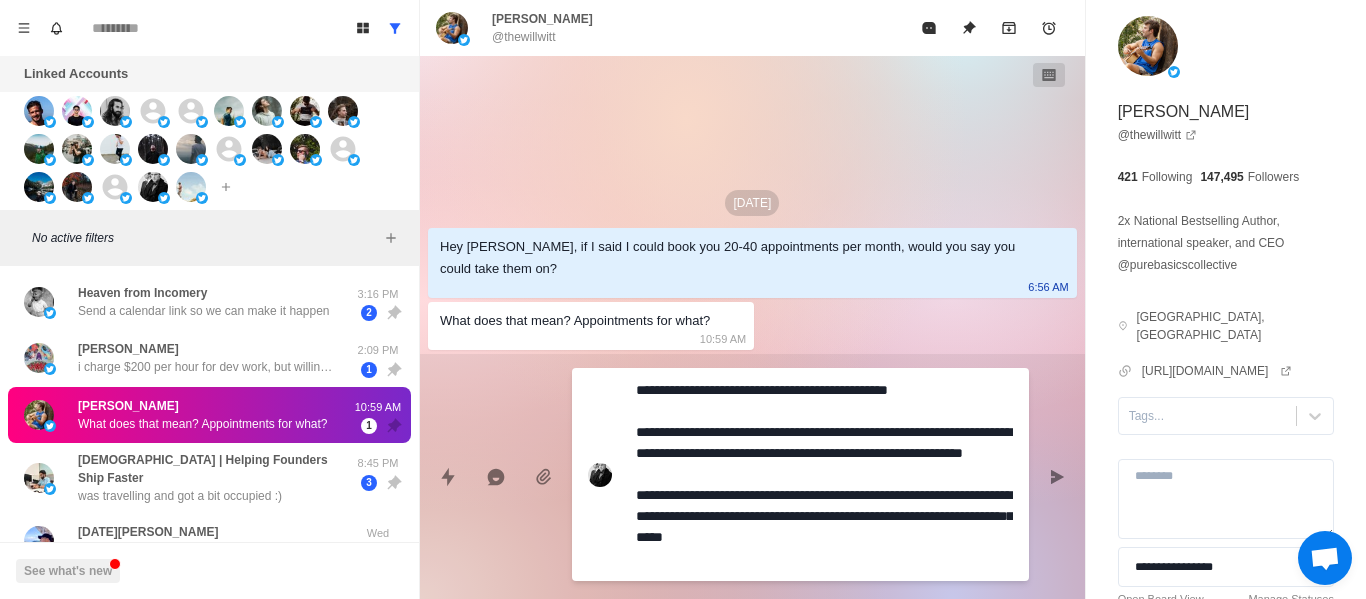 type on "**********" 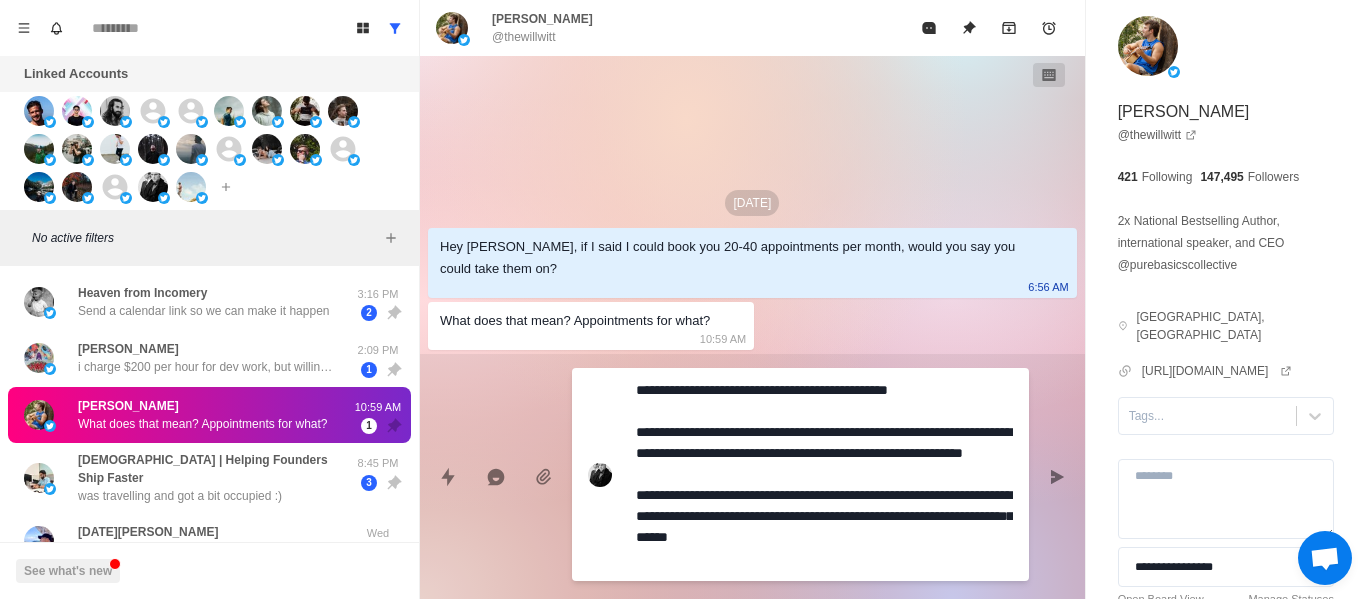 type on "**********" 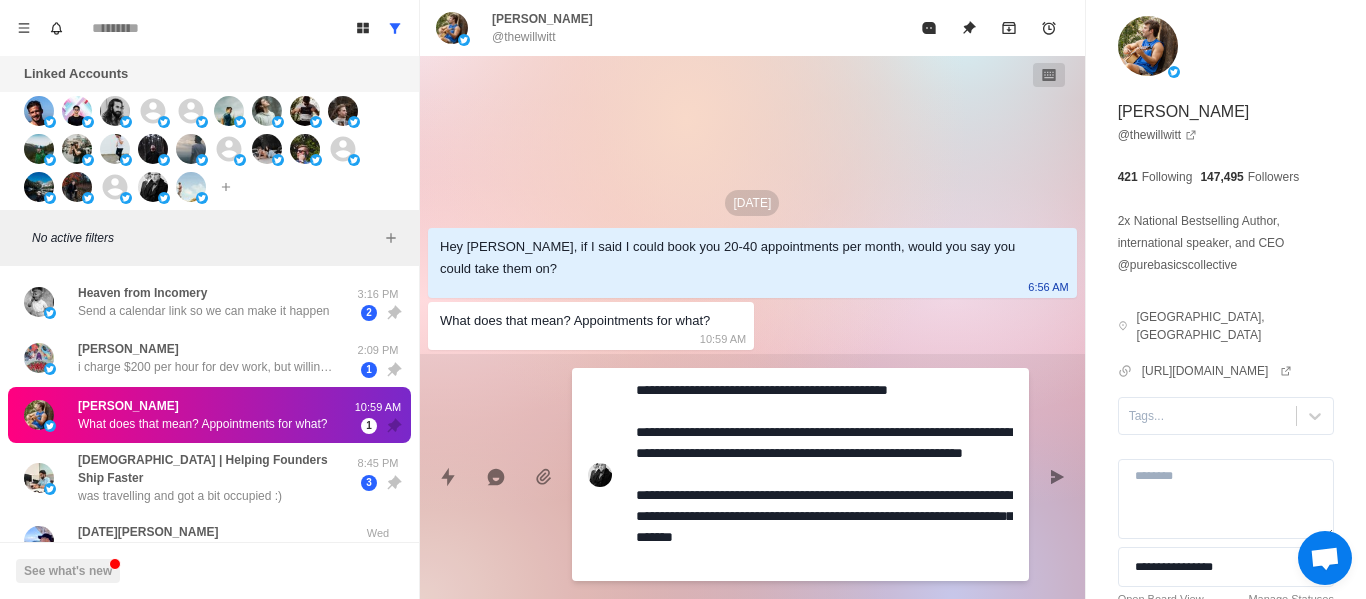 type on "**********" 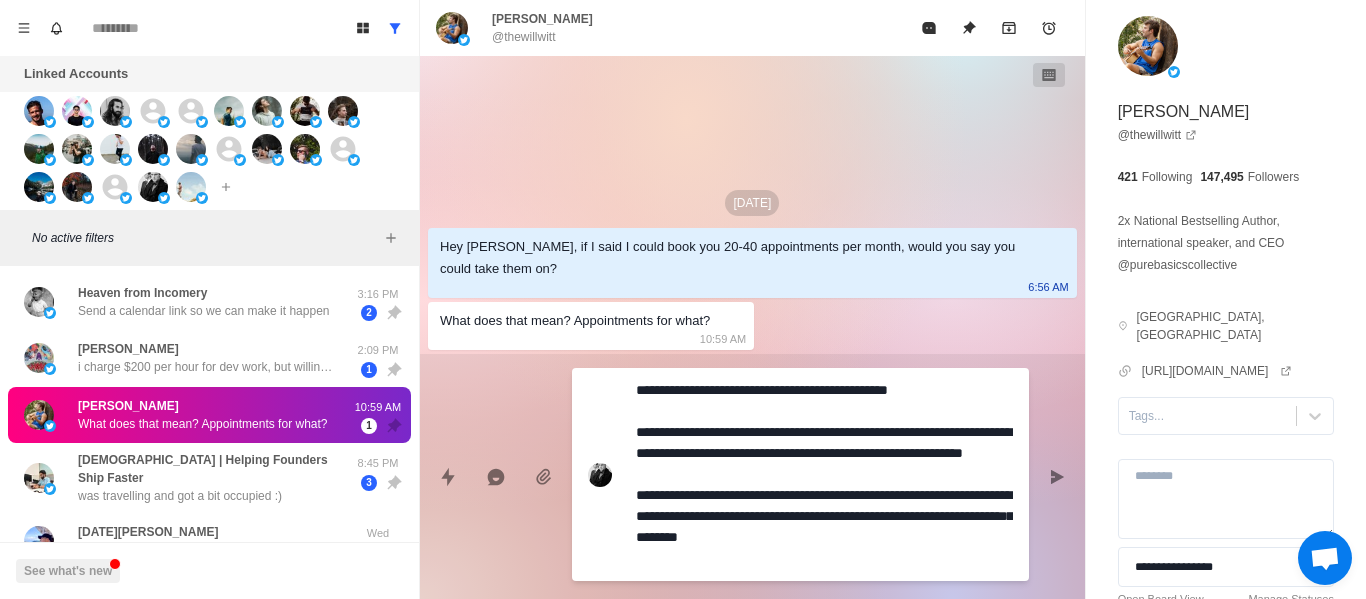 type on "**********" 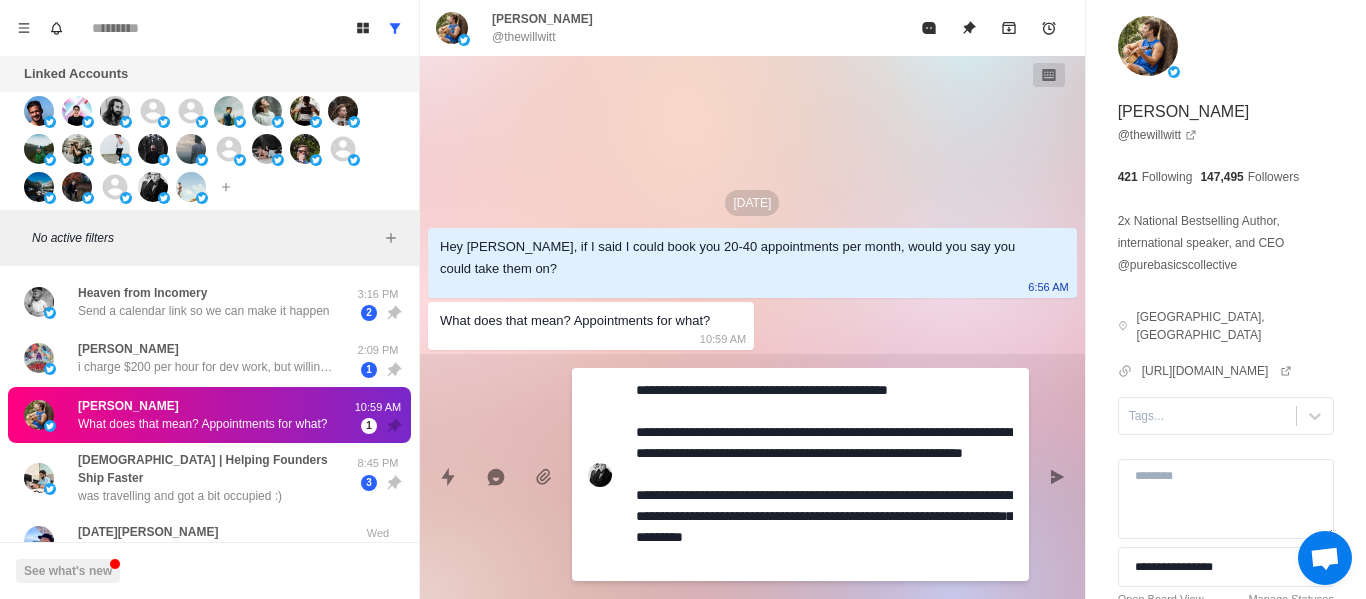 type on "**********" 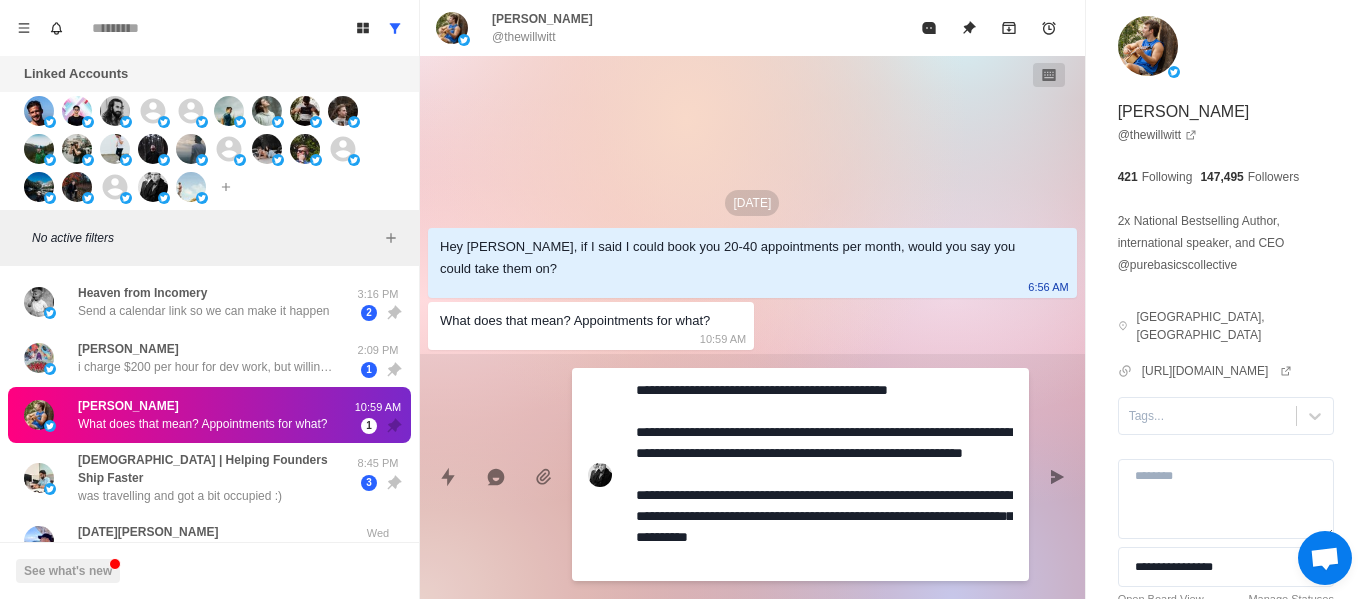 type on "**********" 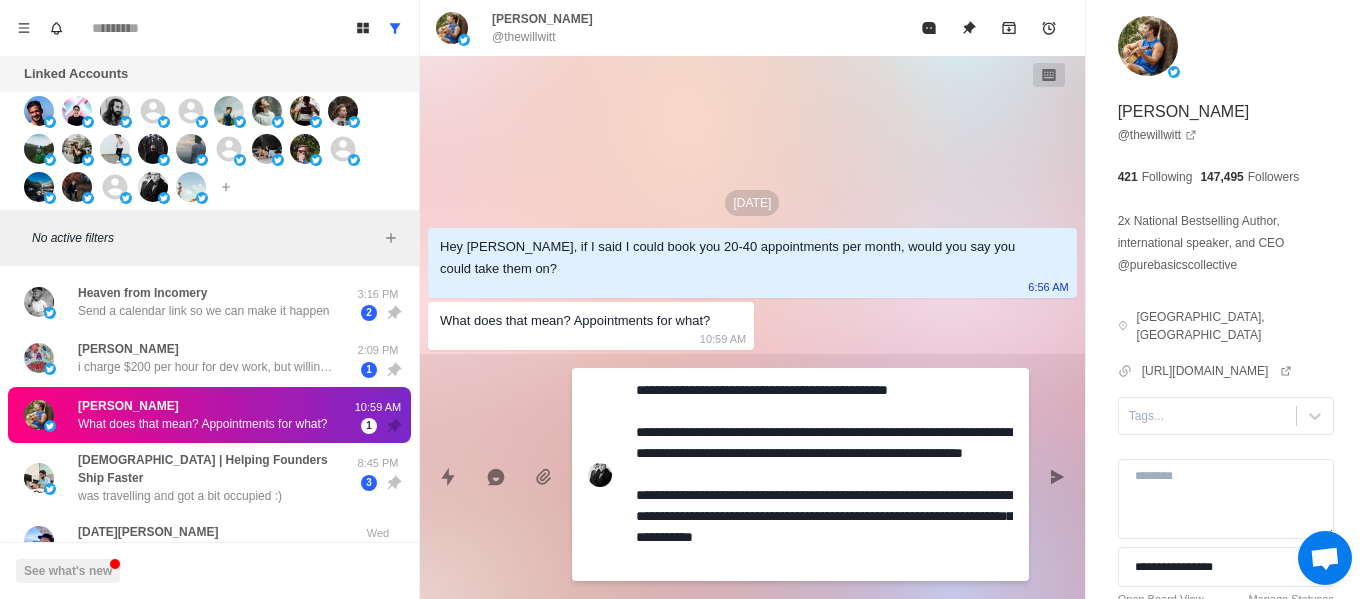 type on "**********" 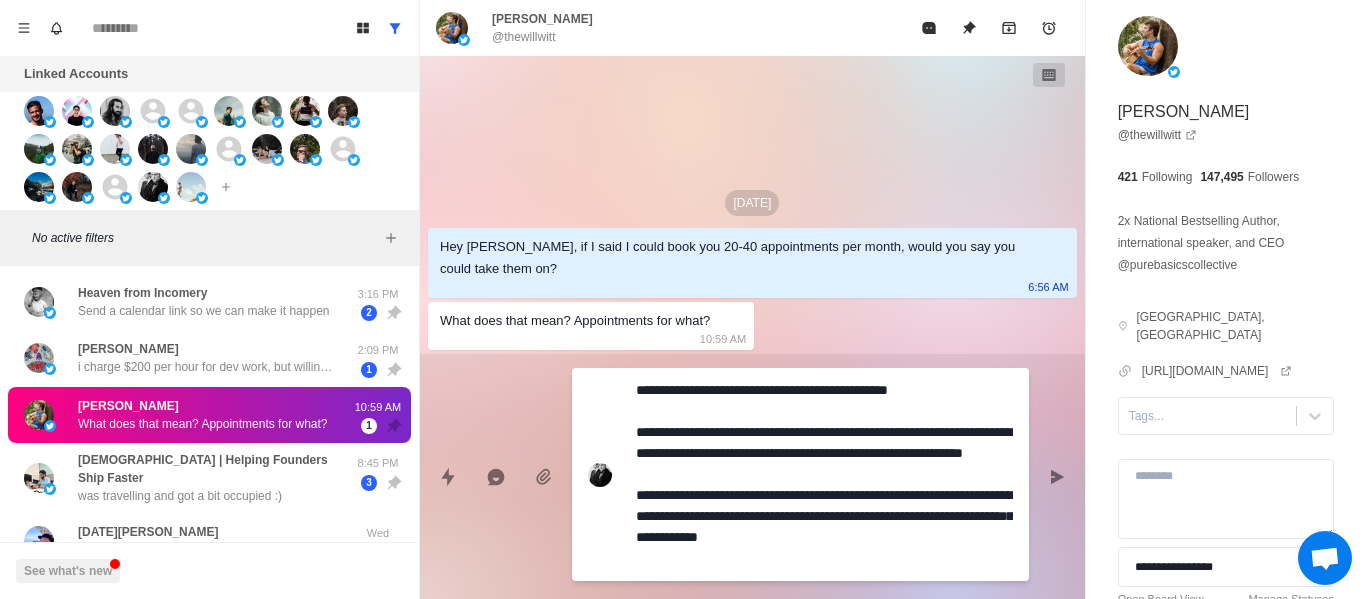 type on "**********" 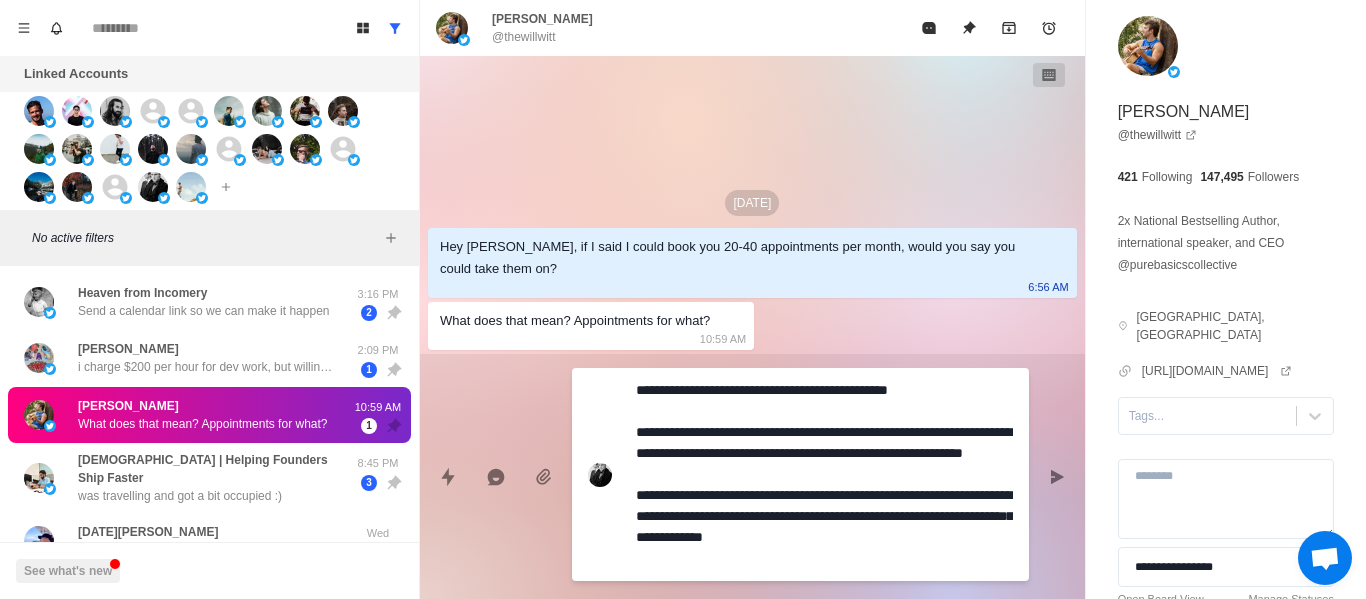 type on "**********" 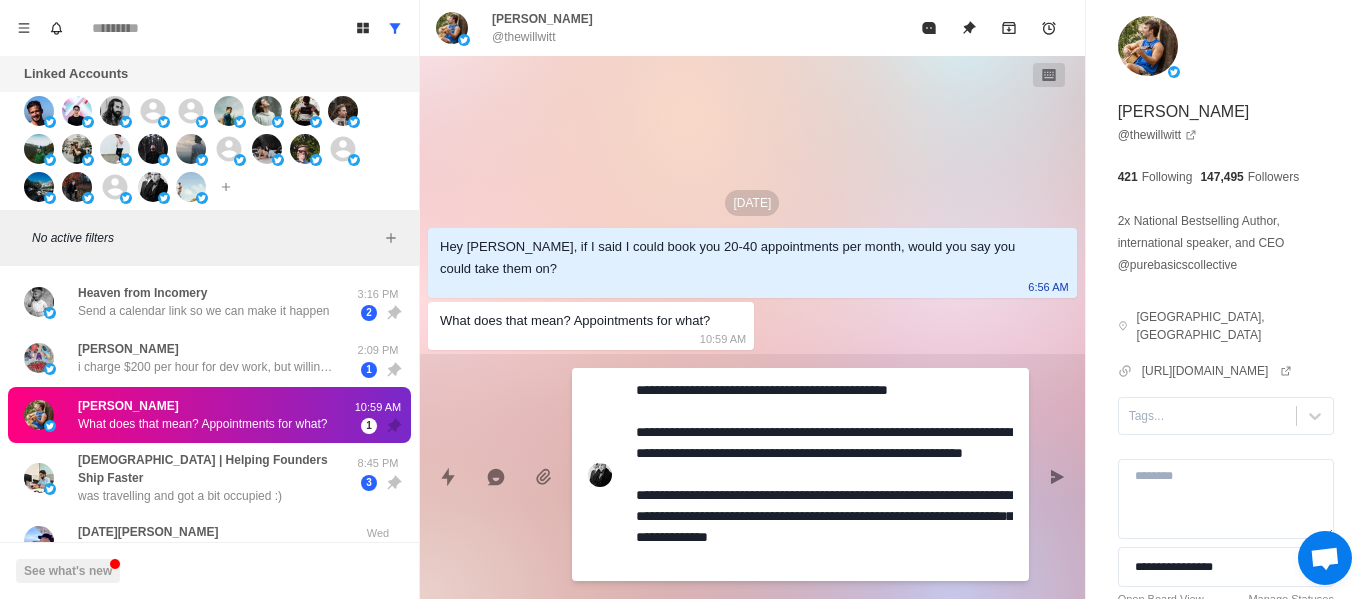 type on "**********" 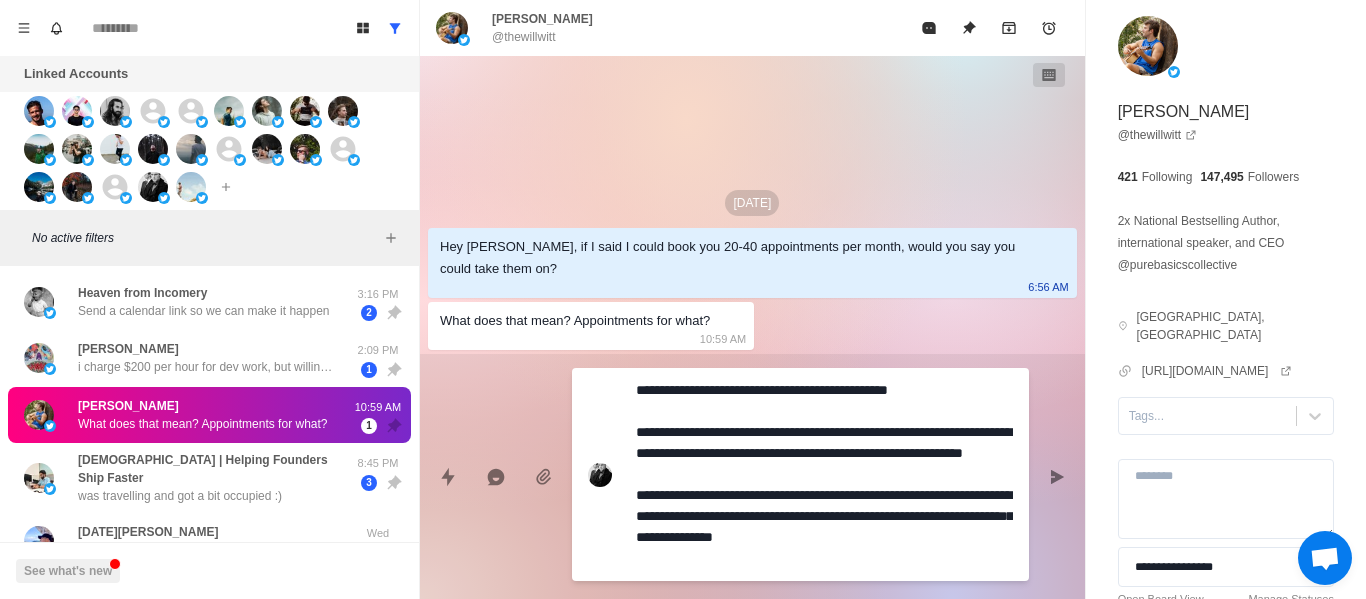 type on "**********" 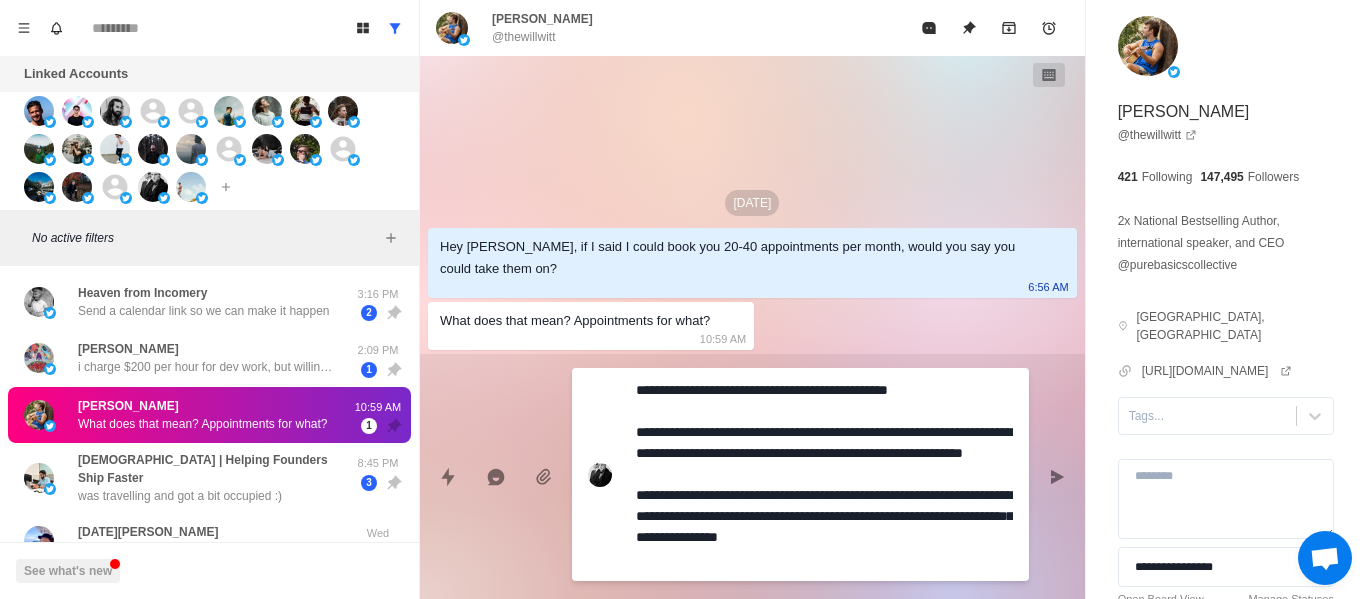 type on "**********" 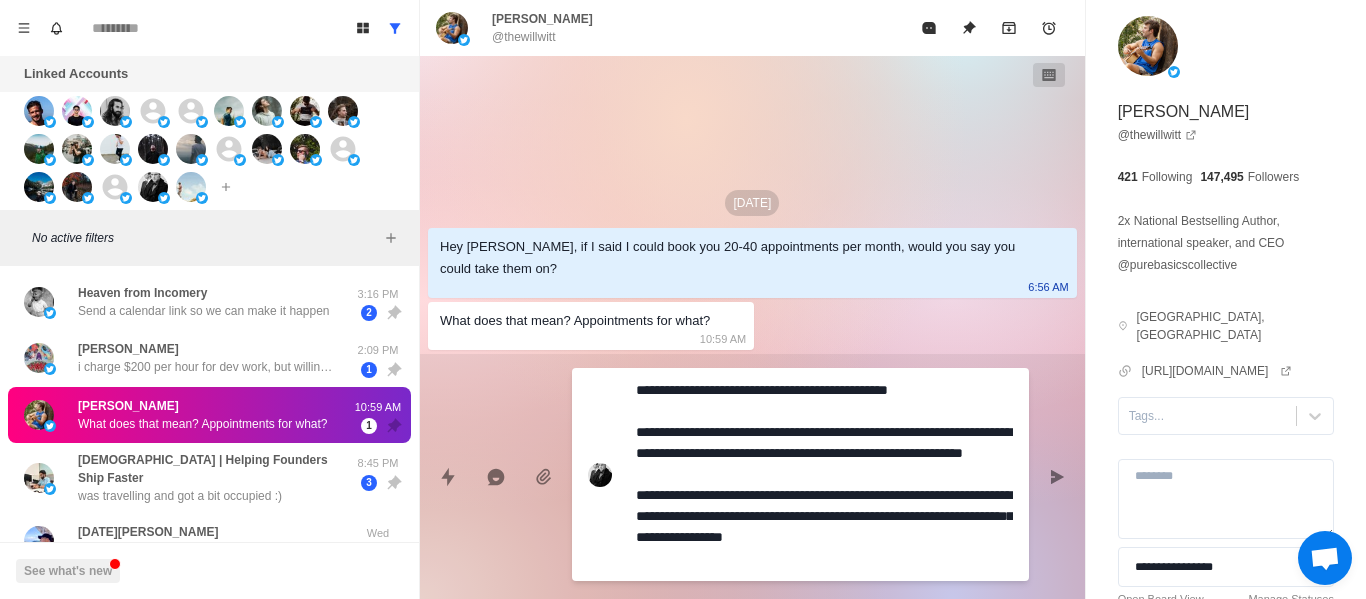 type on "**********" 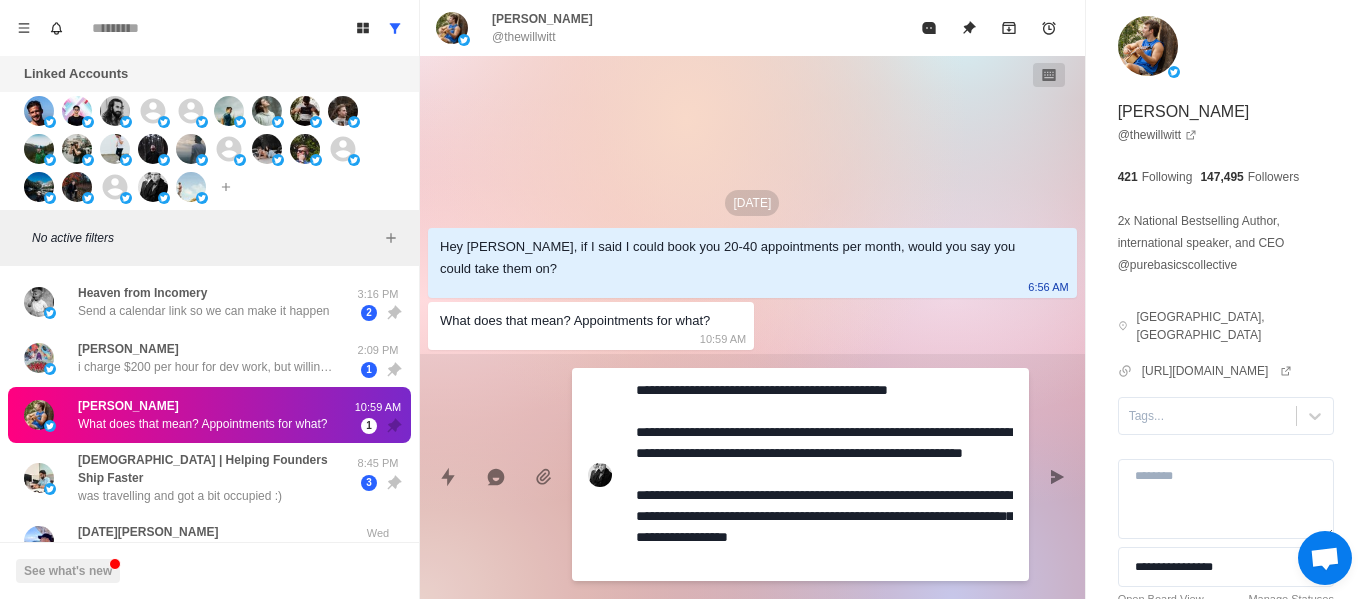 type on "*" 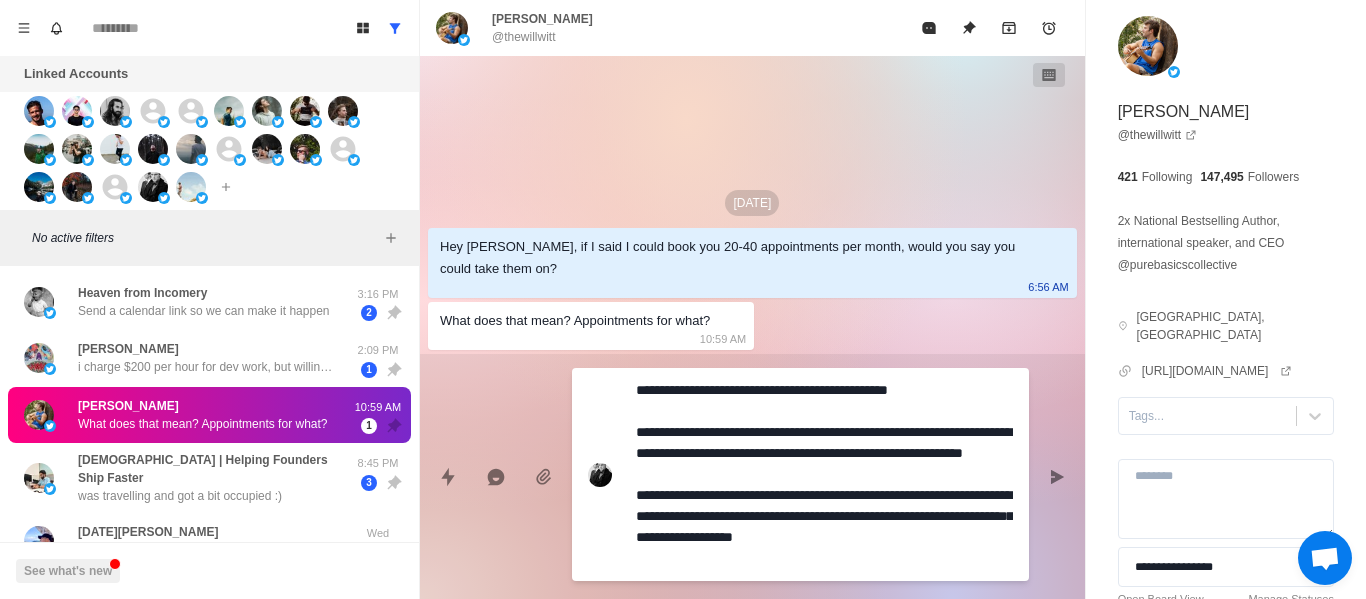 type on "**********" 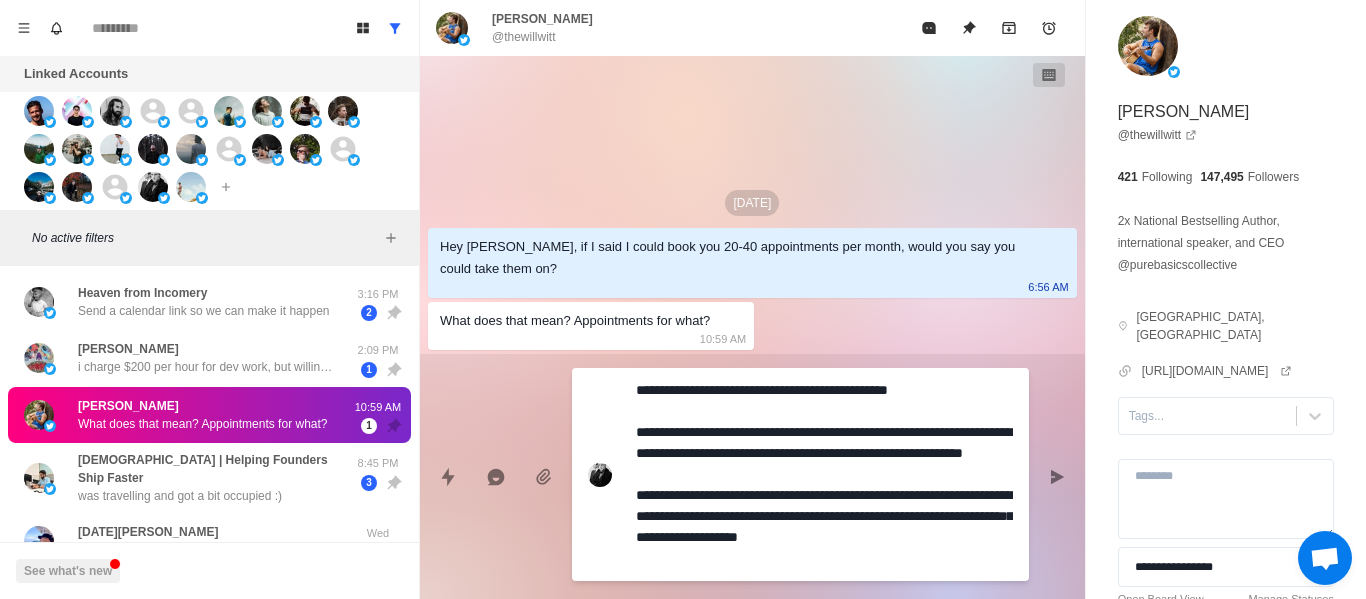 type on "*" 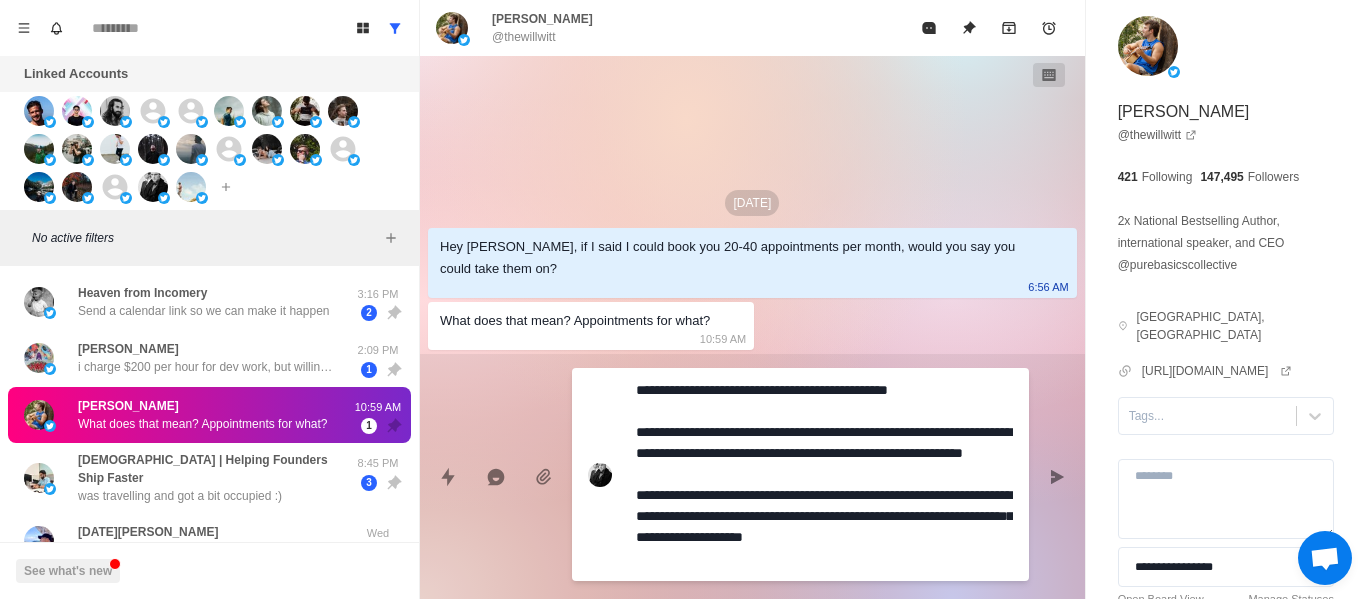 type on "**********" 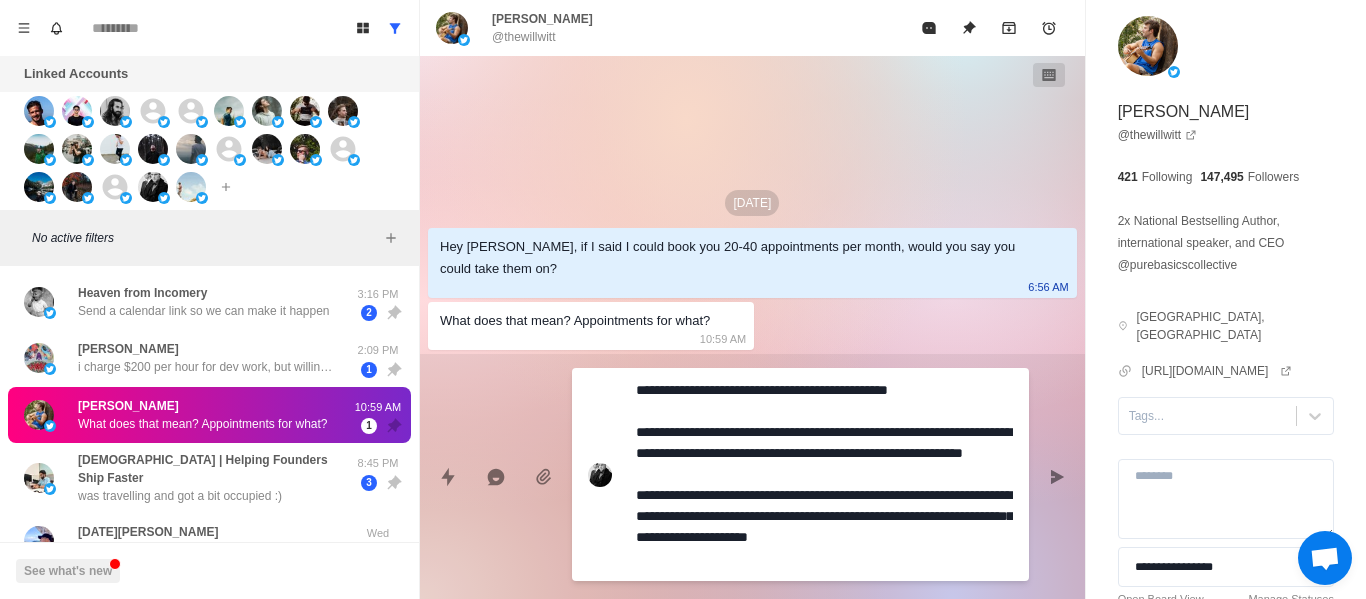 type on "**********" 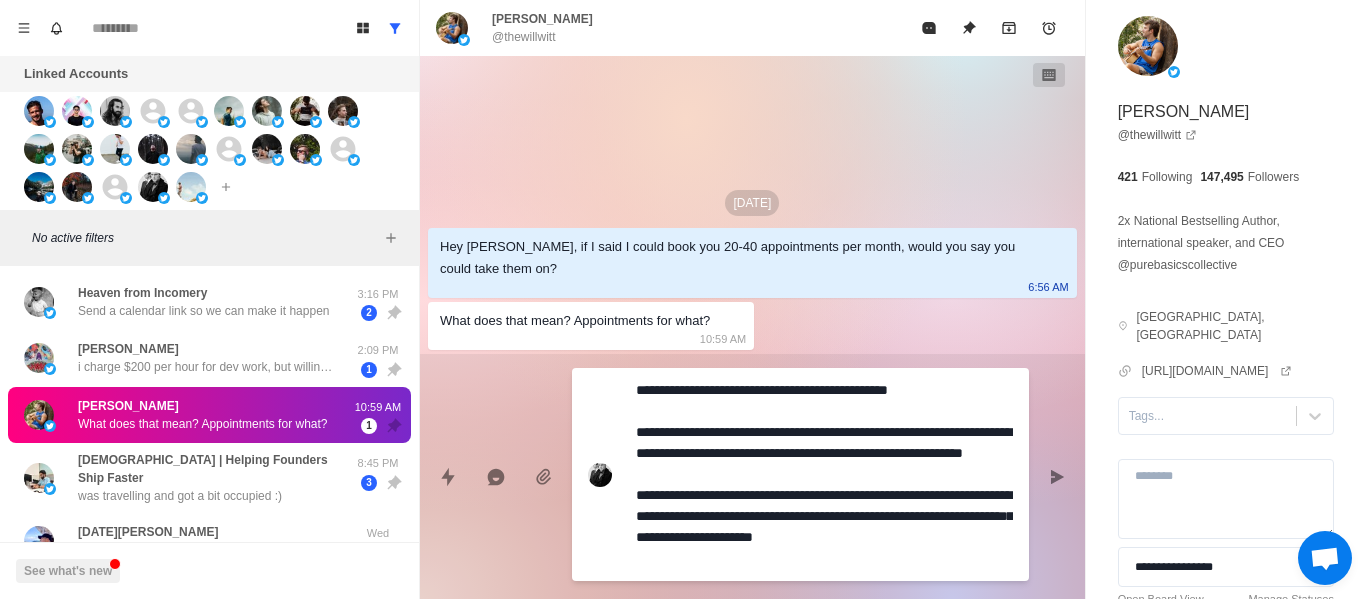 type on "**********" 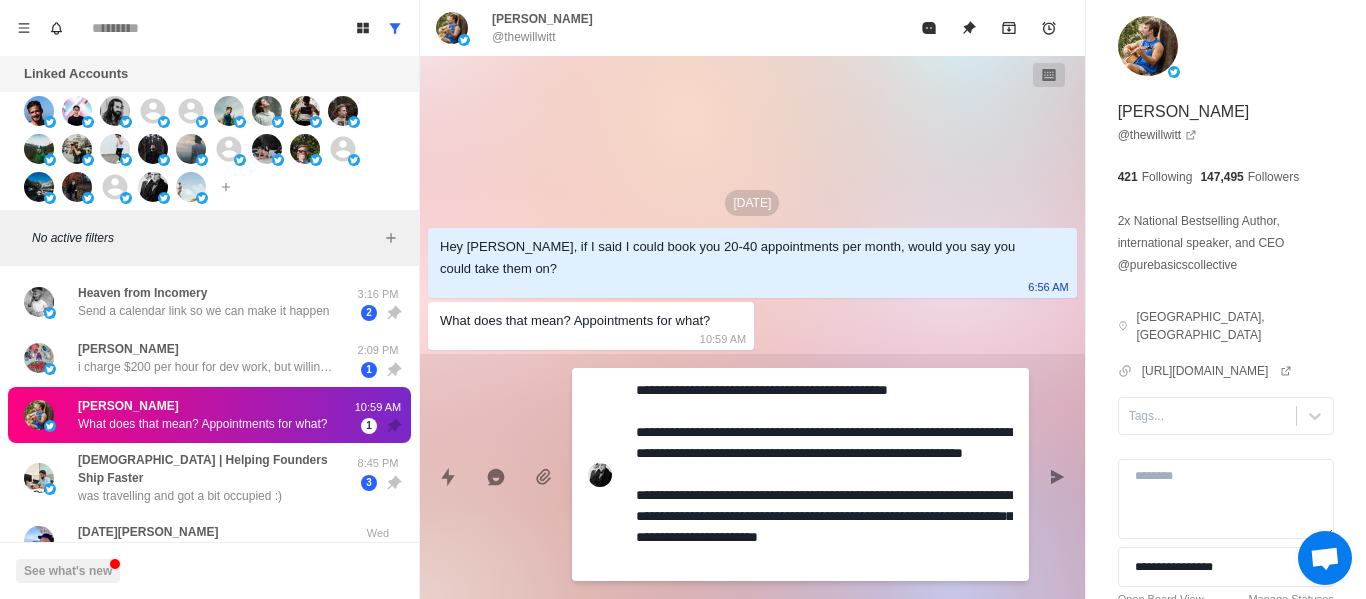 type on "**********" 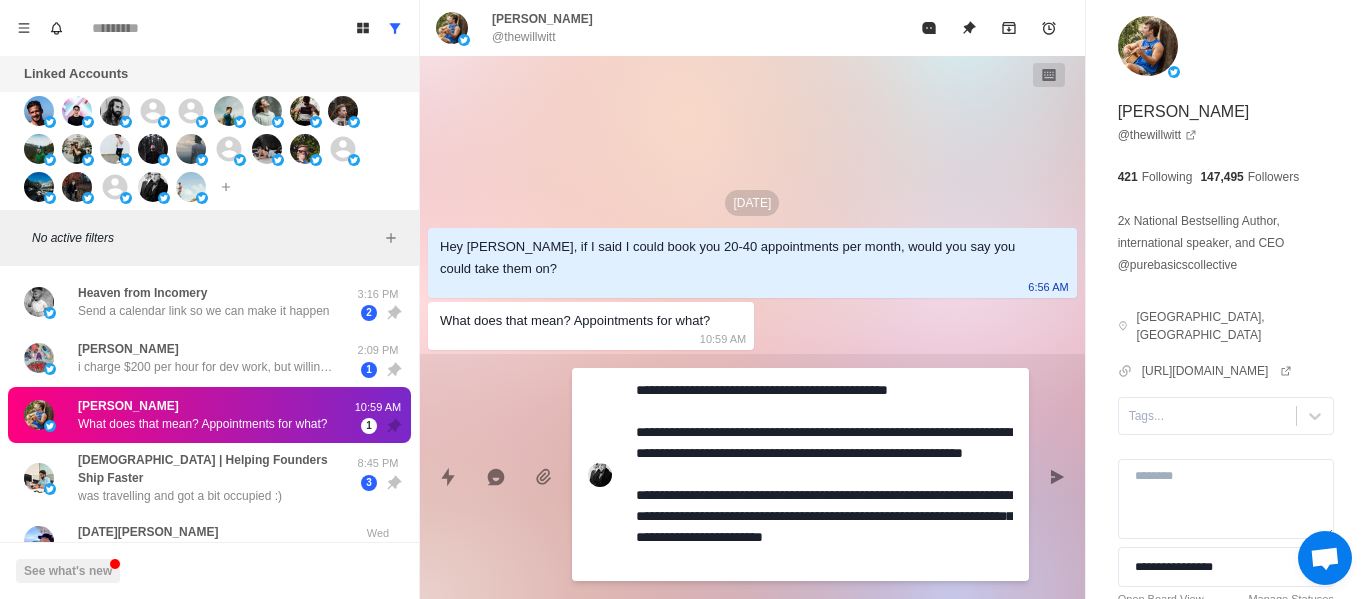 type on "**********" 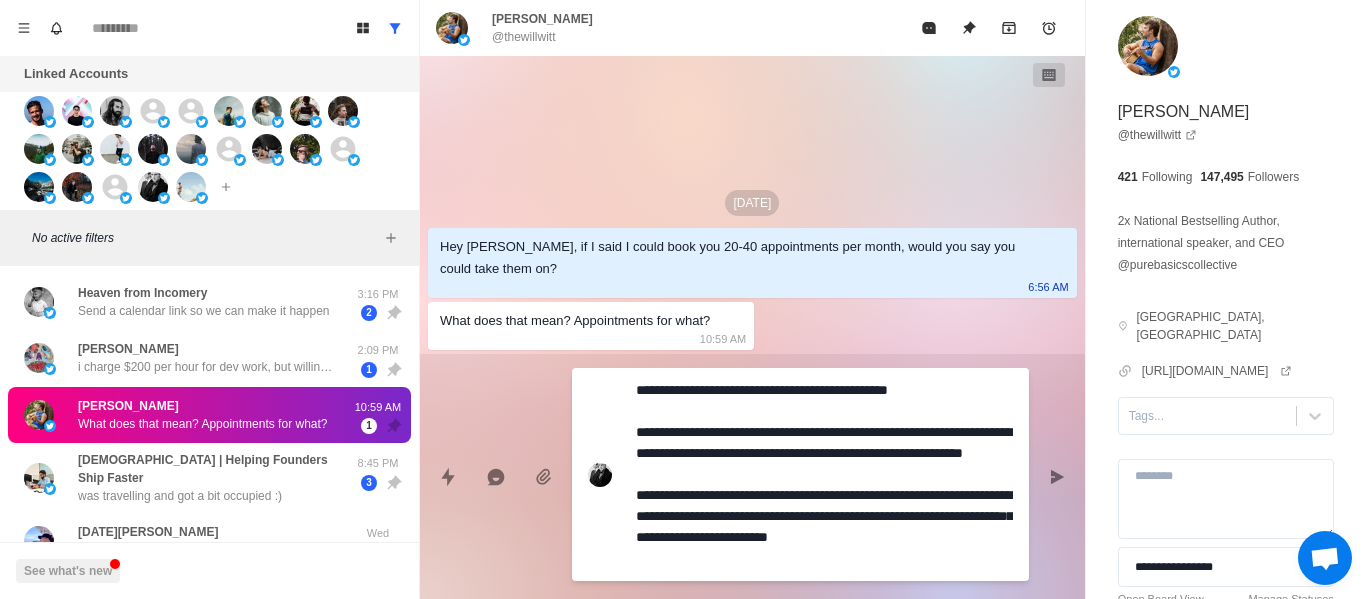 type on "**********" 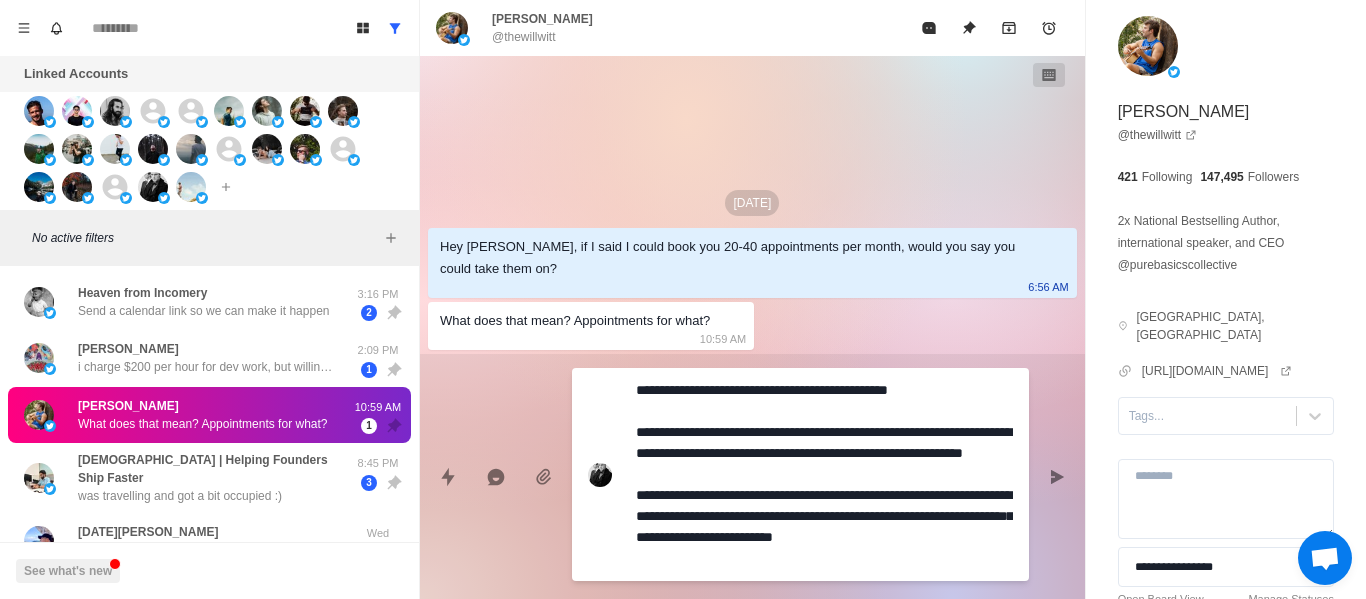 type on "**********" 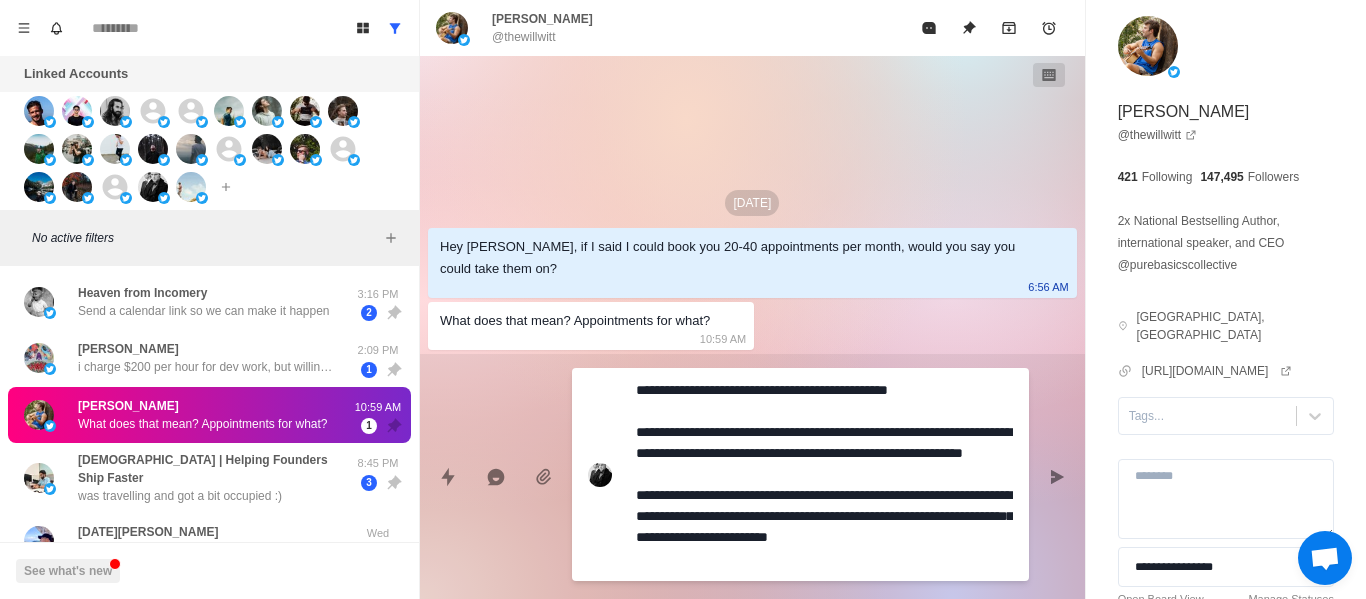 type on "**********" 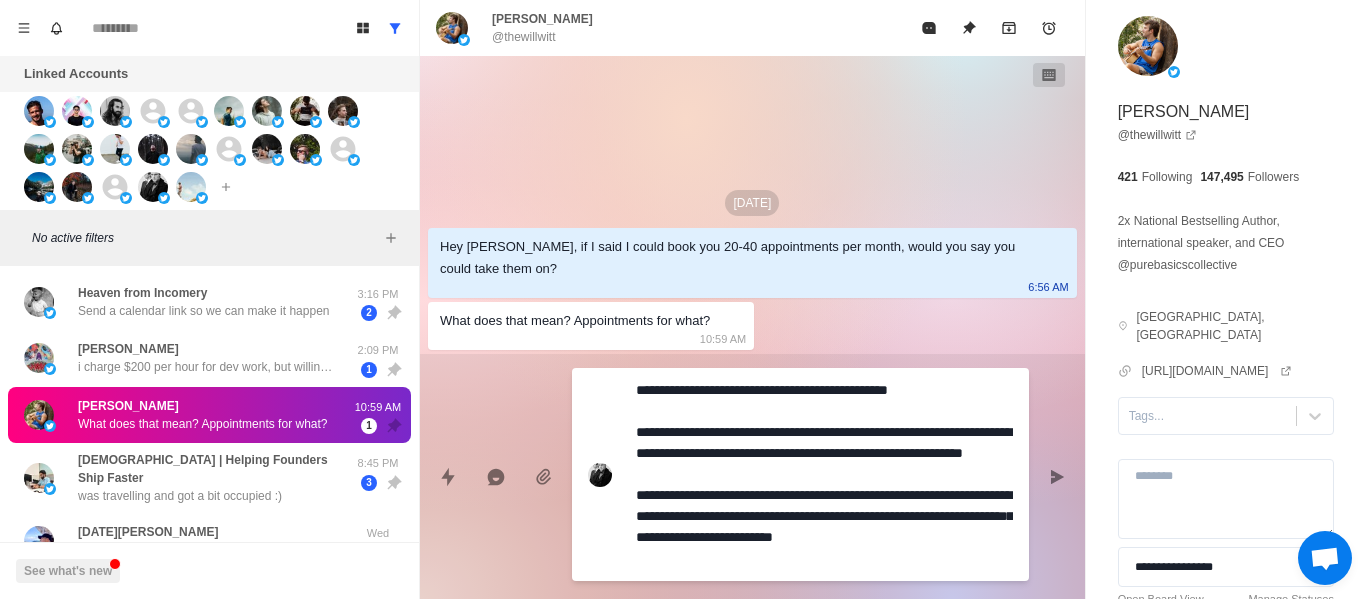 type on "**********" 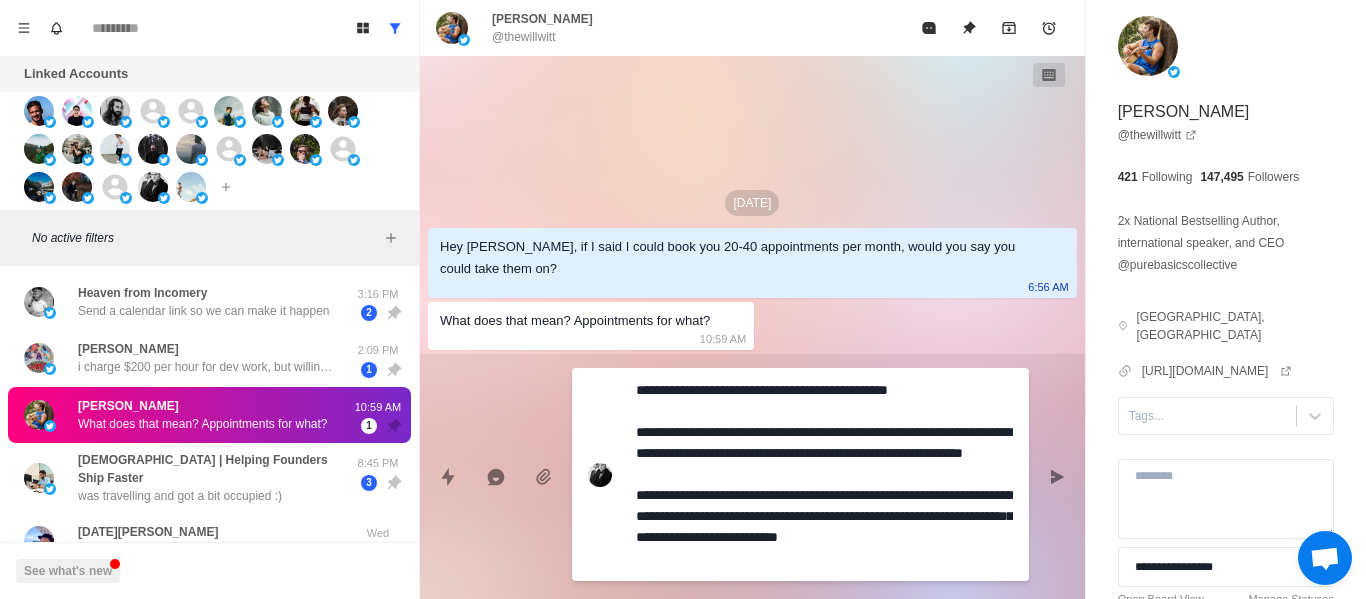 type on "**********" 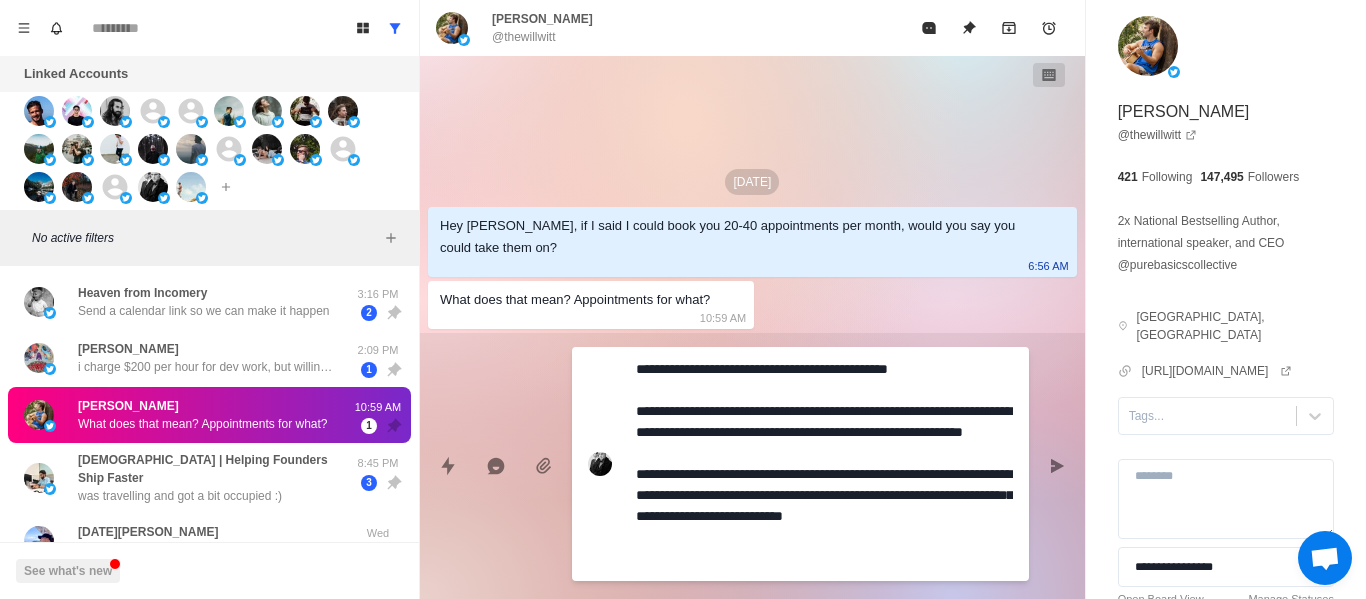 type on "**********" 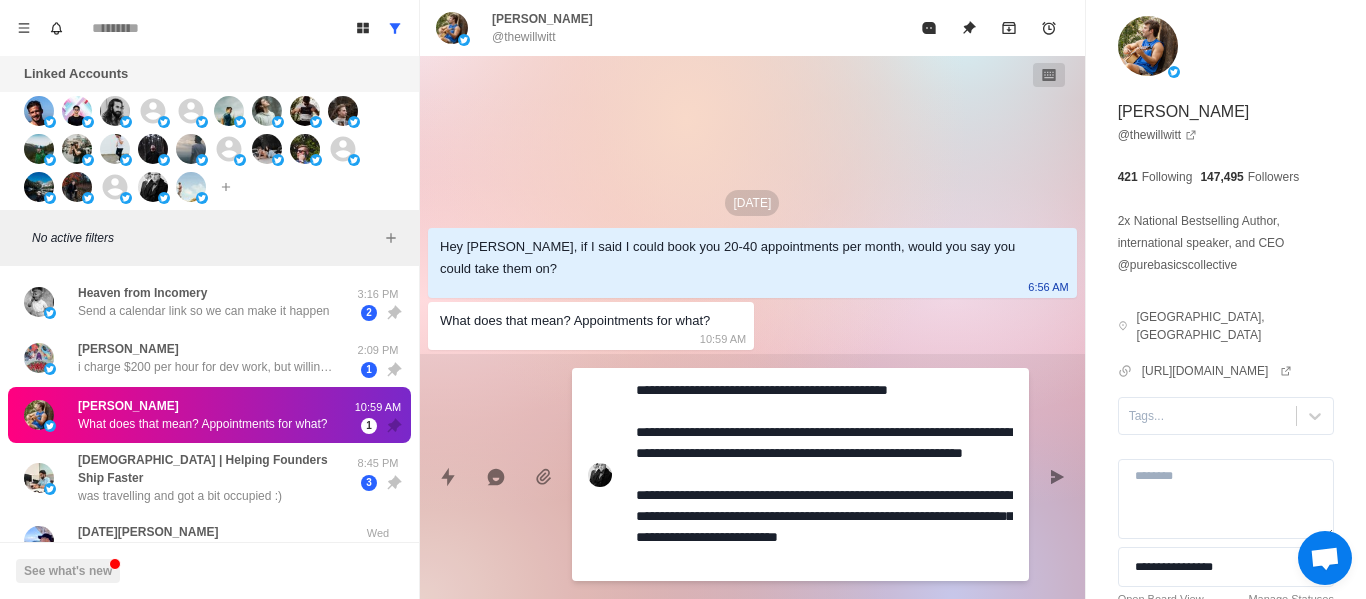 type on "**********" 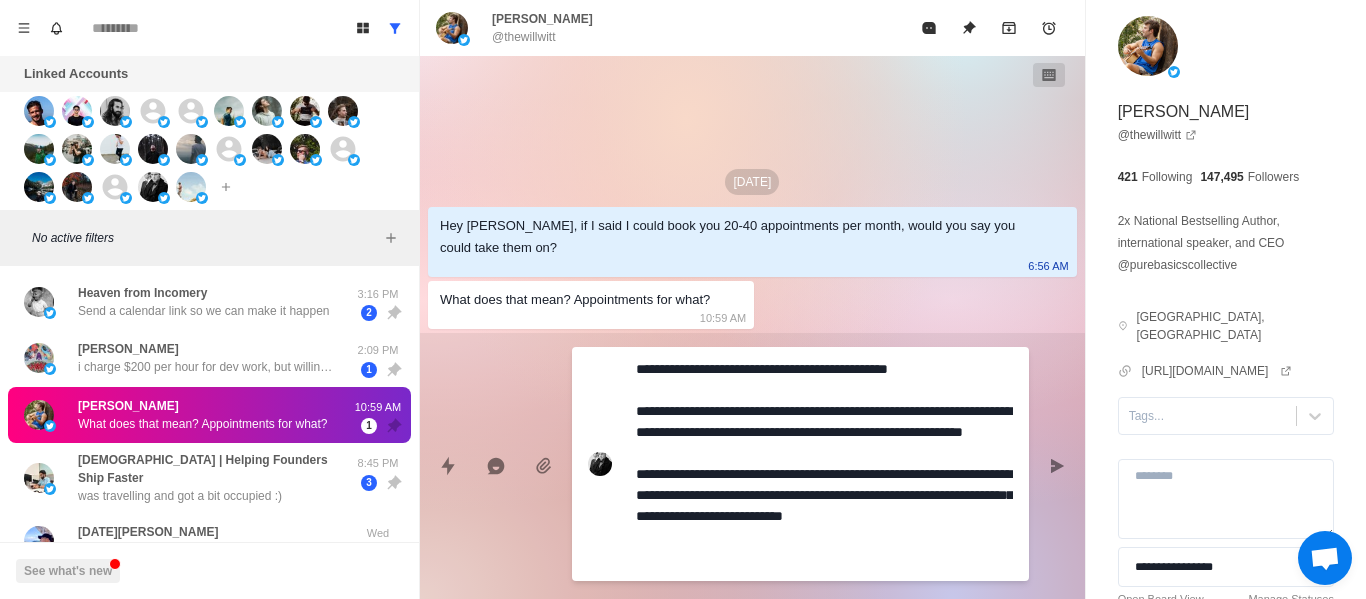 type on "**********" 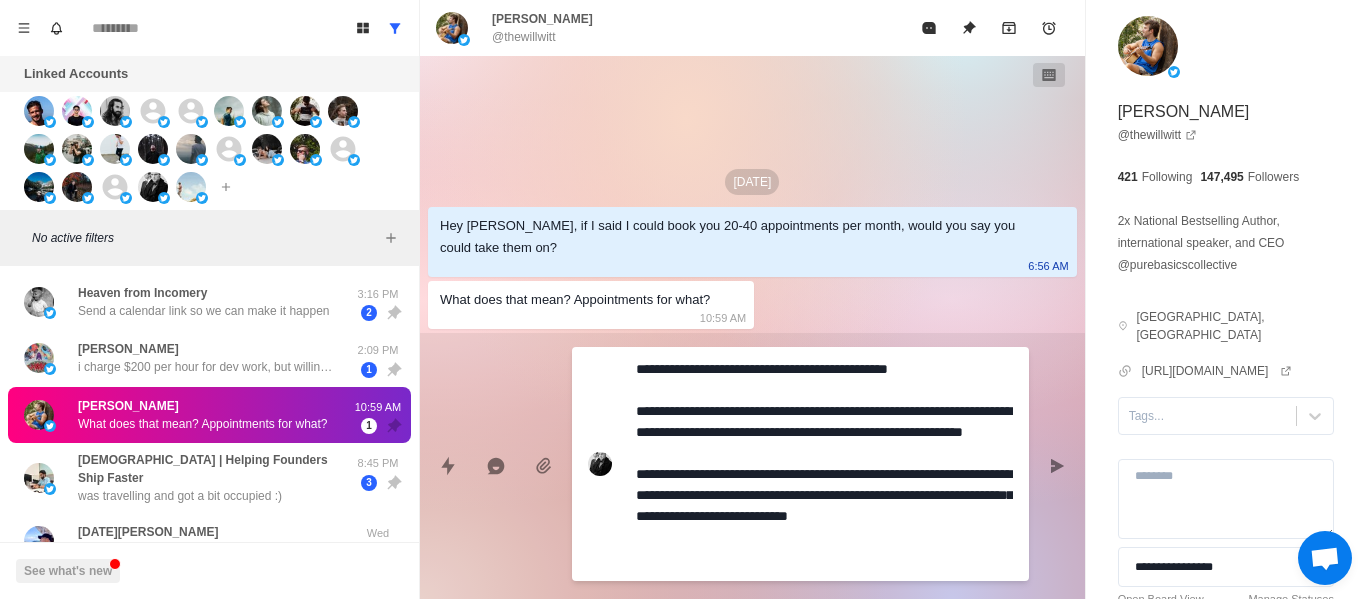 type on "**********" 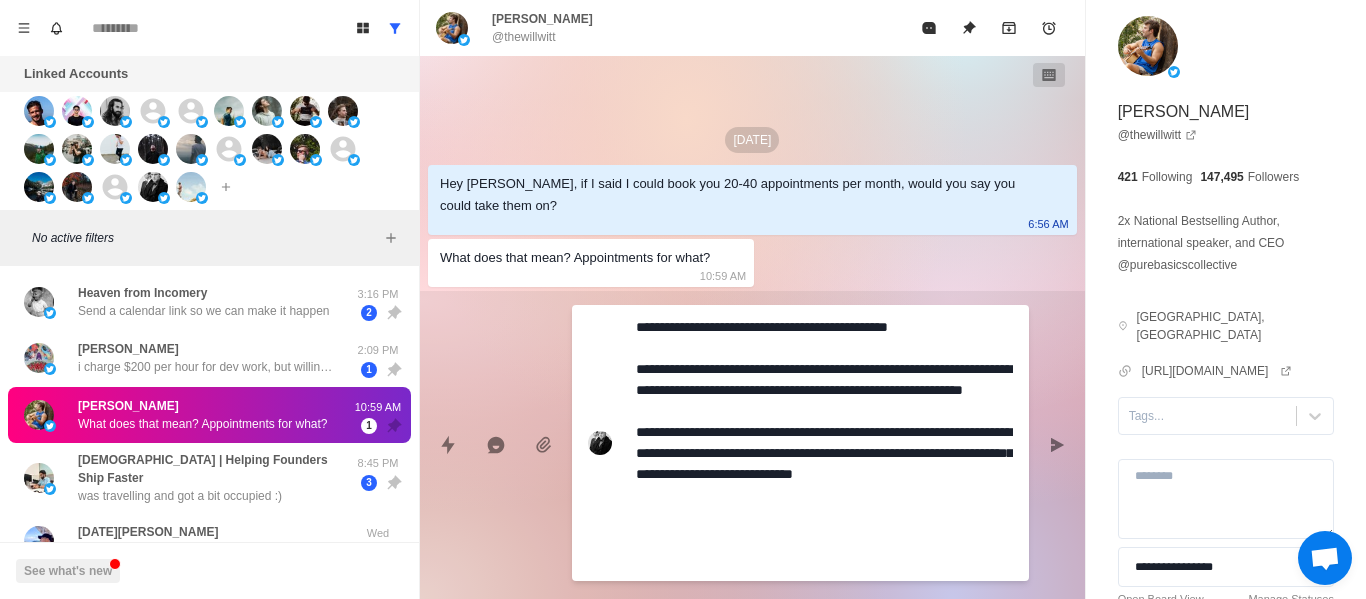 type on "*" 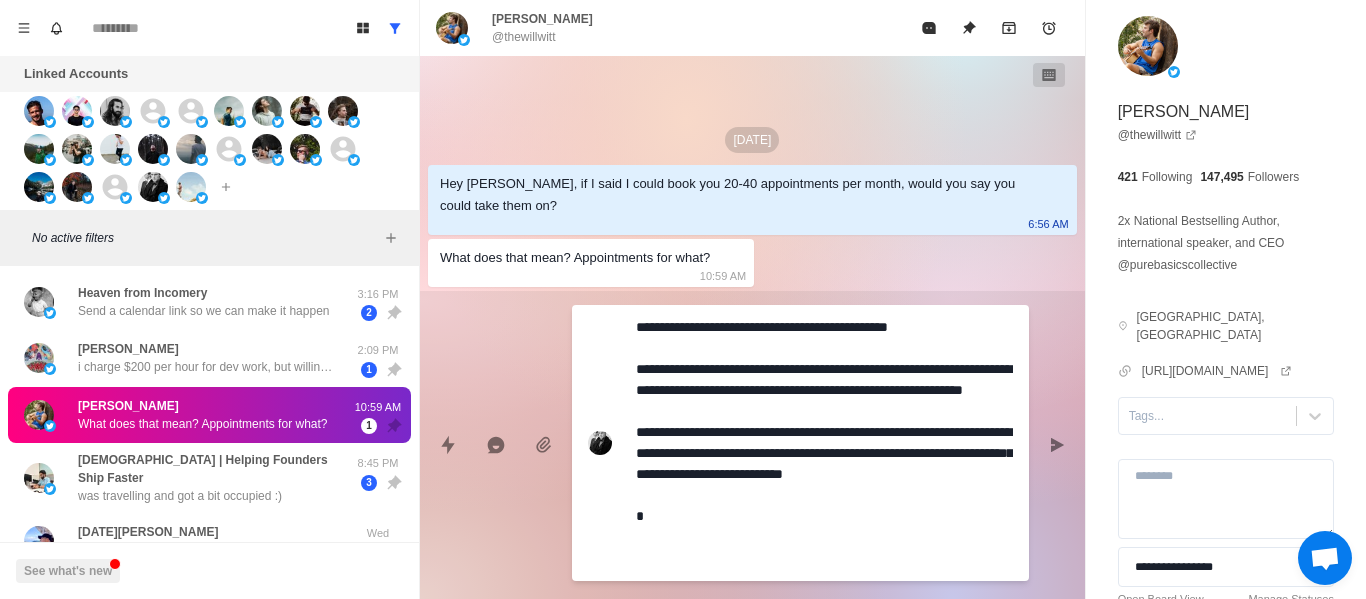 type on "**********" 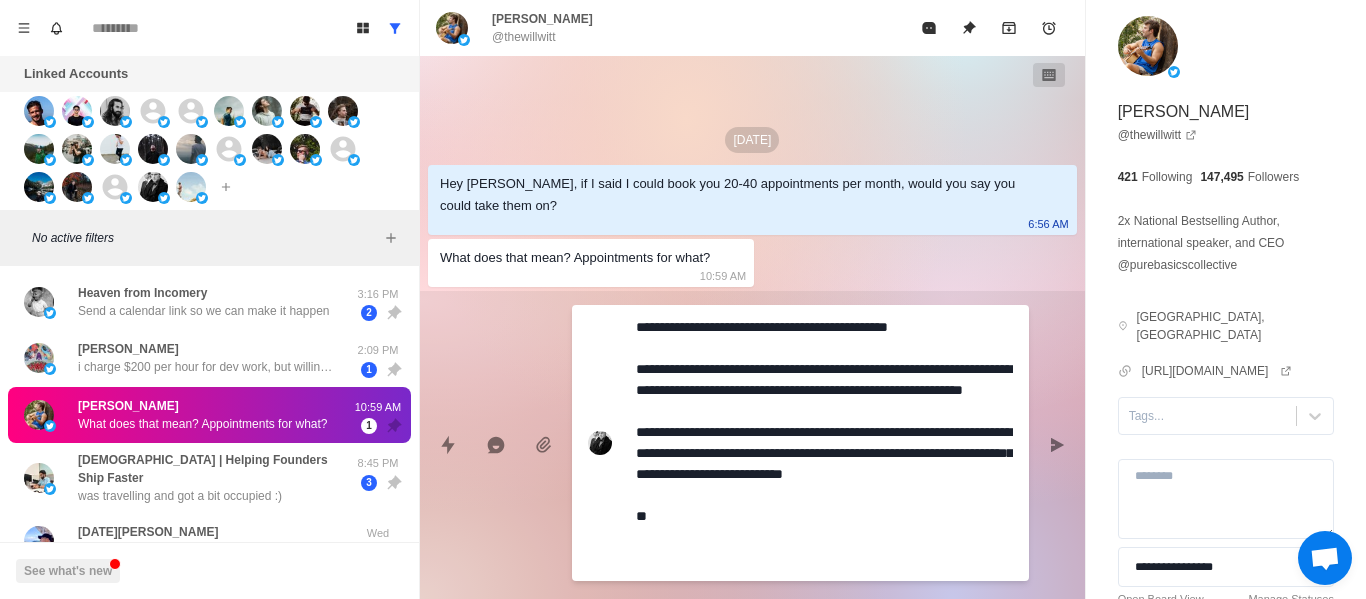 type on "**********" 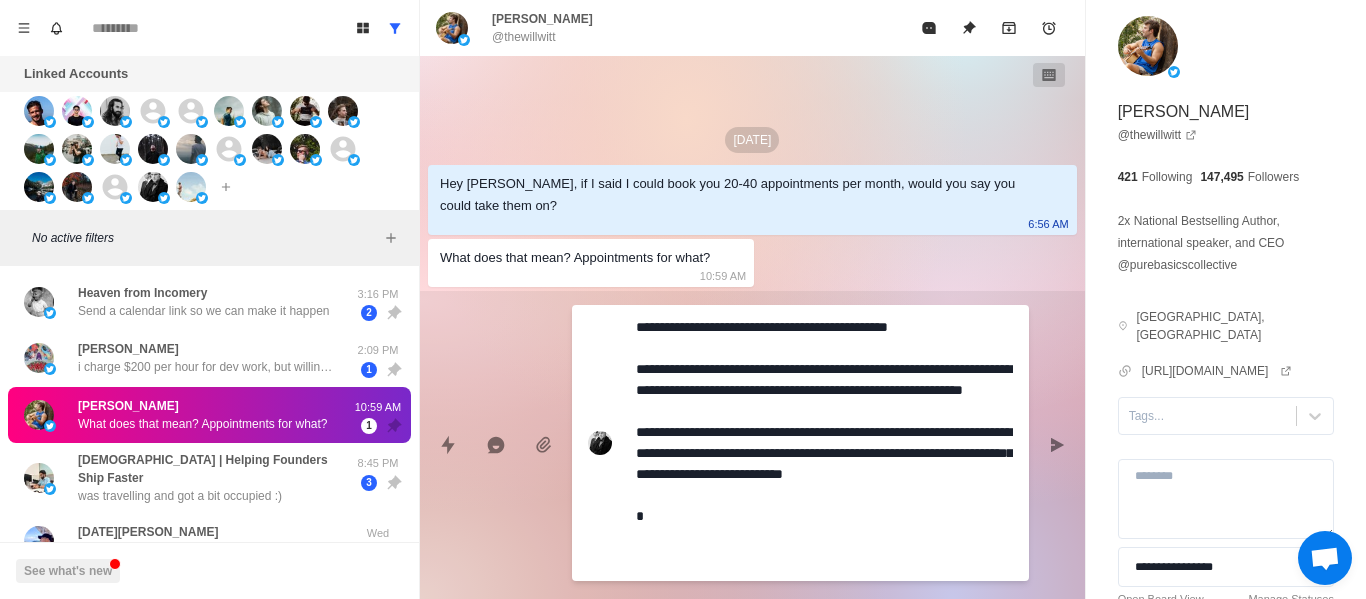 type on "*" 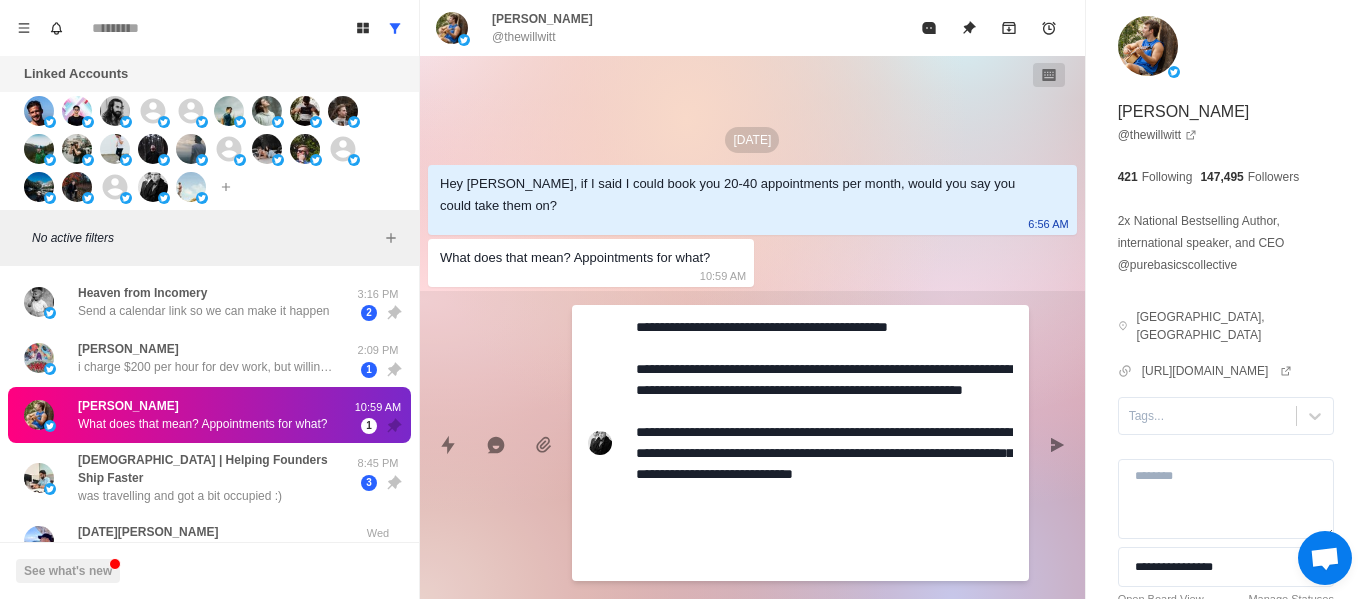 type on "*" 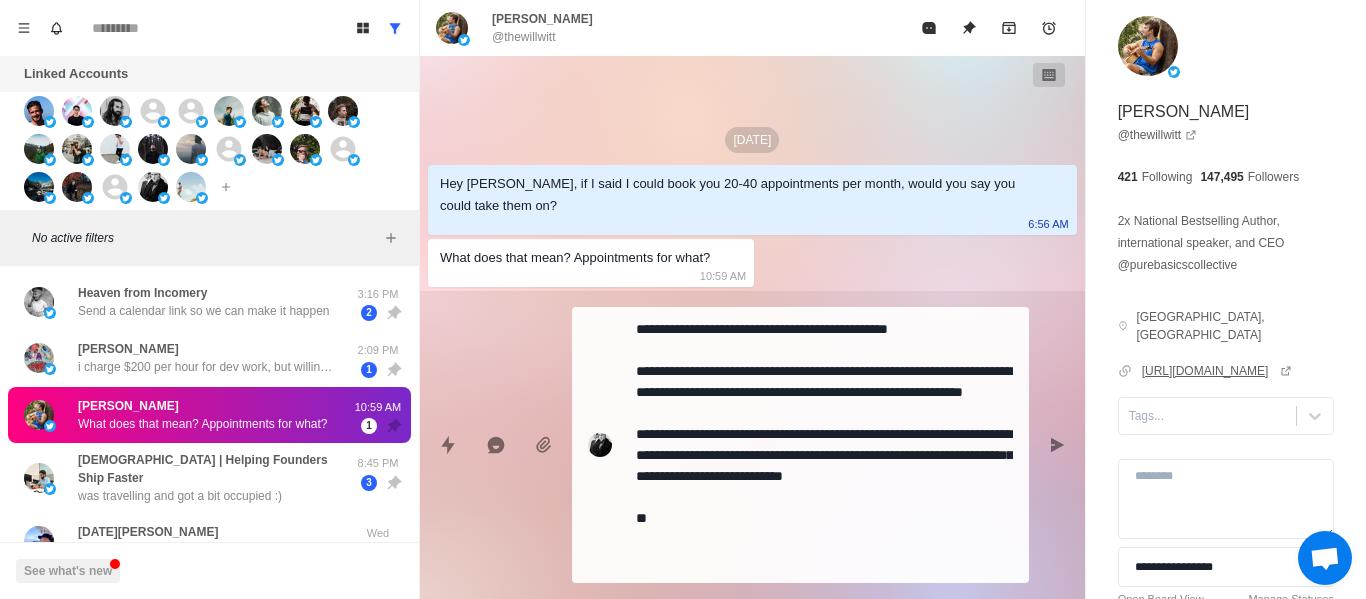 click on "http://purebasicscollective.com" at bounding box center (1217, 371) 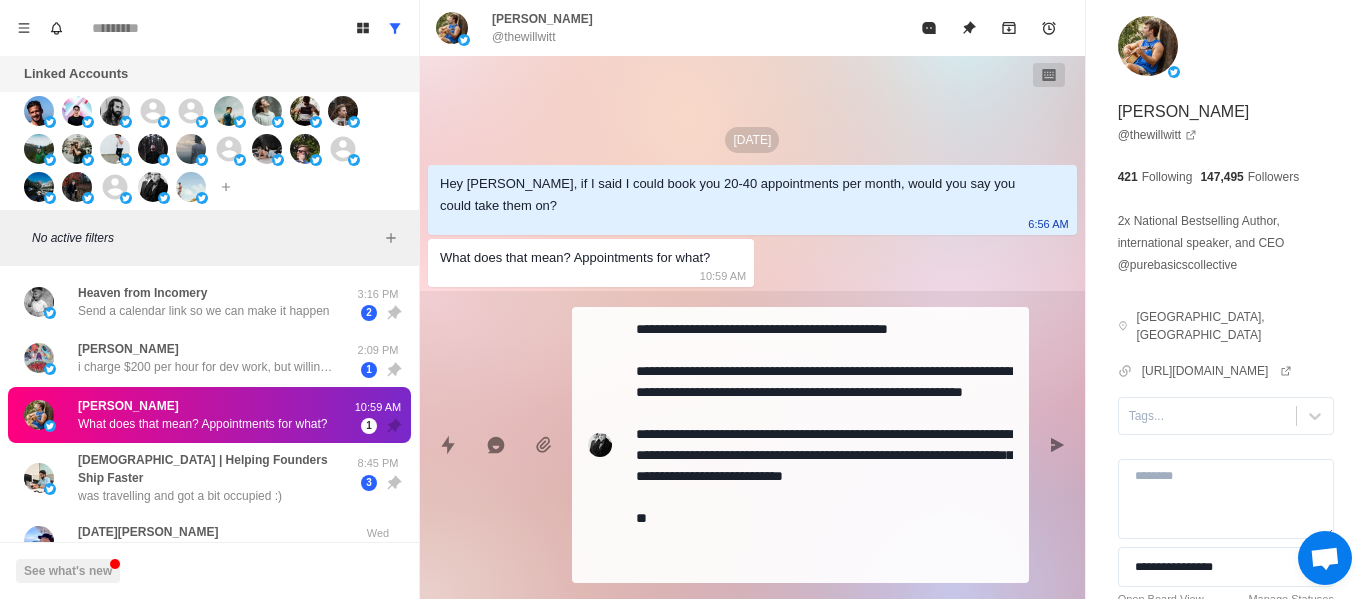 click on "**********" at bounding box center (824, 445) 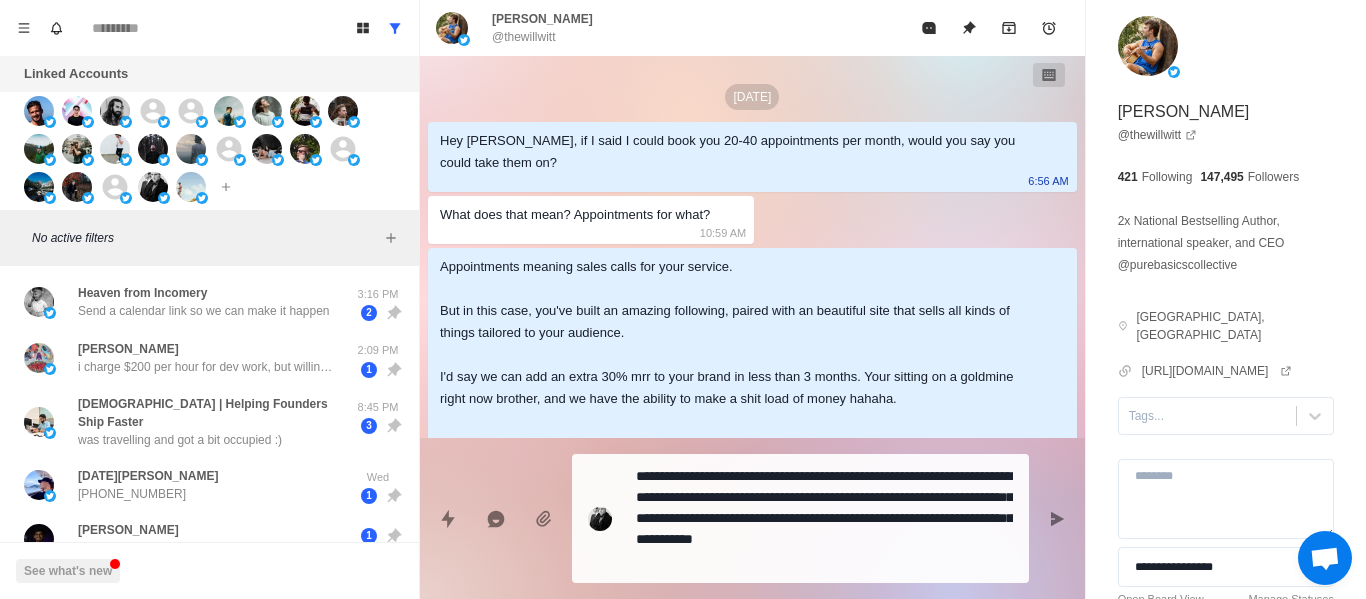 drag, startPoint x: 1065, startPoint y: 540, endPoint x: 1051, endPoint y: 547, distance: 15.652476 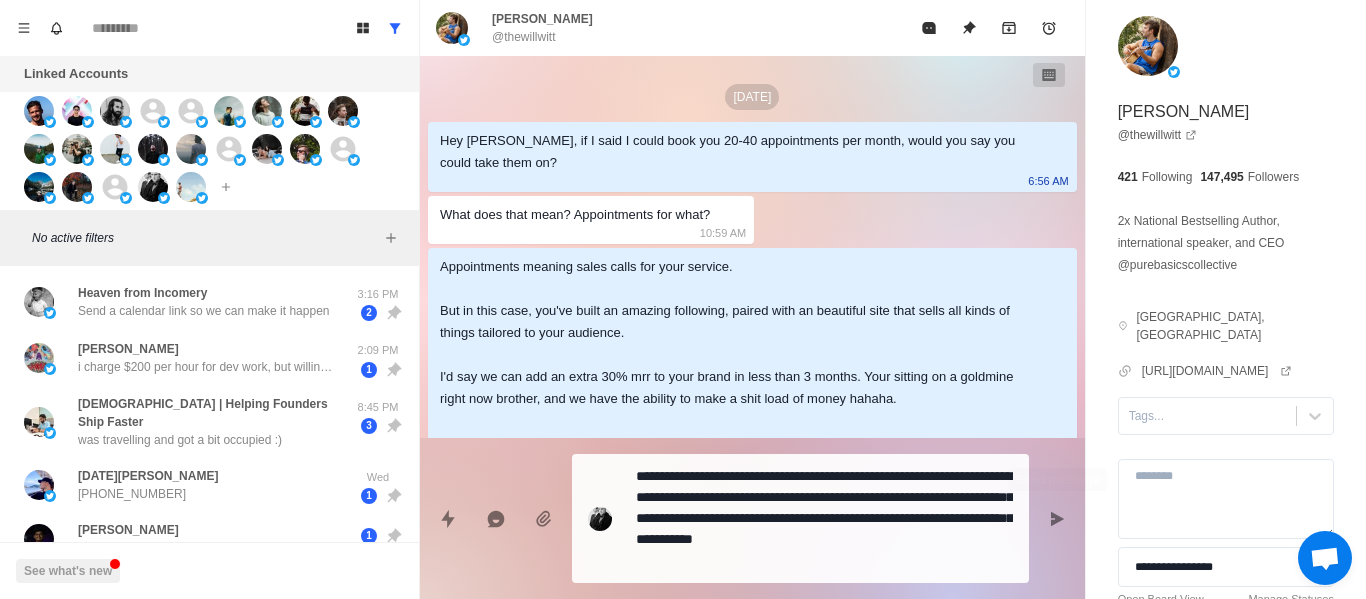 click 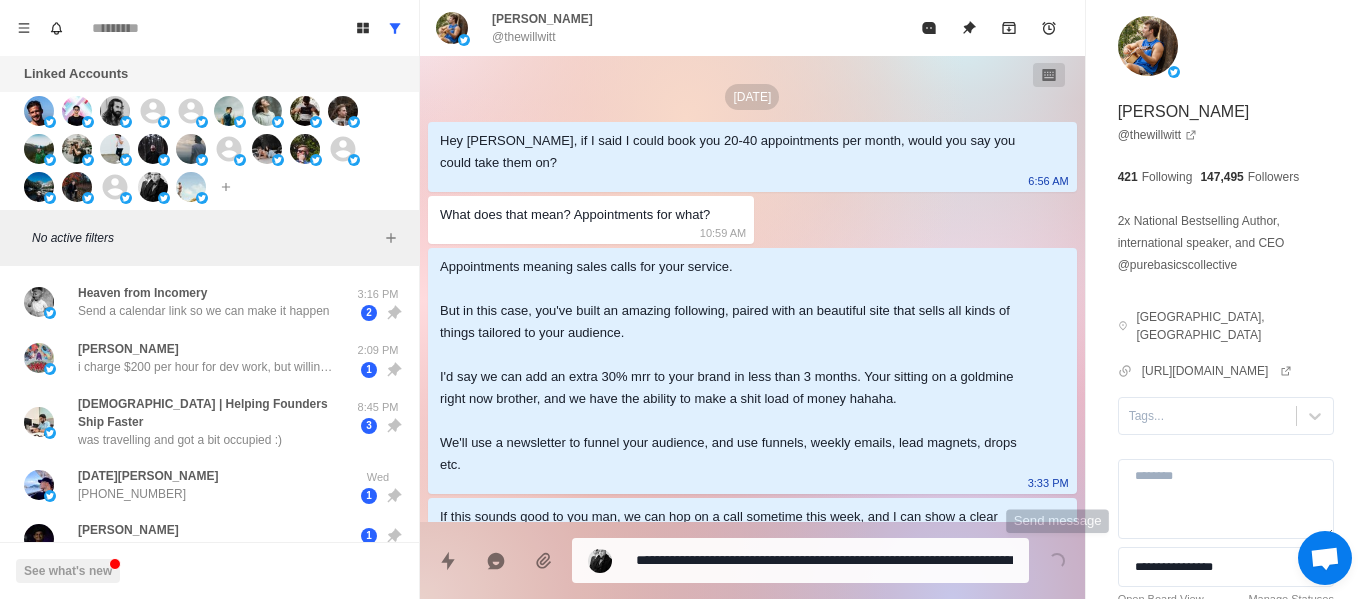 scroll, scrollTop: 72, scrollLeft: 0, axis: vertical 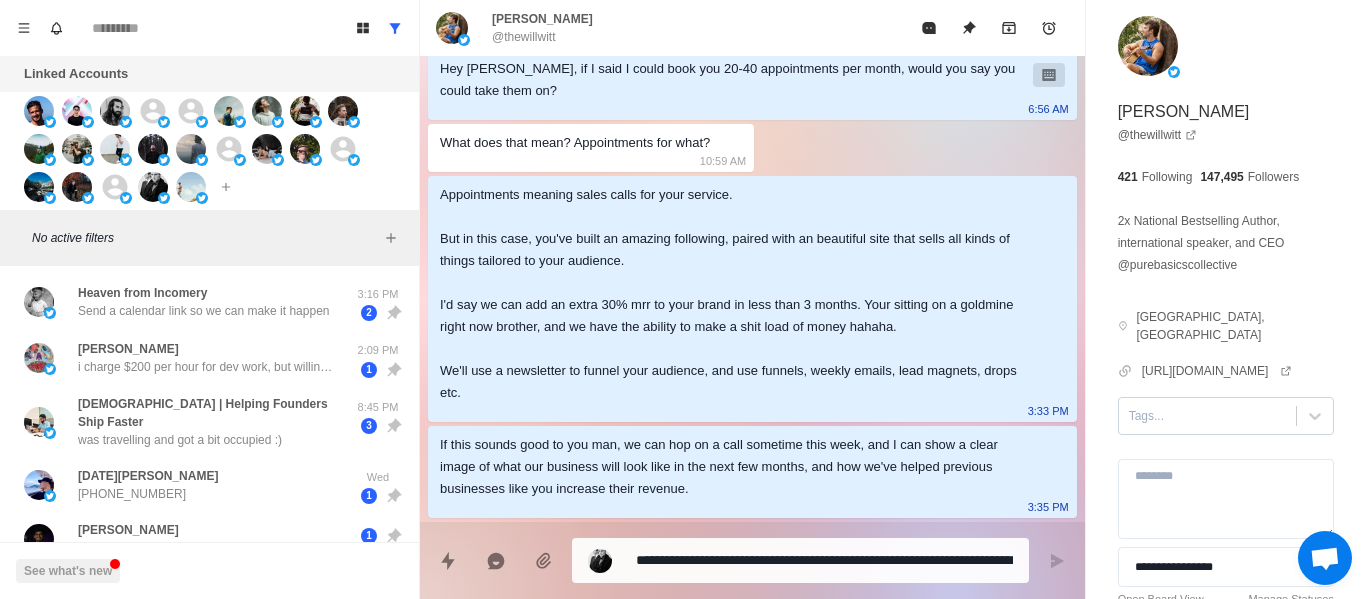 click at bounding box center (1207, 416) 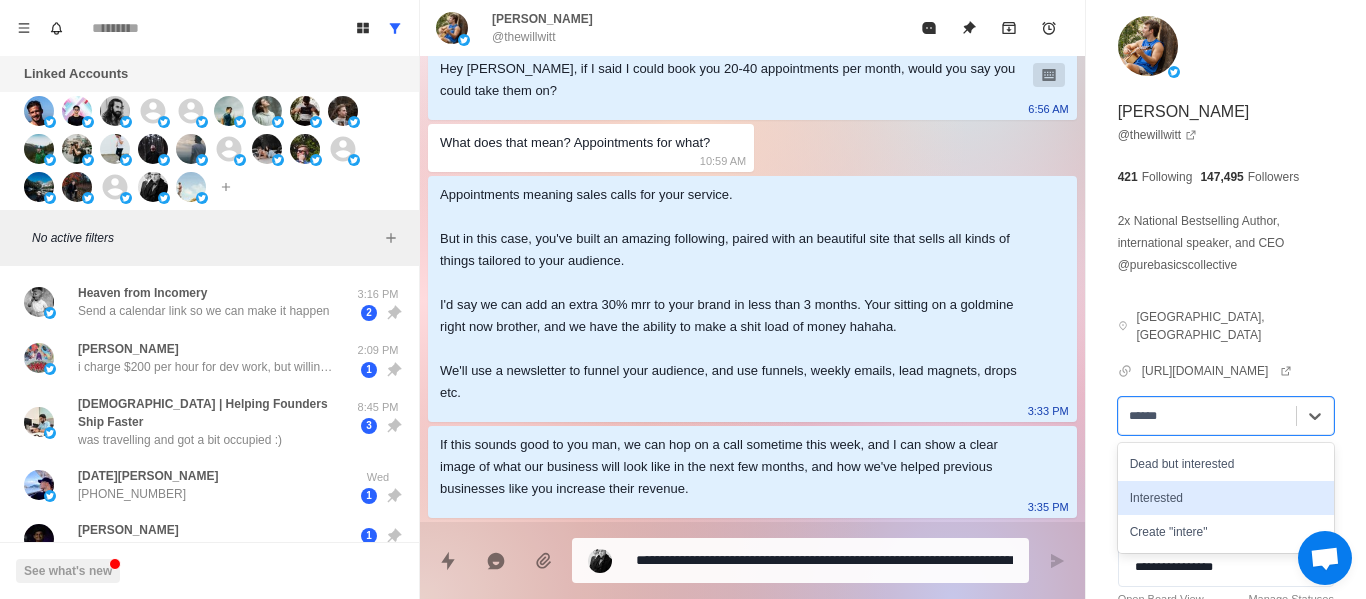 drag, startPoint x: 1178, startPoint y: 495, endPoint x: 550, endPoint y: 373, distance: 639.7406 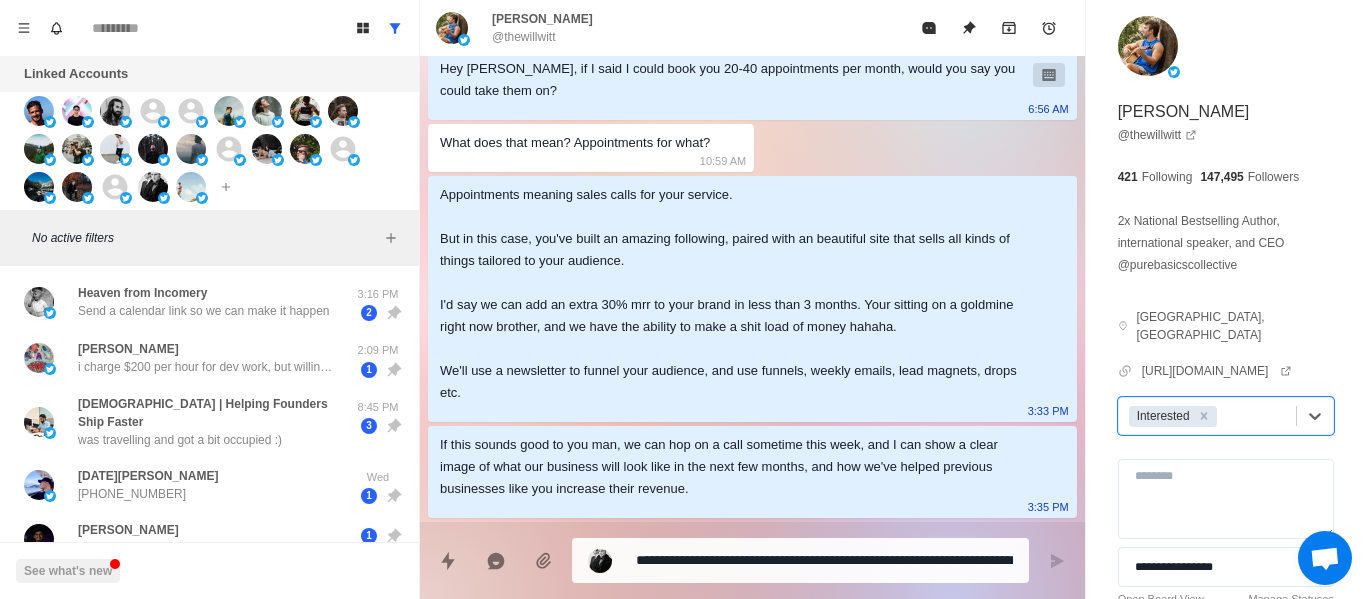 click on "Appointments meaning sales calls for your service.
But in this case, you've built an amazing following, paired with an beautiful site that sells all kinds of things tailored to your audience.
I'd say we can add an extra 30% mrr to your brand in less than 3 months. Your sitting on a goldmine right now brother, and we have the ability to make a shit load of money hahaha.
We'll use a newsletter to funnel your audience, and use funnels, weekly emails, lead magnets, drops etc." at bounding box center (736, 294) 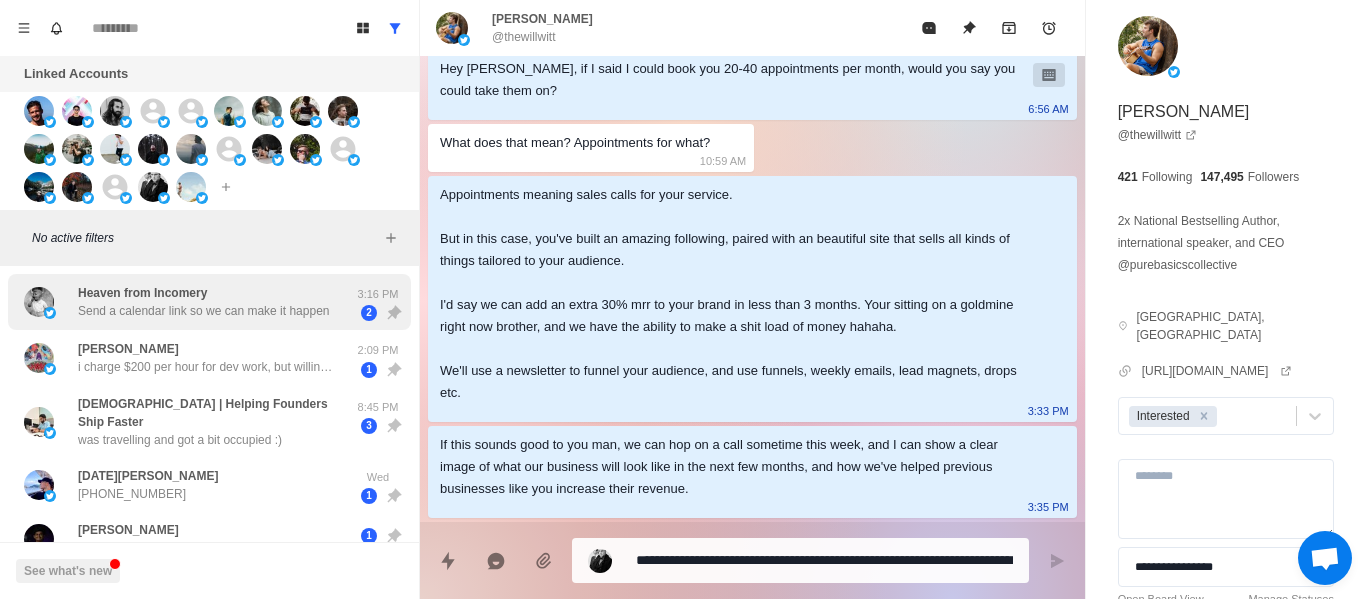 click on "Heaven from Incomery Send a calendar link so we can make it happen" at bounding box center [188, 302] 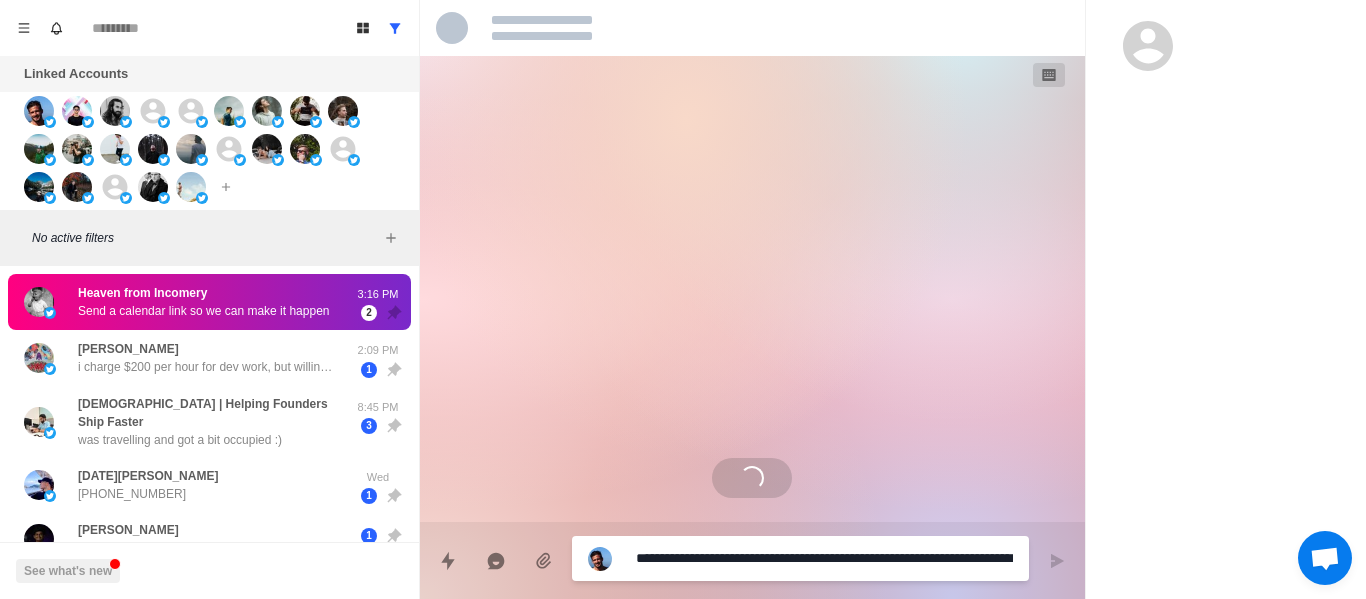 scroll, scrollTop: 108, scrollLeft: 0, axis: vertical 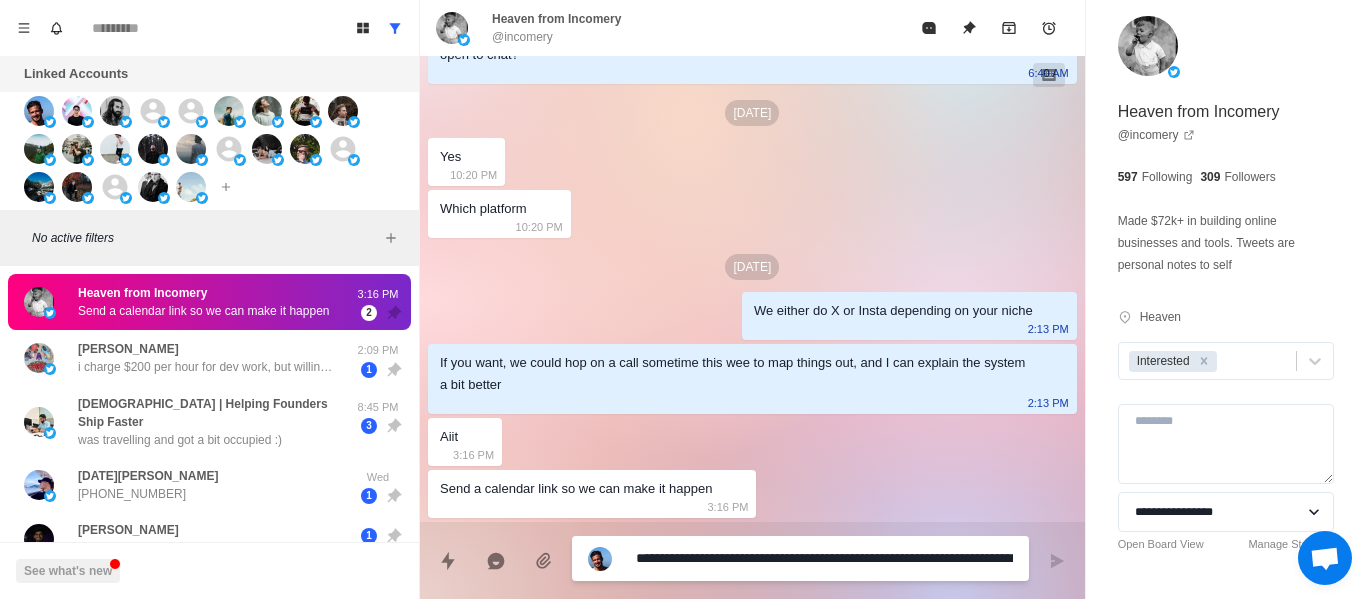 click on "**********" at bounding box center (824, 558) 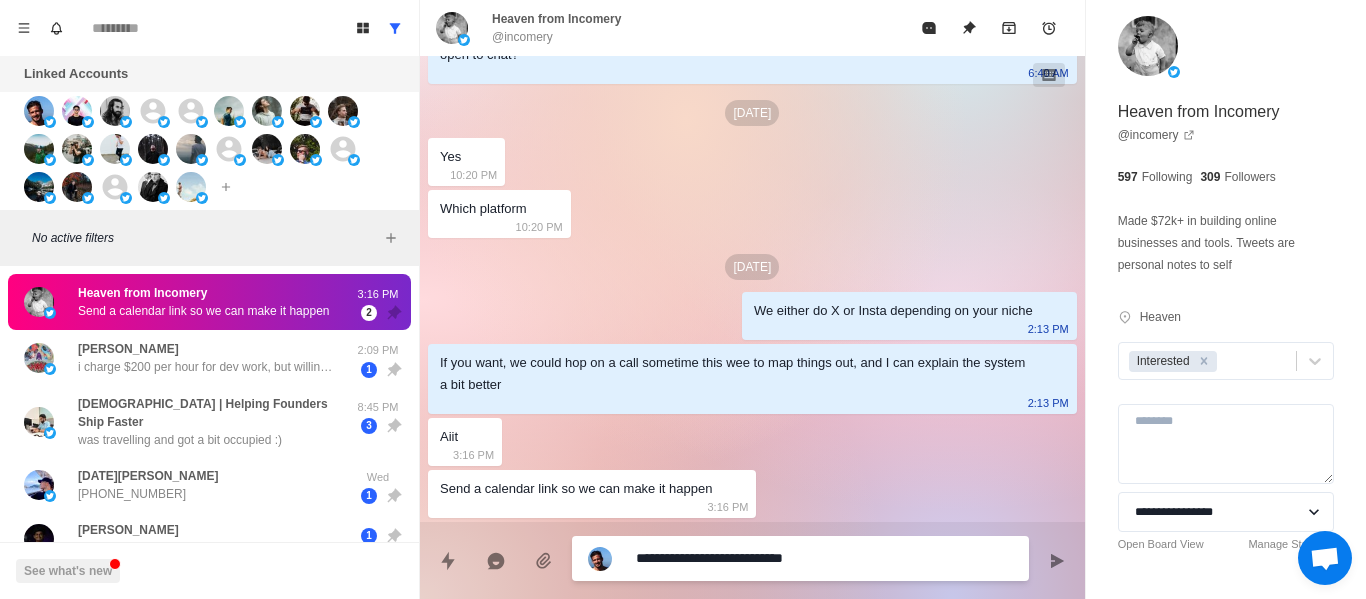 click on "**********" at bounding box center [824, 558] 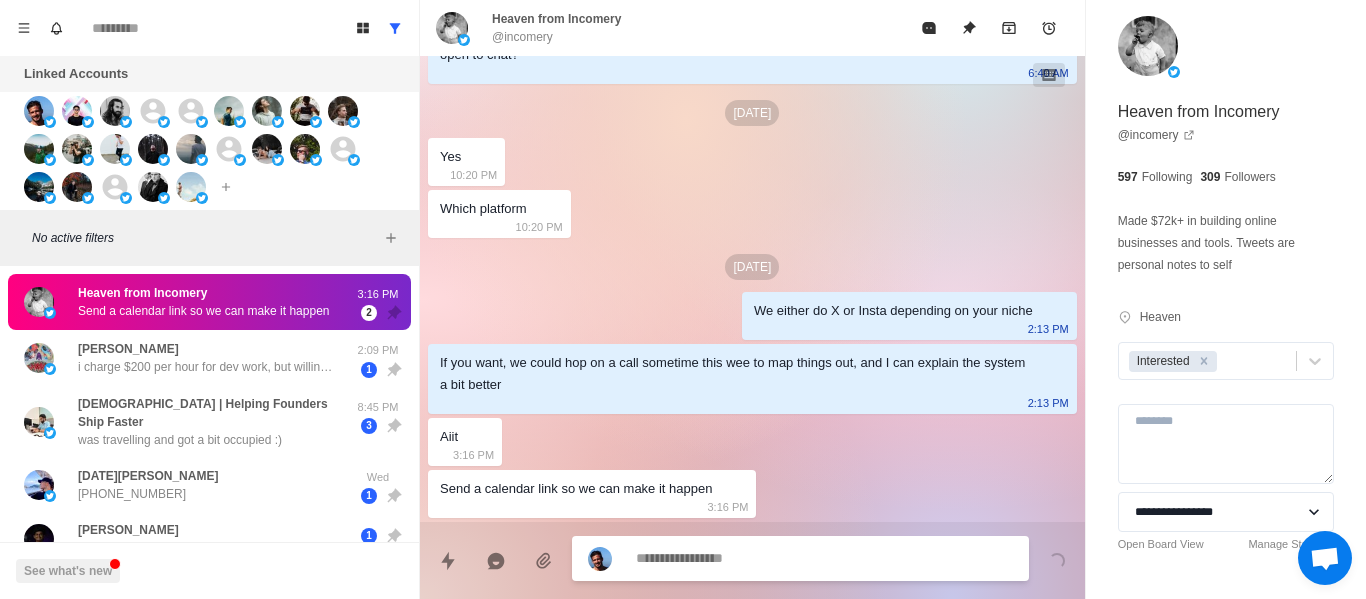 scroll, scrollTop: 160, scrollLeft: 0, axis: vertical 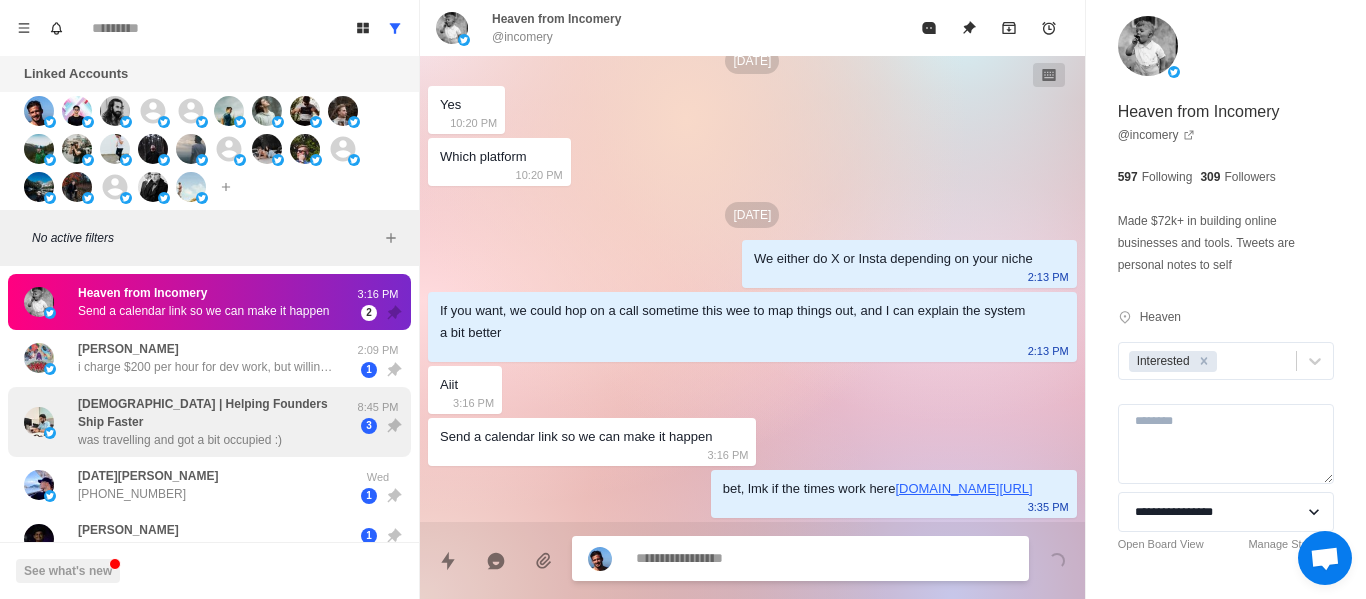 click on "was travelling and got a bit occupied :)" at bounding box center [180, 440] 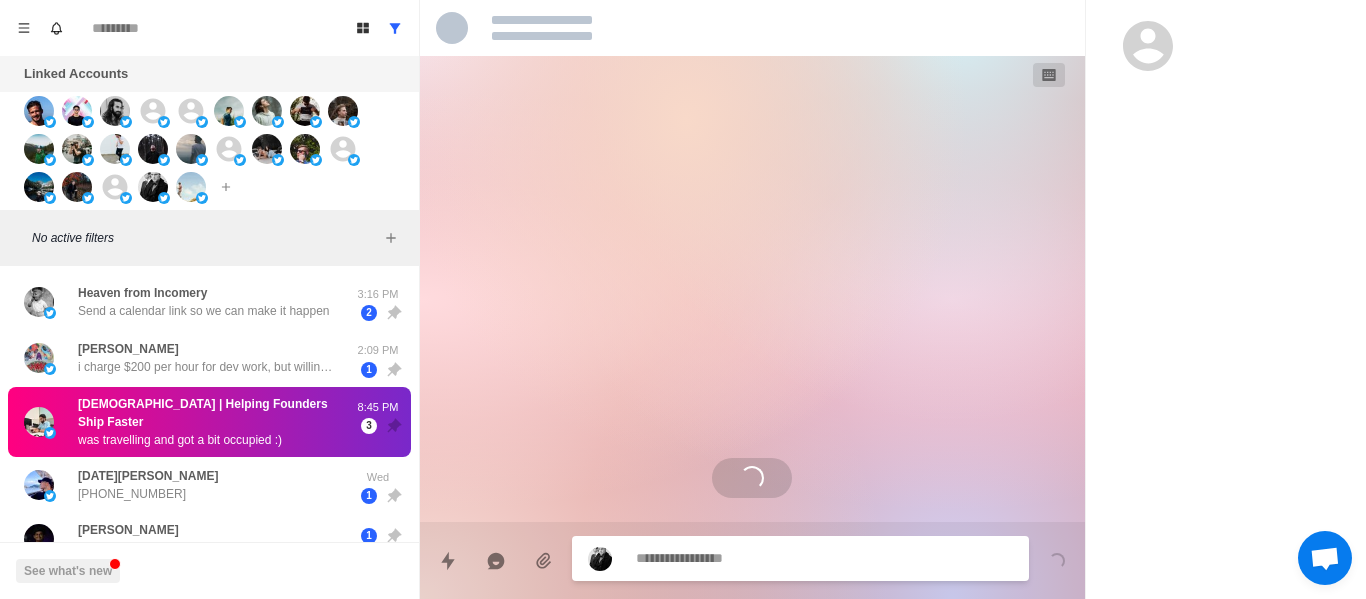 scroll, scrollTop: 0, scrollLeft: 0, axis: both 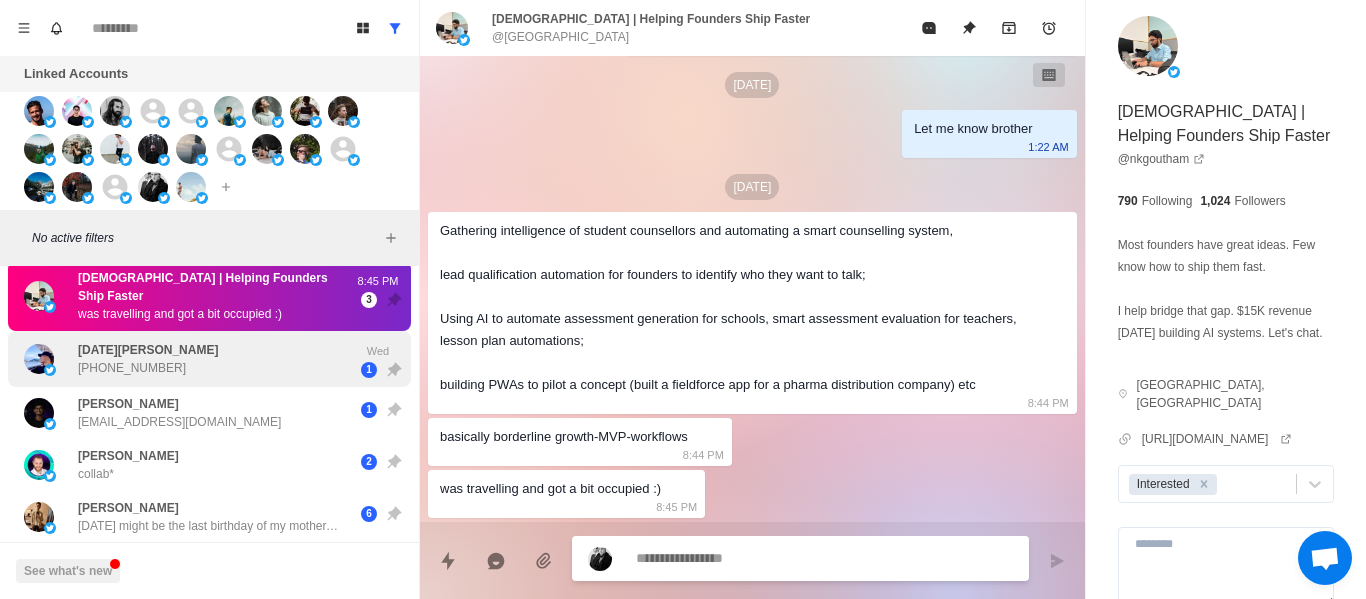 drag, startPoint x: 210, startPoint y: 363, endPoint x: 231, endPoint y: 359, distance: 21.377558 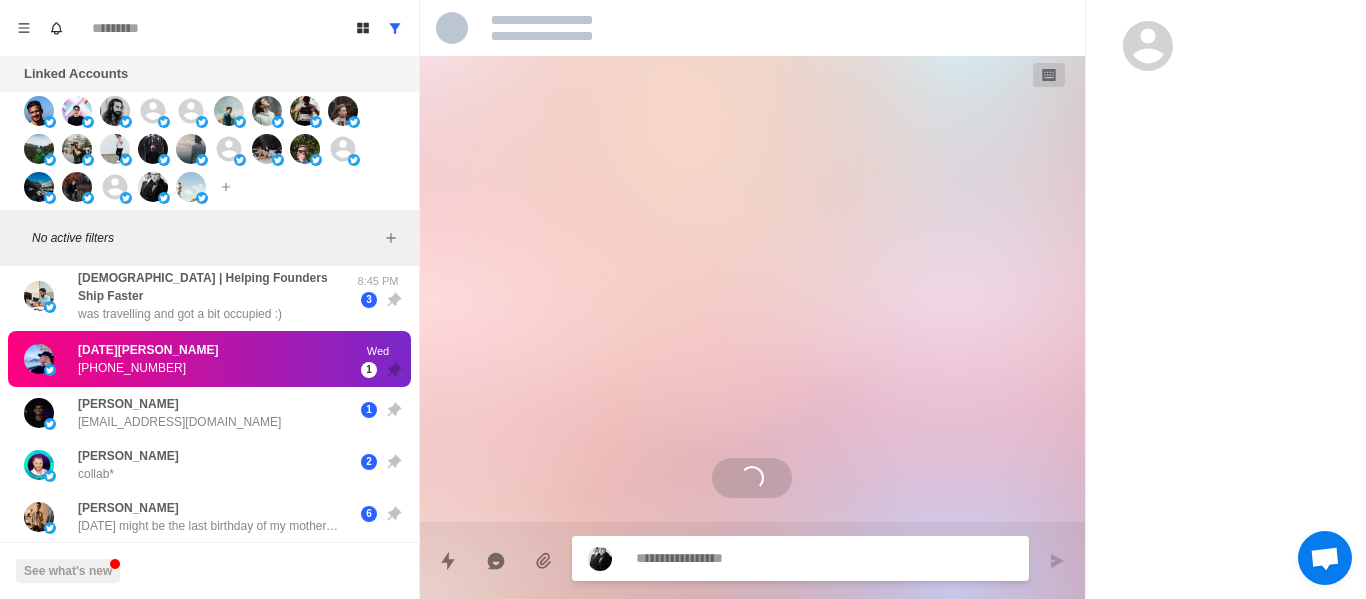 scroll, scrollTop: 0, scrollLeft: 0, axis: both 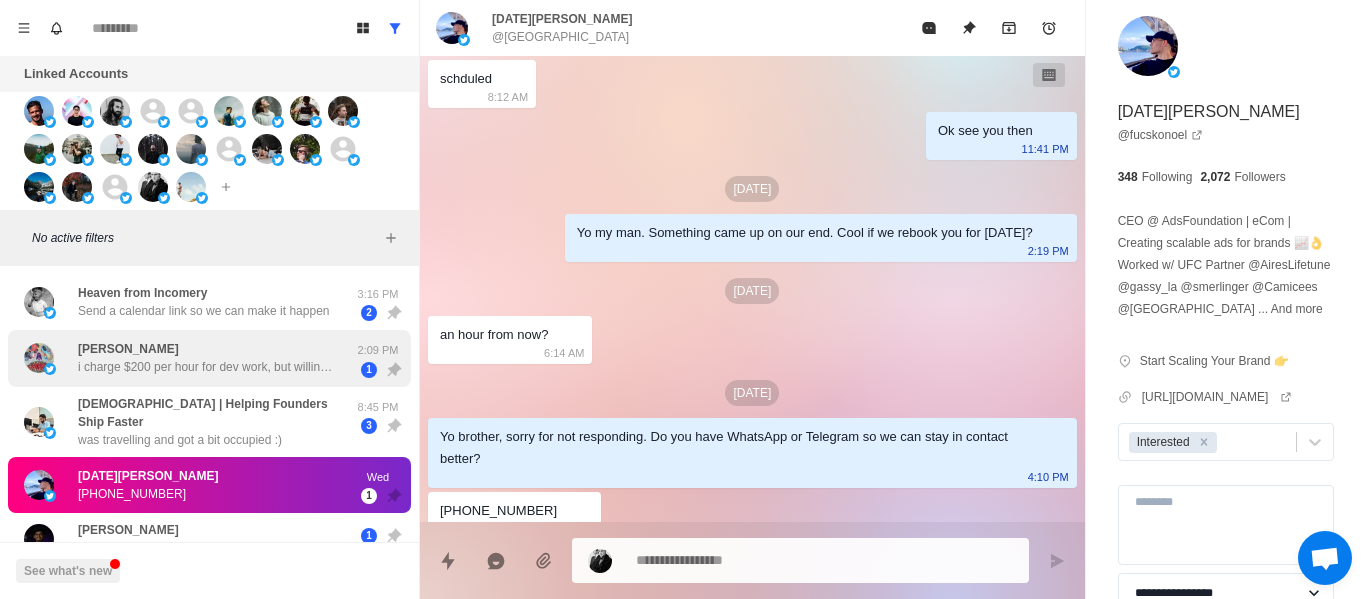 drag, startPoint x: 259, startPoint y: 307, endPoint x: 257, endPoint y: 337, distance: 30.066593 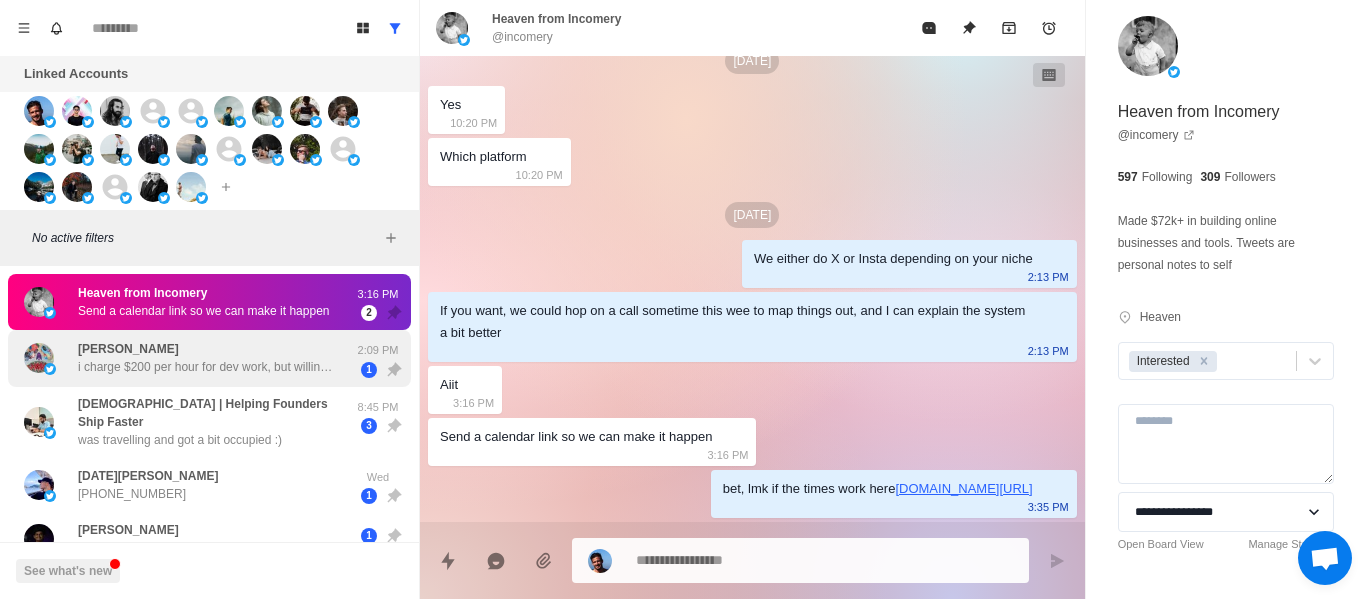 click on "Drew Roberts i charge $200 per hour for dev work, but willing to do $50 to $100 for 30-60 min meetings as long as they pay upfront. u can sell it for whatever u want above that rate" at bounding box center [208, 358] 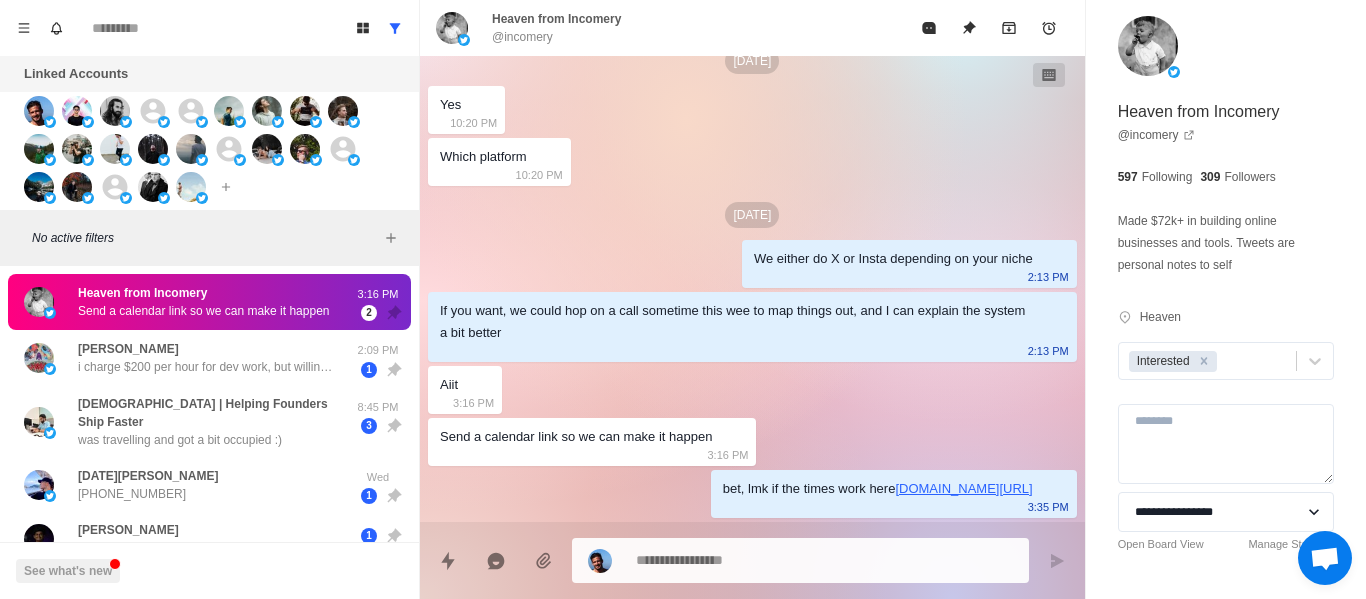 scroll, scrollTop: 0, scrollLeft: 0, axis: both 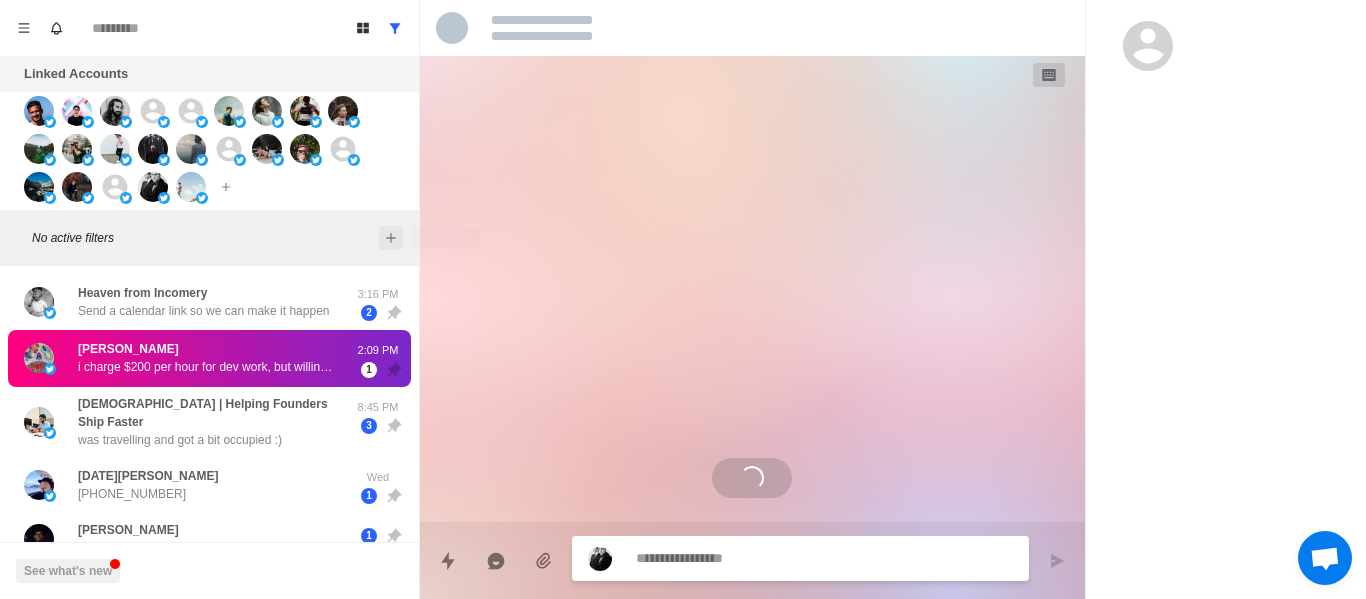 click 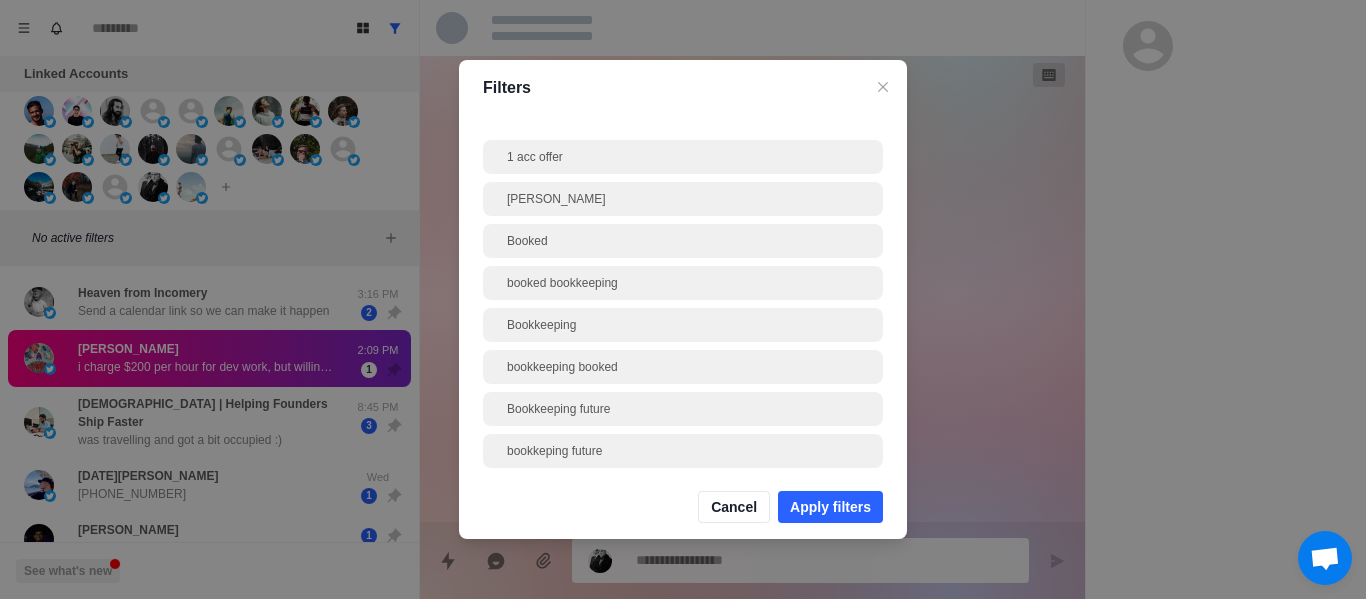 scroll, scrollTop: 286, scrollLeft: 0, axis: vertical 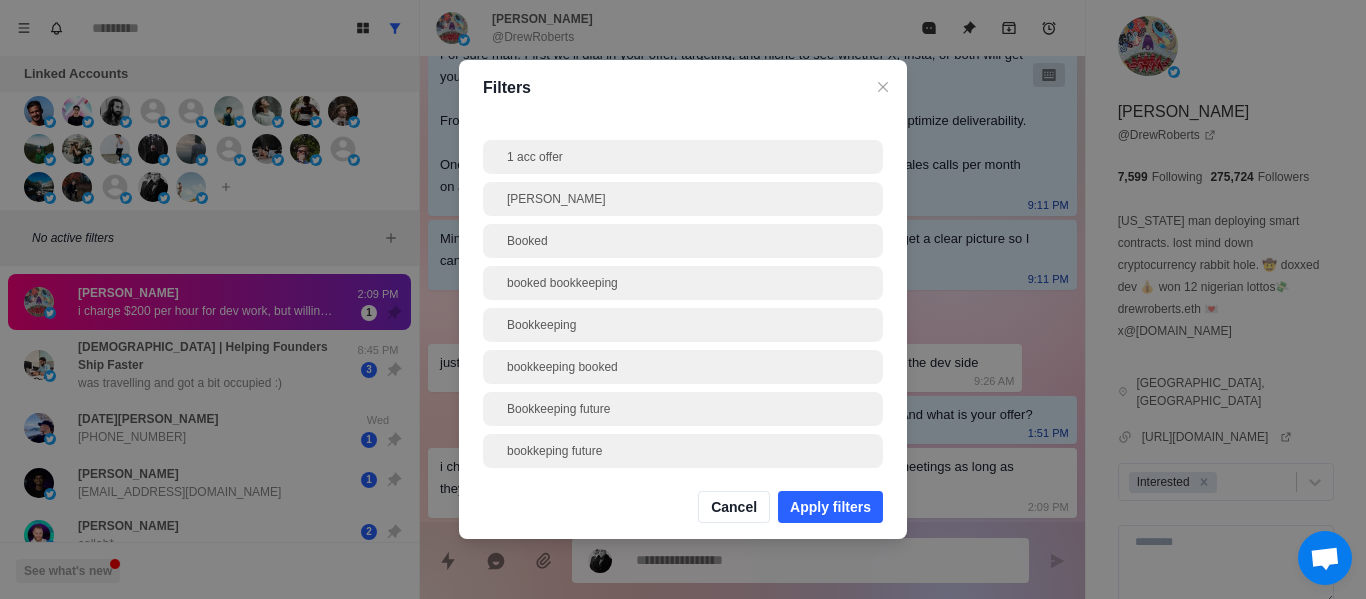 click on "Filters 1 acc offer Andrew Booked booked bookkeeping Bookkeeping bookkeeping booked Bookkeeping future bookkeping future Brokie Closed Colddmspro commision Dead but interested dead proview Down the line Down the line, proview Examples of accounts Free value Frostleads Infrastructure int inte Interested Investment James Sheild Messaged on other platform Phone number Phone number given Potential booking Potential team member ProviewCFO refferal refferal possible setting Cancel Apply filters" at bounding box center (683, 299) 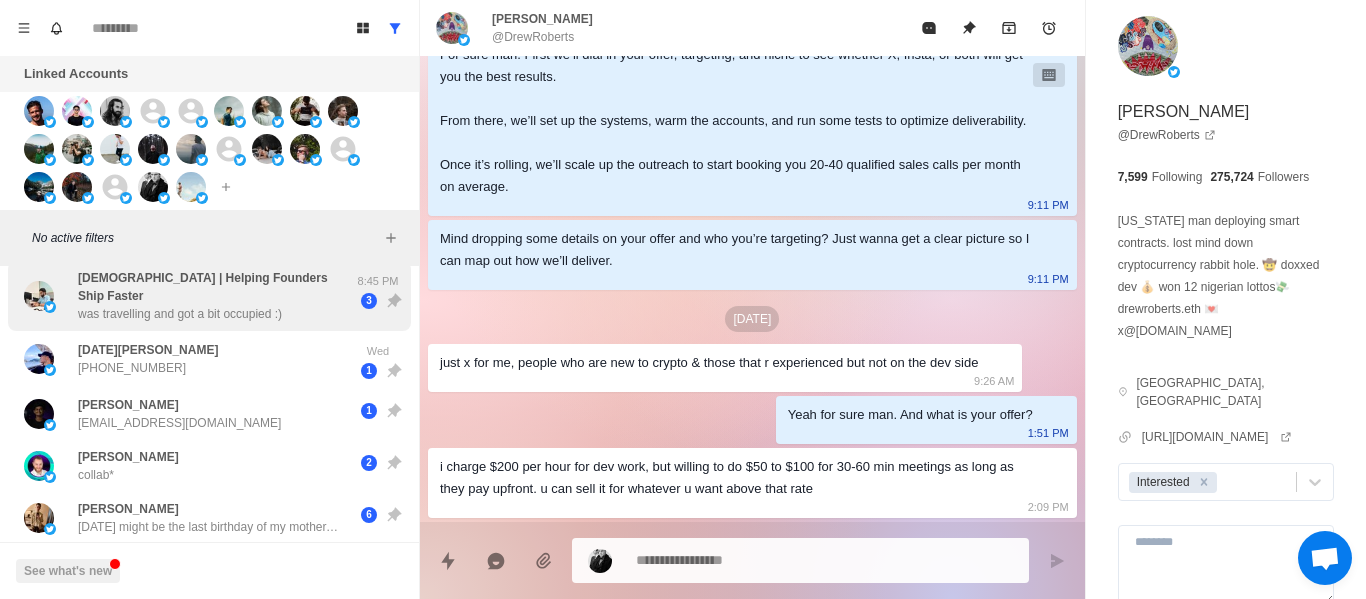 scroll, scrollTop: 71, scrollLeft: 0, axis: vertical 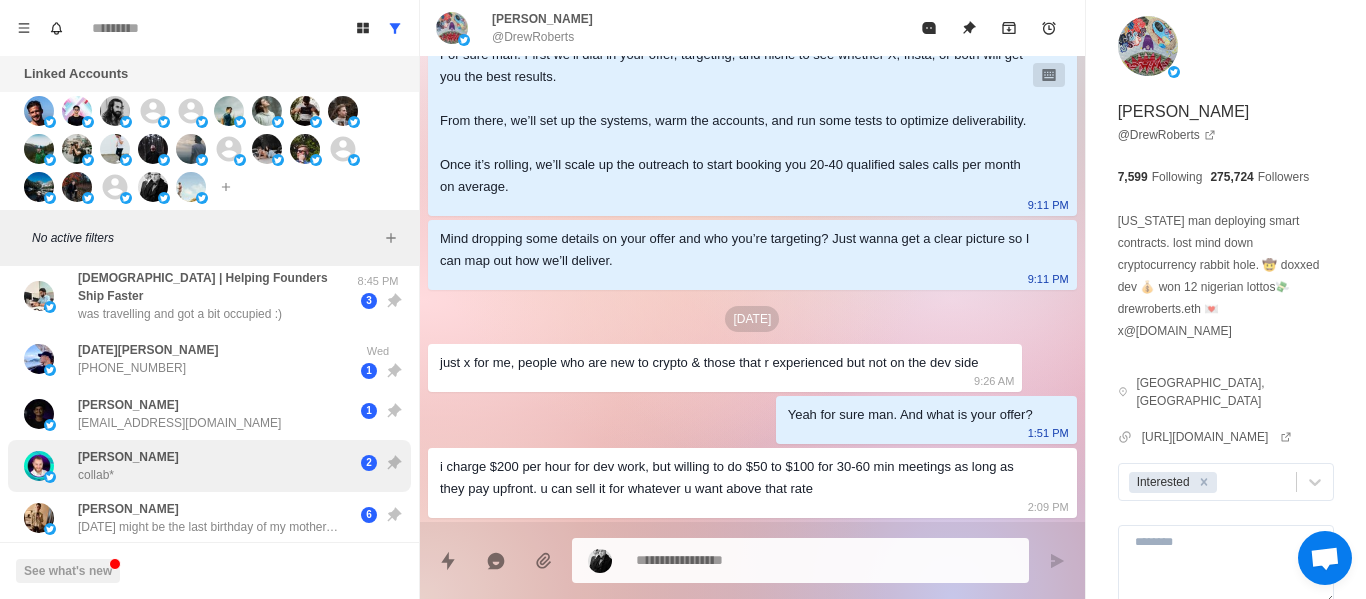 click on "Jacob Letourneau collab* 2" at bounding box center [209, 466] 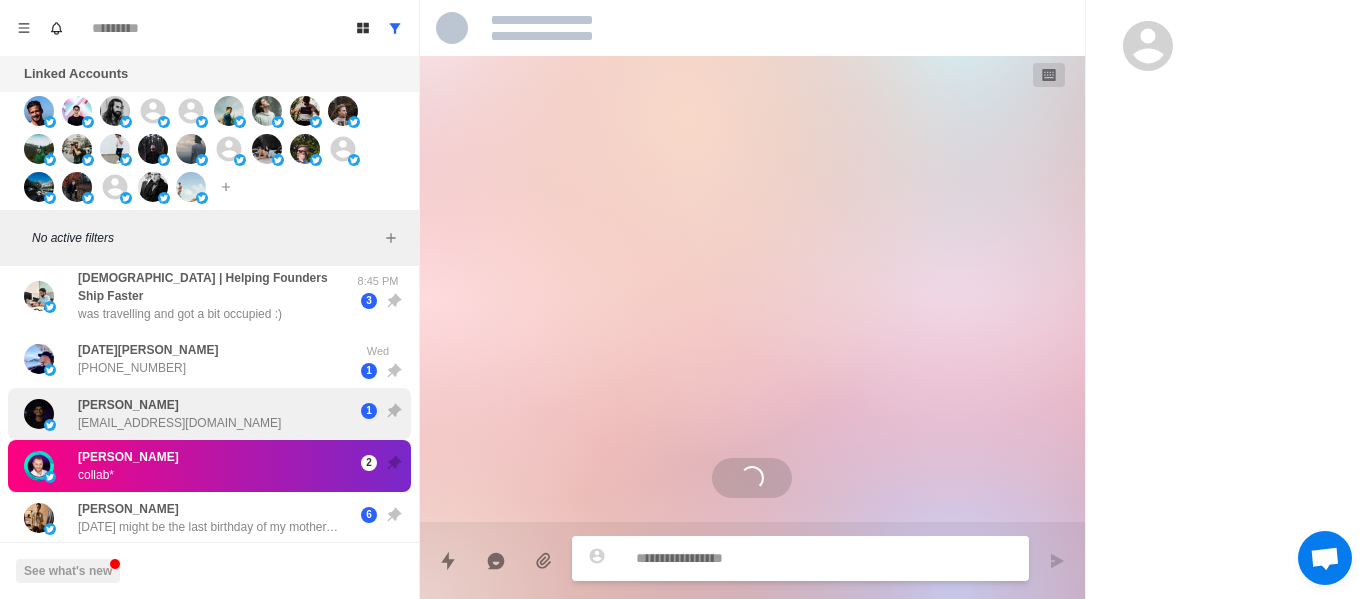 scroll, scrollTop: 1772, scrollLeft: 0, axis: vertical 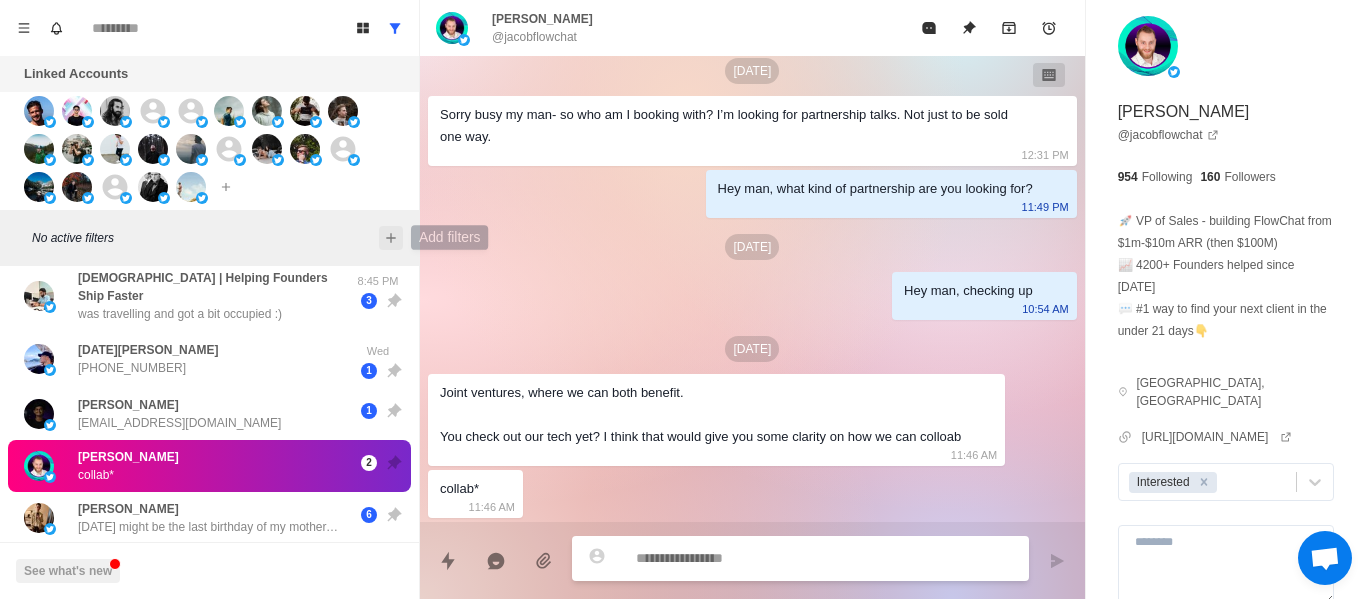 click 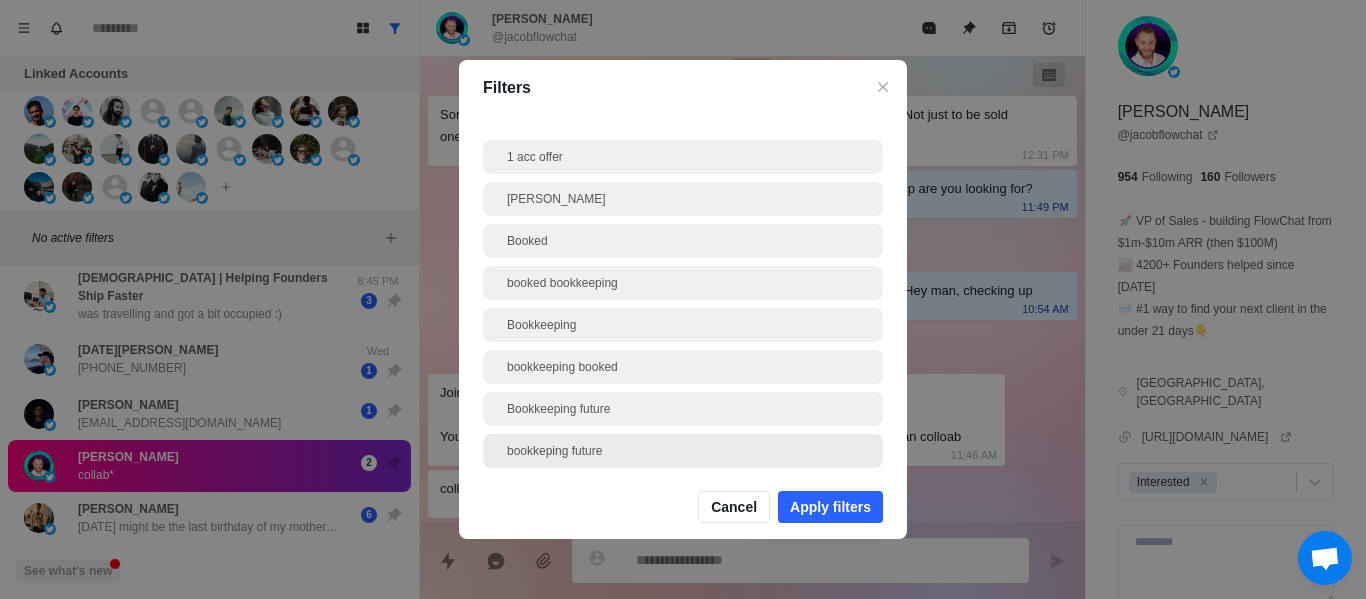 click on "bookkeping future" at bounding box center (683, 451) 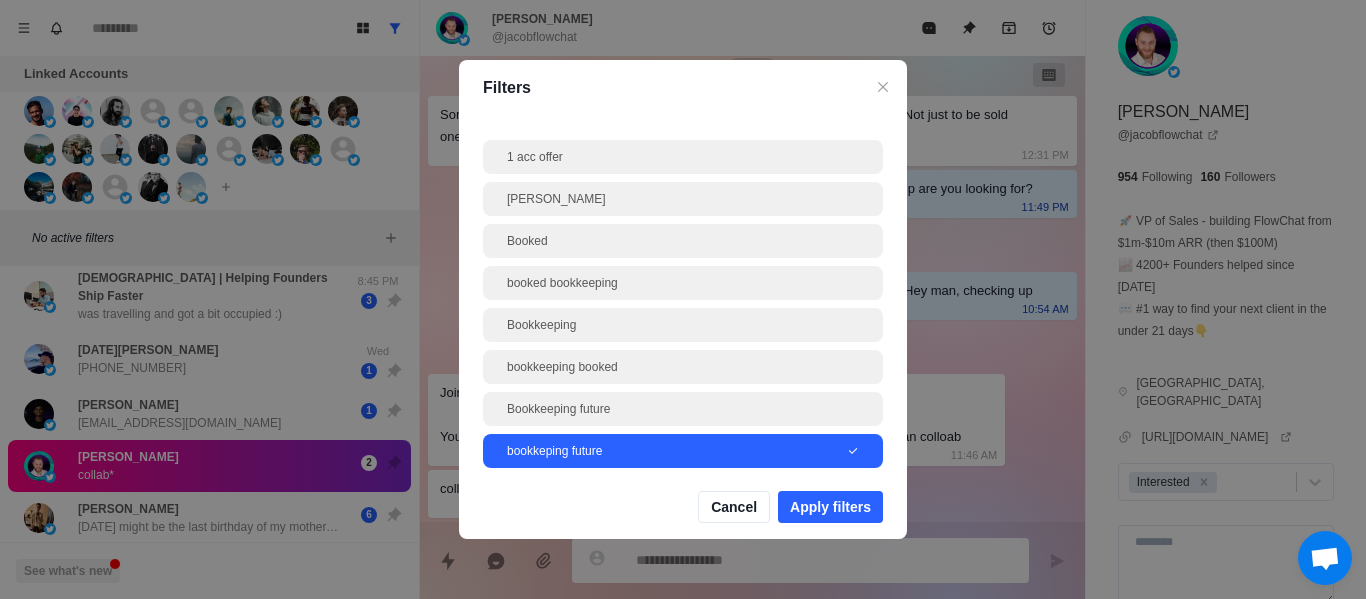 click on "bookkeping future" at bounding box center (677, 451) 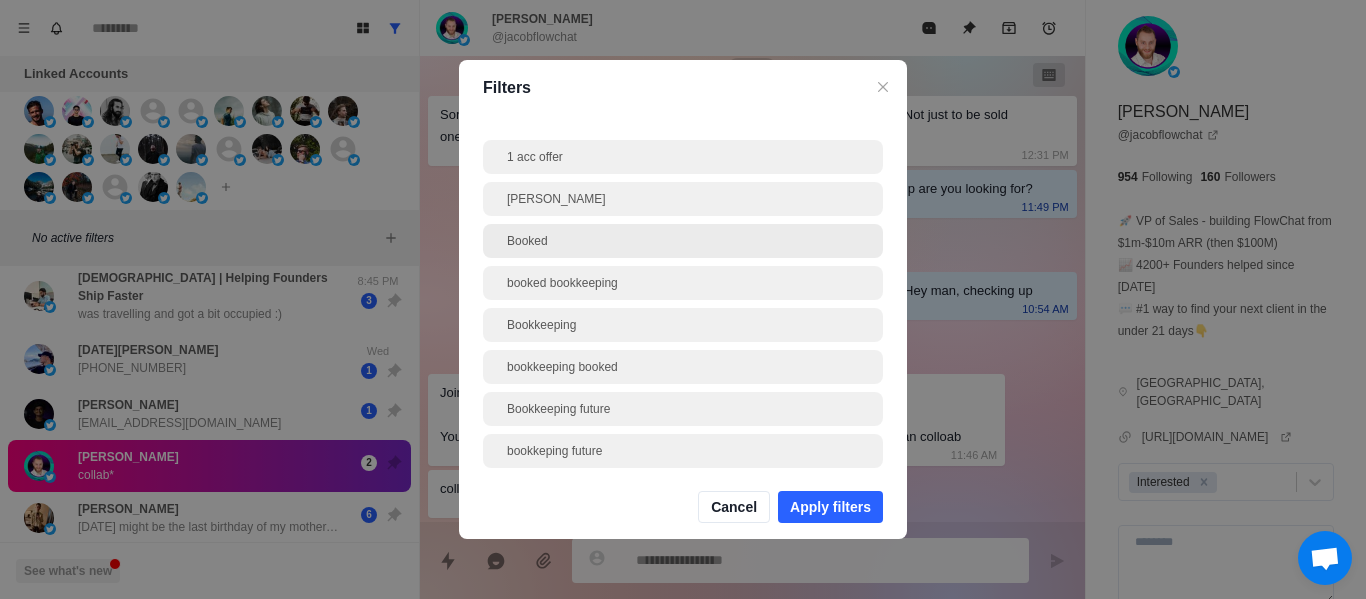 click on "Booked" at bounding box center [683, 241] 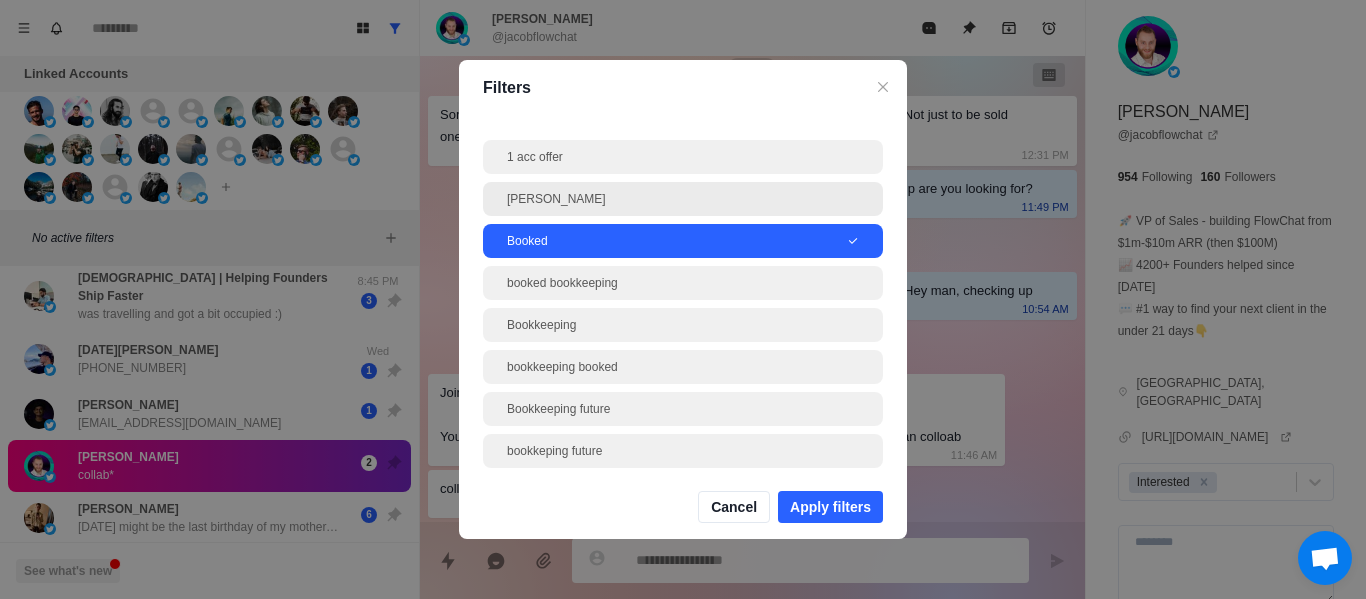 click on "Andrew" at bounding box center (683, 199) 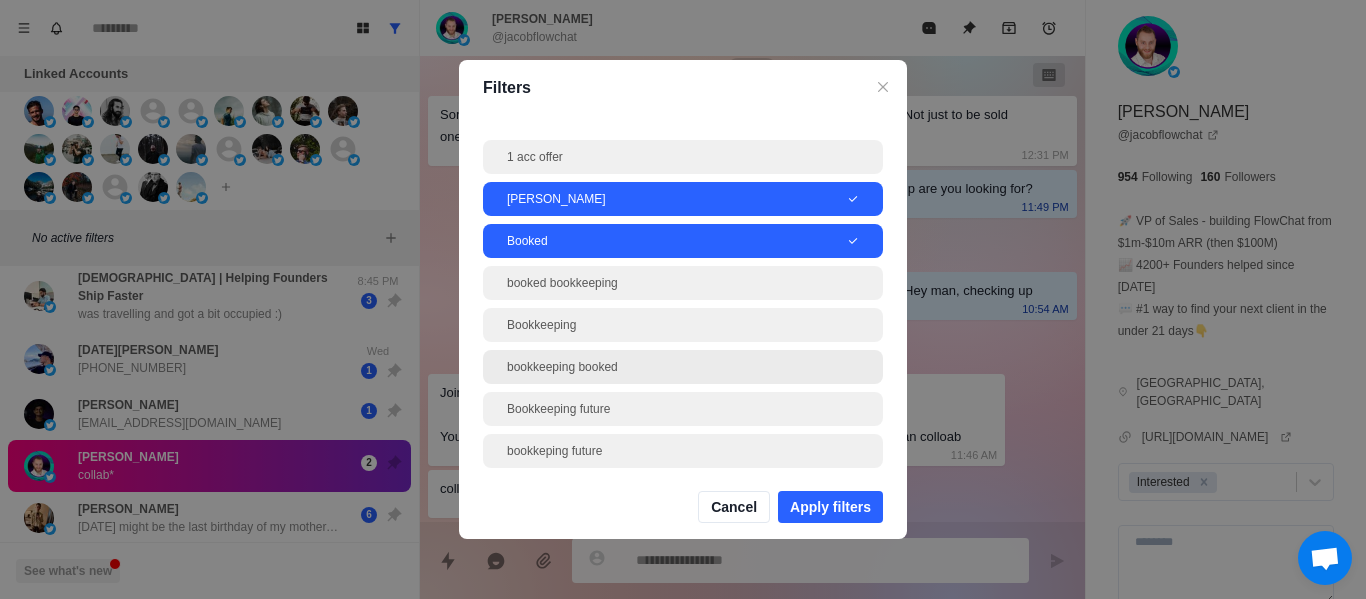 drag, startPoint x: 557, startPoint y: 240, endPoint x: 688, endPoint y: 368, distance: 183.15294 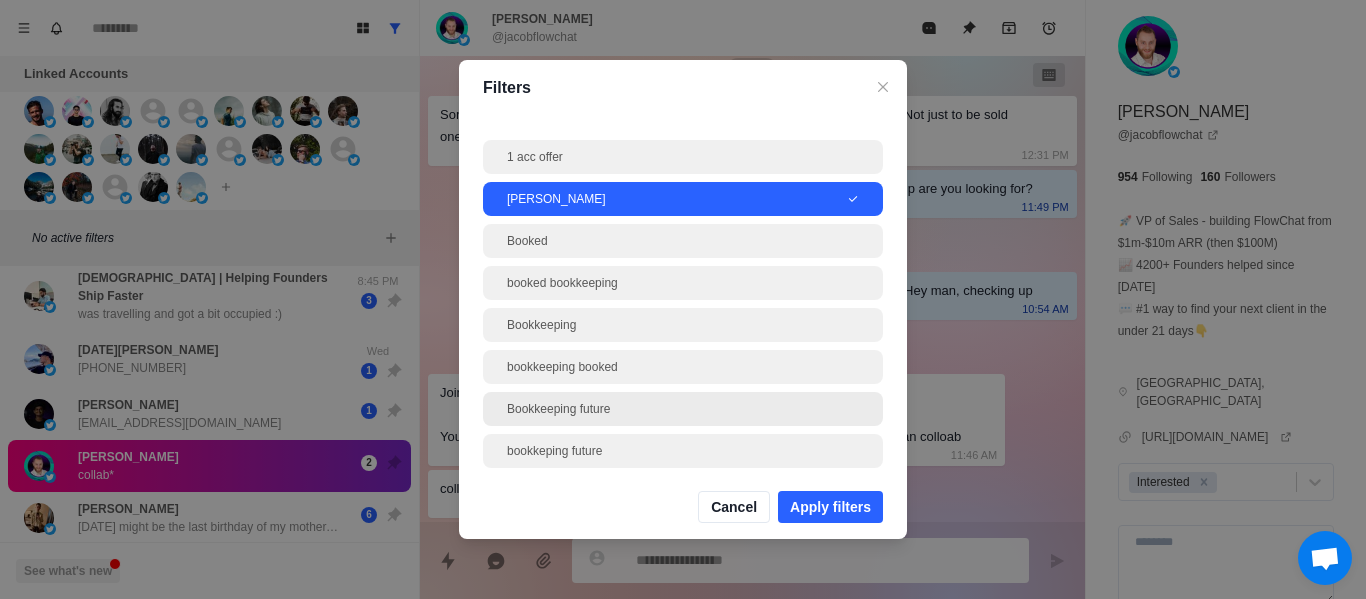 click on "Apply filters" at bounding box center (830, 507) 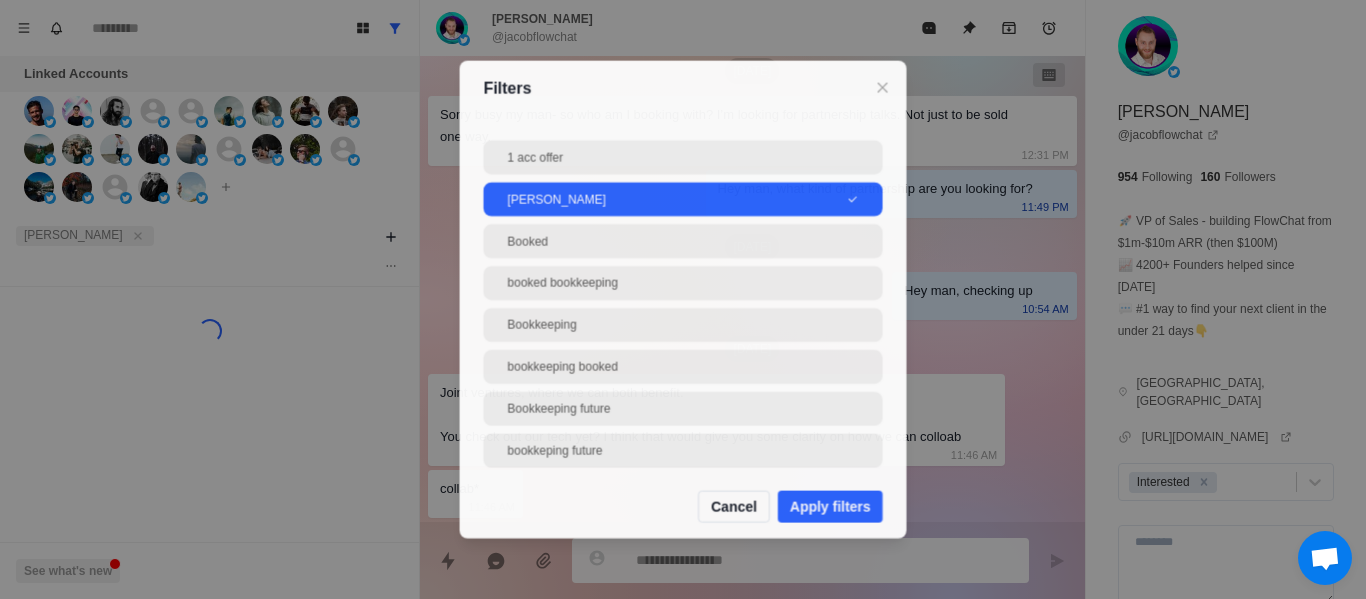 scroll, scrollTop: 0, scrollLeft: 0, axis: both 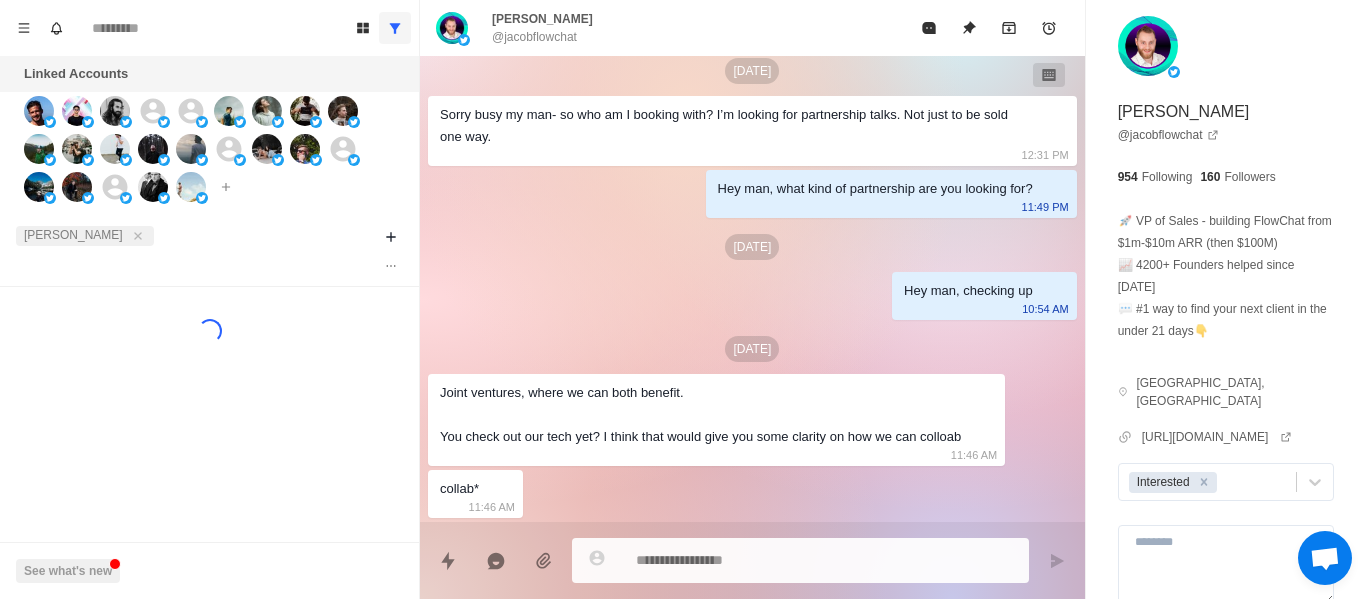 click at bounding box center (395, 28) 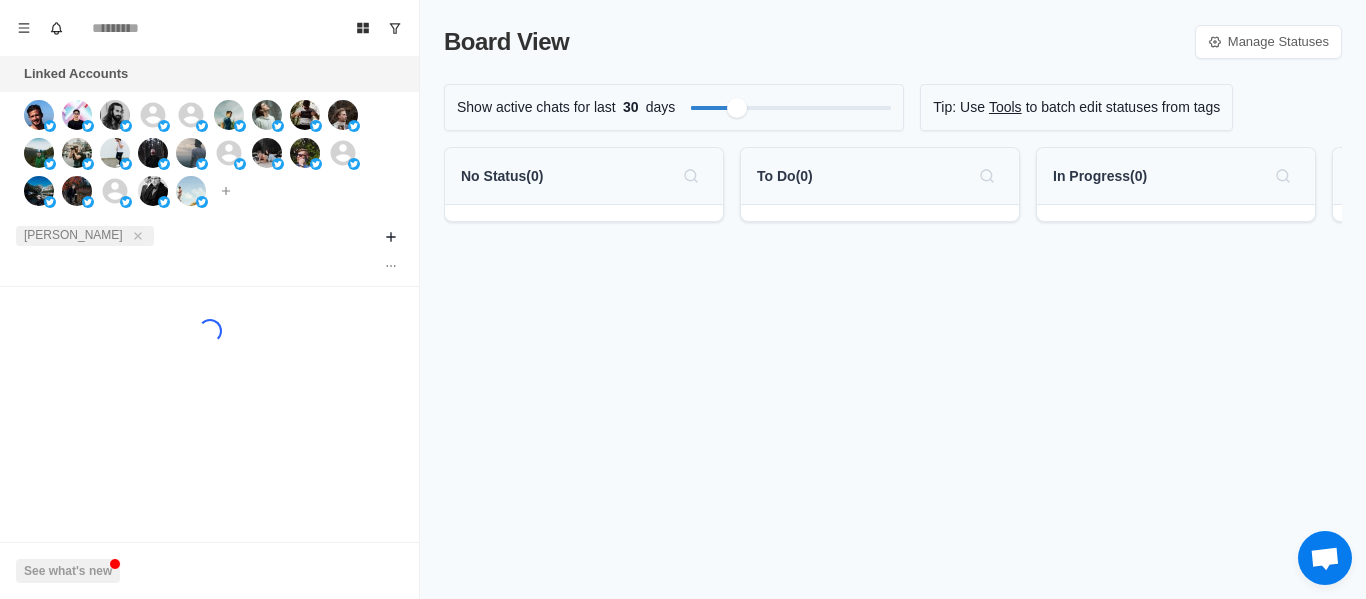 scroll, scrollTop: 0, scrollLeft: 0, axis: both 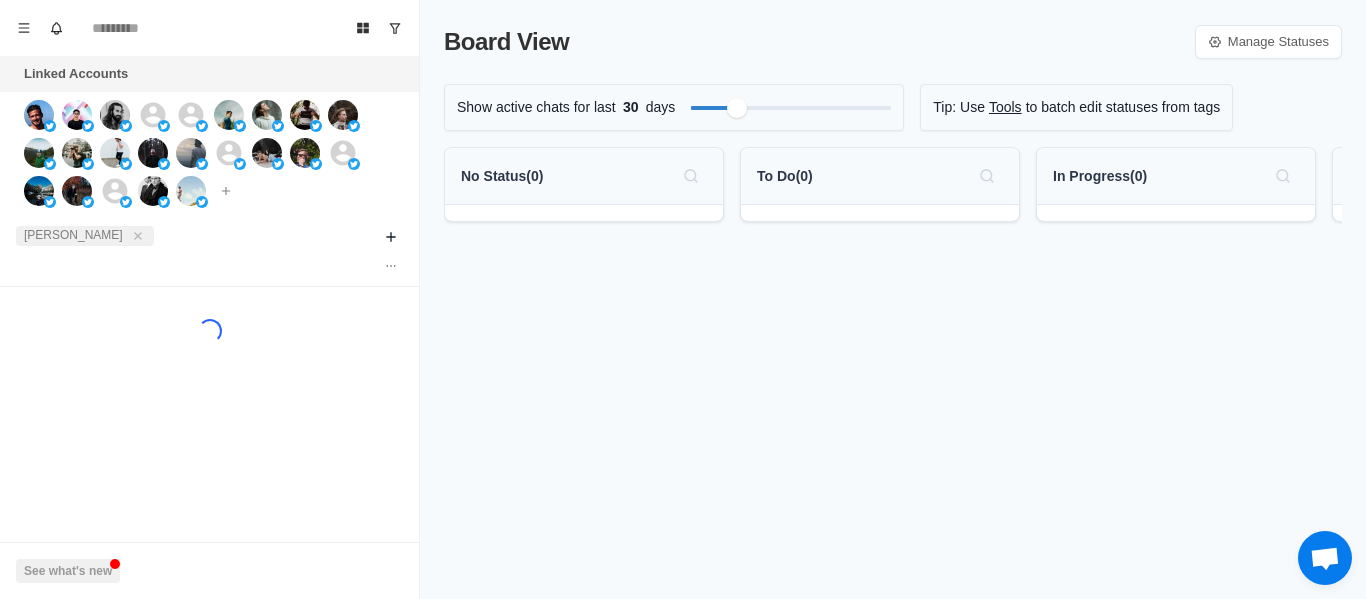 drag, startPoint x: 390, startPoint y: 316, endPoint x: 191, endPoint y: 323, distance: 199.12308 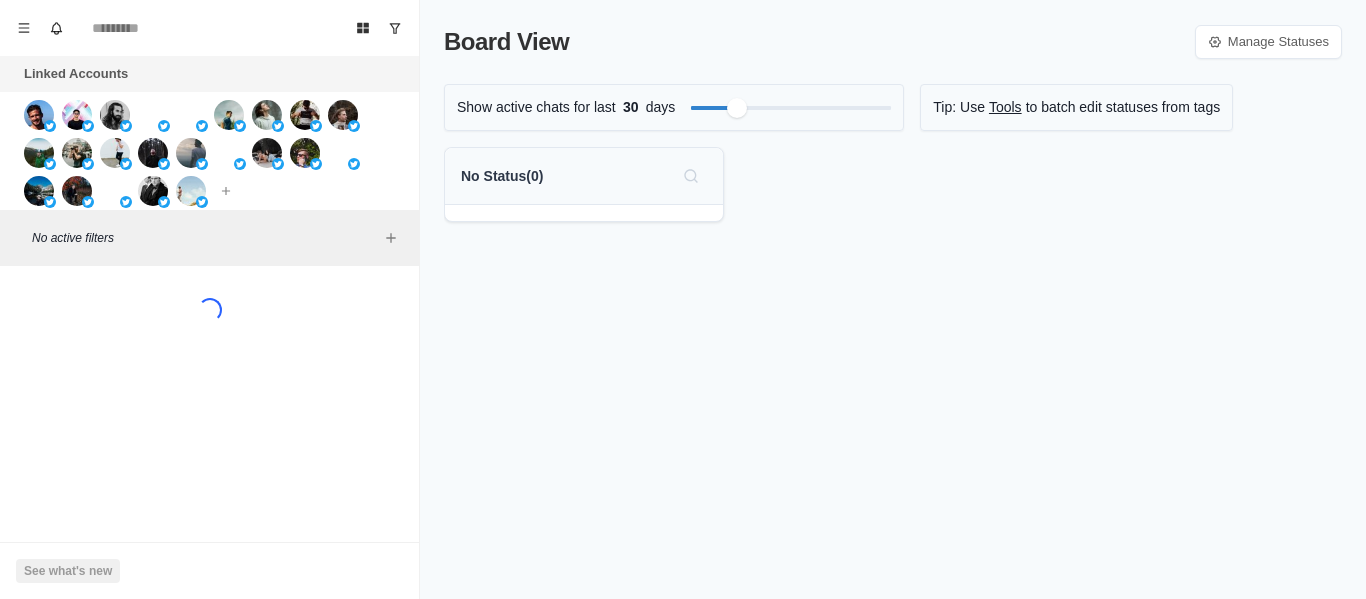 scroll, scrollTop: 0, scrollLeft: 0, axis: both 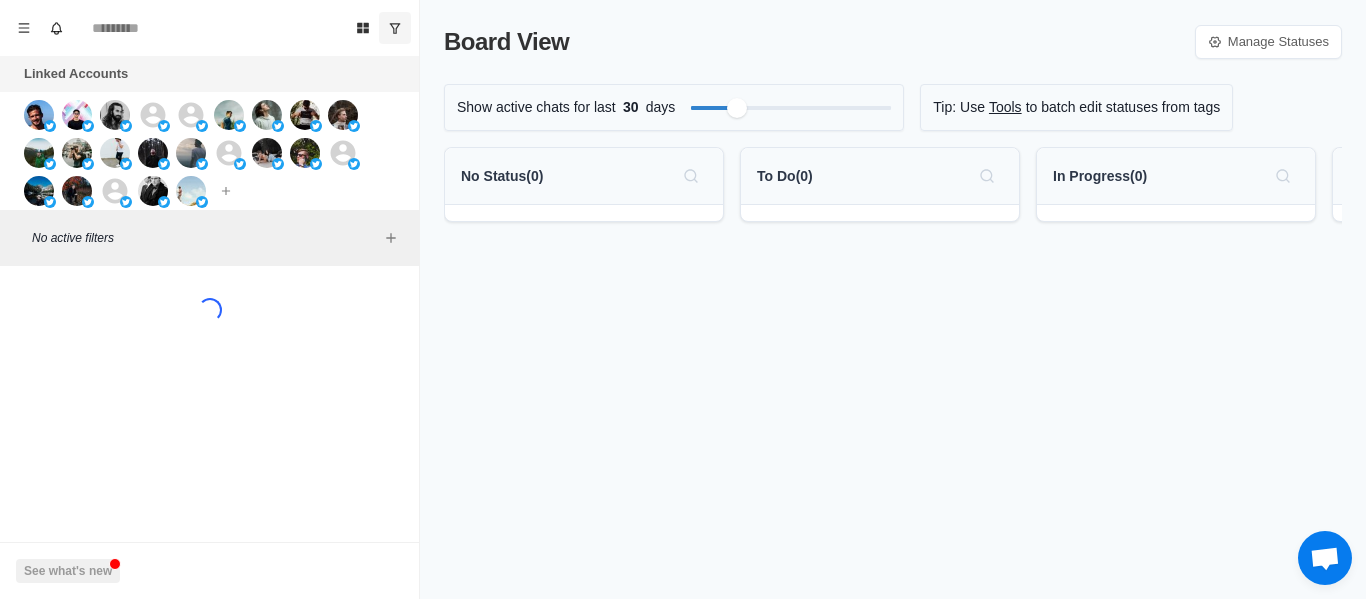 click at bounding box center (395, 28) 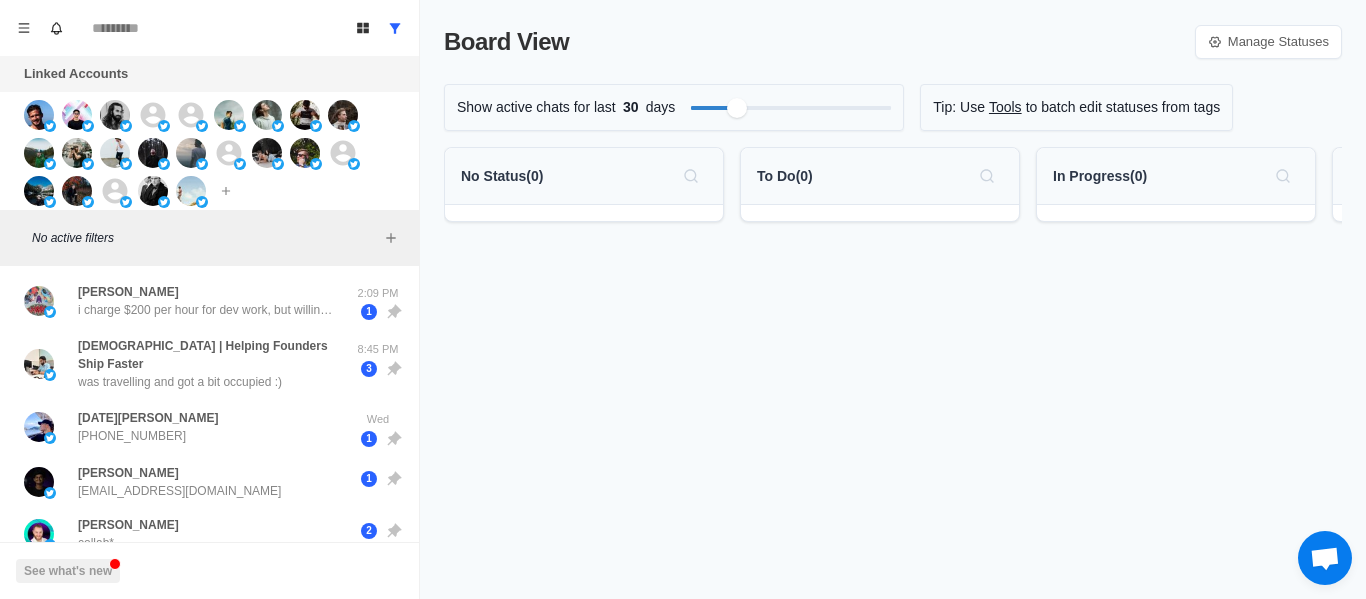 scroll, scrollTop: 0, scrollLeft: 0, axis: both 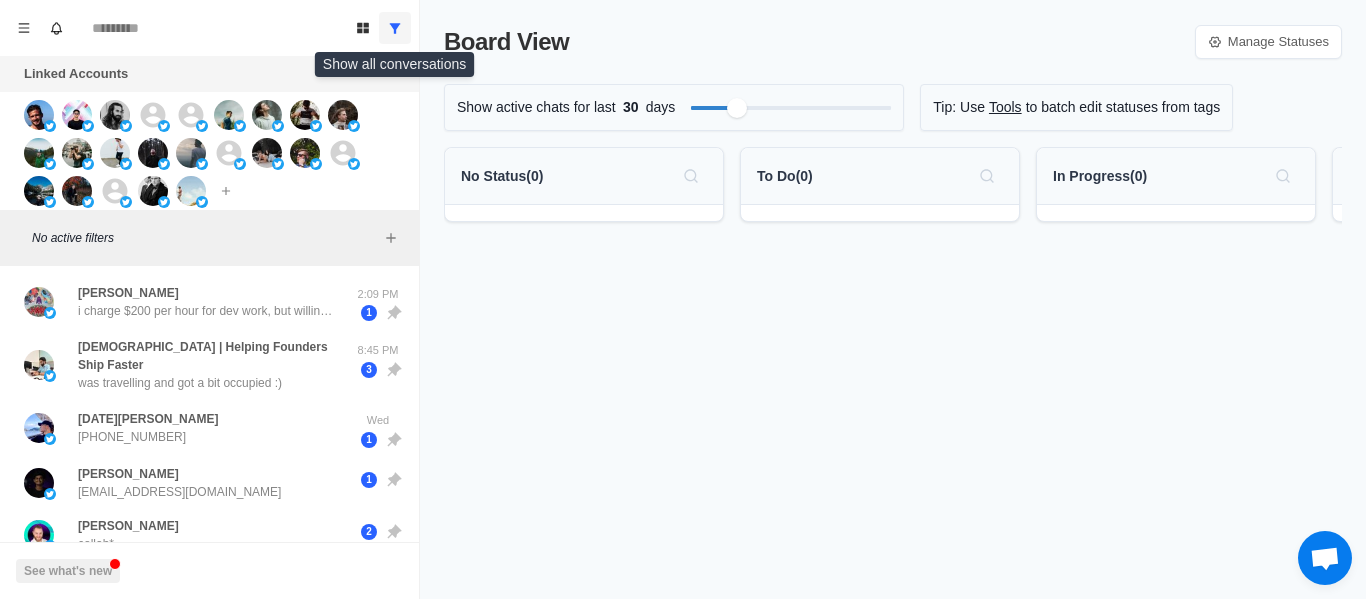 drag, startPoint x: 399, startPoint y: 17, endPoint x: 423, endPoint y: 111, distance: 97.015465 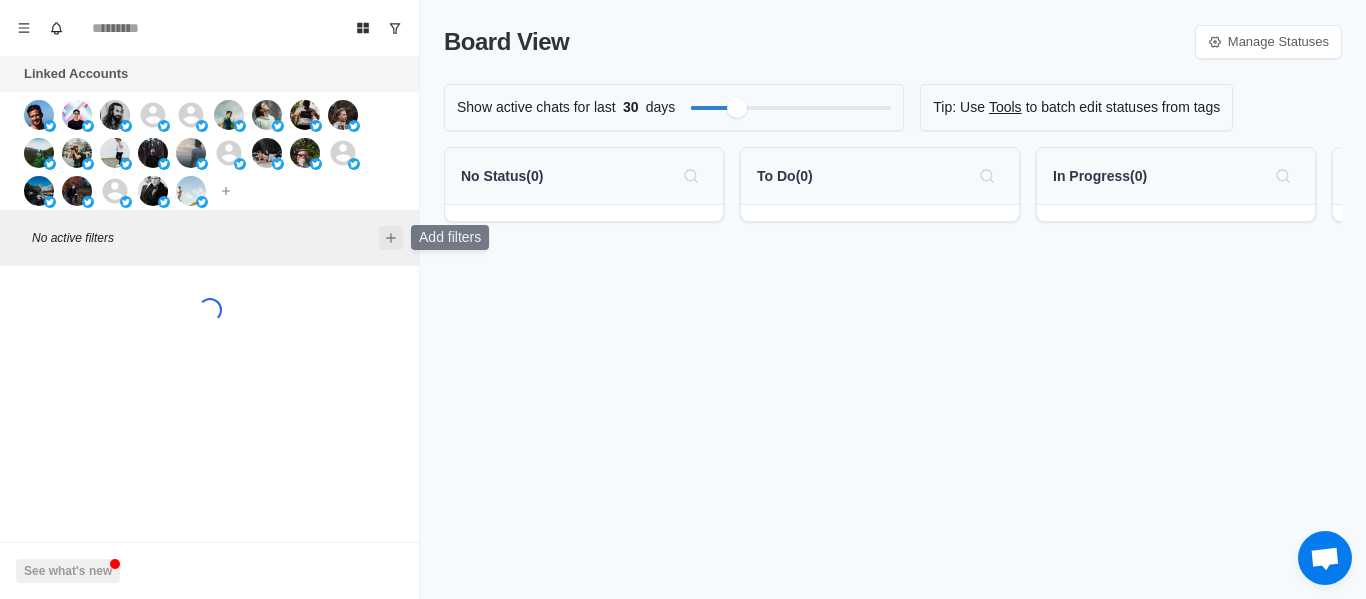 click 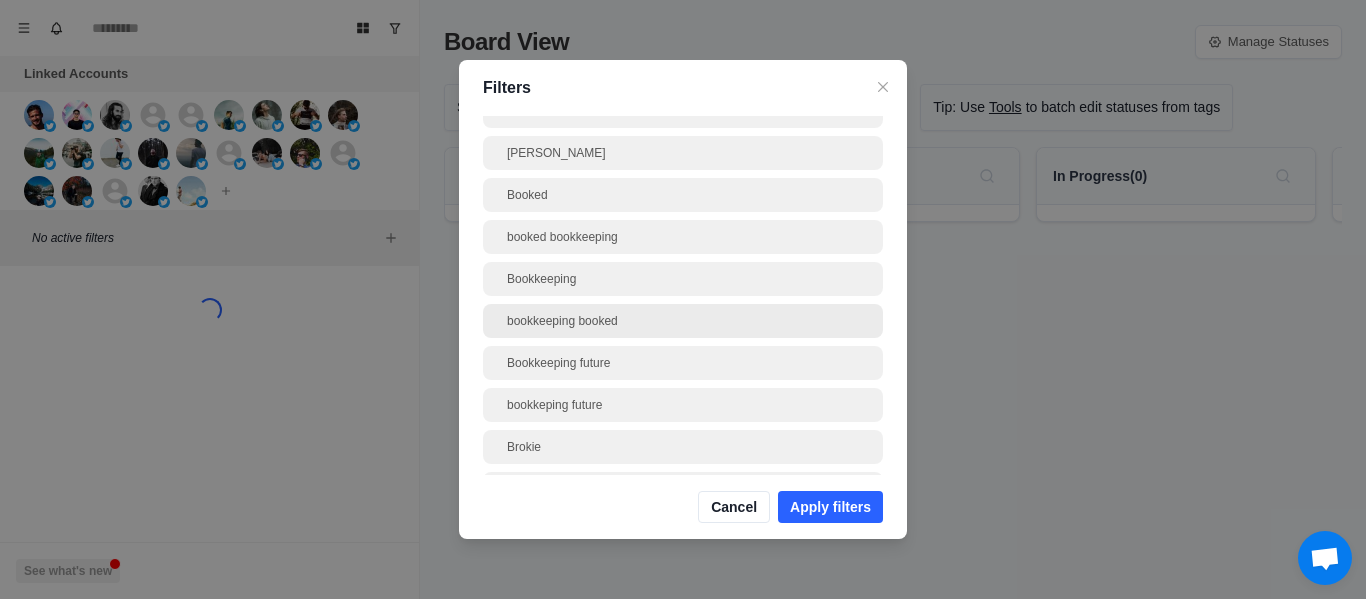 scroll, scrollTop: 0, scrollLeft: 0, axis: both 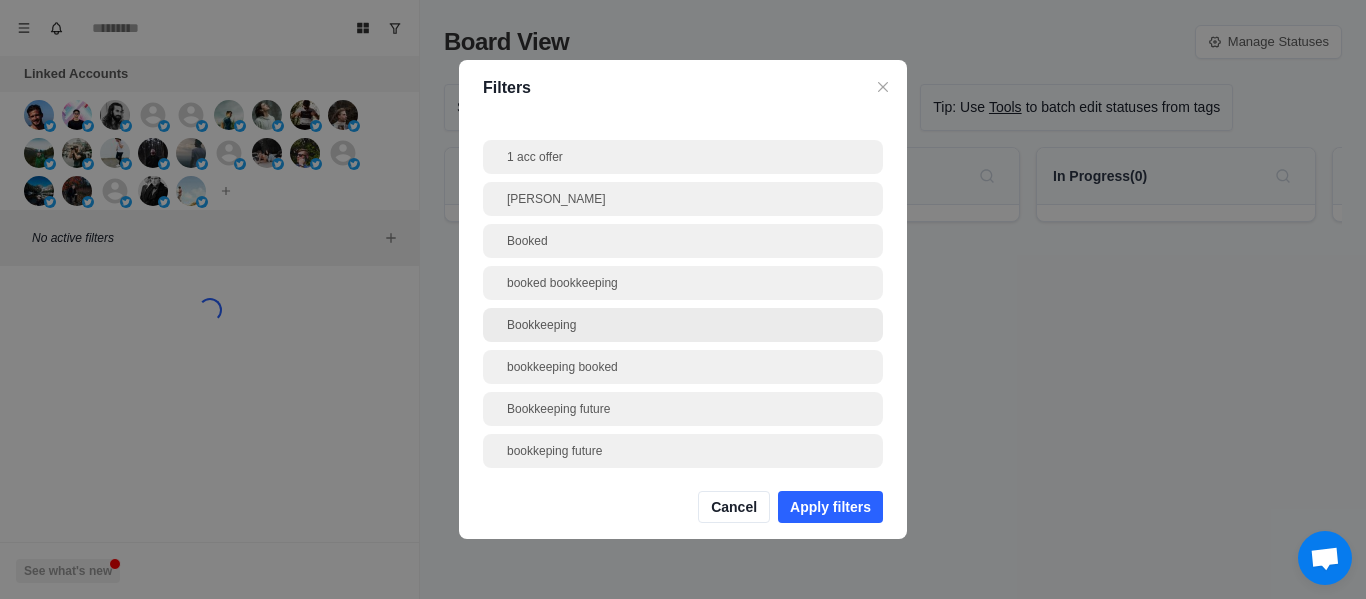 click on "[PERSON_NAME]" at bounding box center [683, 199] 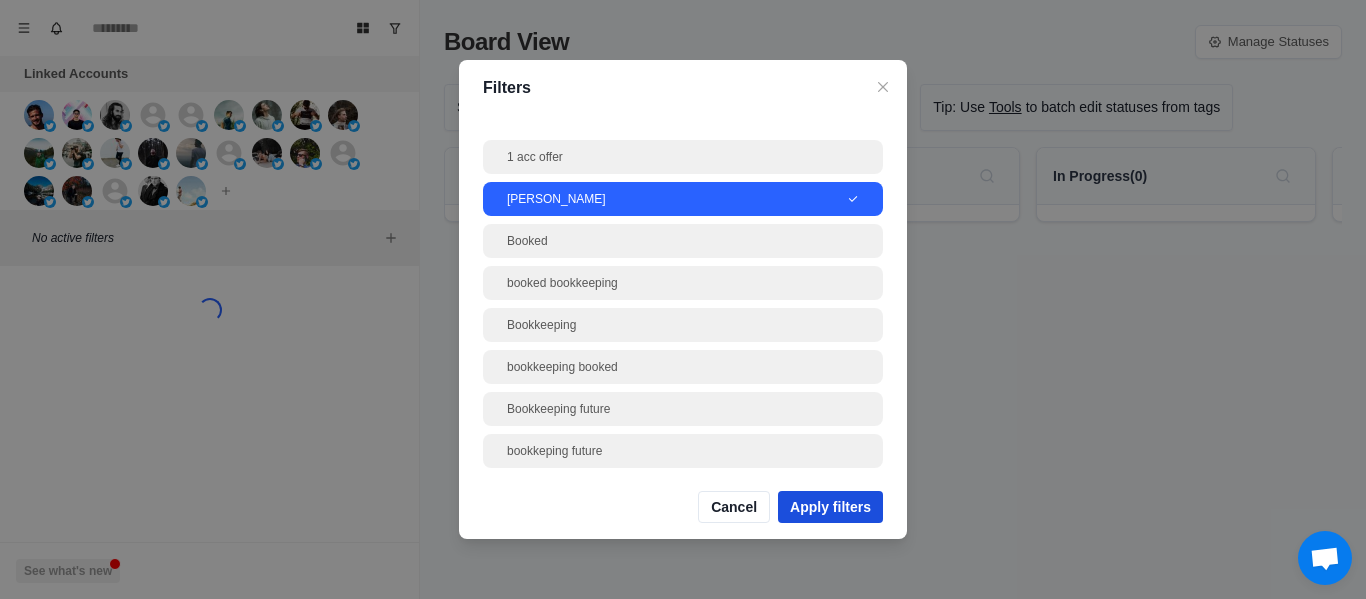 click on "Apply filters" at bounding box center (830, 507) 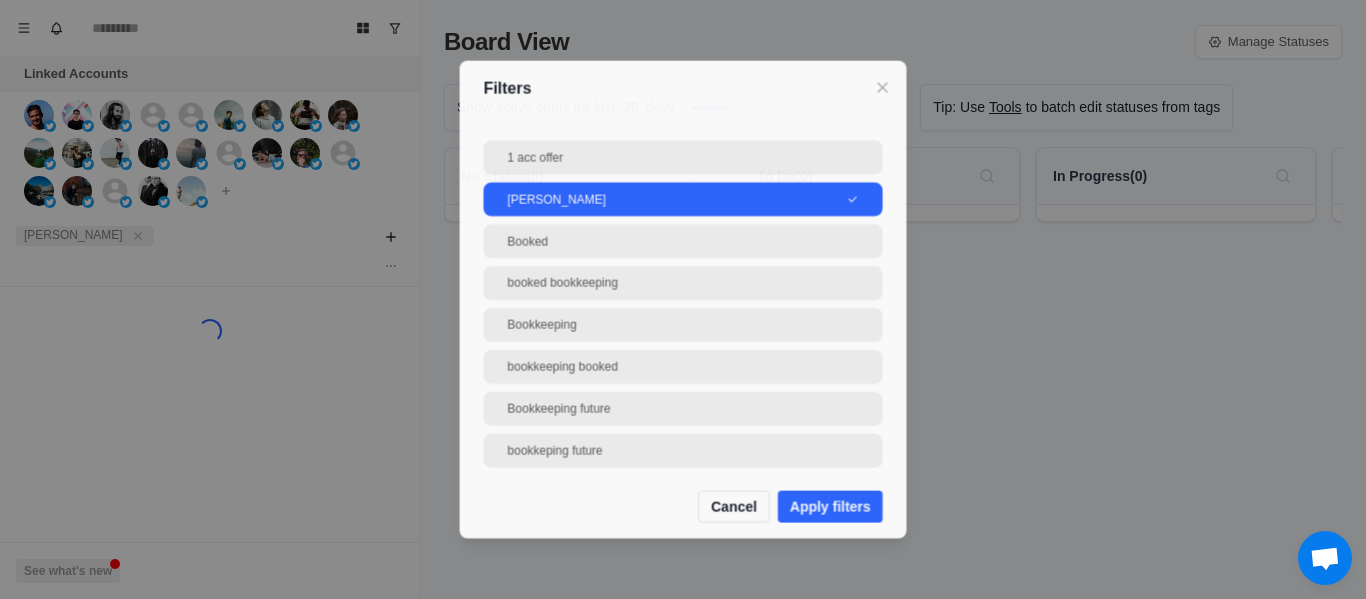 click on "Board View Manage Statuses Show active chats for last  30  days Tip: Use Tools to batch edit statuses from tags No Status  ( 0 ) To Do  ( 0 ) In Progress  ( 0 ) Done  ( 0 )" at bounding box center (893, 299) 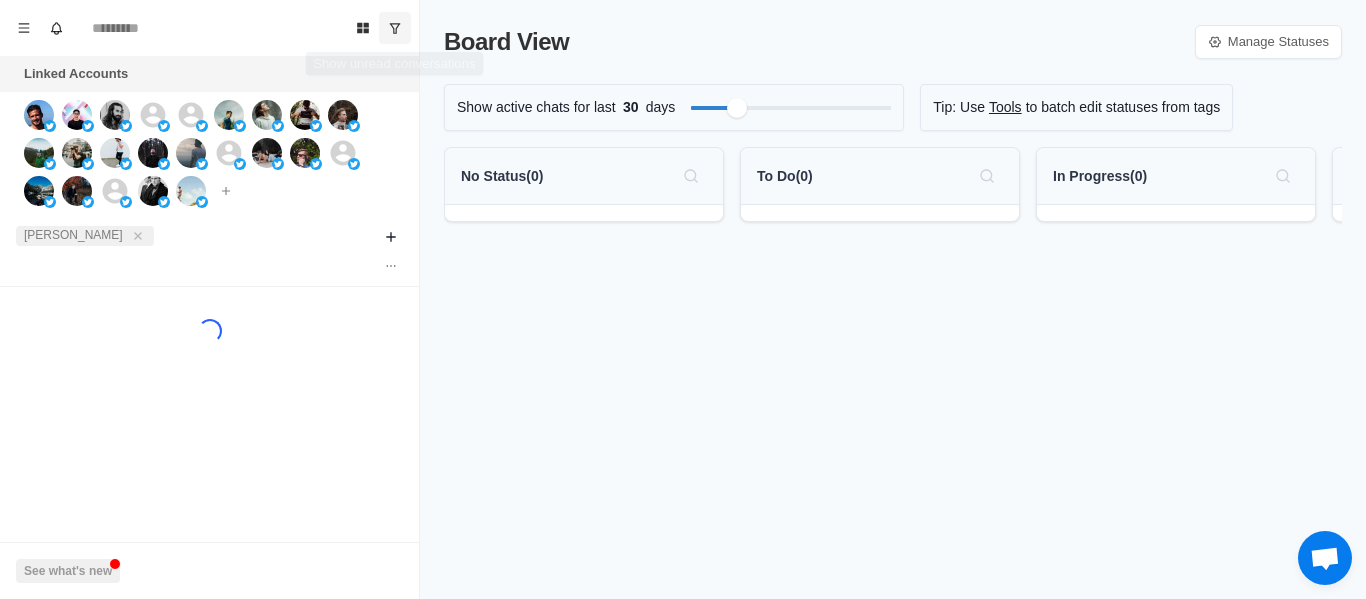 click at bounding box center (395, 28) 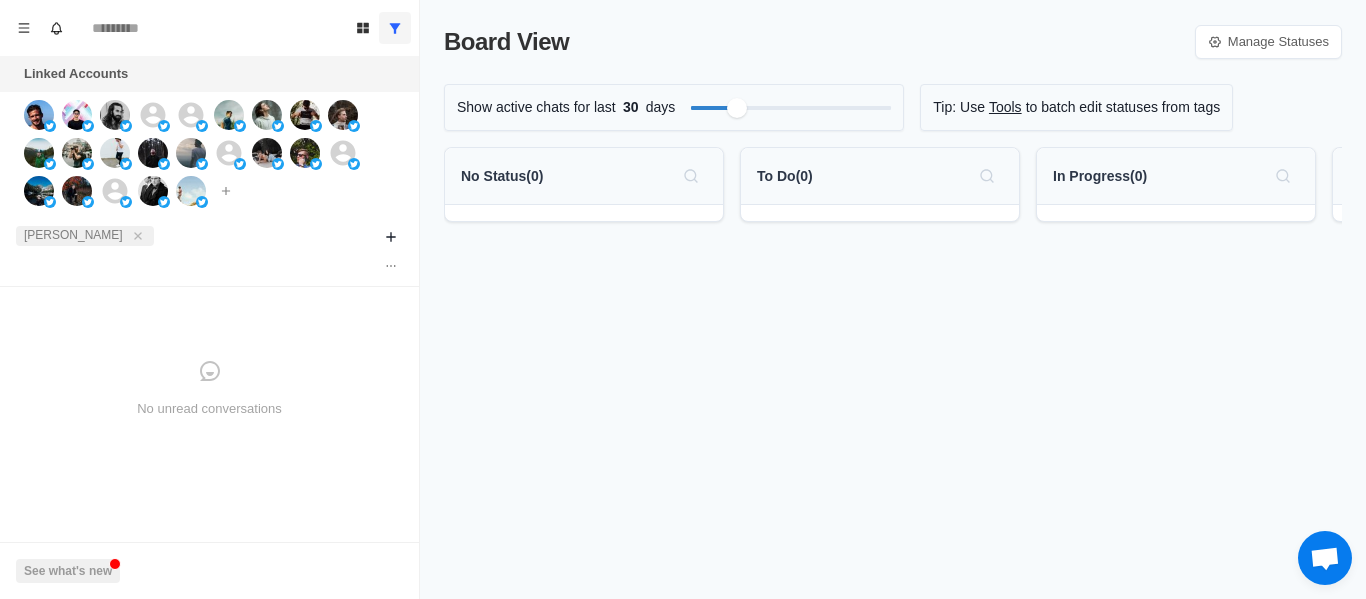 drag, startPoint x: 403, startPoint y: 28, endPoint x: 390, endPoint y: 89, distance: 62.369865 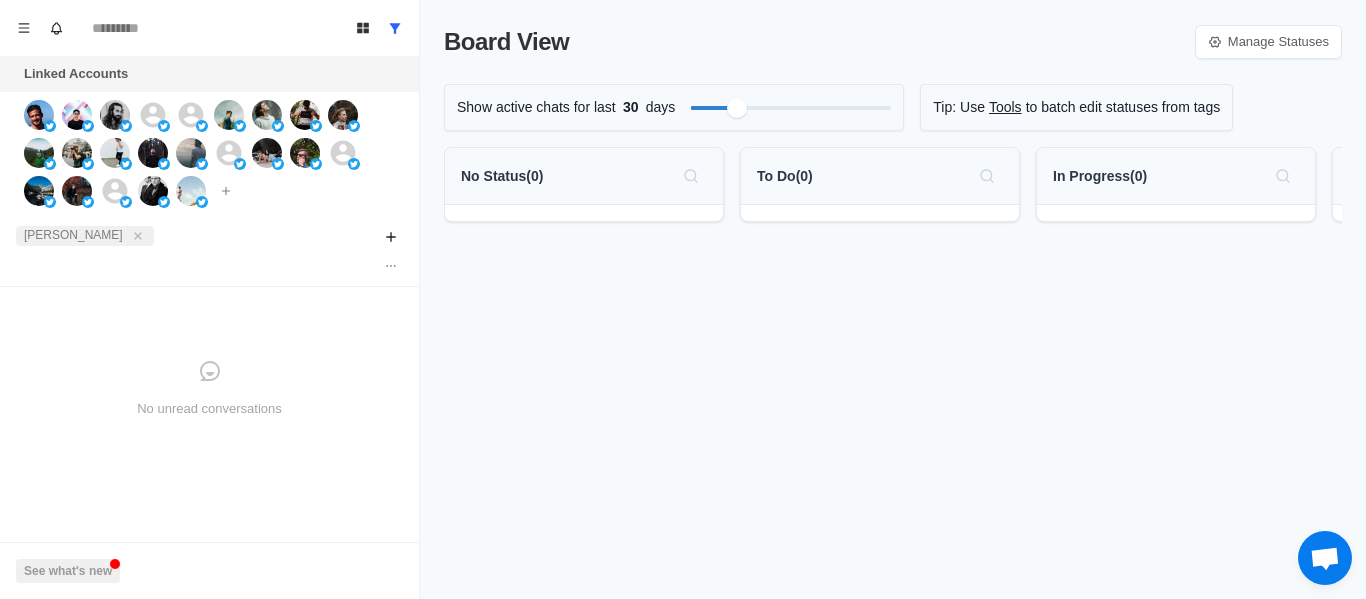 click at bounding box center [395, 28] 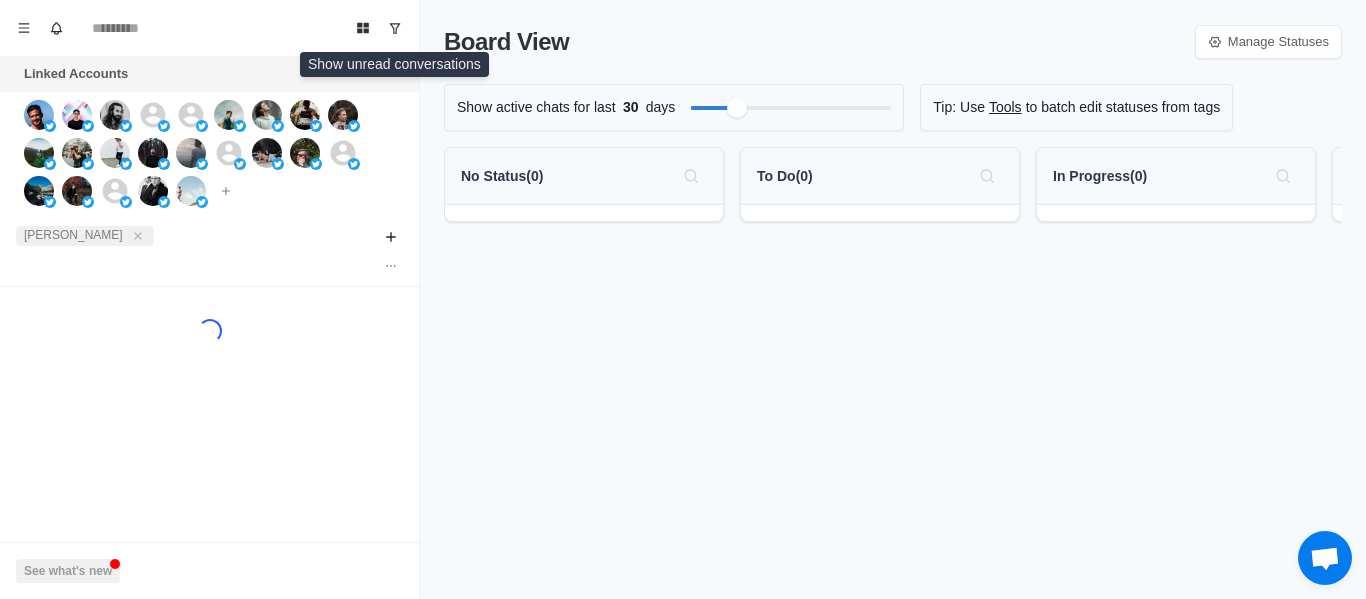 click on "Loading... See what's new" at bounding box center (209, 359) 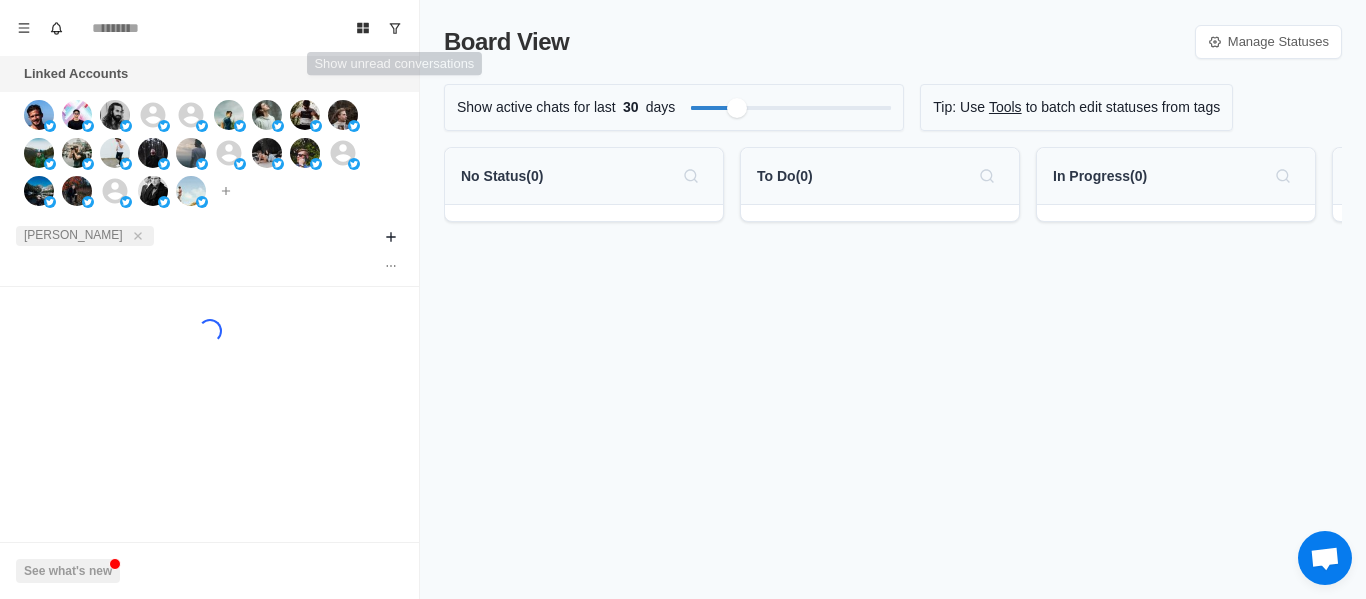 click on "Loading..." at bounding box center (209, 331) 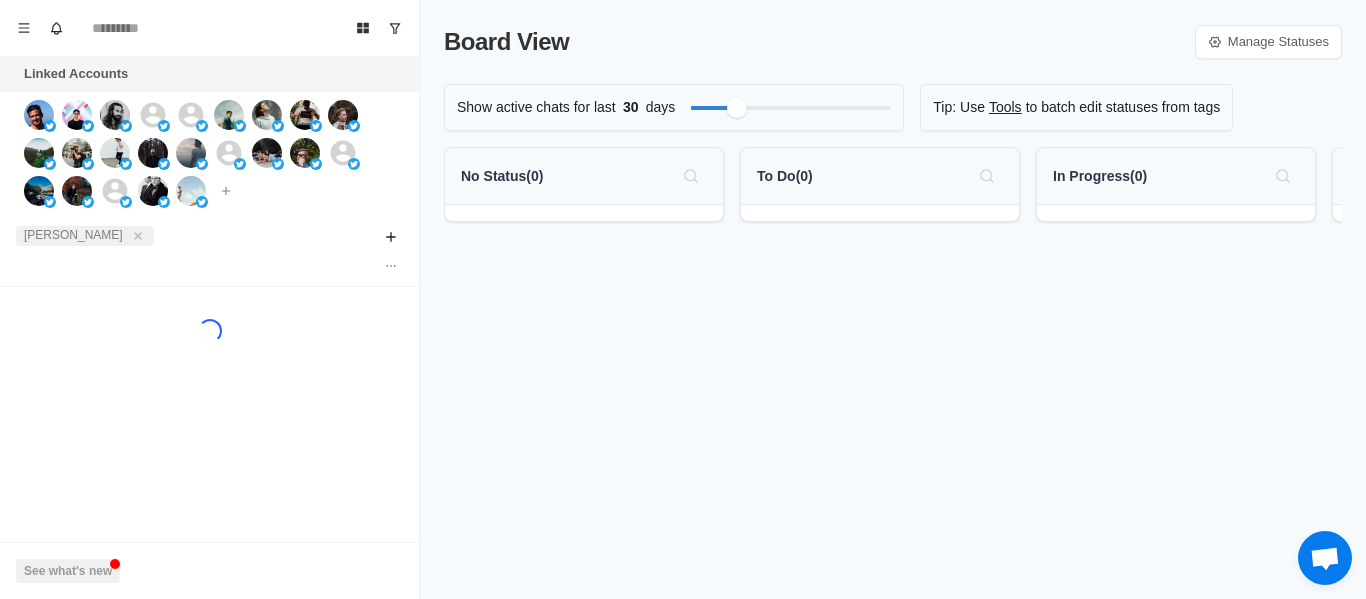 click on "Loading... See what's new" at bounding box center [209, 359] 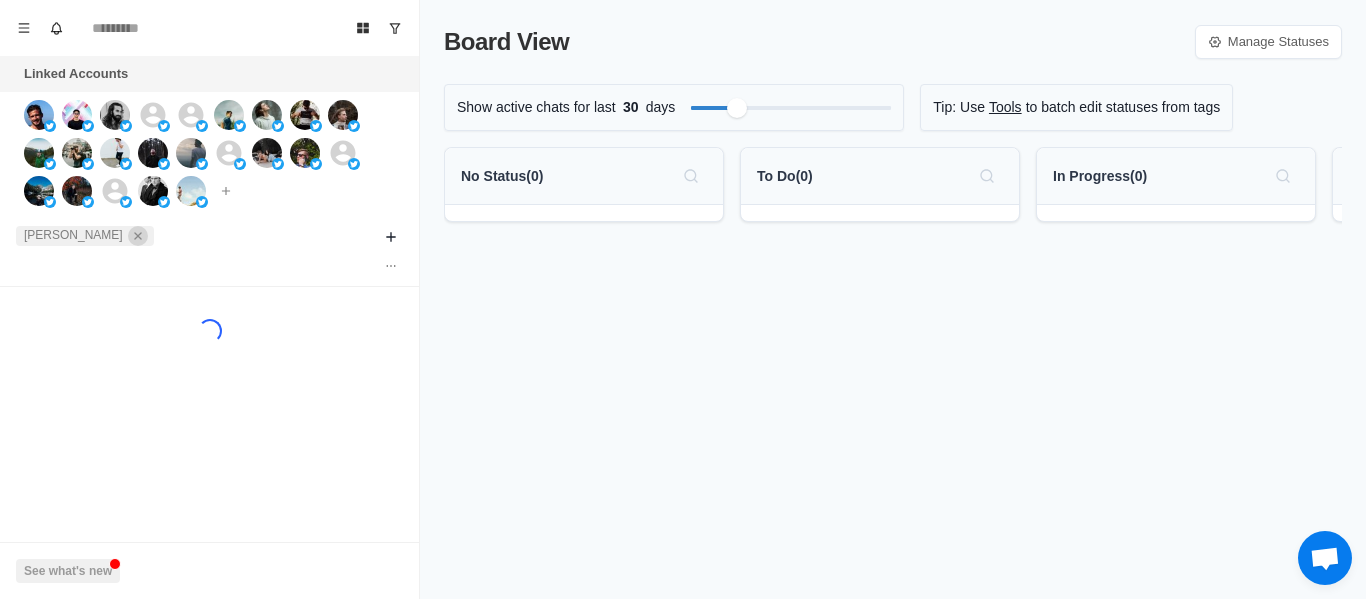 click 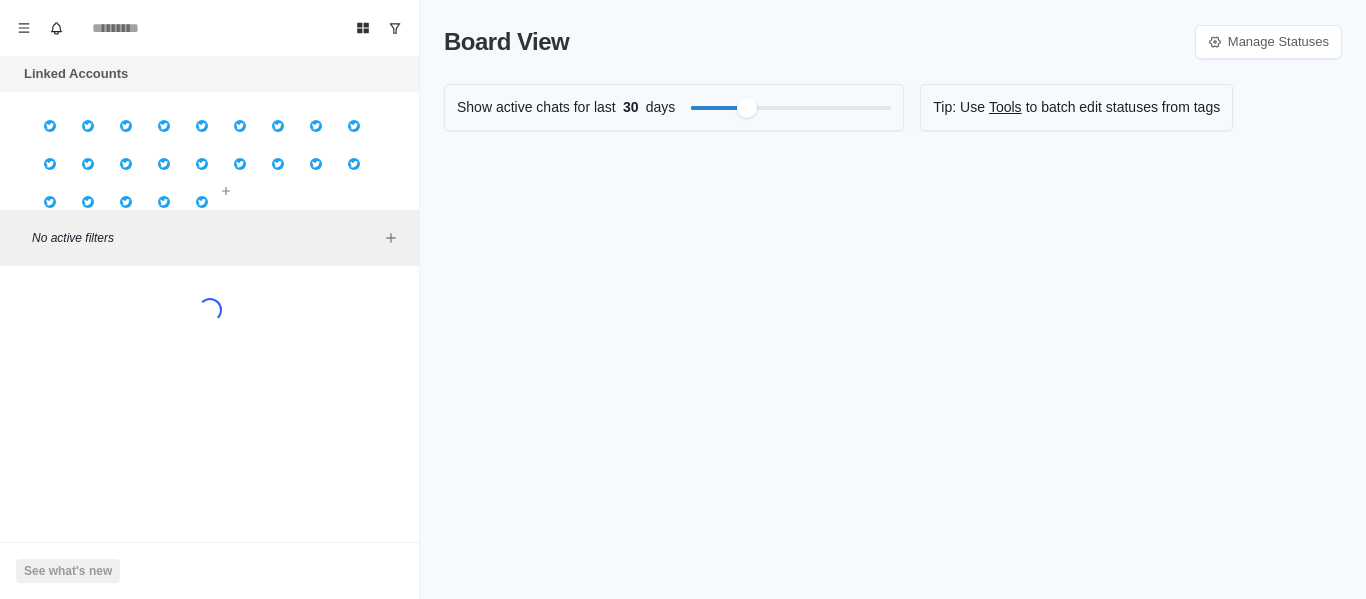 scroll, scrollTop: 0, scrollLeft: 0, axis: both 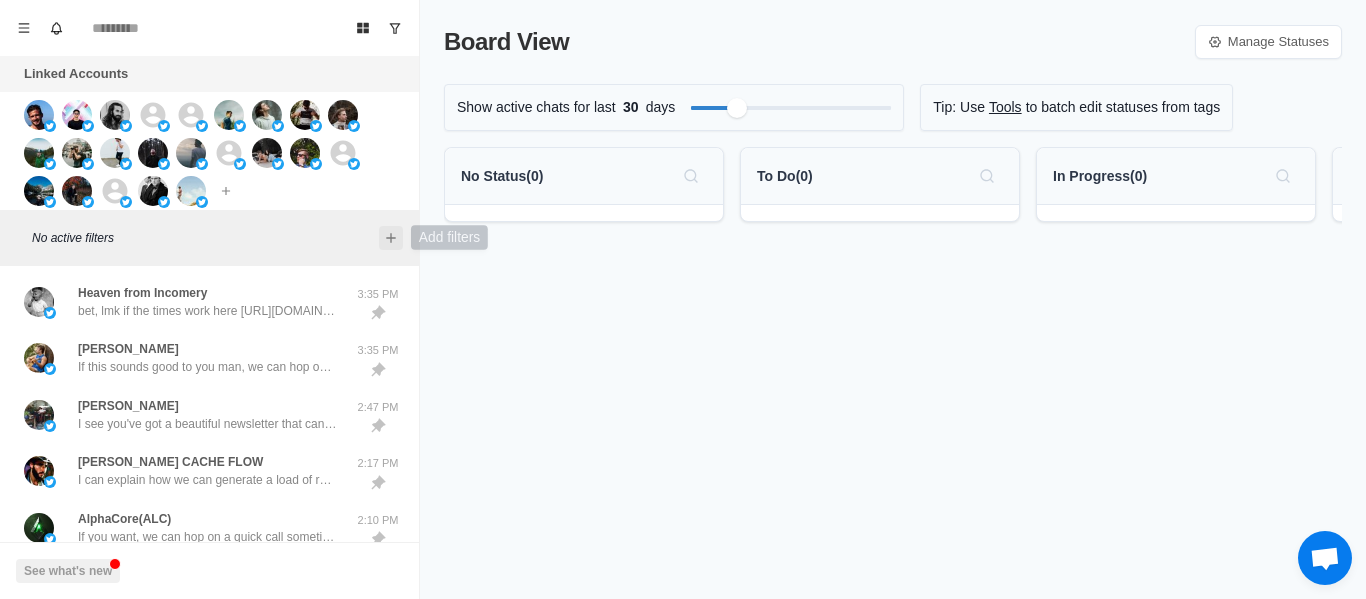 click at bounding box center [391, 238] 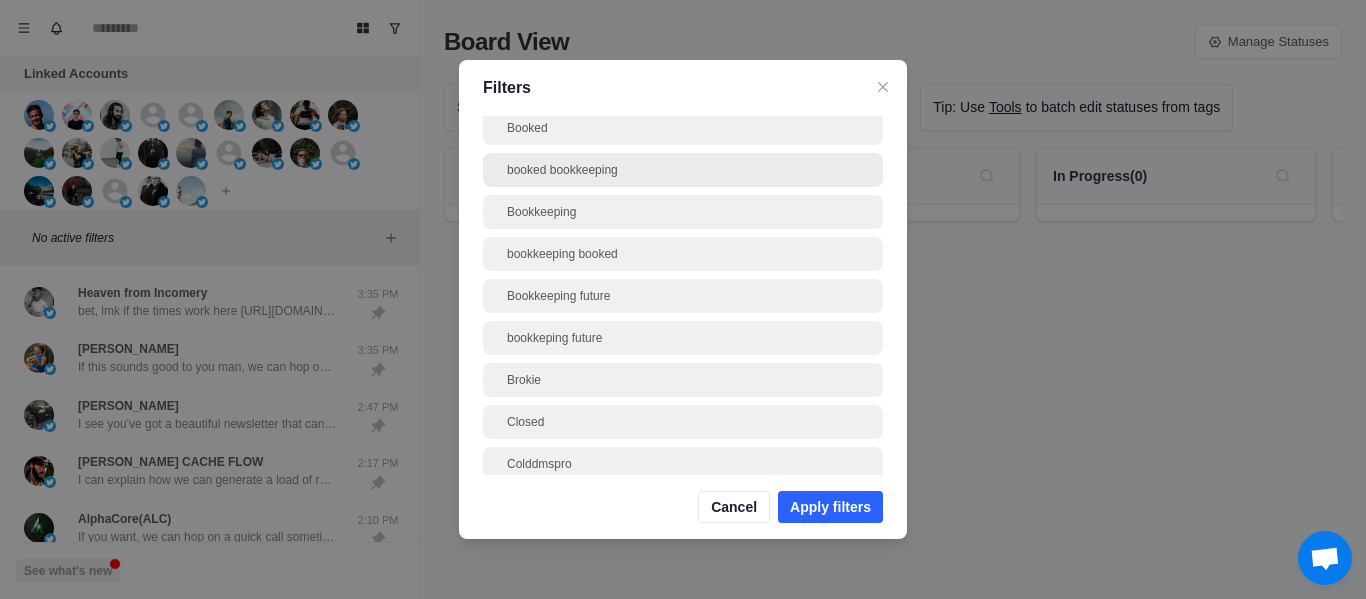 scroll, scrollTop: 0, scrollLeft: 0, axis: both 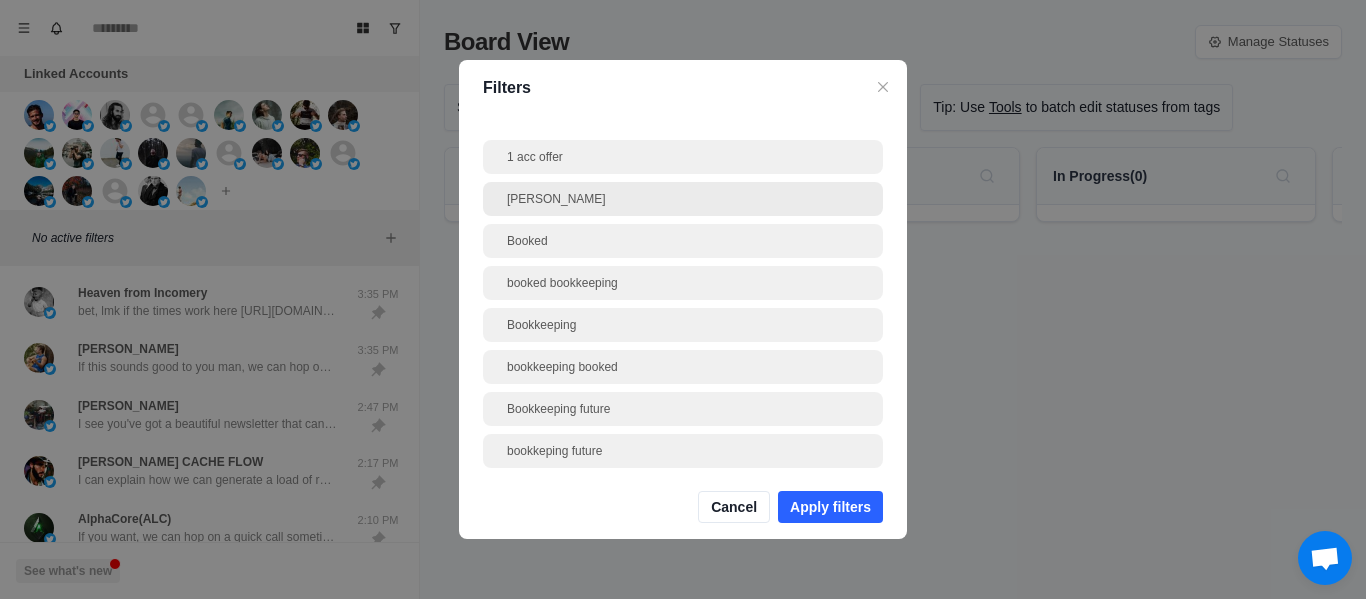 click on "[PERSON_NAME]" at bounding box center [683, 199] 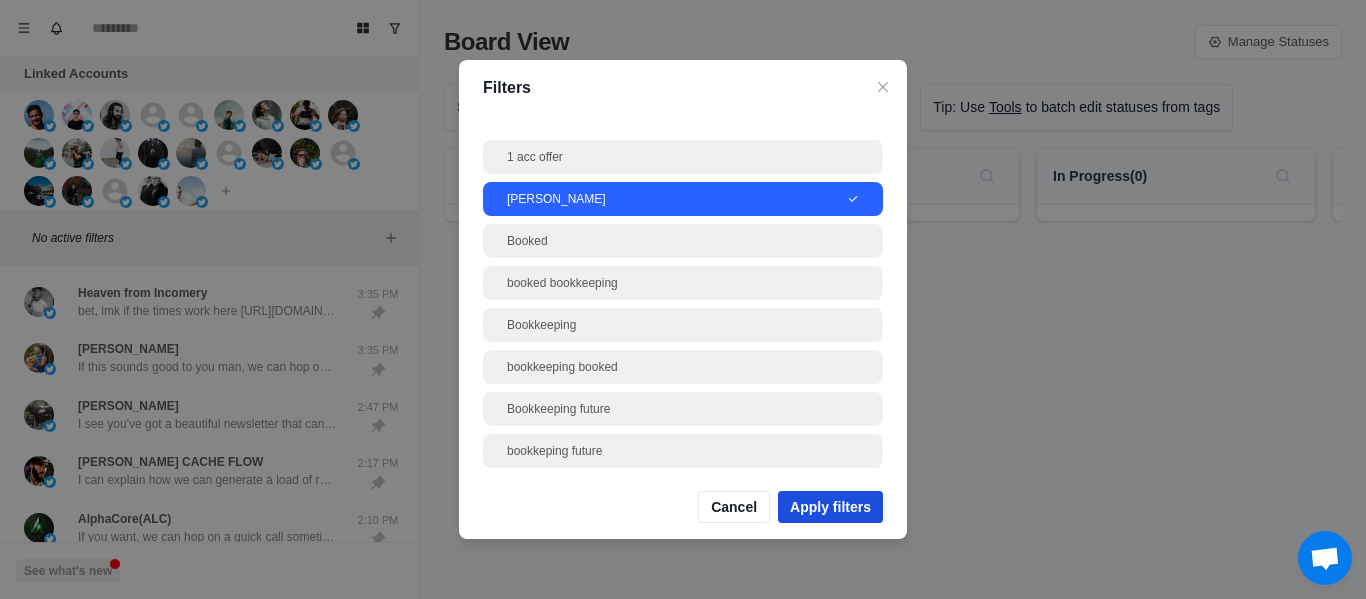 click on "Apply filters" at bounding box center (830, 507) 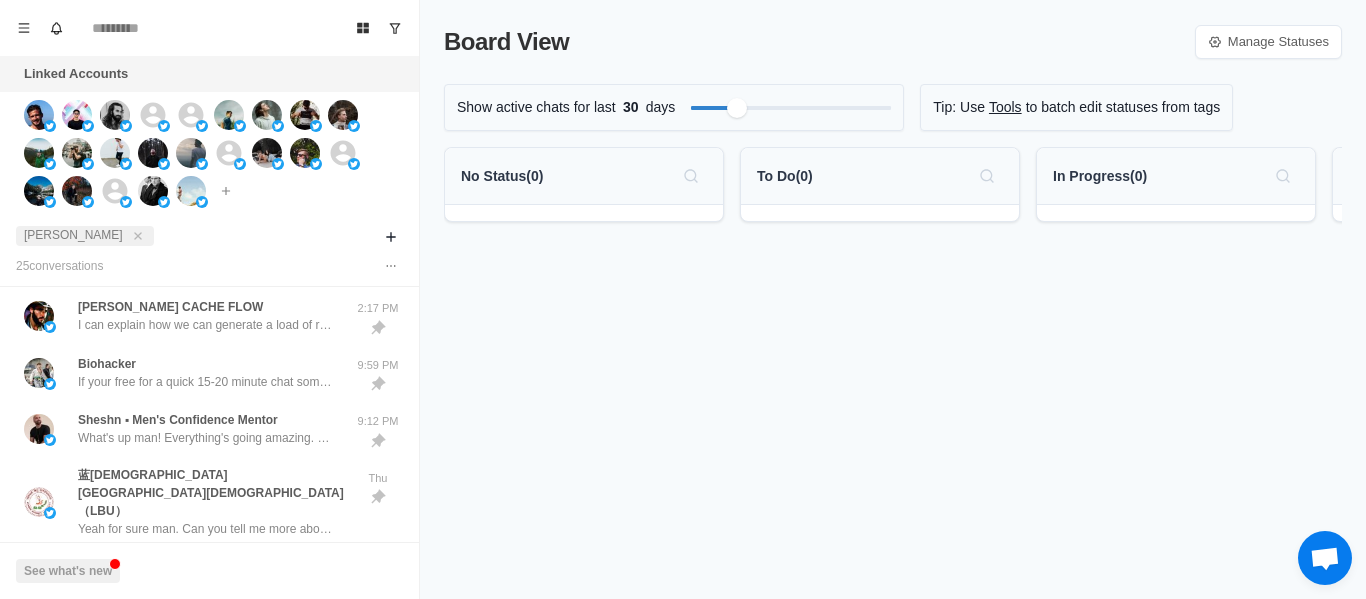 scroll, scrollTop: 0, scrollLeft: 0, axis: both 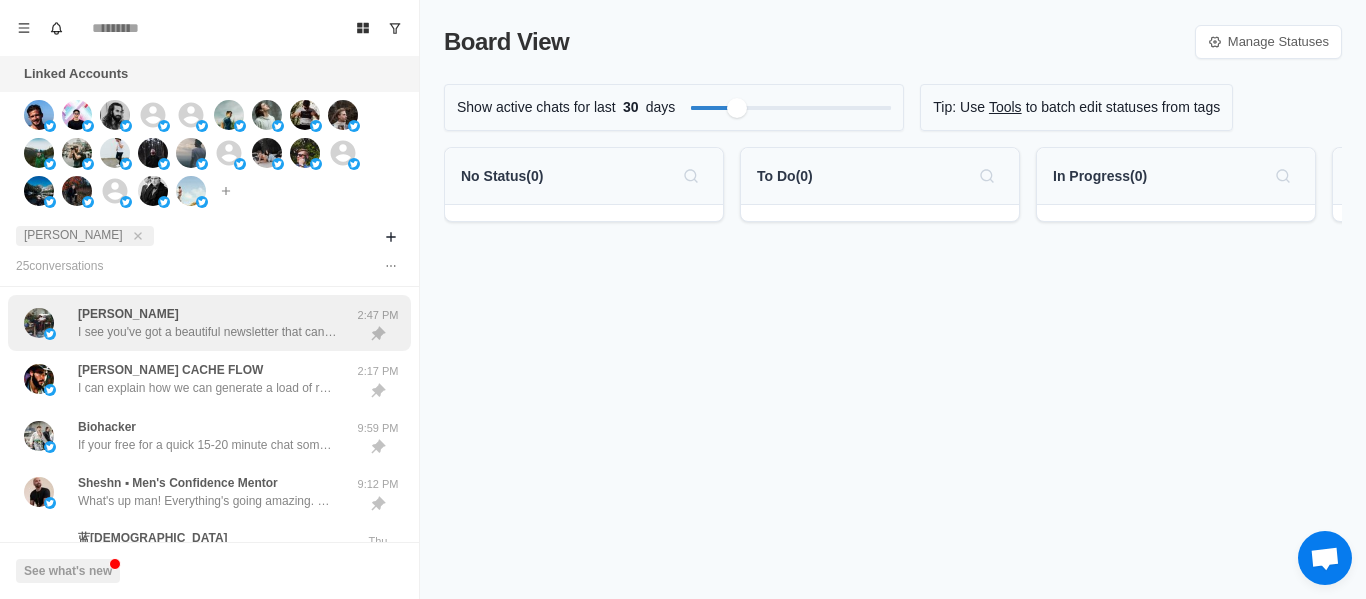 click on "WINSTON I see you've got a beautiful newsletter that can generate a fuck ton of money. You open in hopping on a call to discuss how we can make that happen? * 2:47 PM FIDEL CACHE FLOW I can explain how we can generate a load of revenue for you if you want ;) 2:17 PM Biohacker If your free for a quick 15-20 minute chat sometime this week, I can give you a better outline on how we'll get you these clients, and see what fits you. 9:59 PM Sheshn ▪︎ Men's Confidence Mentor What's up man! Everything's going amazing. Would the top offer interest you? 9:12 PM 蓝毗尼佛陀大学Lumbini Buddhist University（LBU） Yeah for sure man. Can you tell me more about your service?  Thu Biohacker Yo Biohacker, we just took a brand from $0 to $42.8k MRR in 90 days using done-for-you email systems.
Curious if you’d be open to seeing how this could work for you? Sun Biohacker Yo Biohacker would you be opposed if we get you 30+ appointments per month through X dms? Fri Sheshn ▪︎ Men's Confidence Mentor Load more" at bounding box center (209, 914) 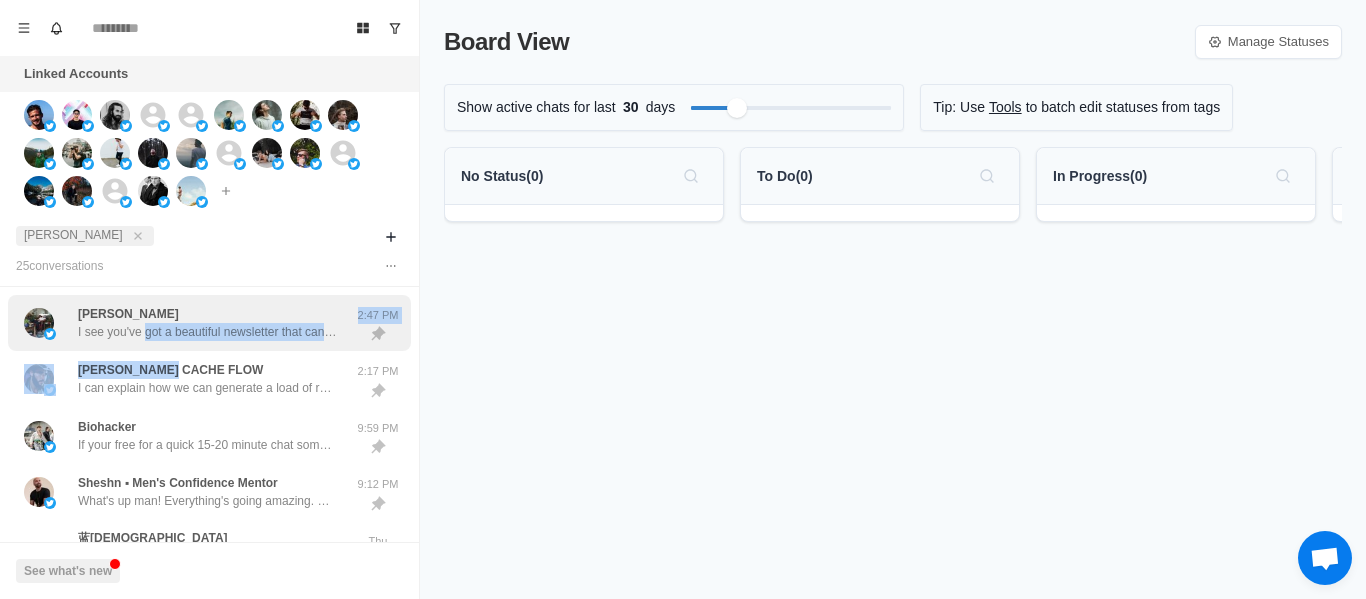 click on "WINSTON I see you've got a beautiful newsletter that can generate a fuck ton of money. You open in hopping on a call to discuss how we can make that happen? *" at bounding box center (208, 323) 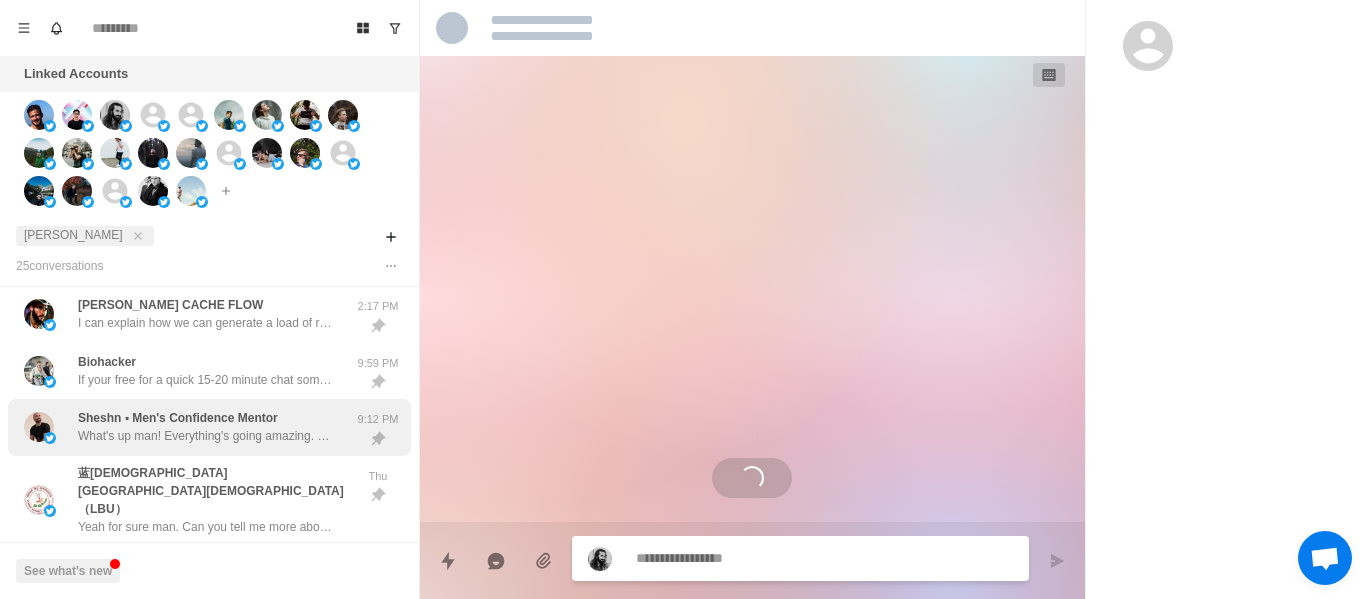 scroll, scrollTop: 100, scrollLeft: 0, axis: vertical 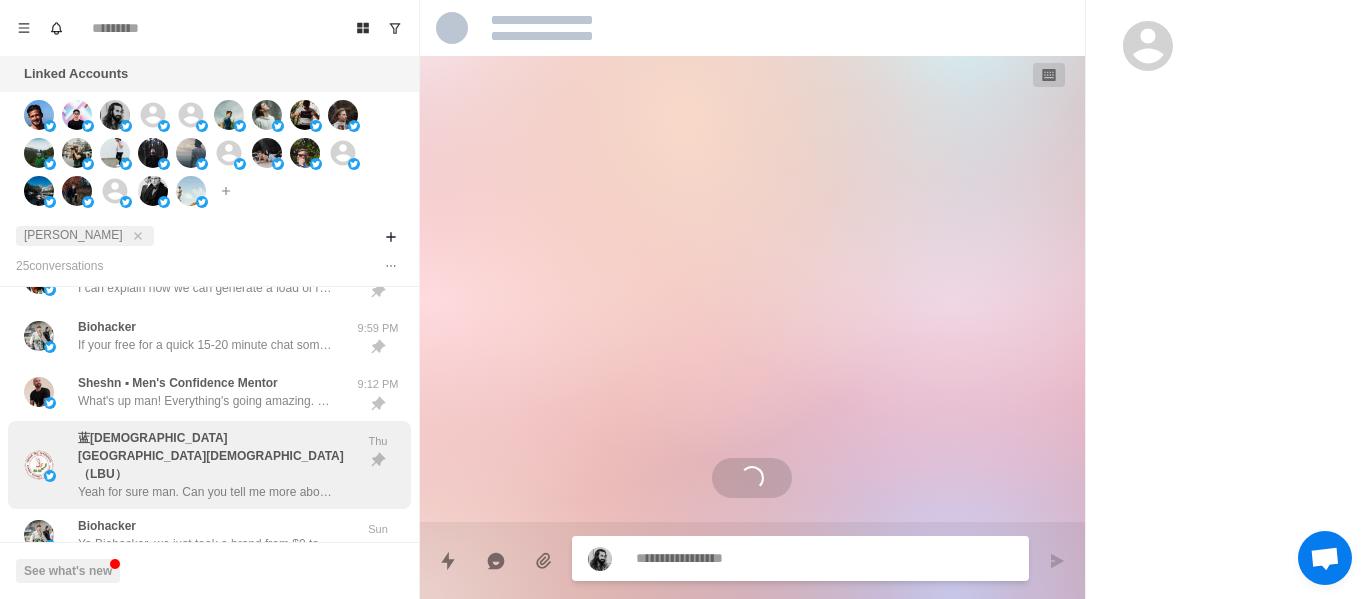 drag, startPoint x: 219, startPoint y: 459, endPoint x: 196, endPoint y: 400, distance: 63.324562 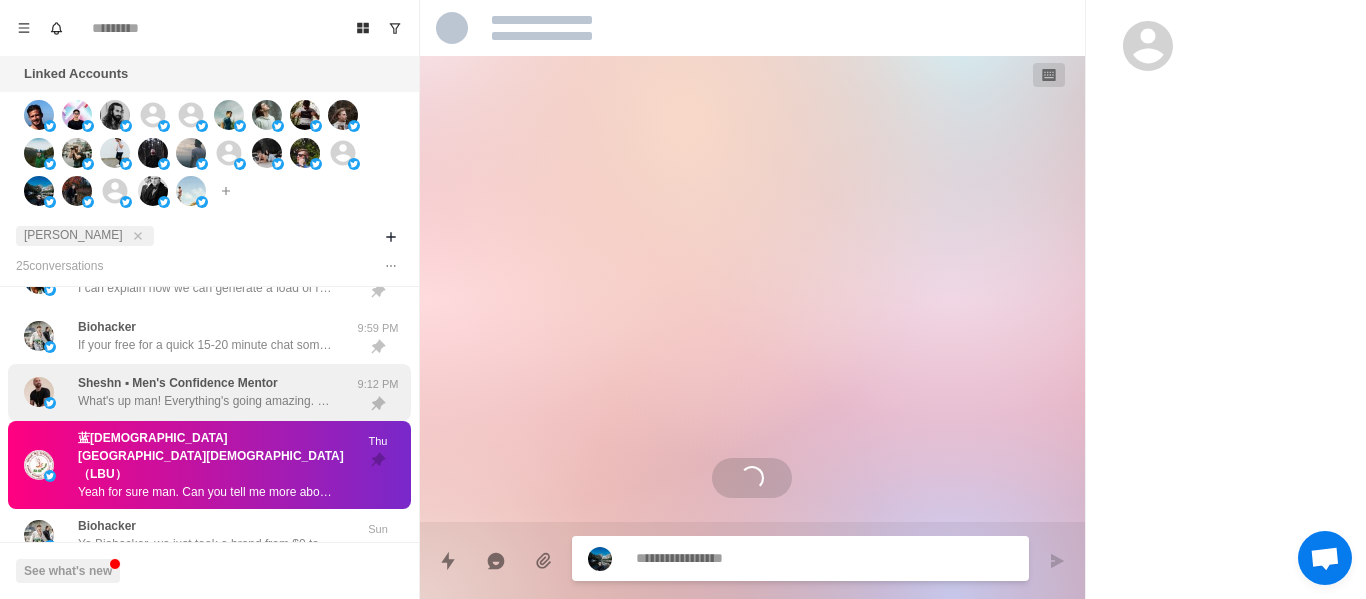 click on "Sheshn ▪︎ Men's Confidence Mentor" at bounding box center [178, 383] 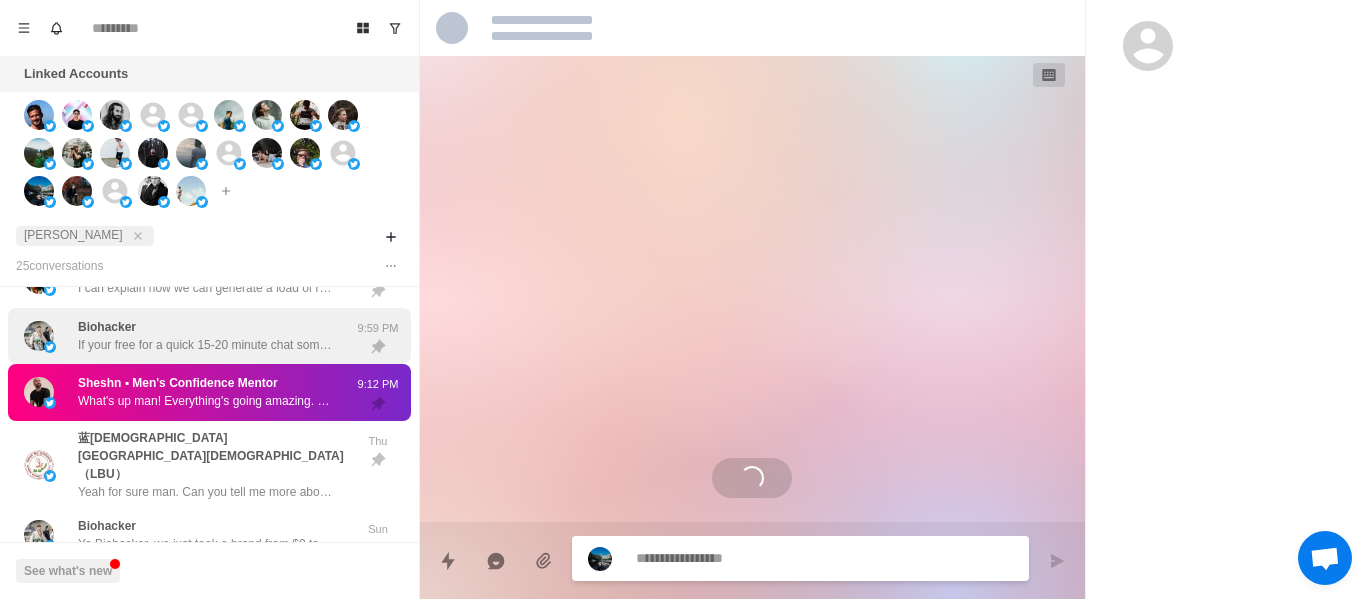 click on "Biohacker If your free for a quick 15-20 minute chat sometime this week, I can give you a better outline on how we'll get you these clients, and see what fits you." at bounding box center (208, 336) 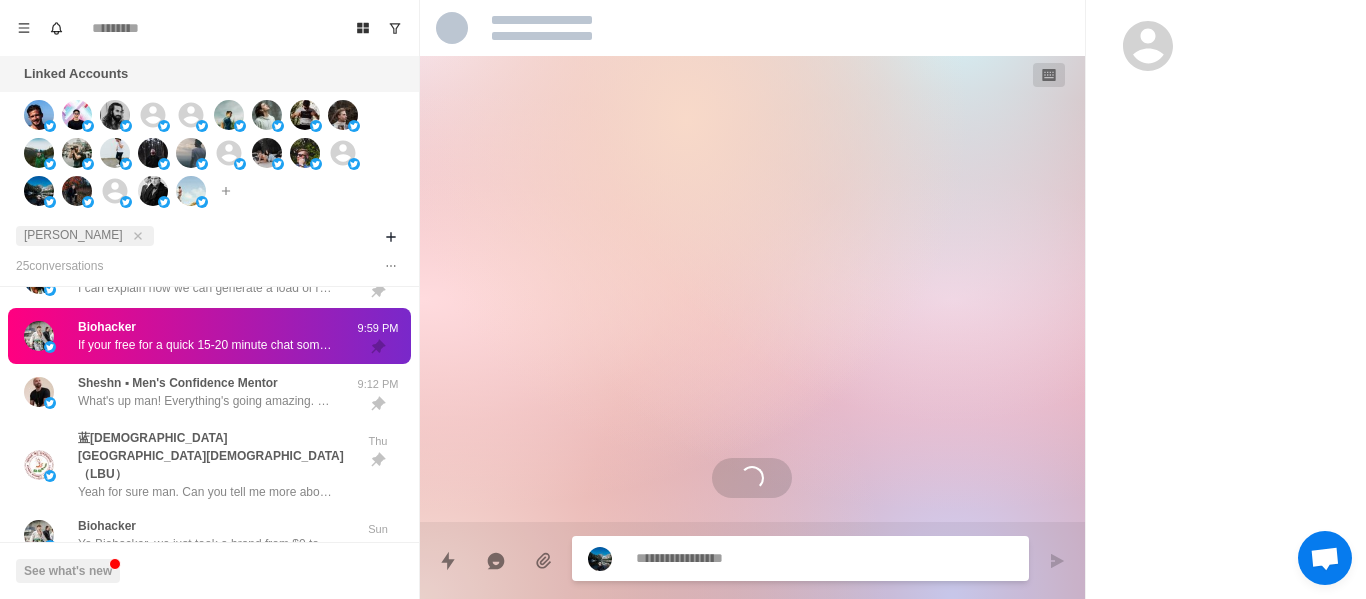 scroll, scrollTop: 0, scrollLeft: 0, axis: both 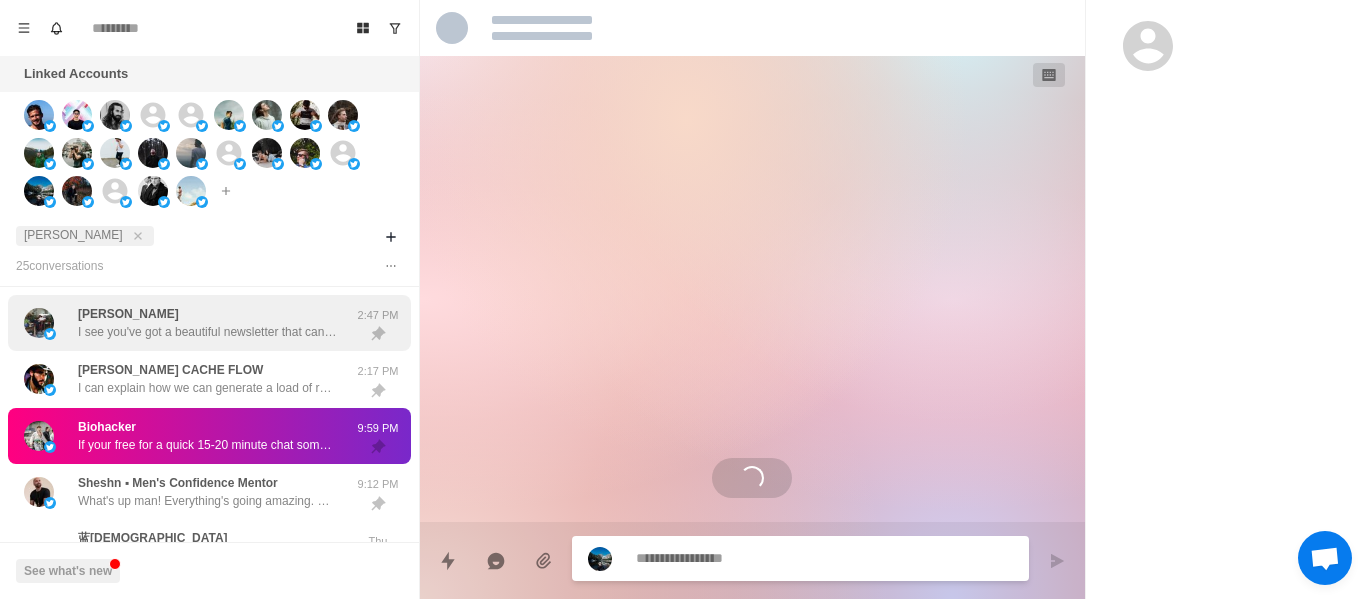 click on "FIDEL CACHE FLOW" at bounding box center (170, 370) 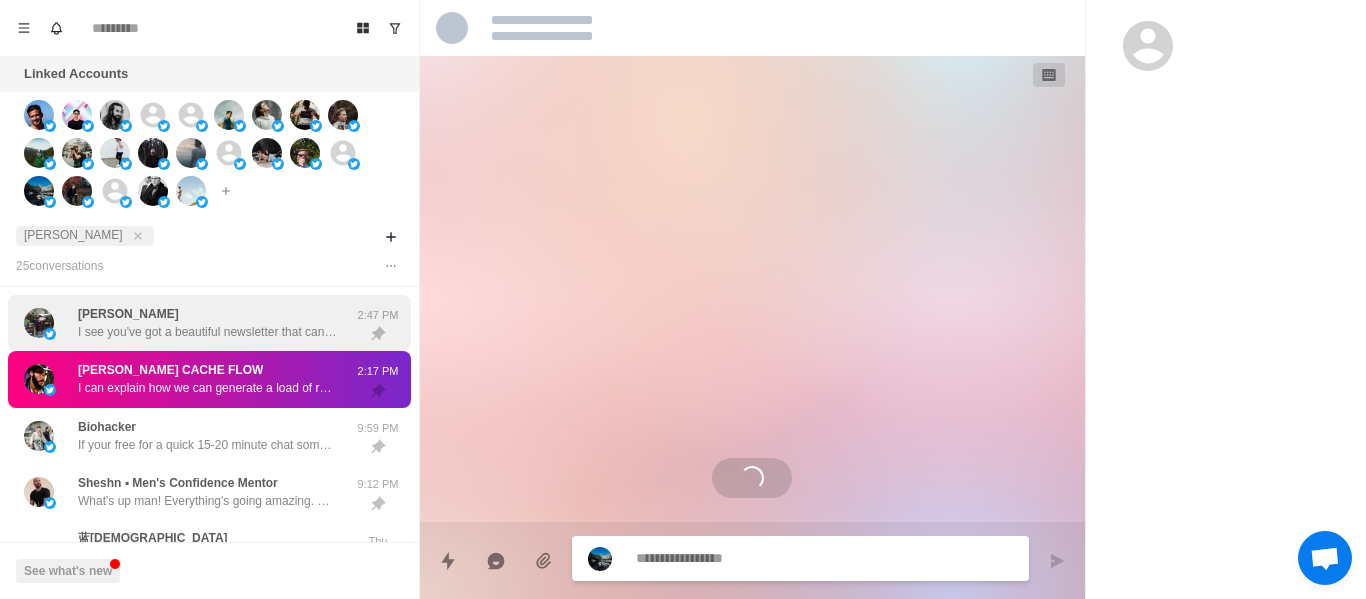 click on "I see you've got a beautiful newsletter that can generate a fuck ton of money. You open in hopping on a call to discuss how we can make that happen? *" at bounding box center [208, 332] 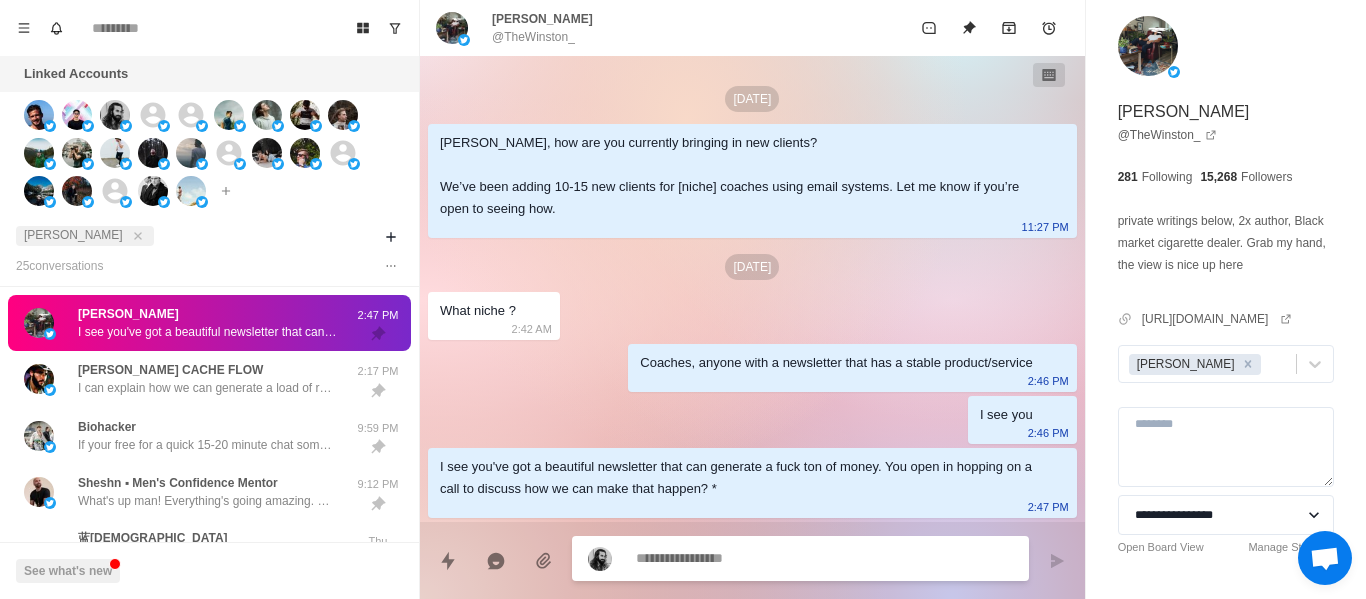 click on "What niche ? 2:42 AM" at bounding box center (494, 316) 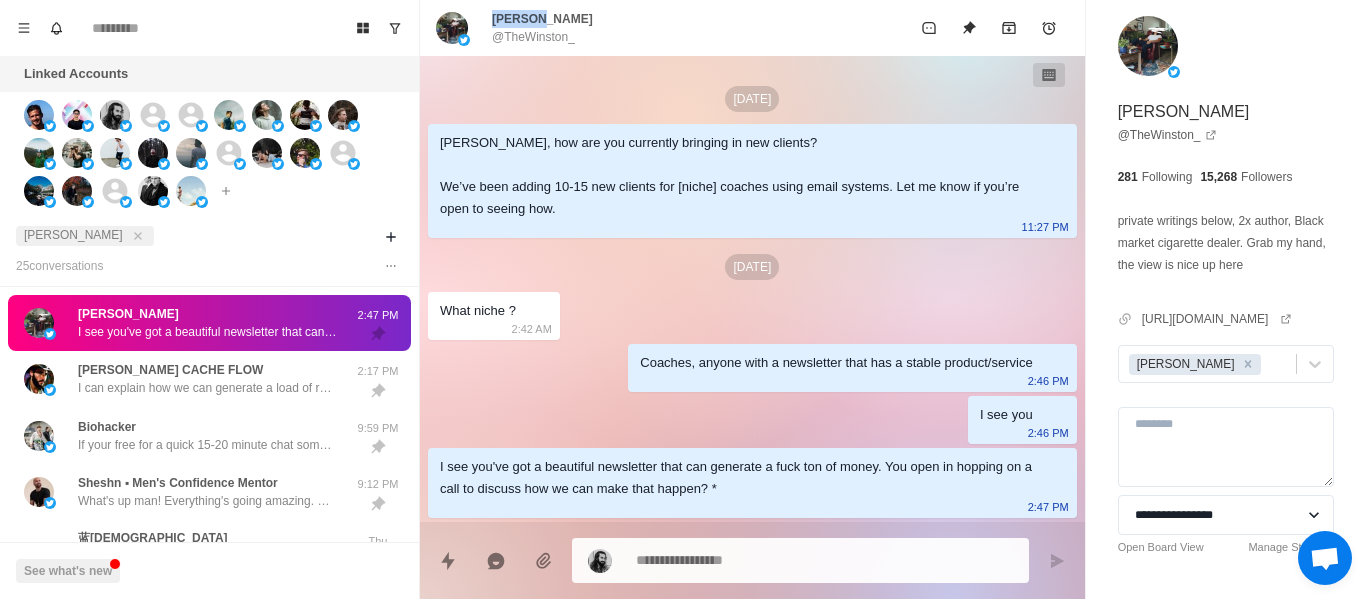 drag, startPoint x: 551, startPoint y: 20, endPoint x: 494, endPoint y: 18, distance: 57.035076 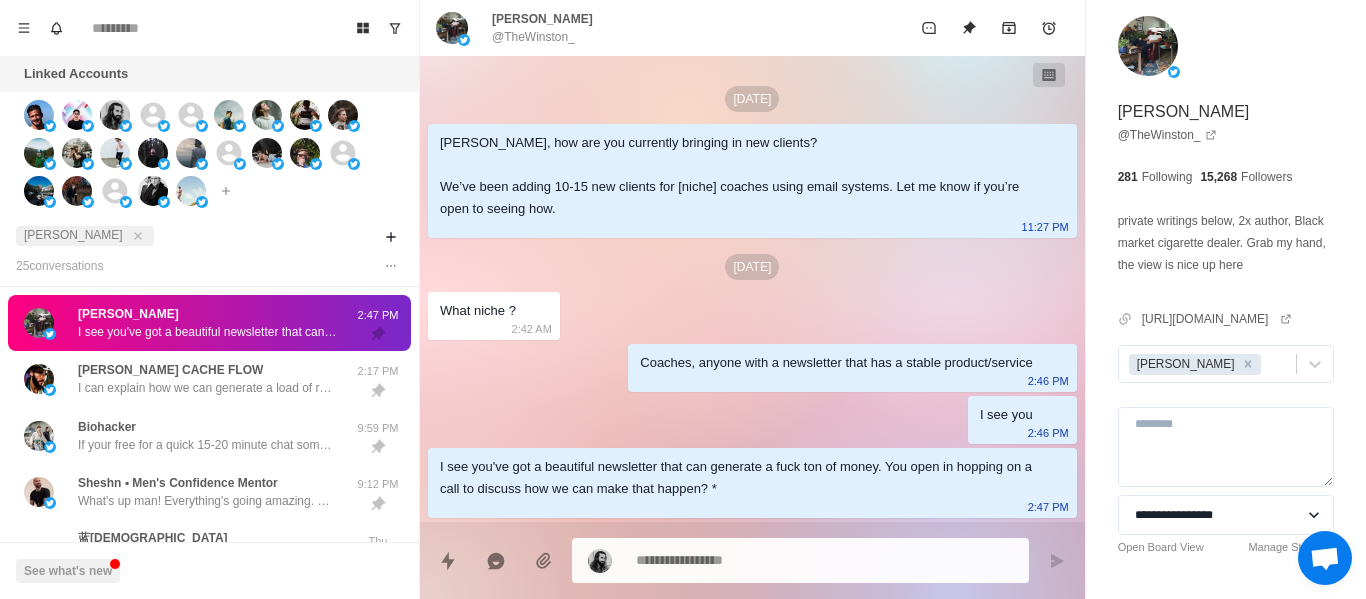 drag, startPoint x: 793, startPoint y: 170, endPoint x: 685, endPoint y: 226, distance: 121.65525 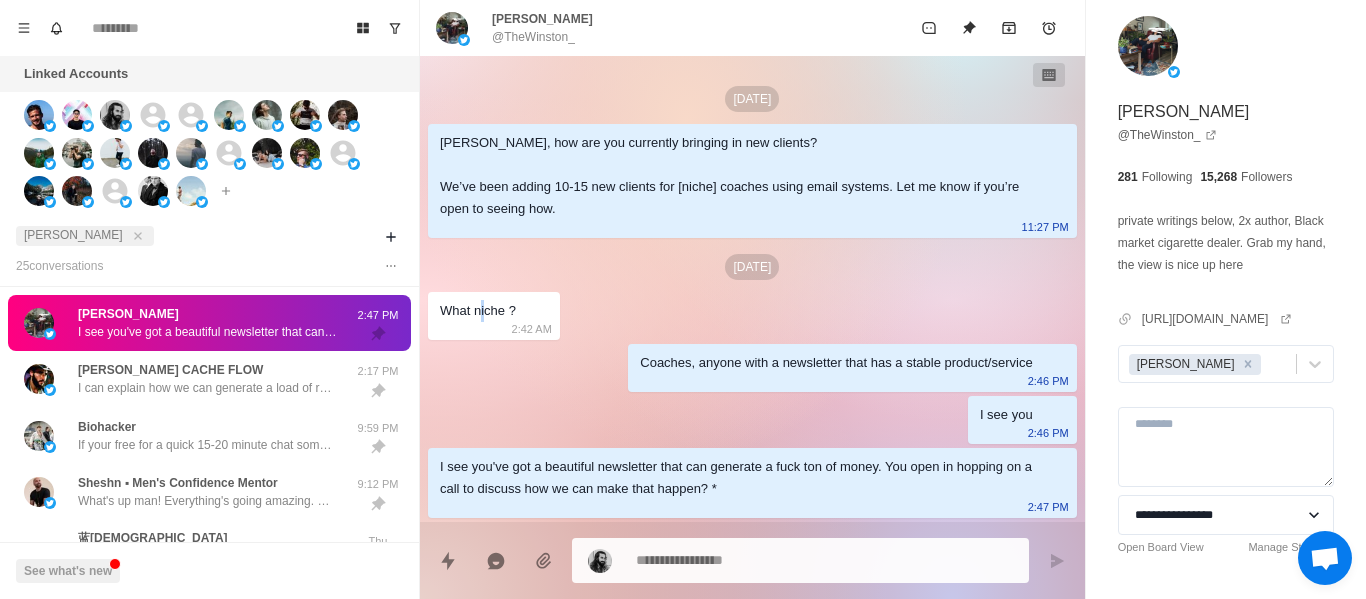 drag, startPoint x: 485, startPoint y: 374, endPoint x: 492, endPoint y: 356, distance: 19.313208 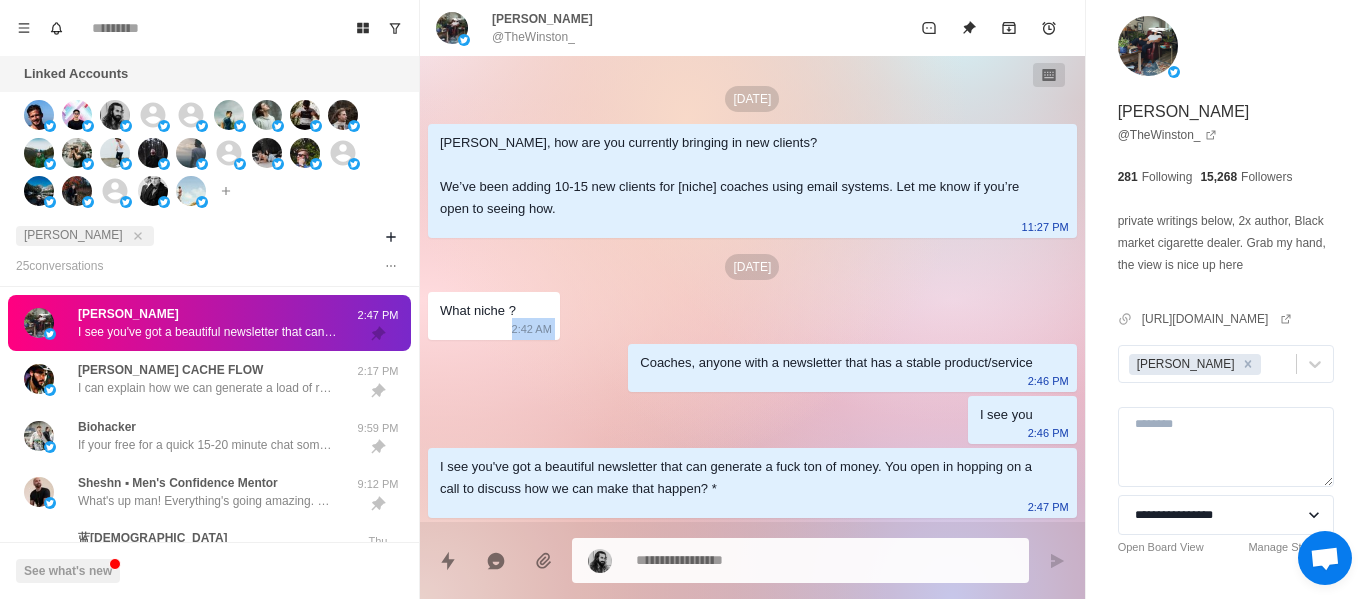 drag, startPoint x: 602, startPoint y: 351, endPoint x: 566, endPoint y: 351, distance: 36 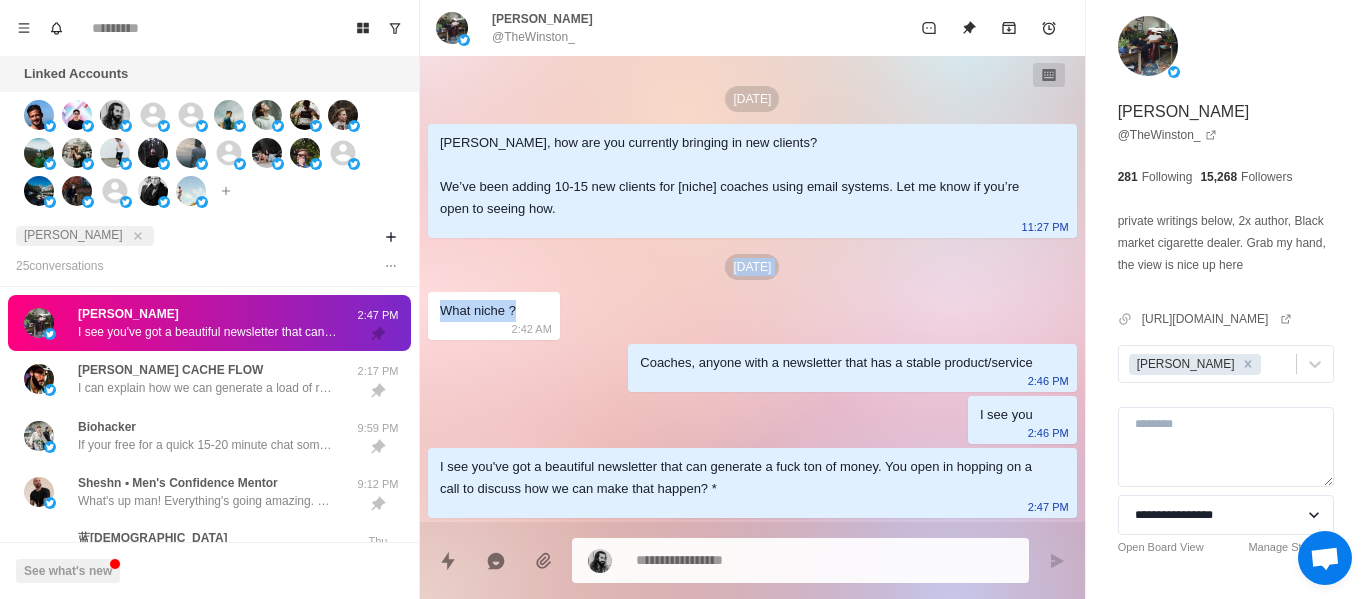 drag, startPoint x: 525, startPoint y: 294, endPoint x: 542, endPoint y: 360, distance: 68.154236 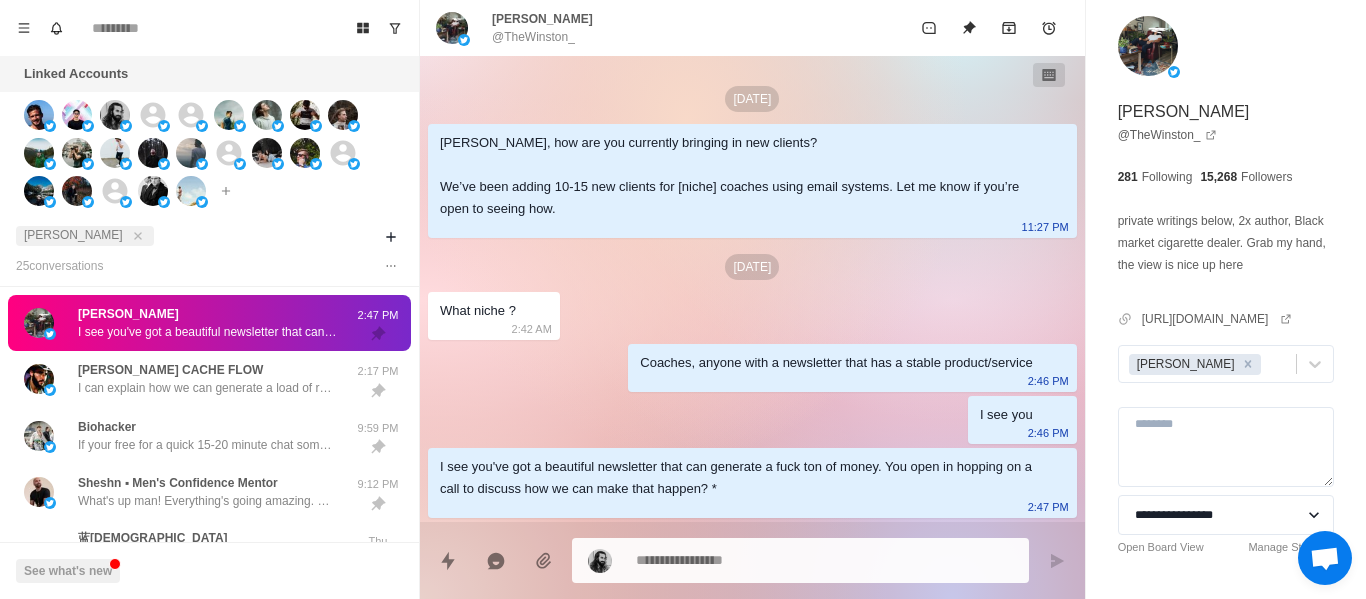 drag, startPoint x: 162, startPoint y: 376, endPoint x: 656, endPoint y: 123, distance: 555.018 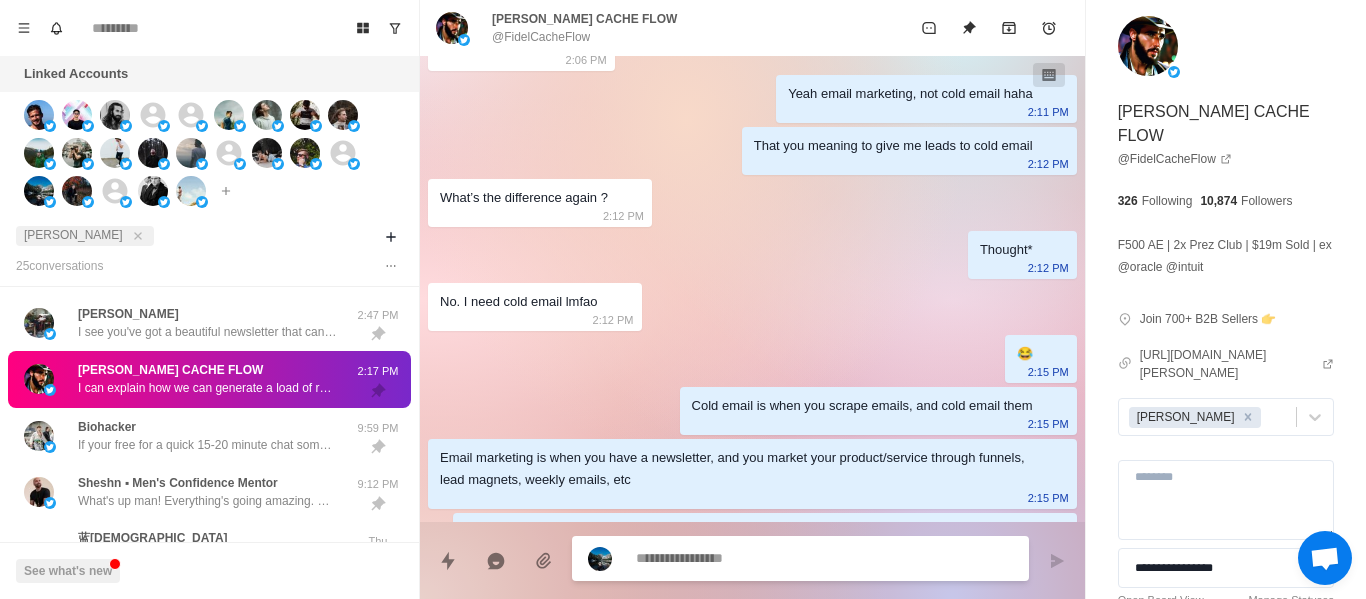 scroll, scrollTop: 600, scrollLeft: 0, axis: vertical 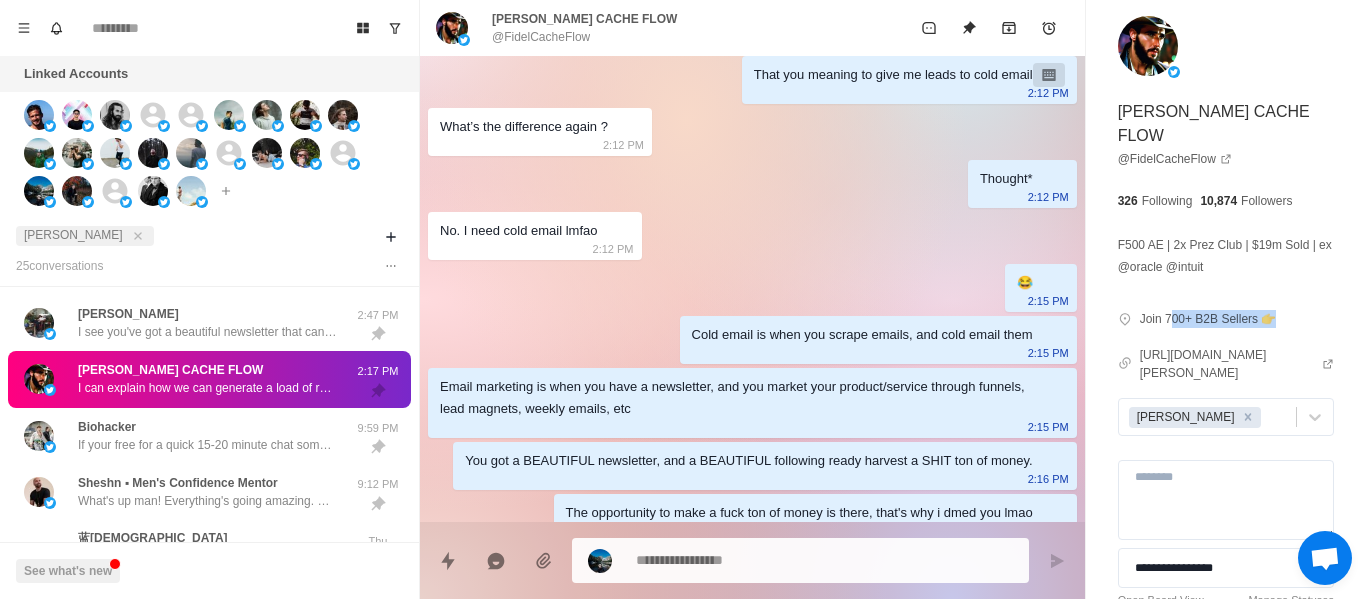 drag, startPoint x: 1173, startPoint y: 300, endPoint x: 1253, endPoint y: 278, distance: 82.96987 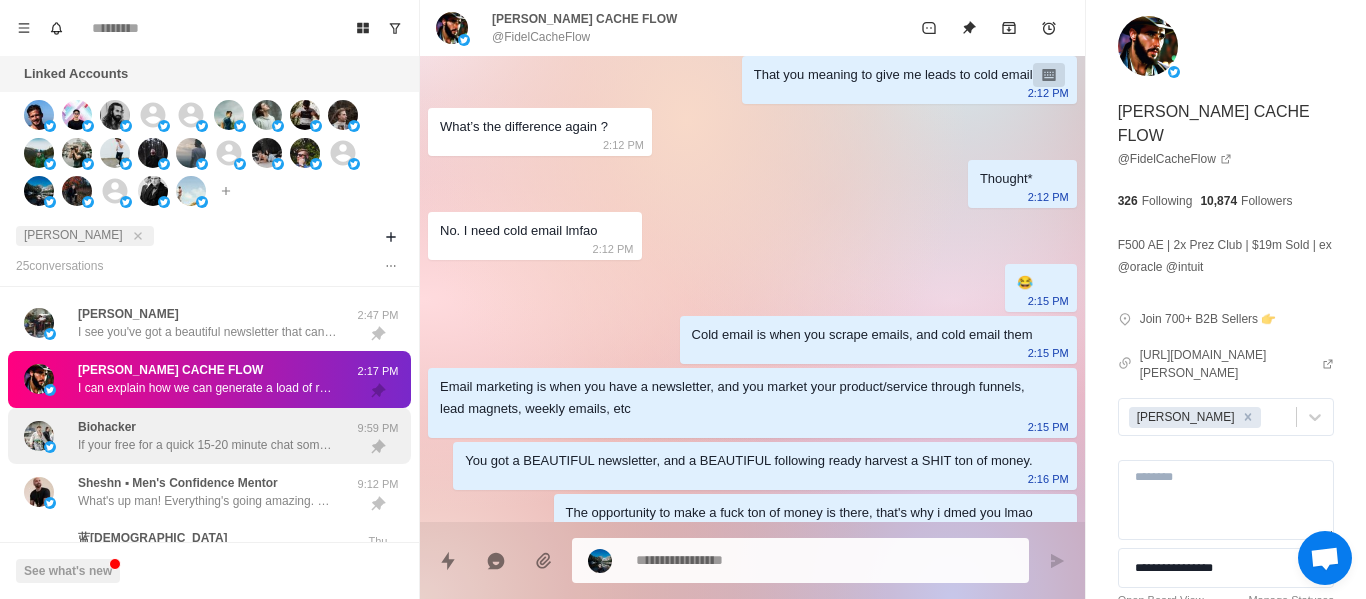 drag, startPoint x: 211, startPoint y: 447, endPoint x: 274, endPoint y: 410, distance: 73.061615 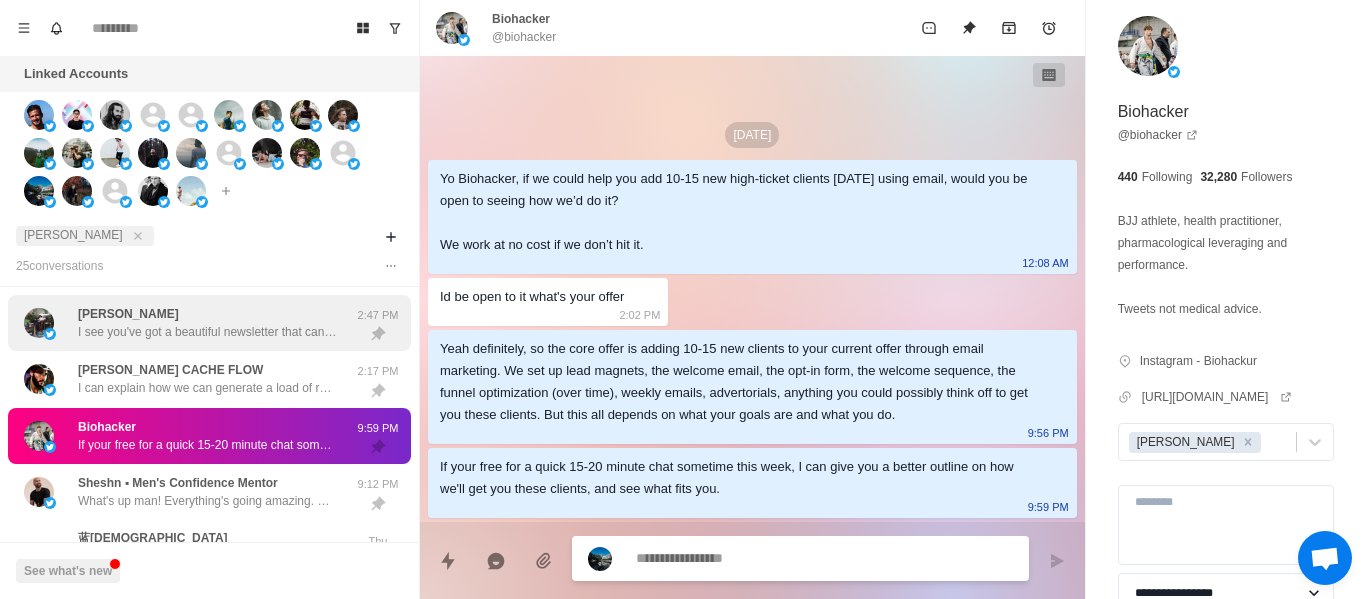scroll, scrollTop: 0, scrollLeft: 0, axis: both 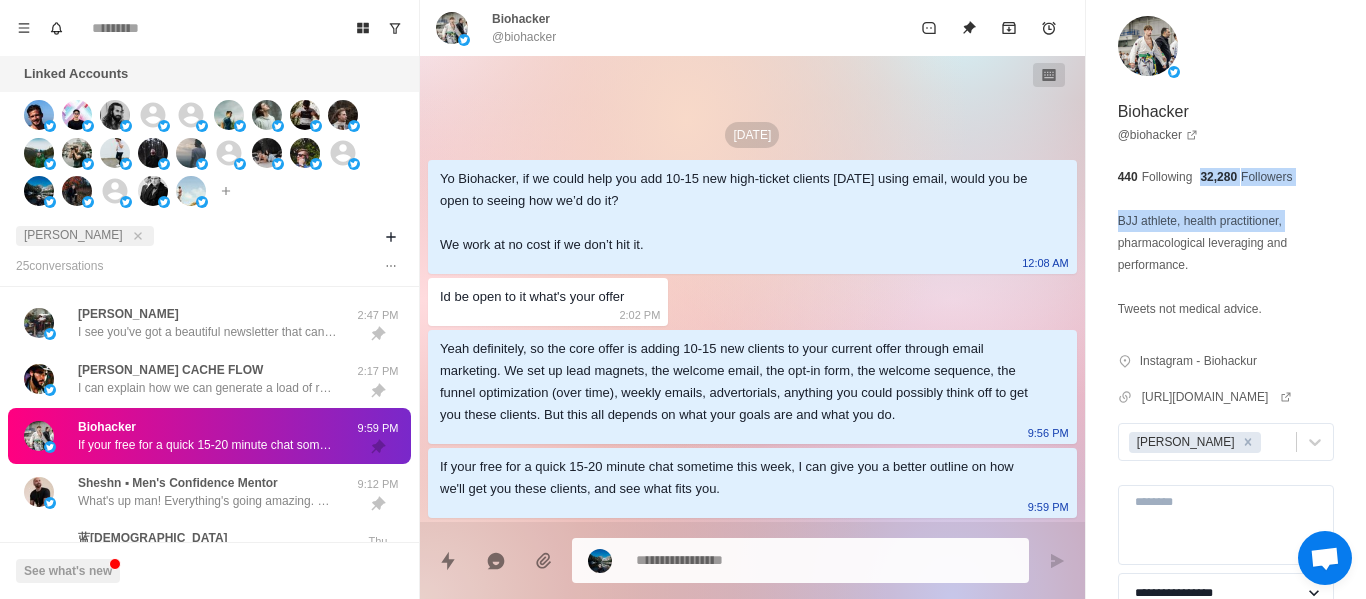 drag, startPoint x: 1323, startPoint y: 175, endPoint x: 1301, endPoint y: 219, distance: 49.193497 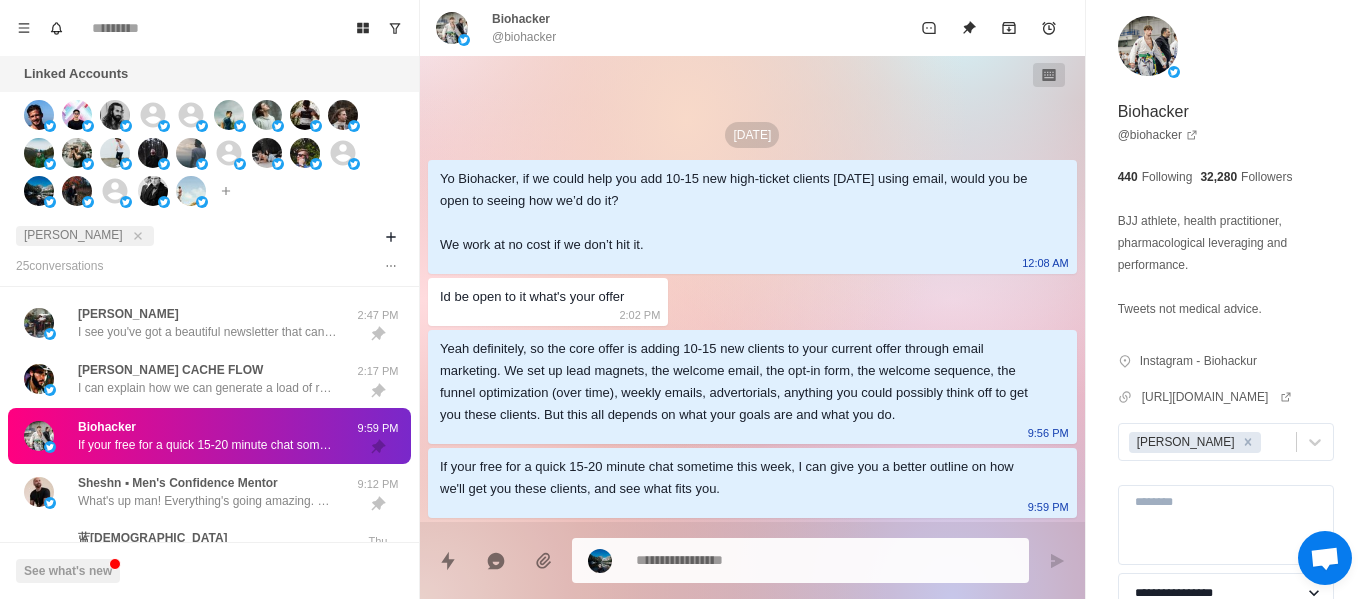 click on "BJJ athlete, health practitioner, pharmacological leveraging and performance.
Tweets not medical advice." at bounding box center (1226, 265) 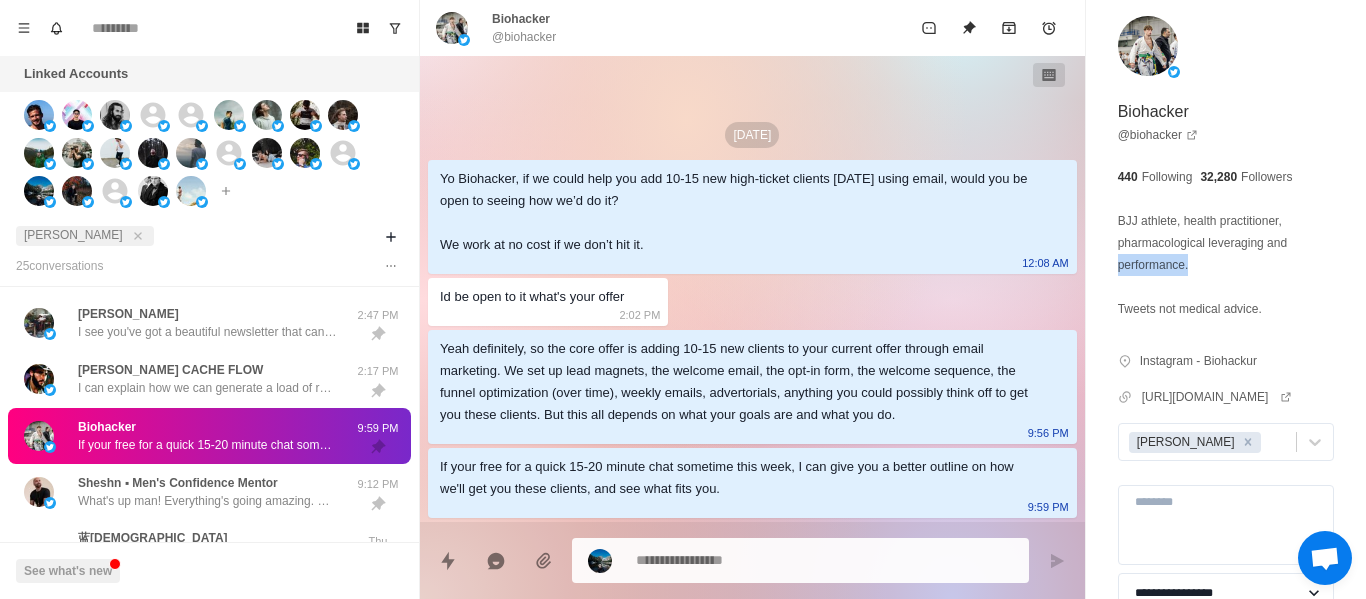 drag, startPoint x: 1195, startPoint y: 263, endPoint x: 1021, endPoint y: 259, distance: 174.04597 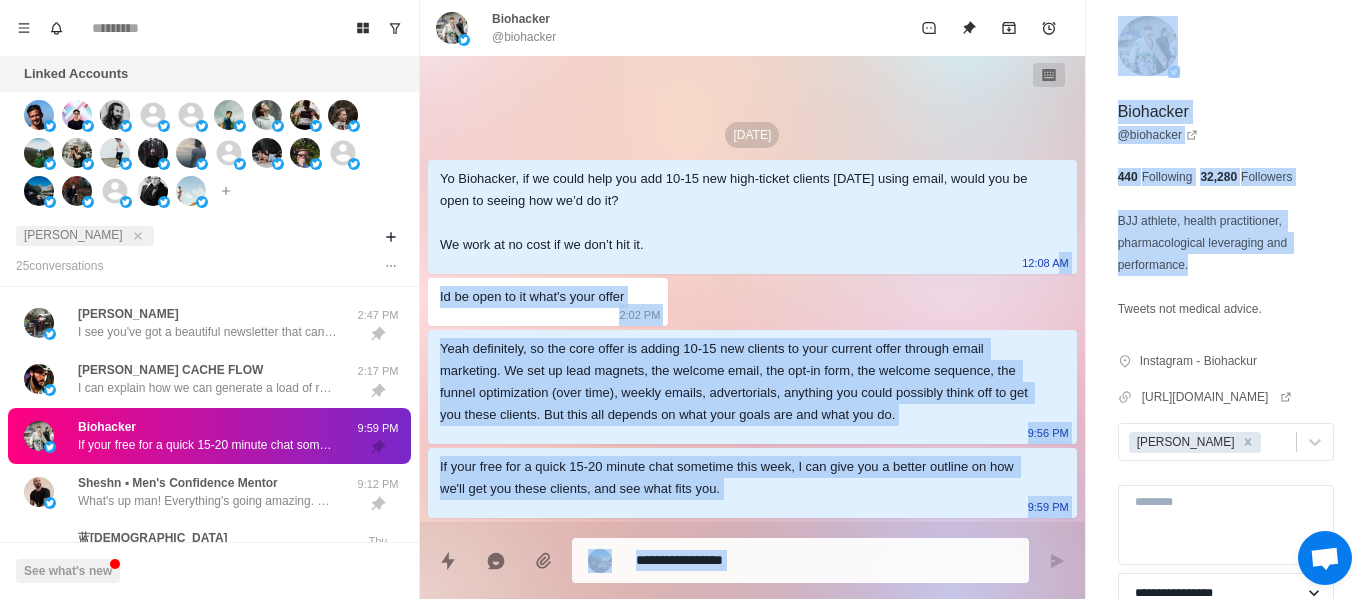 drag, startPoint x: 591, startPoint y: 326, endPoint x: 627, endPoint y: 424, distance: 104.40307 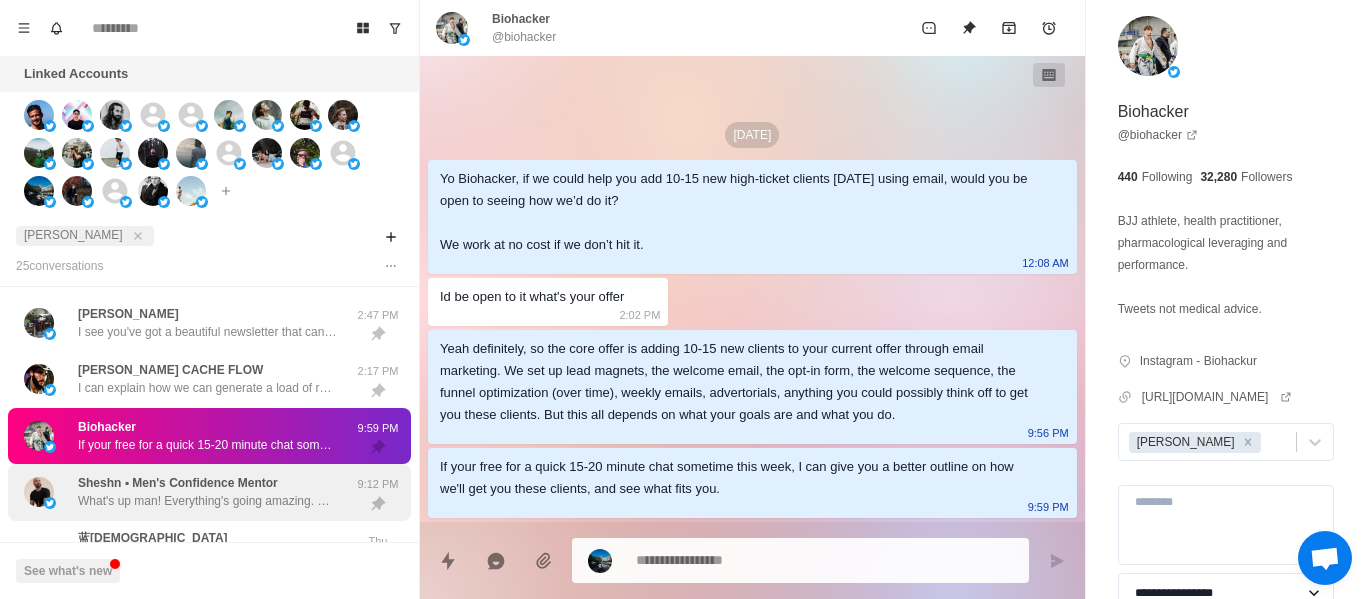 click on "Sheshn ▪︎ Men's Confidence Mentor" at bounding box center (178, 483) 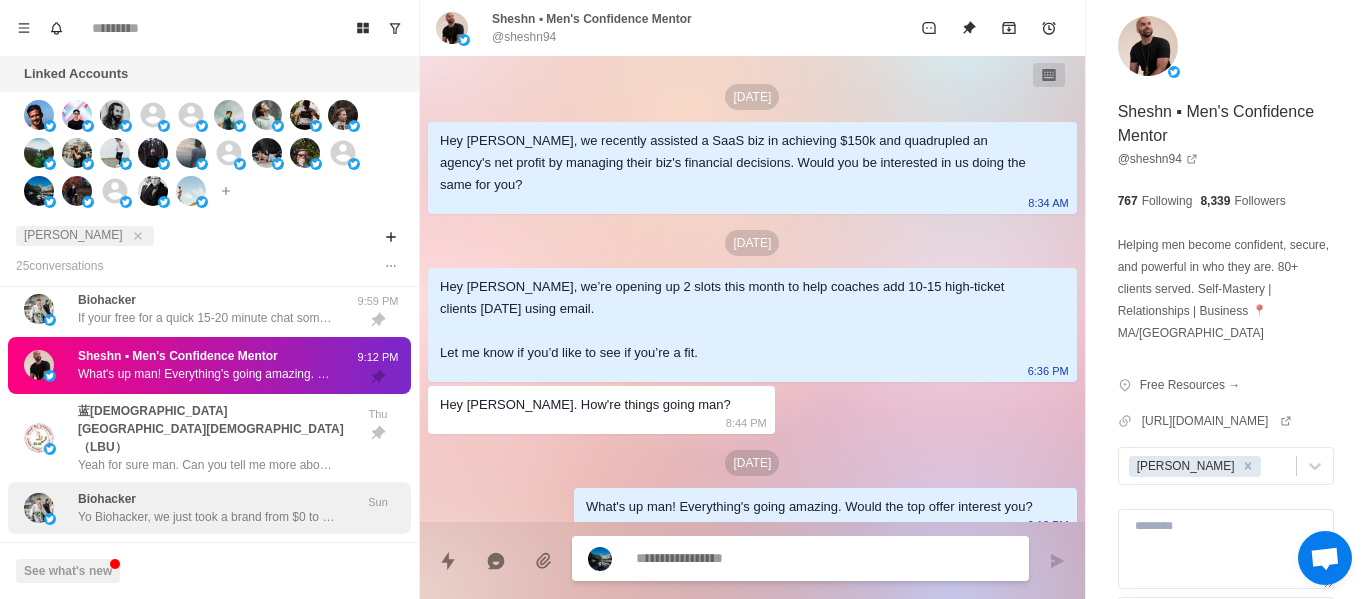 scroll, scrollTop: 200, scrollLeft: 0, axis: vertical 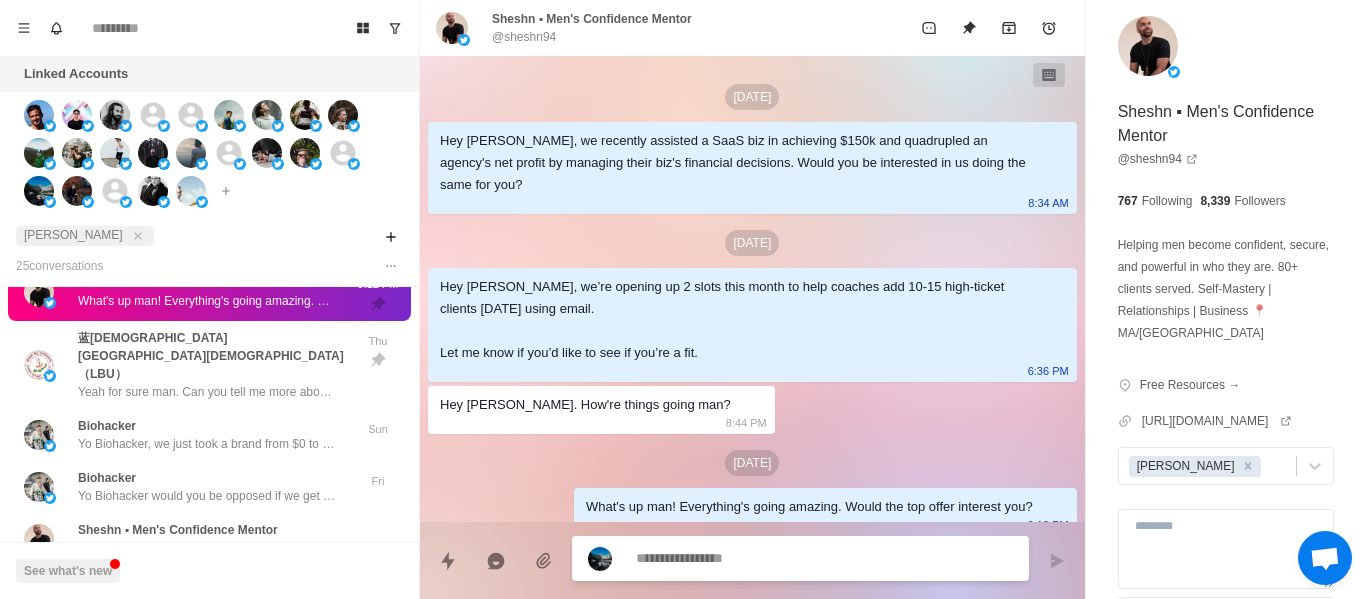 click on "蓝[DEMOGRAPHIC_DATA][GEOGRAPHIC_DATA][DEMOGRAPHIC_DATA]（LBU）" at bounding box center (215, 356) 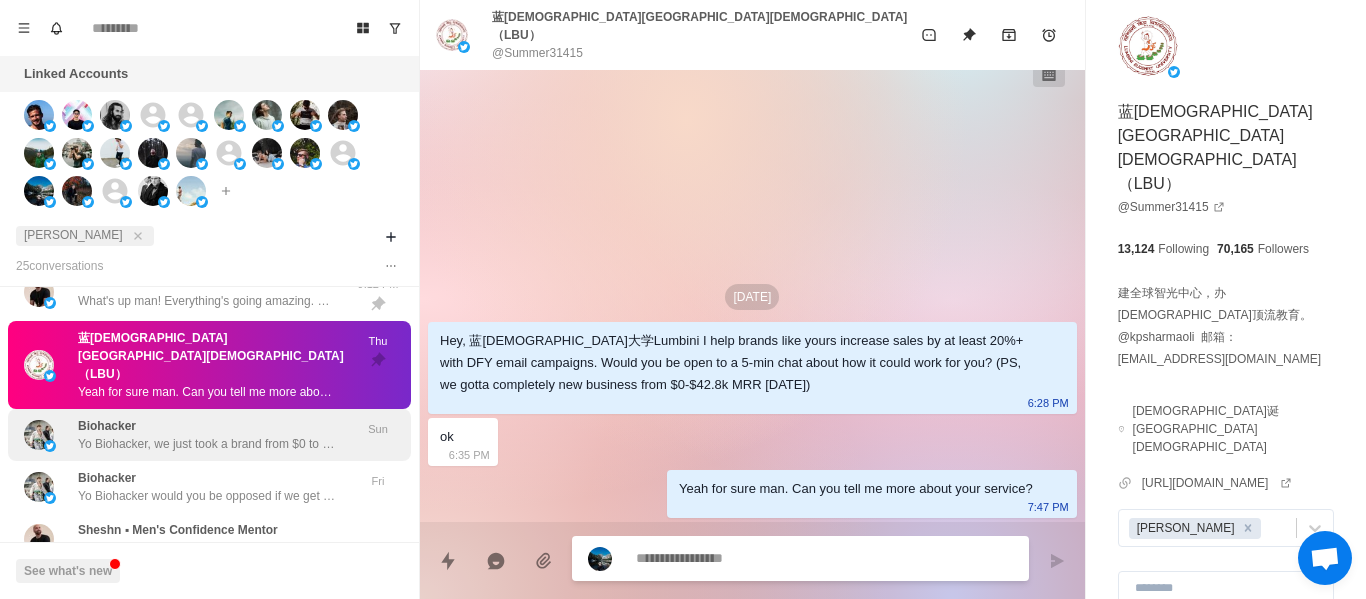 scroll, scrollTop: 0, scrollLeft: 0, axis: both 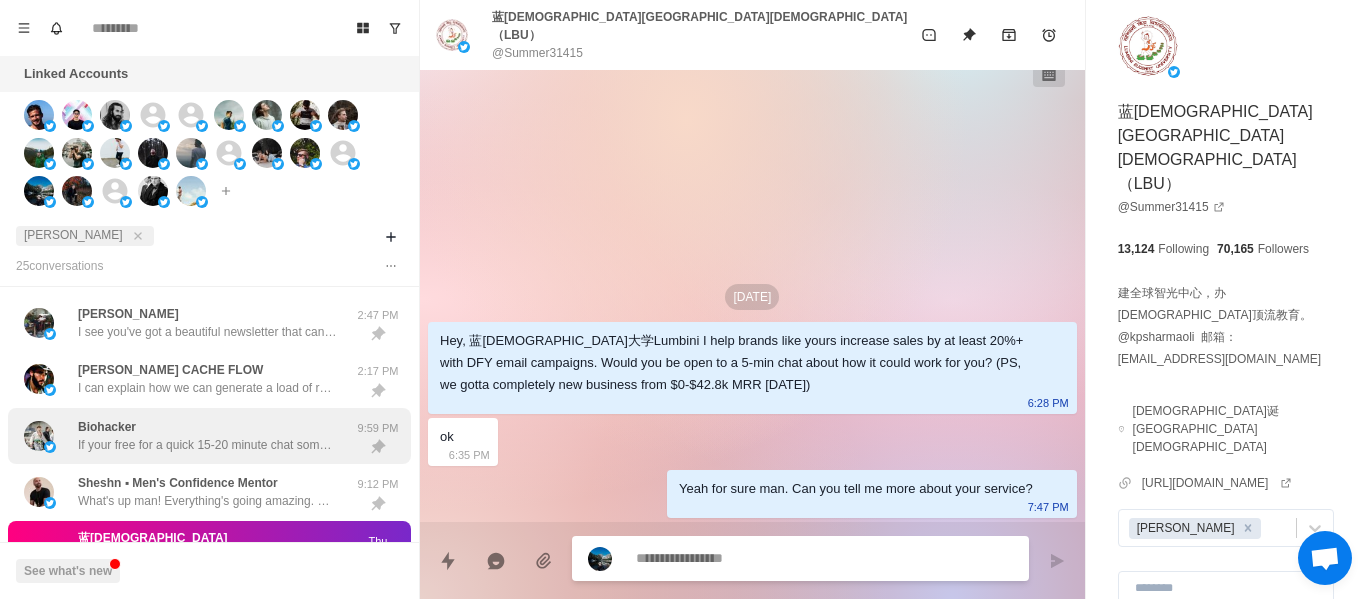 click on "WINSTON I see you've got a beautiful newsletter that can generate a fuck ton of money. You open in hopping on a call to discuss how we can make that happen? * 2:47 PM" at bounding box center (209, 323) 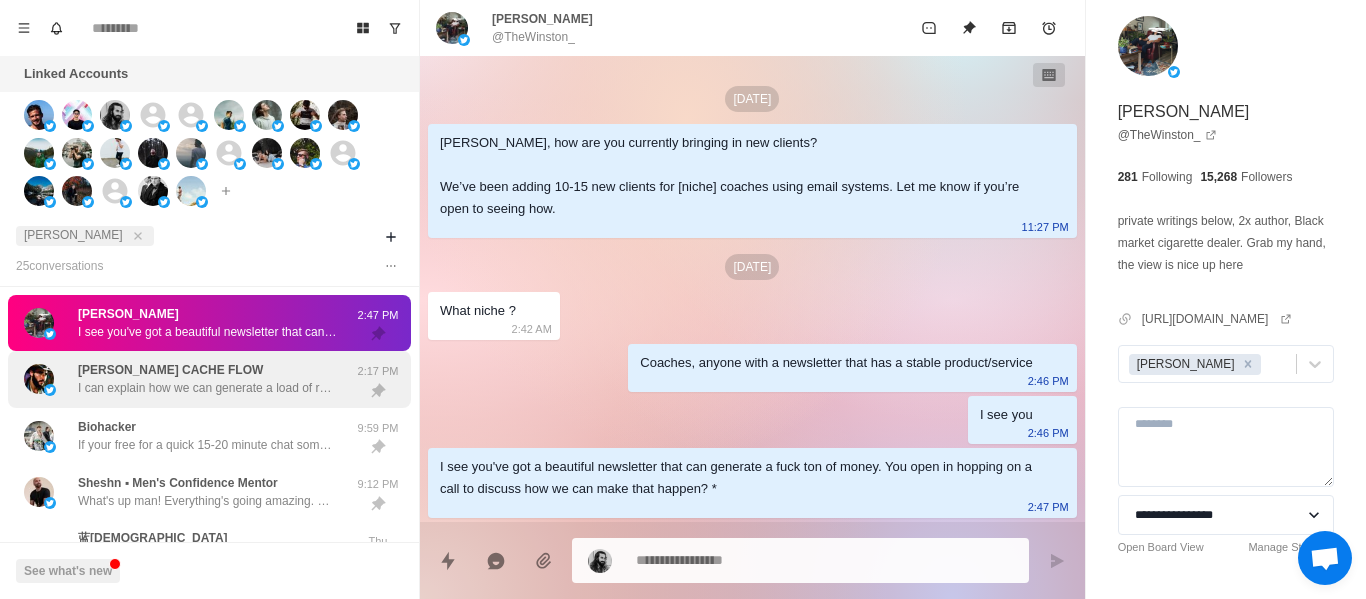 click on "FIDEL CACHE FLOW I can explain how we can generate a load of revenue for you if you want ;)" at bounding box center [208, 379] 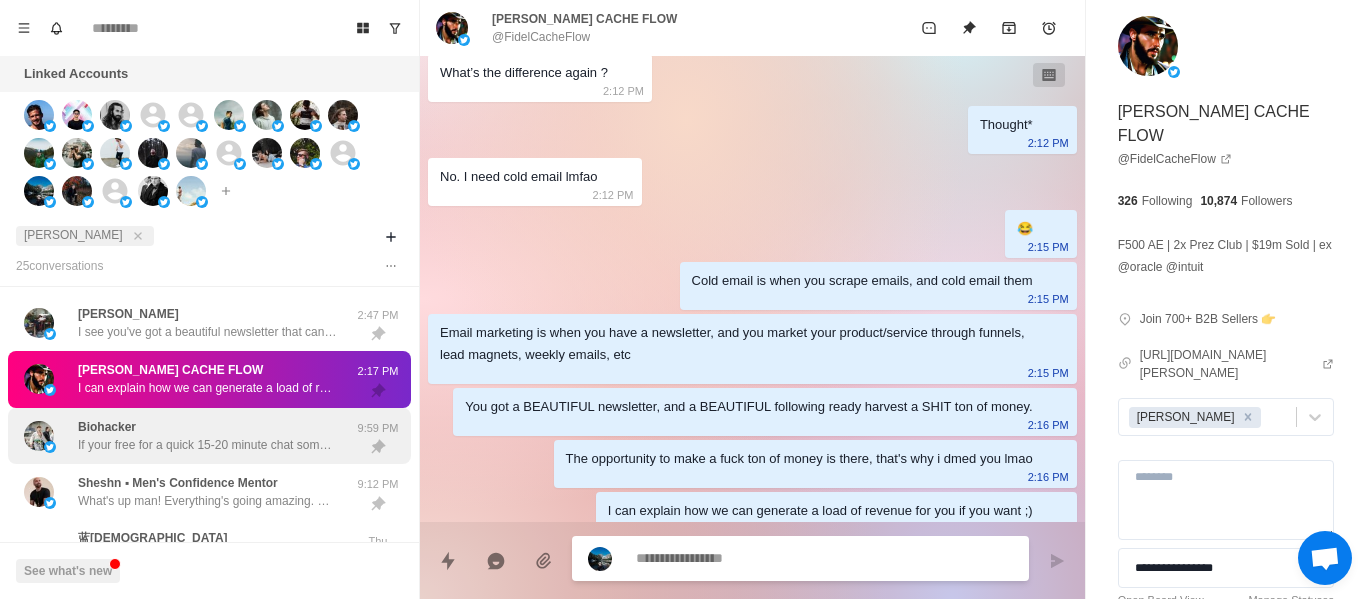 click on "If your free for a quick 15-20 minute chat sometime this week, I can give you a better outline on how we'll get you these clients, and see what fits you." at bounding box center [208, 445] 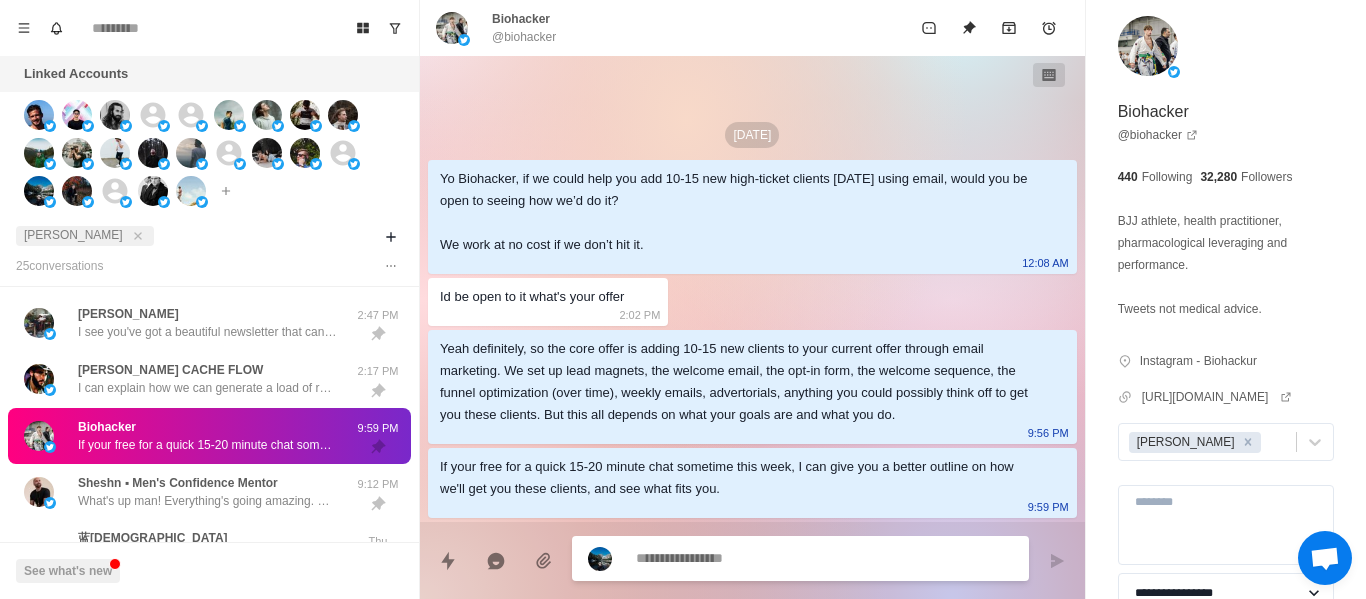 scroll, scrollTop: 0, scrollLeft: 0, axis: both 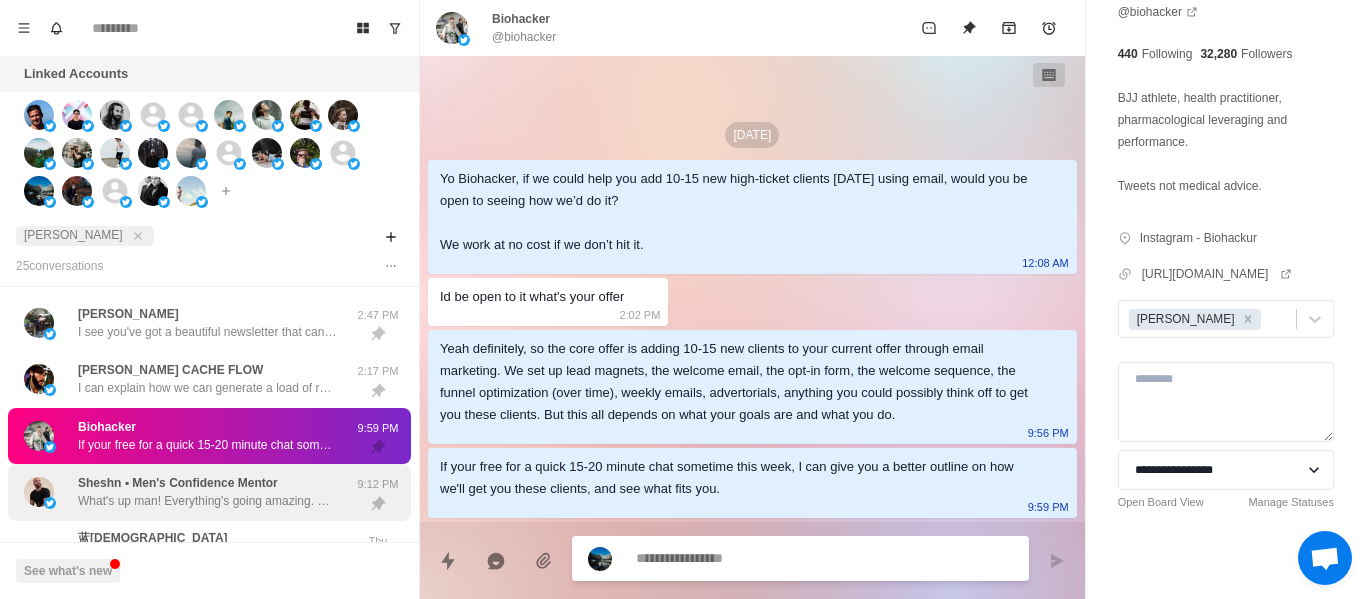 click on "Sheshn ▪︎ Men's Confidence Mentor What's up man! Everything's going amazing. Would the top offer interest you?" at bounding box center [188, 492] 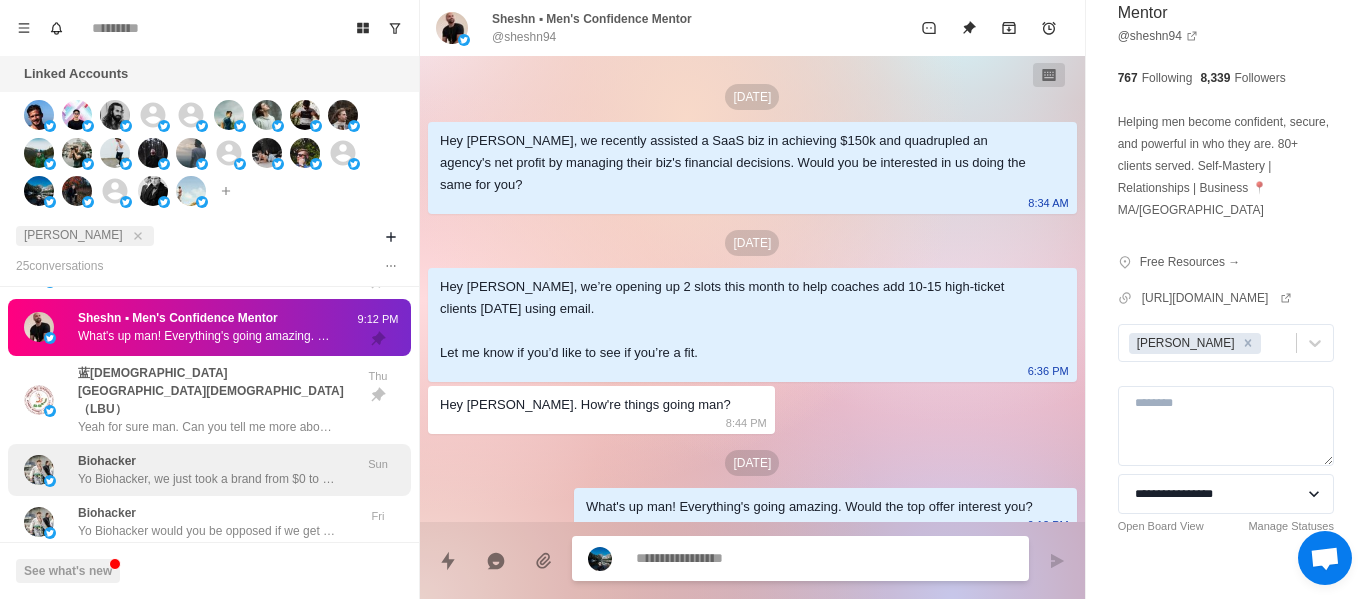 scroll, scrollTop: 200, scrollLeft: 0, axis: vertical 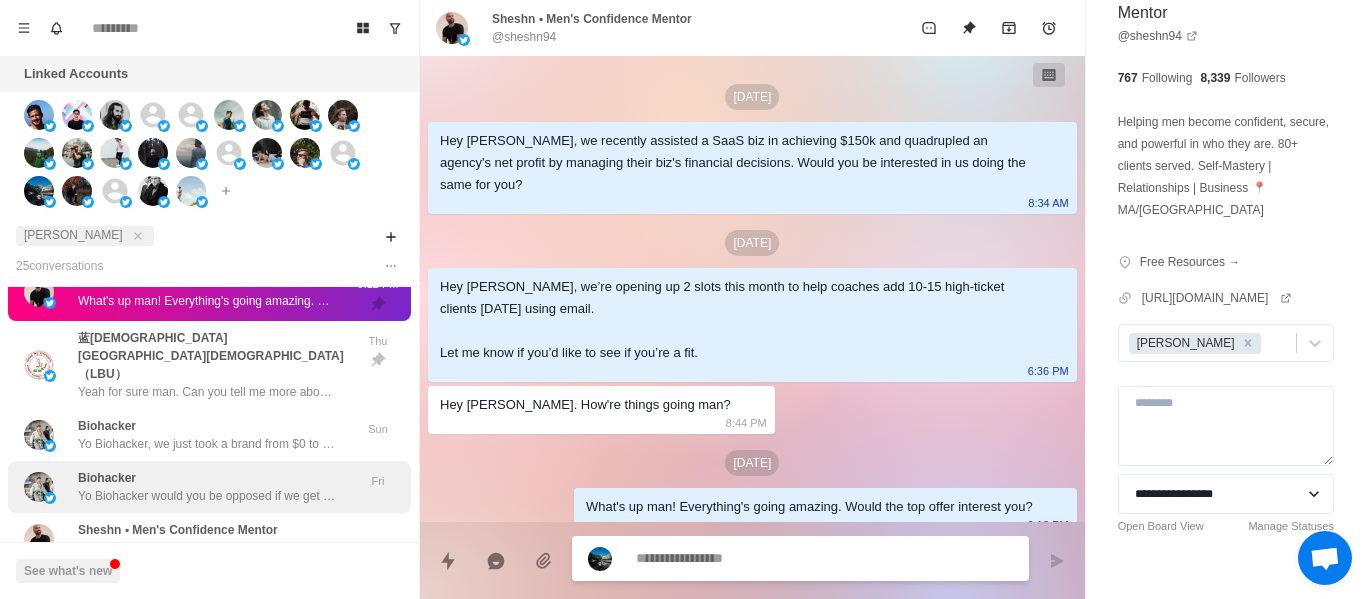drag, startPoint x: 181, startPoint y: 416, endPoint x: 203, endPoint y: 459, distance: 48.30114 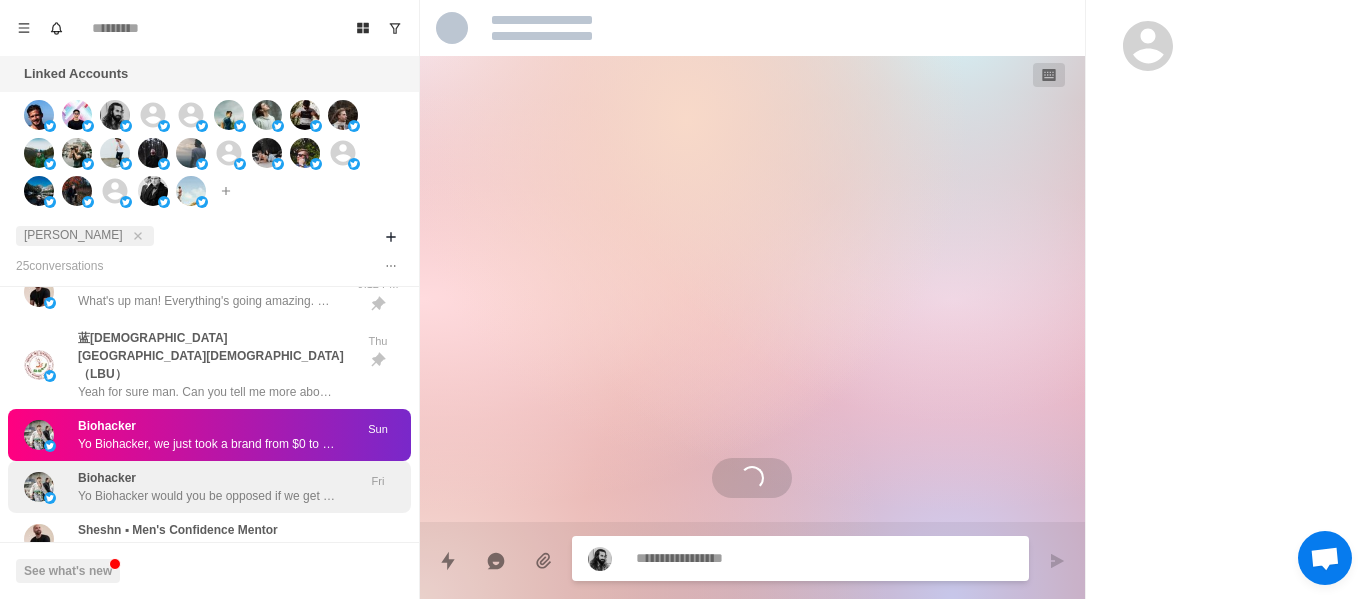 scroll, scrollTop: 0, scrollLeft: 0, axis: both 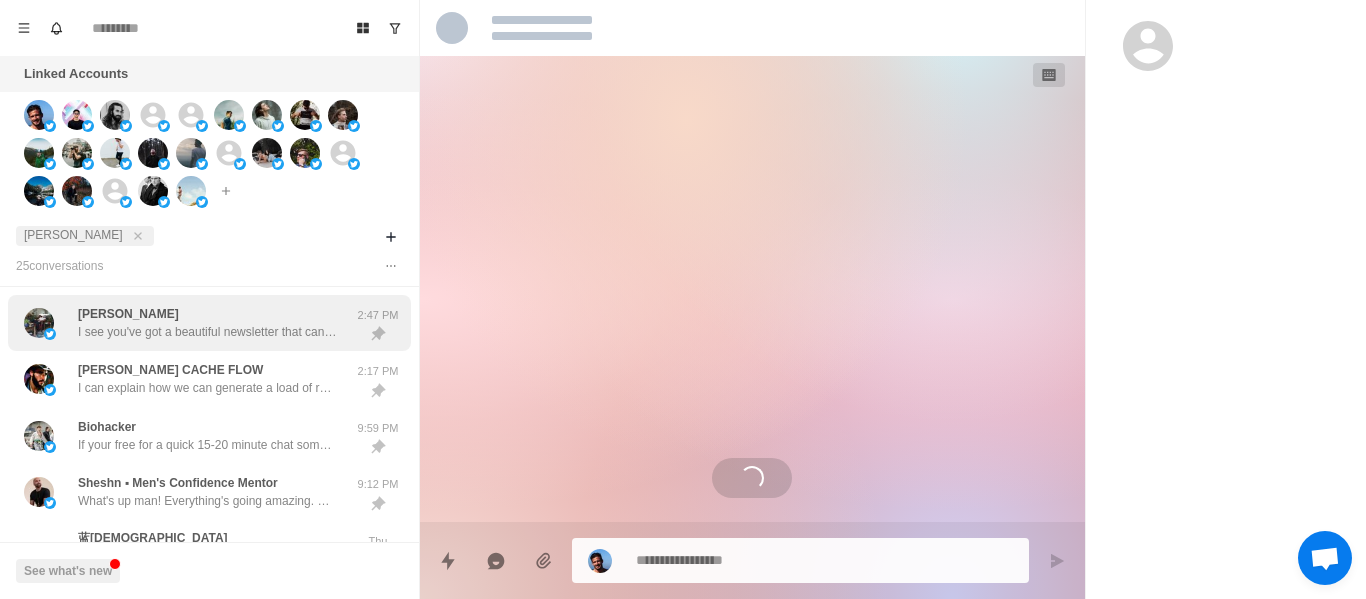 click on "WINSTON I see you've got a beautiful newsletter that can generate a fuck ton of money. You open in hopping on a call to discuss how we can make that happen? *" at bounding box center (208, 323) 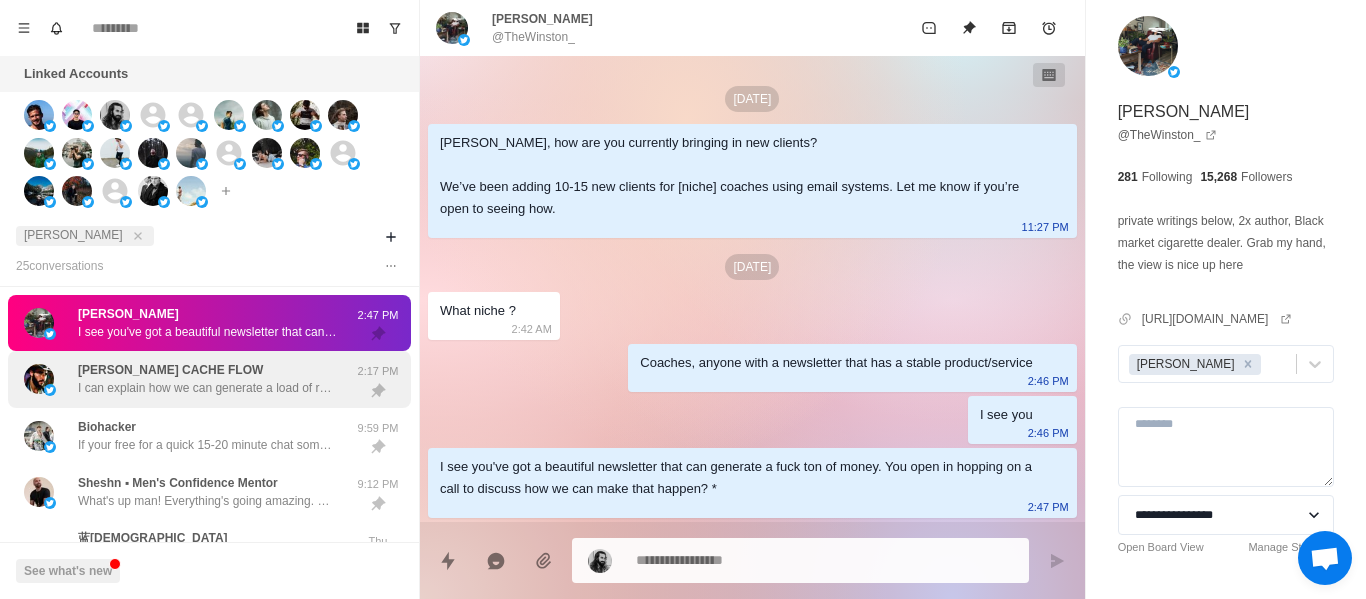 drag, startPoint x: 83, startPoint y: 370, endPoint x: 114, endPoint y: 377, distance: 31.780497 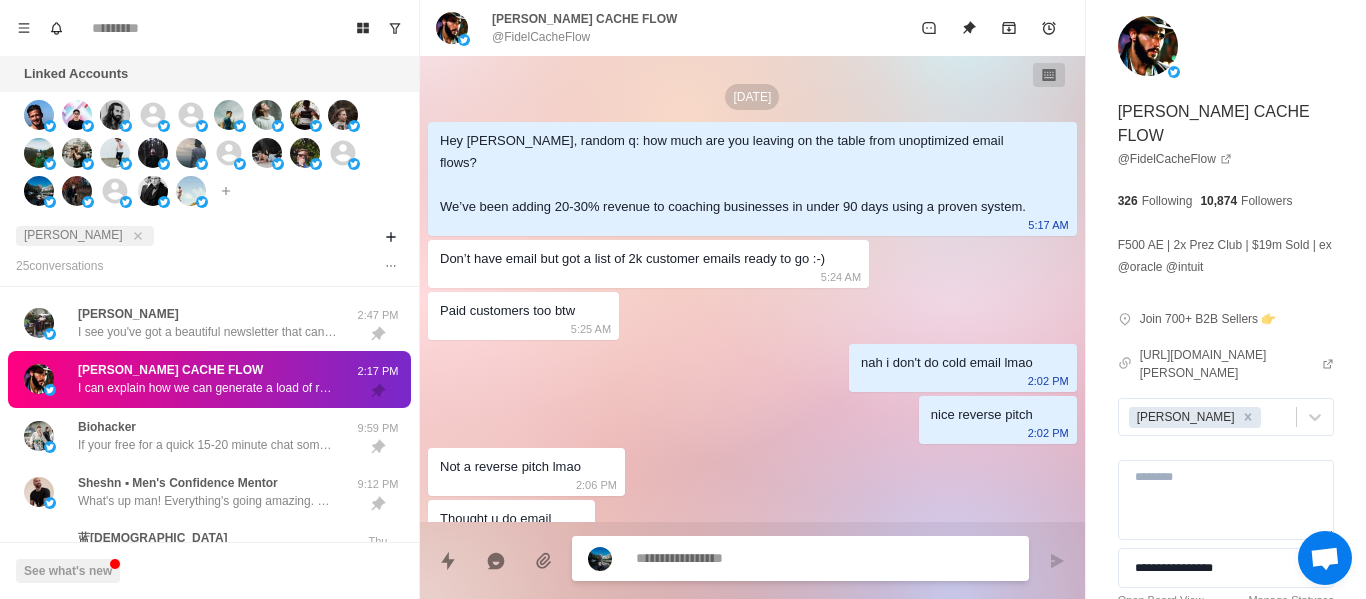 scroll, scrollTop: 654, scrollLeft: 0, axis: vertical 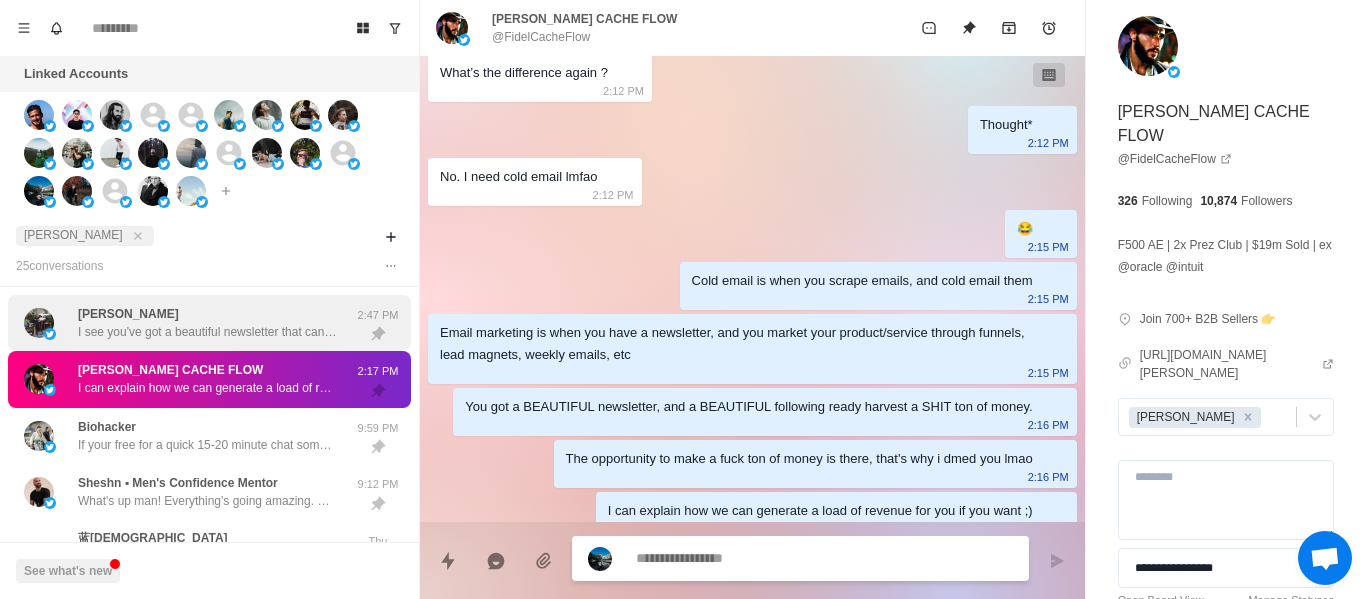 click on "I see you've got a beautiful newsletter that can generate a fuck ton of money. You open in hopping on a call to discuss how we can make that happen? *" at bounding box center (208, 332) 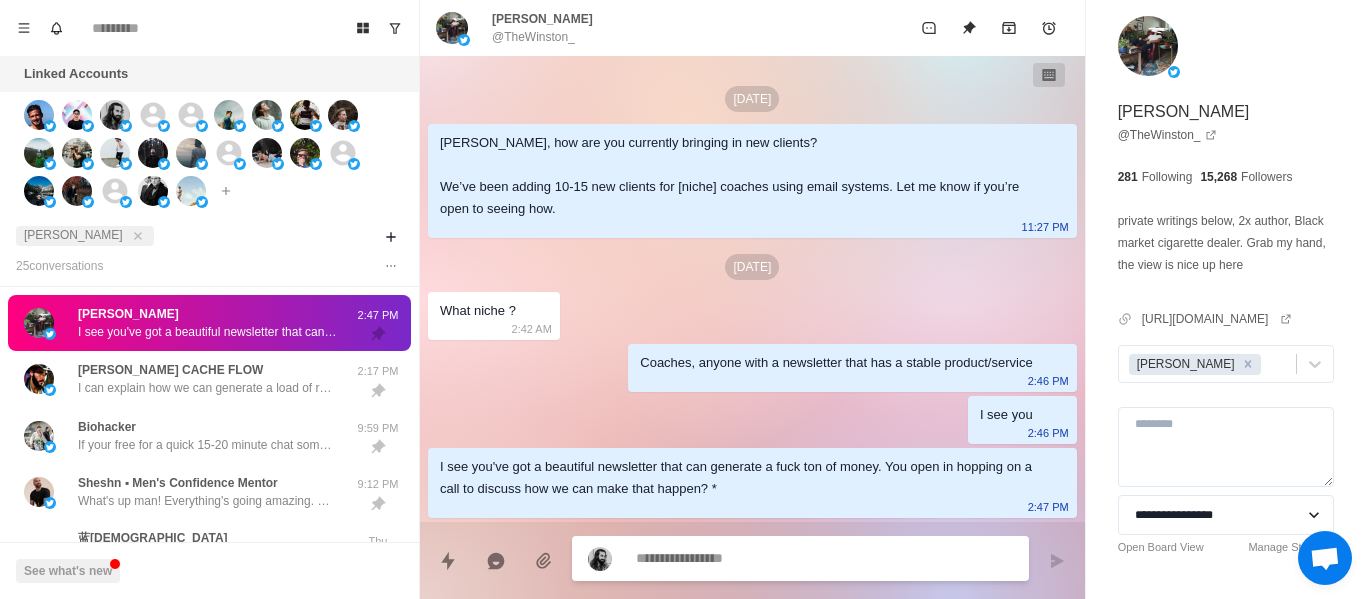 scroll, scrollTop: 0, scrollLeft: 0, axis: both 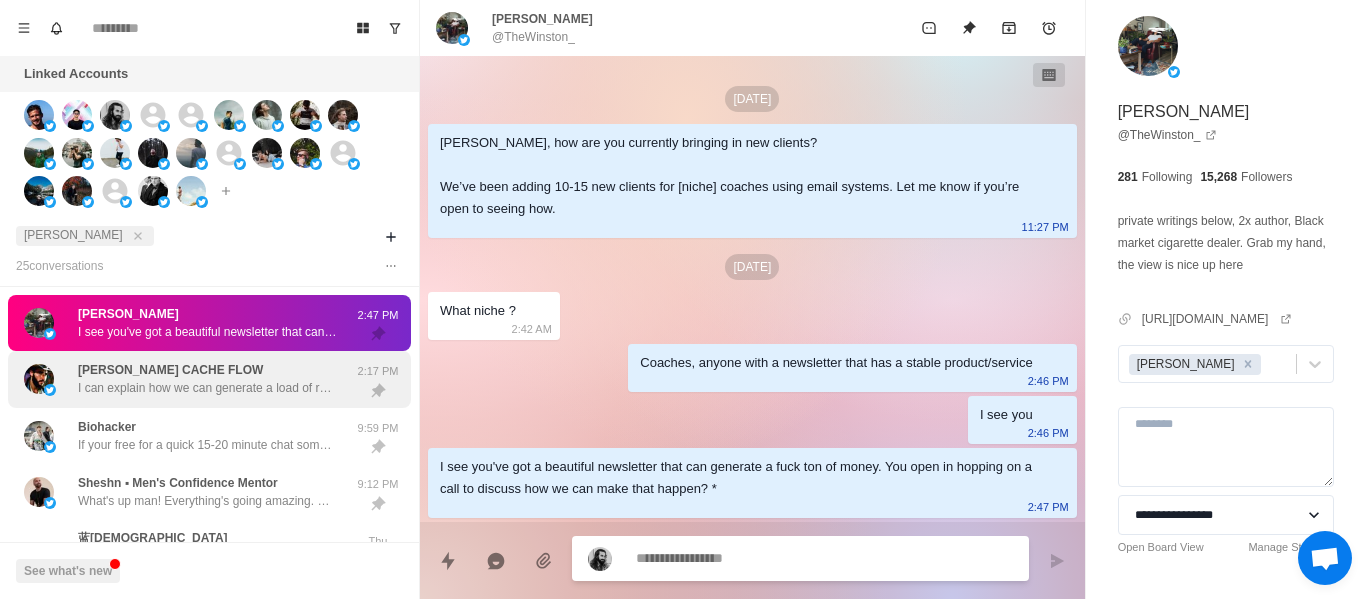 click on "I can explain how we can generate a load of revenue for you if you want ;)" at bounding box center [208, 388] 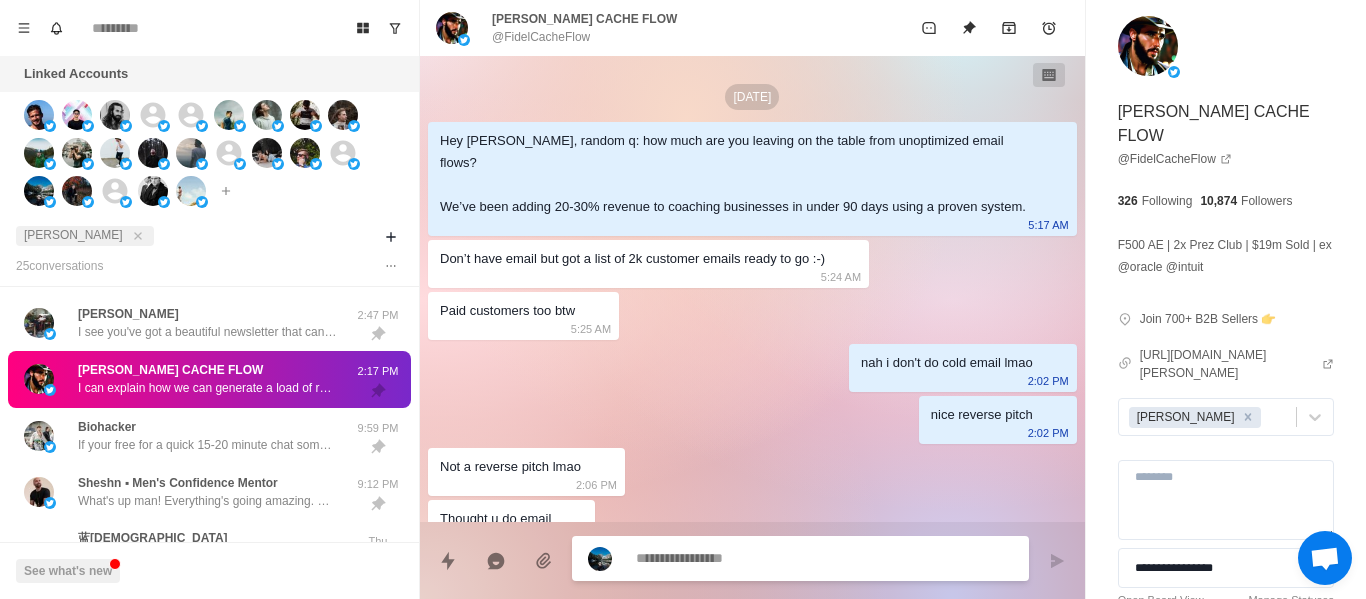 scroll, scrollTop: 654, scrollLeft: 0, axis: vertical 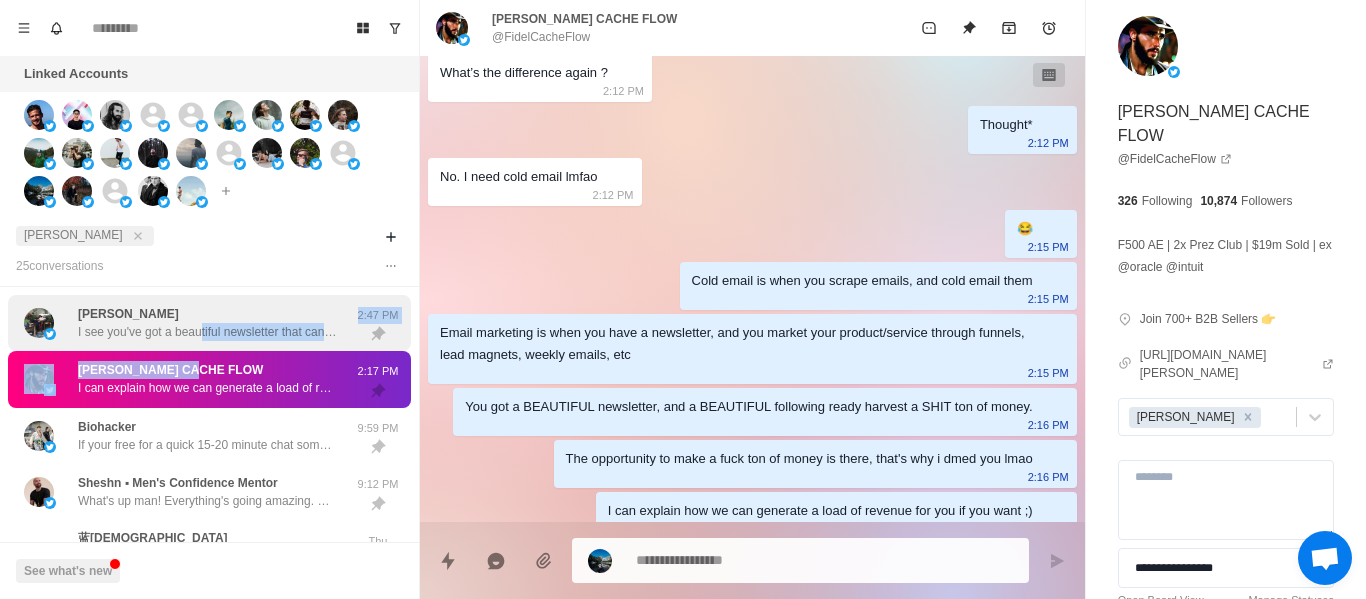 click on "WINSTON I see you've got a beautiful newsletter that can generate a fuck ton of money. You open in hopping on a call to discuss how we can make that happen? * 2:47 PM FIDEL CACHE FLOW I can explain how we can generate a load of revenue for you if you want ;) 2:17 PM Biohacker If your free for a quick 15-20 minute chat sometime this week, I can give you a better outline on how we'll get you these clients, and see what fits you. 9:59 PM Sheshn ▪︎ Men's Confidence Mentor What's up man! Everything's going amazing. Would the top offer interest you? 9:12 PM 蓝毗尼佛陀大学Lumbini Buddhist University（LBU） Yeah for sure man. Can you tell me more about your service?  Thu Biohacker Yo Biohacker, we just took a brand from $0 to $42.8k MRR in 90 days using done-for-you email systems.
Curious if you’d be open to seeing how this could work for you? Sun Biohacker Yo Biohacker would you be opposed if we get you 30+ appointments per month through X dms? Fri Sheshn ▪︎ Men's Confidence Mentor Load more" at bounding box center [209, 914] 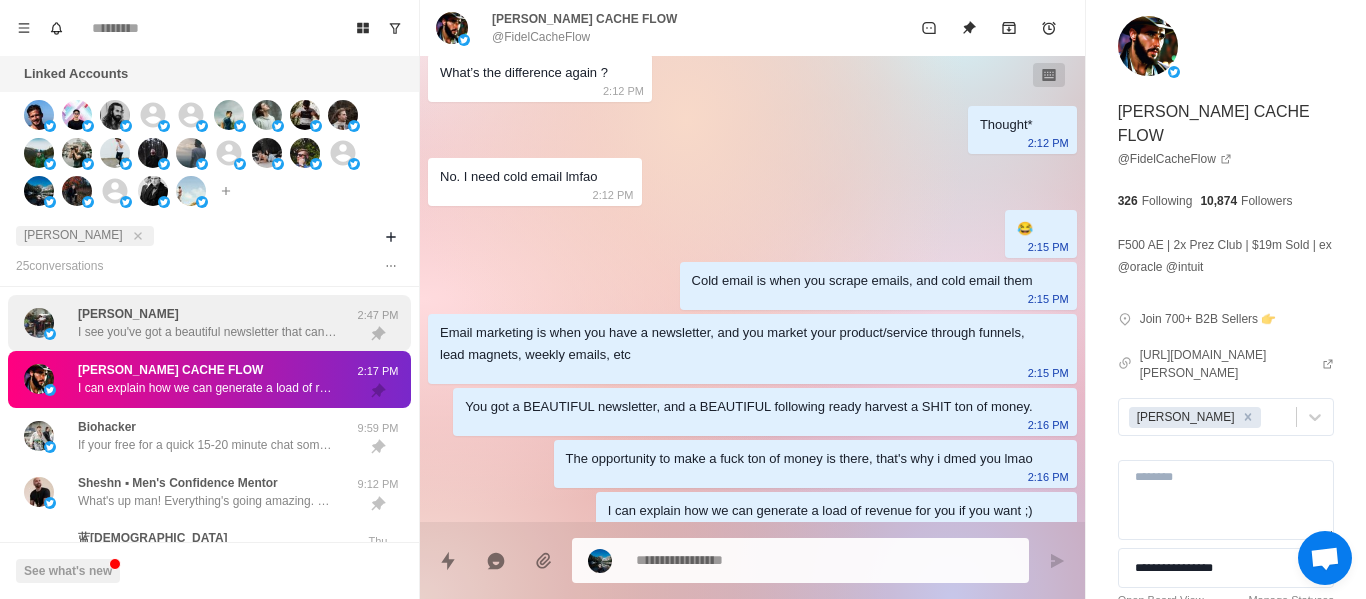 scroll, scrollTop: 0, scrollLeft: 0, axis: both 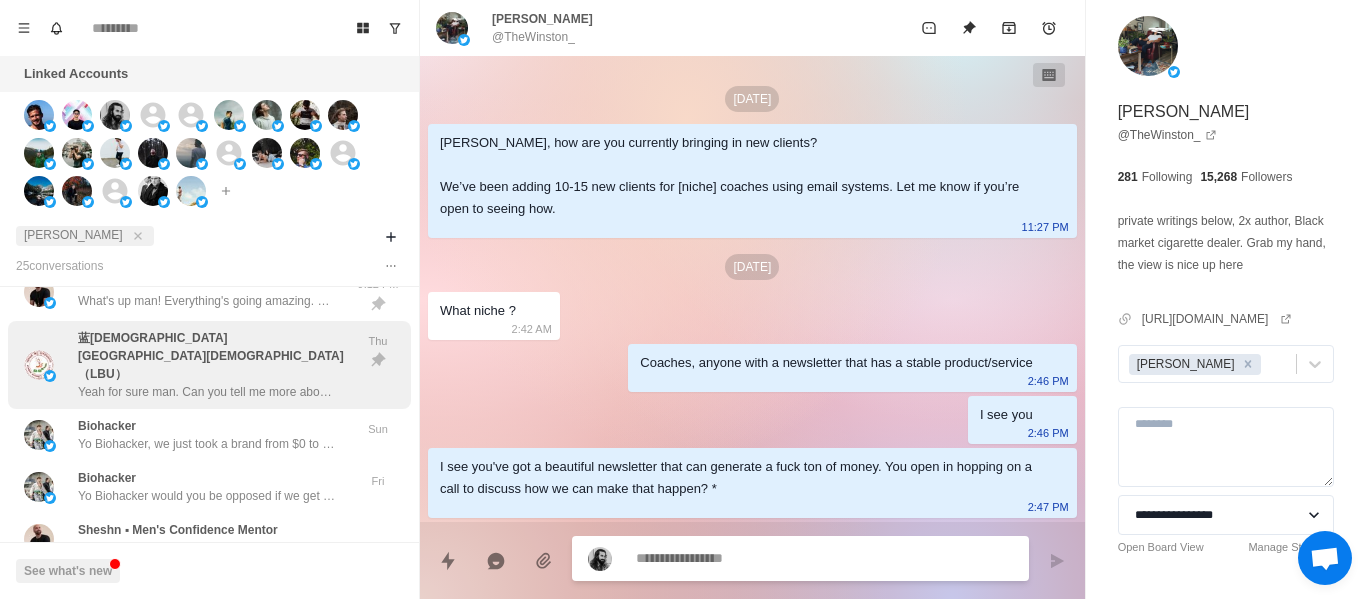 drag, startPoint x: 193, startPoint y: 346, endPoint x: 440, endPoint y: 550, distance: 320.35138 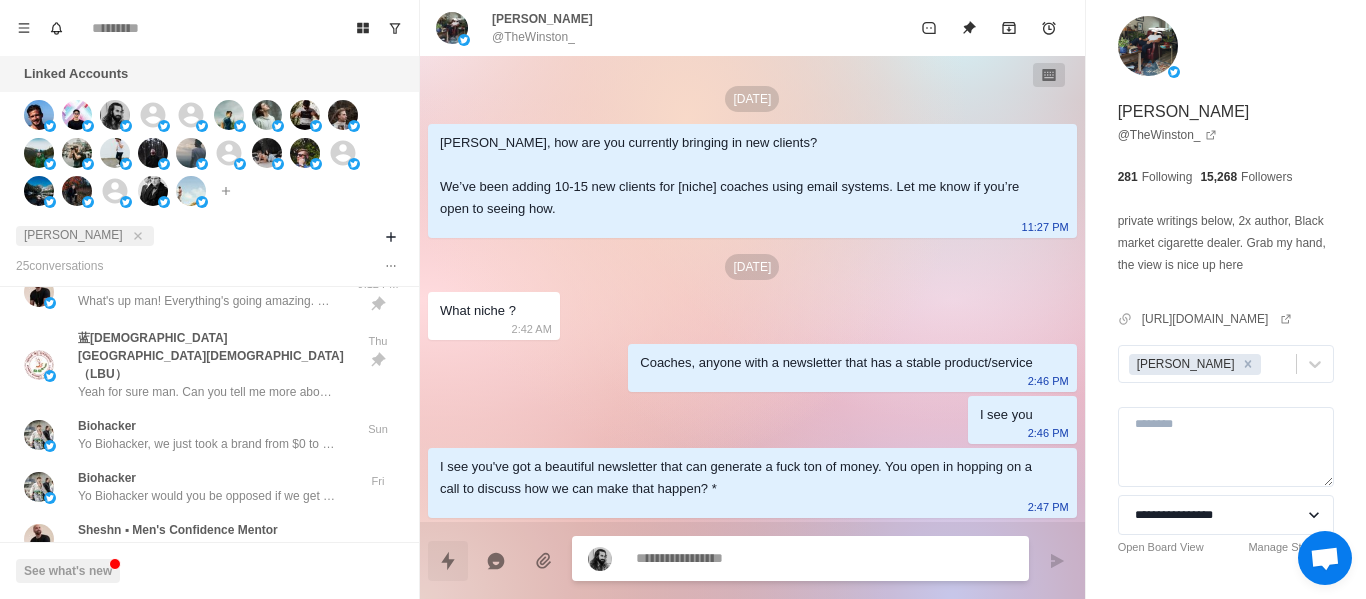click on "蓝[DEMOGRAPHIC_DATA][GEOGRAPHIC_DATA][DEMOGRAPHIC_DATA]（LBU）" at bounding box center (215, 356) 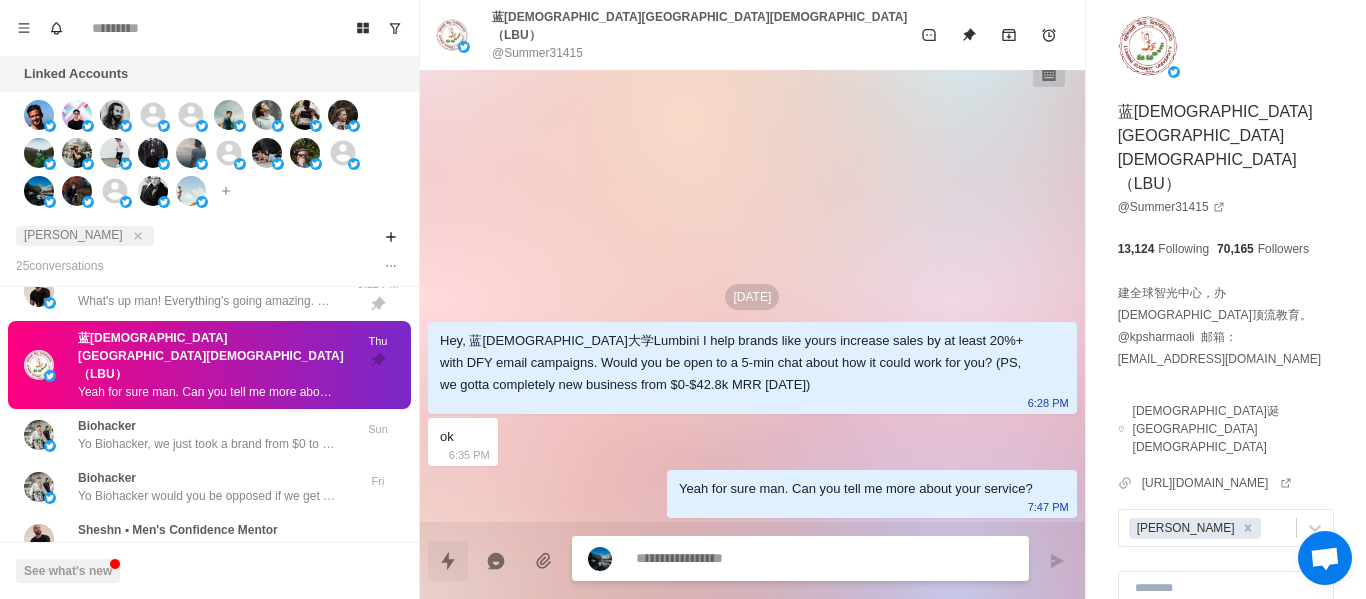 type on "*" 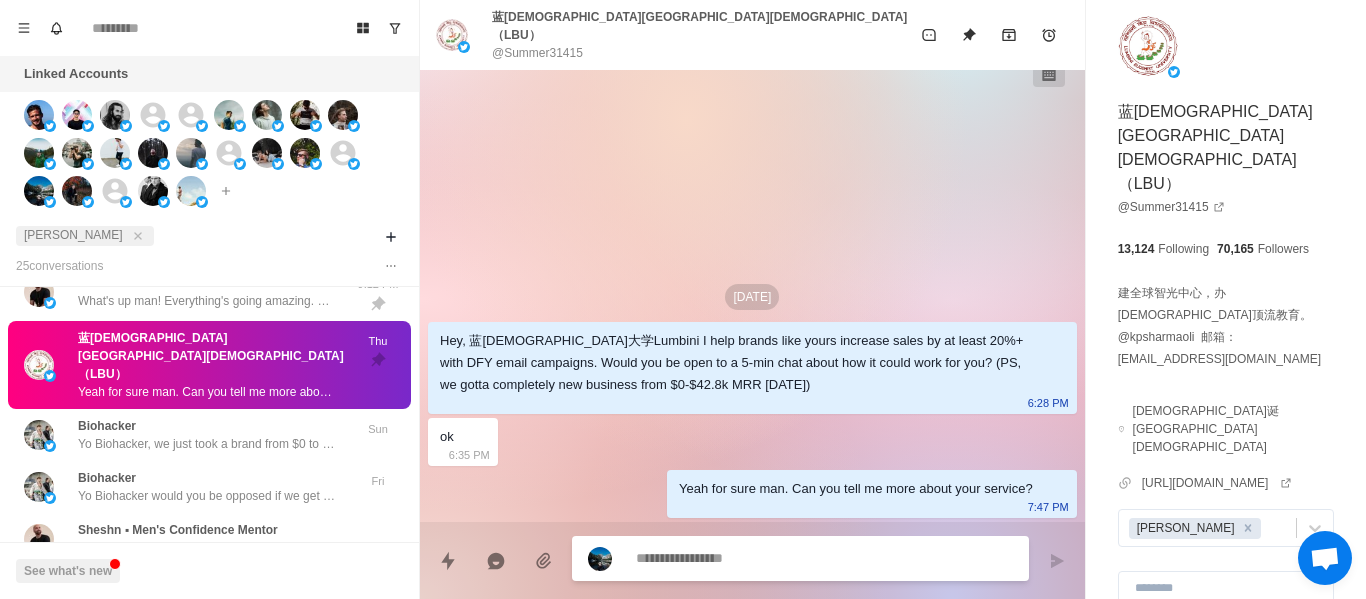 click at bounding box center (824, 558) 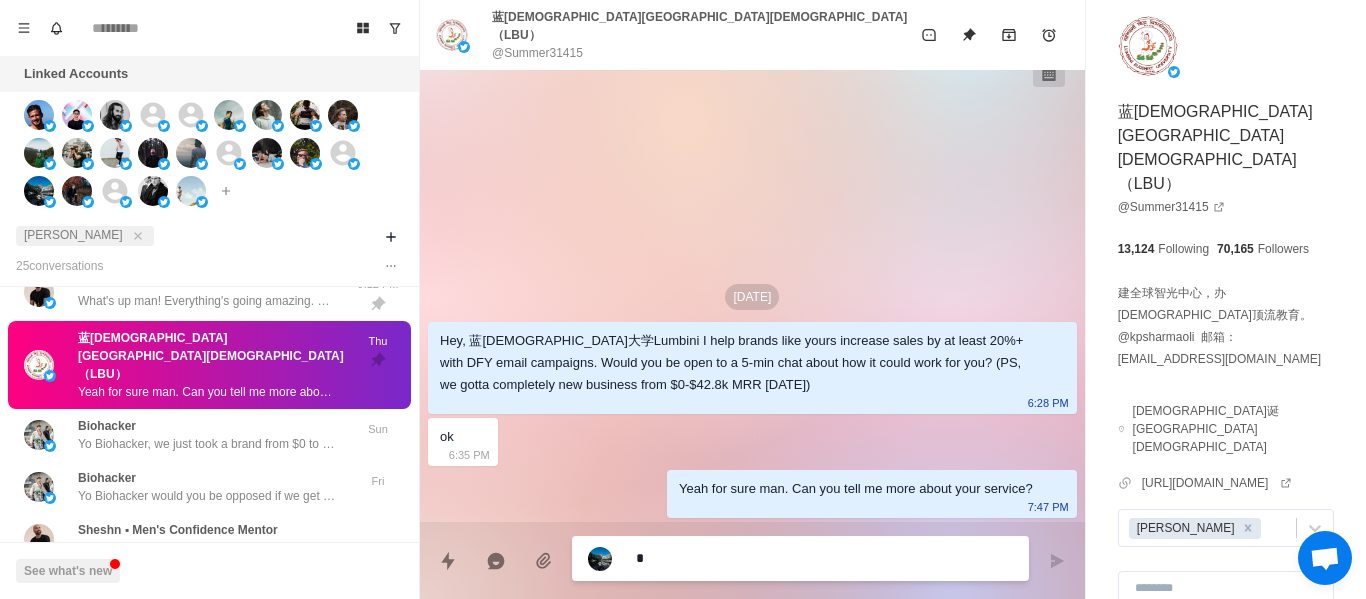 type on "*" 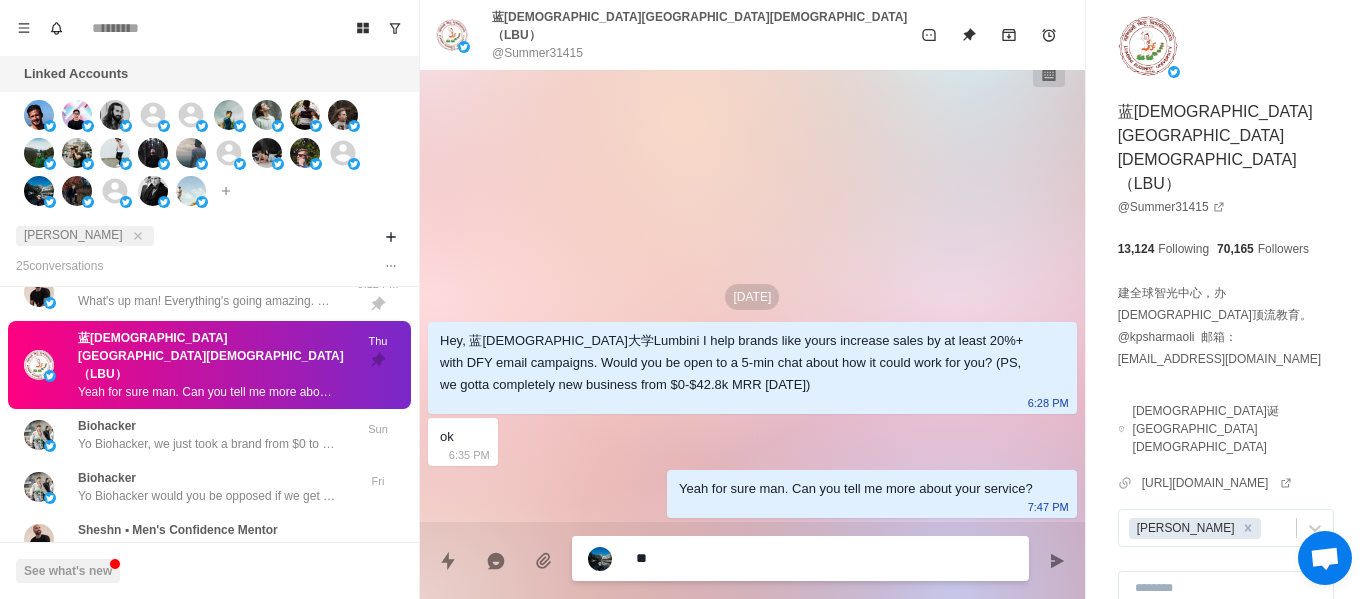 type on "*" 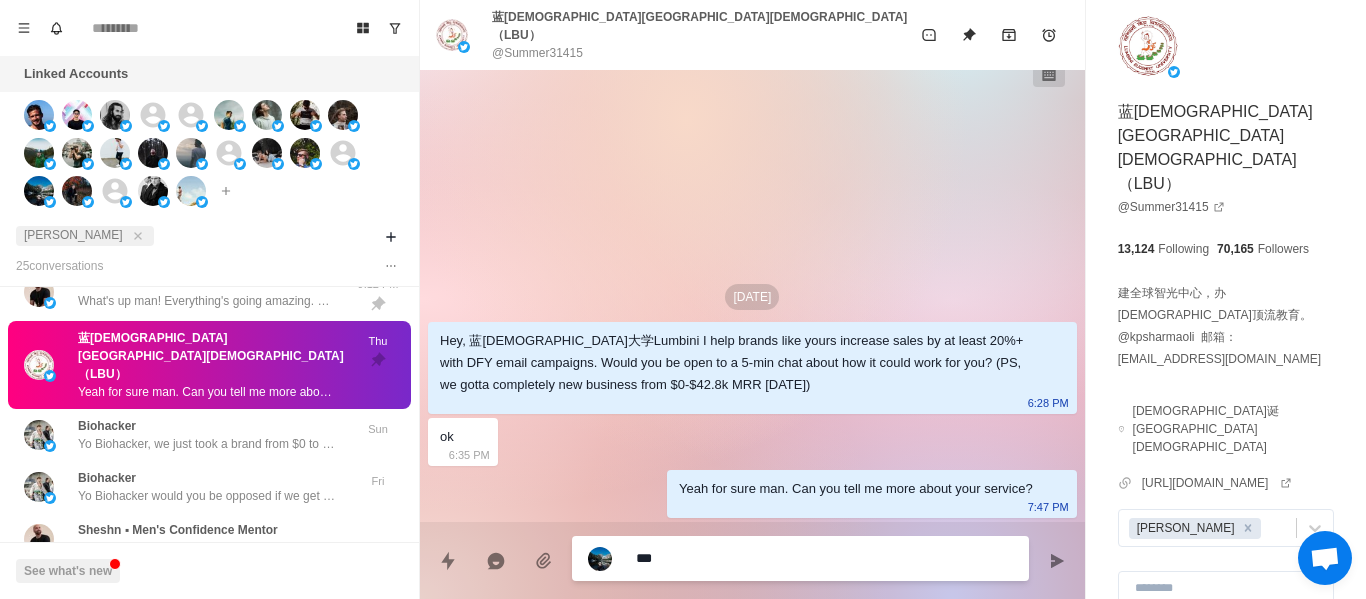 type on "*" 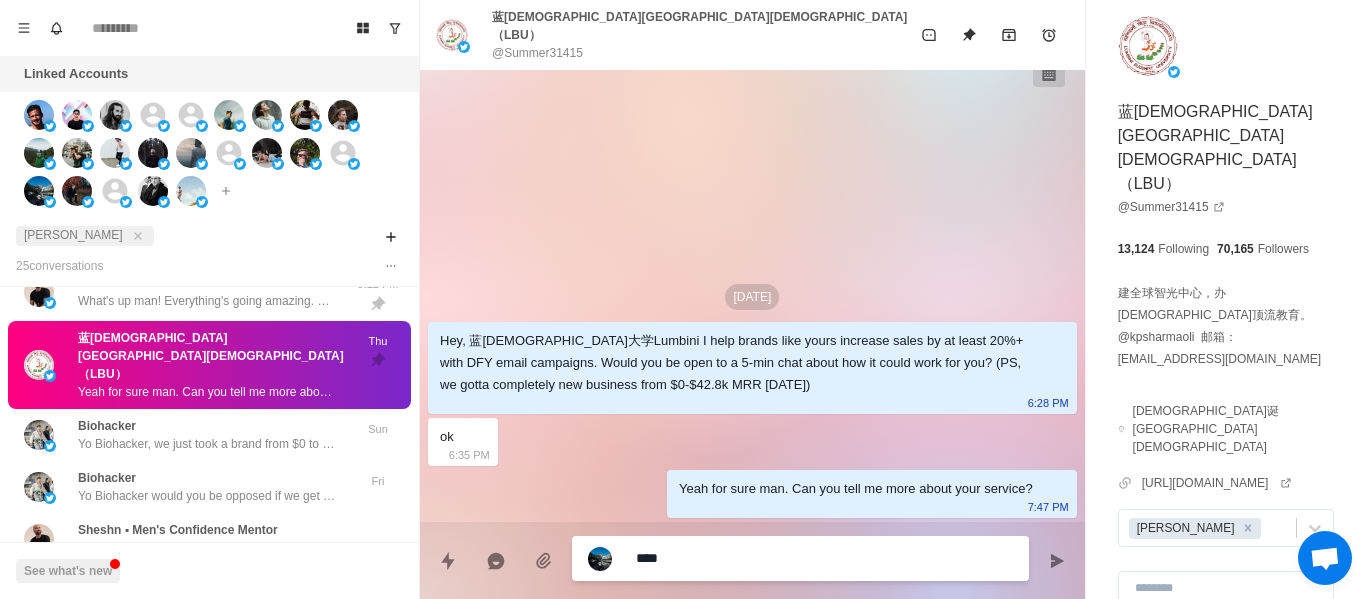 type on "*" 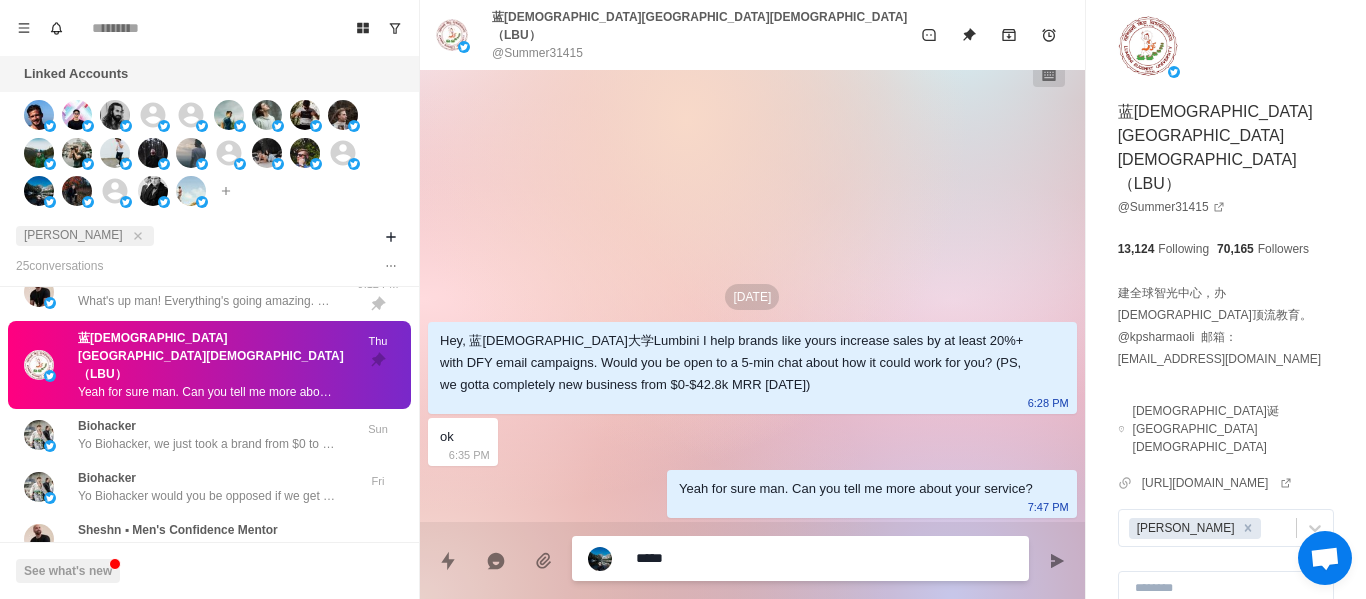 type on "*" 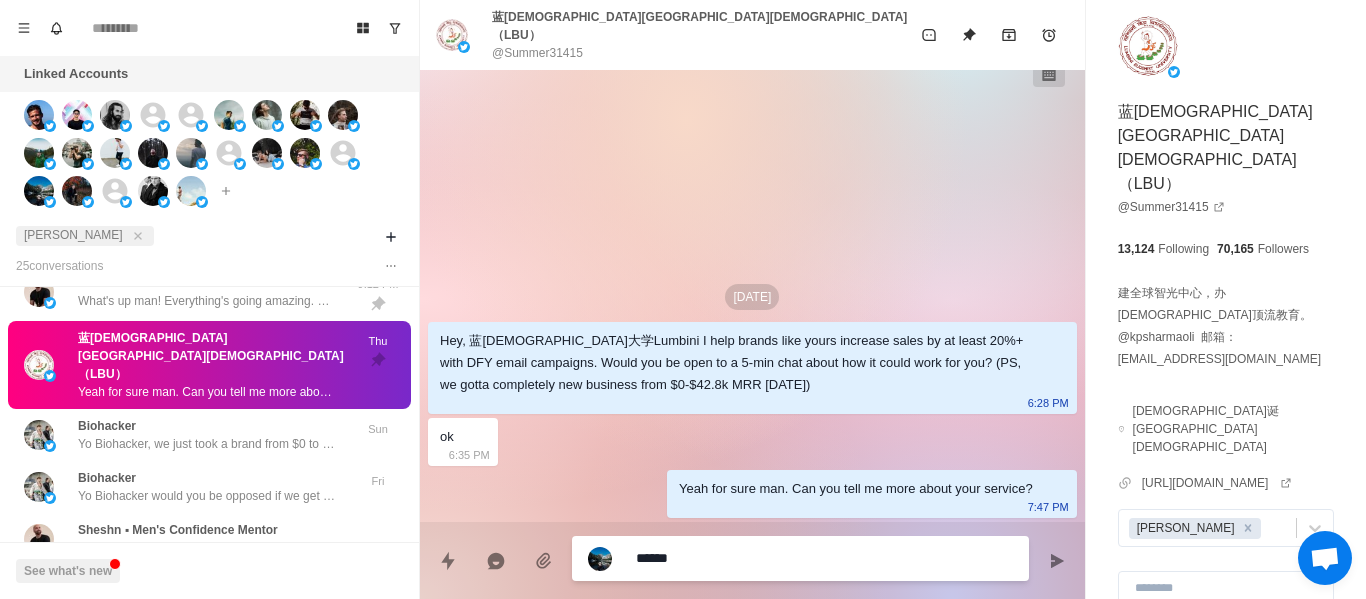 type on "*" 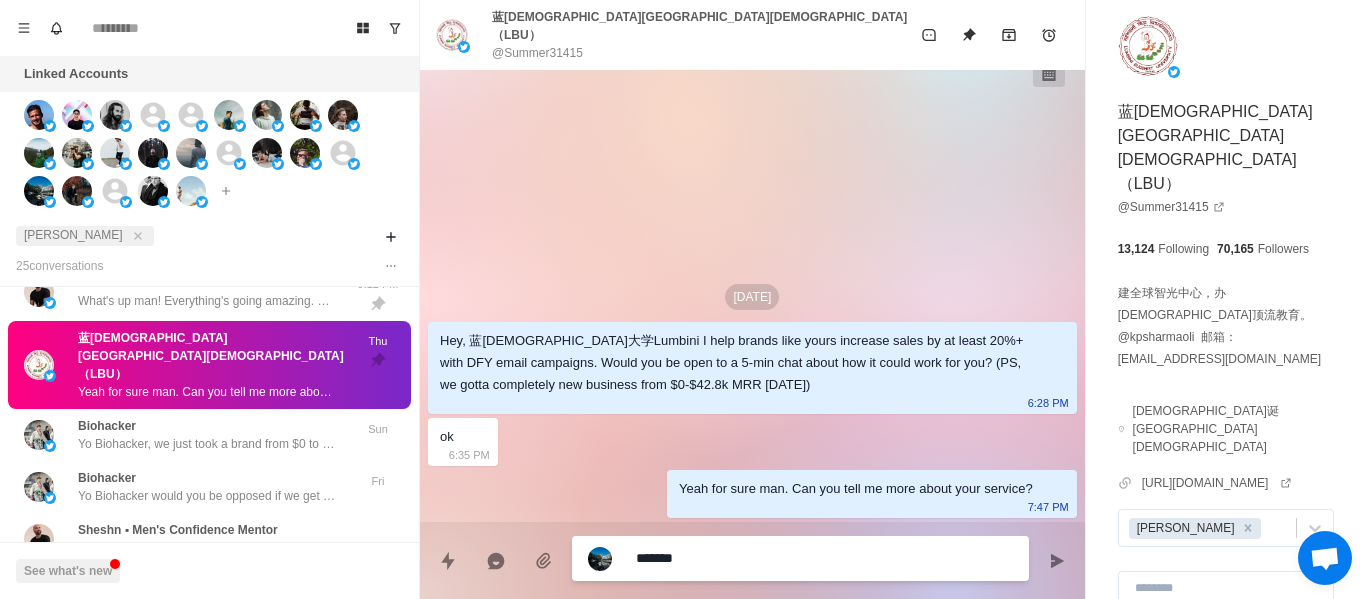 type on "*" 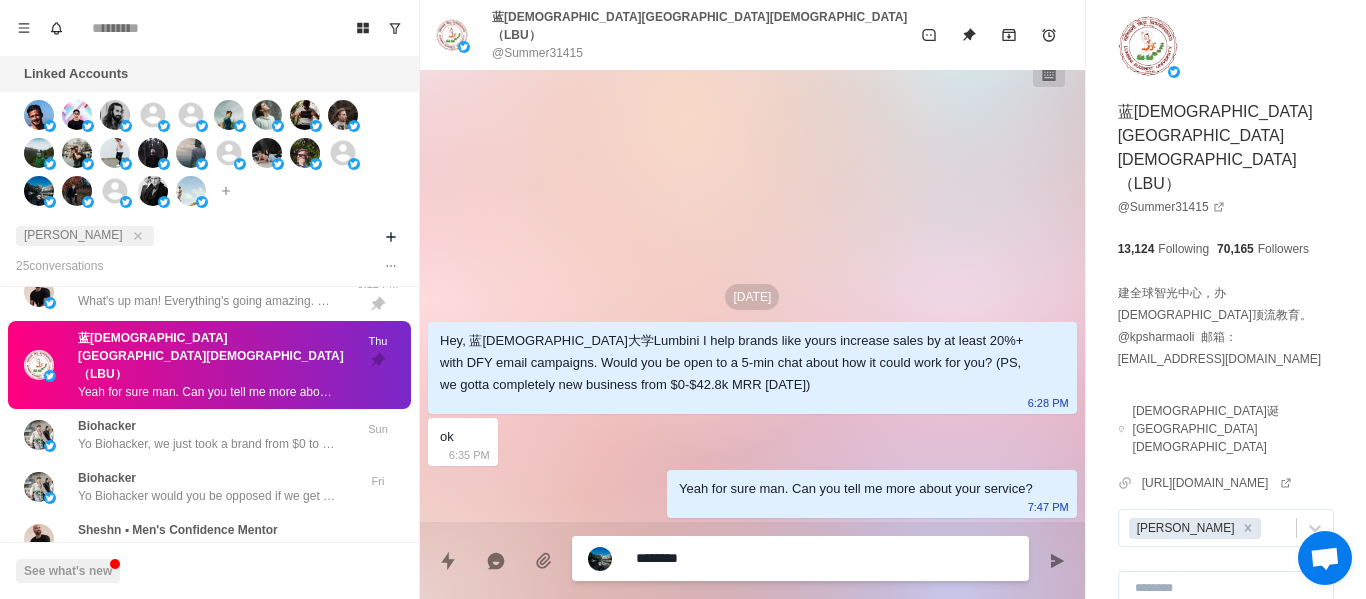 type on "*" 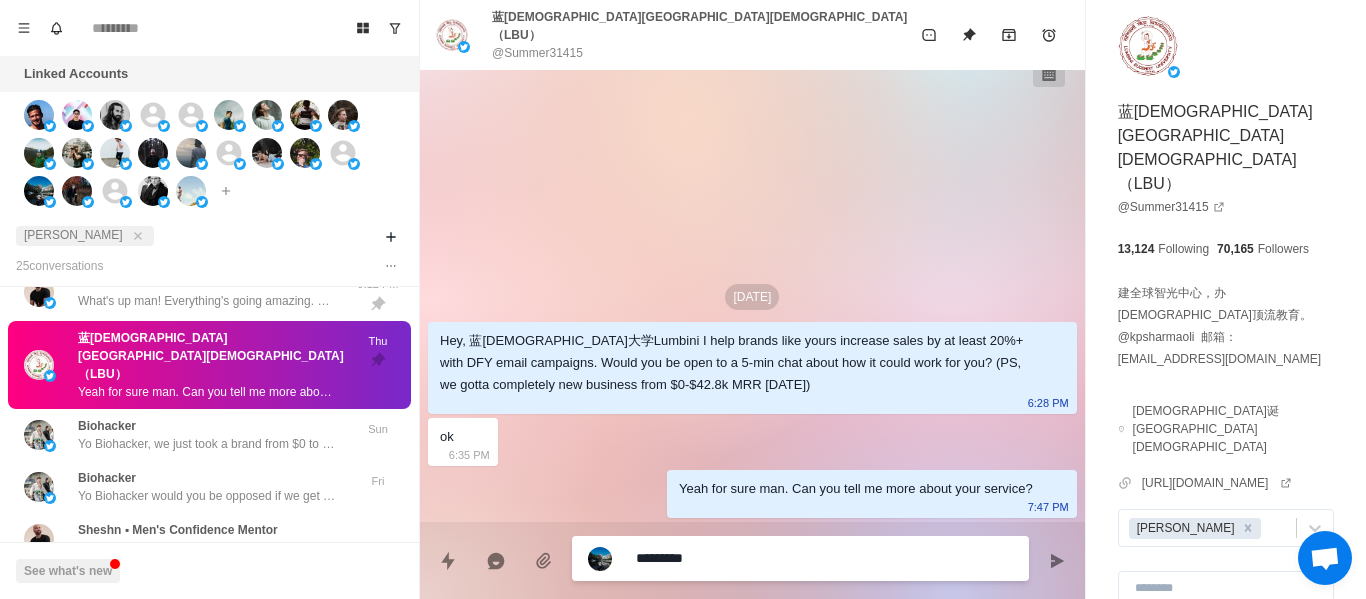 type on "*" 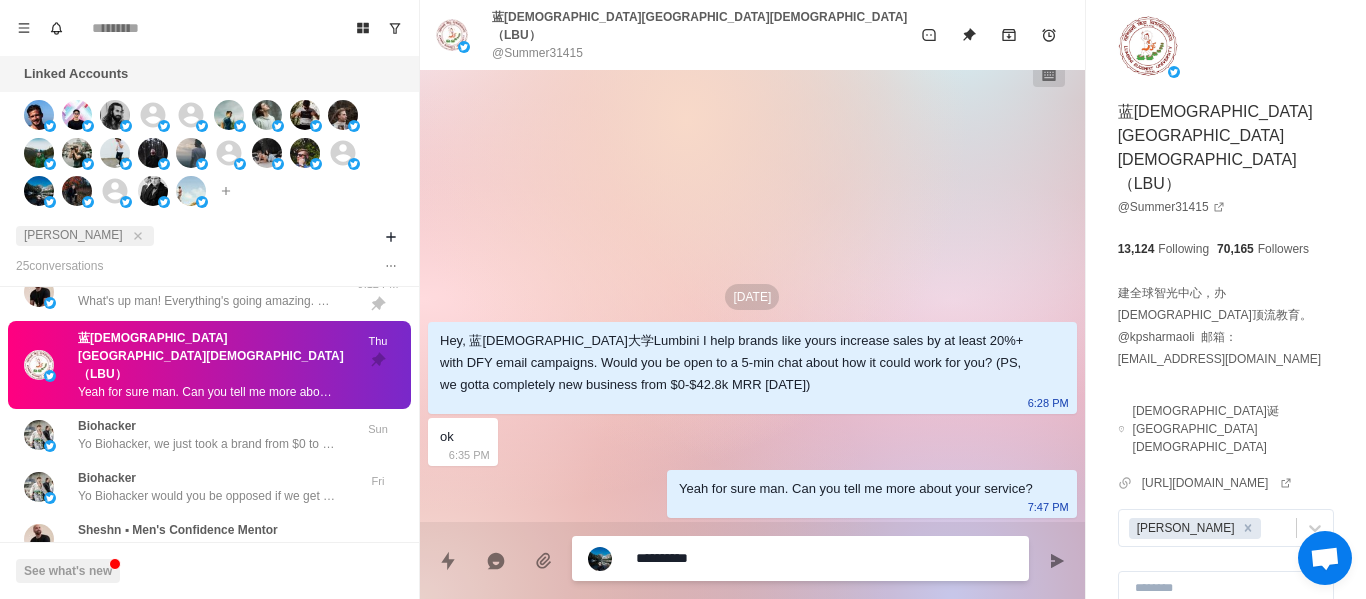 type on "*" 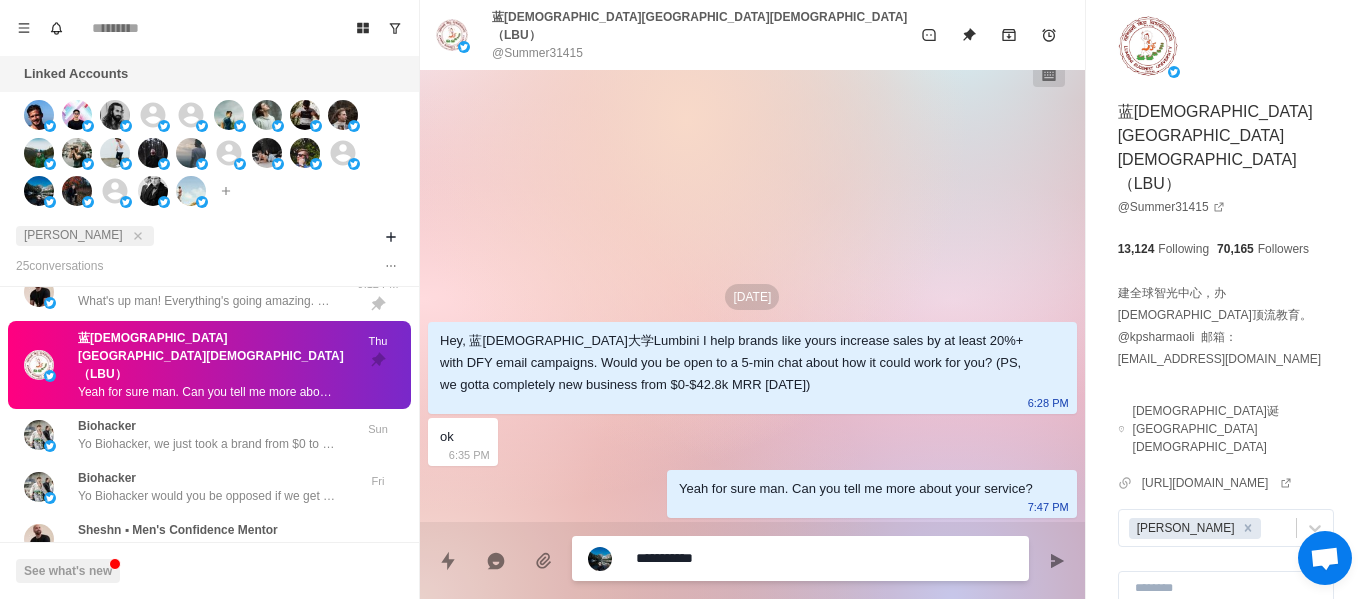 type on "*" 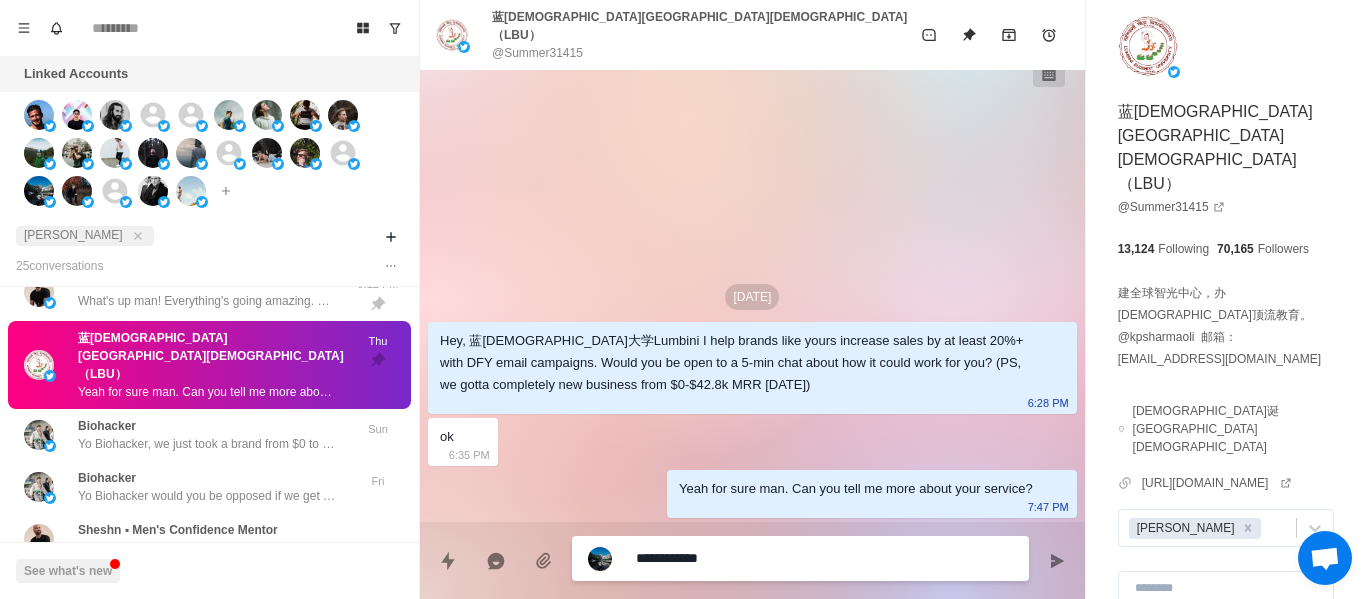 type on "*" 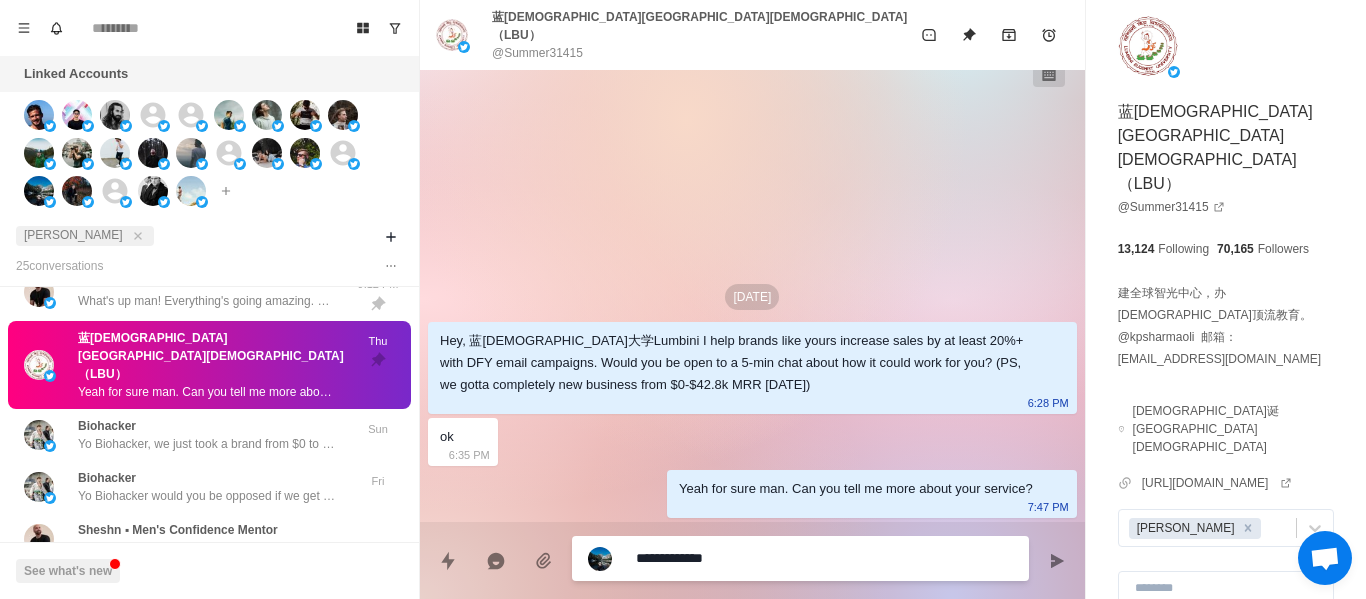type on "*" 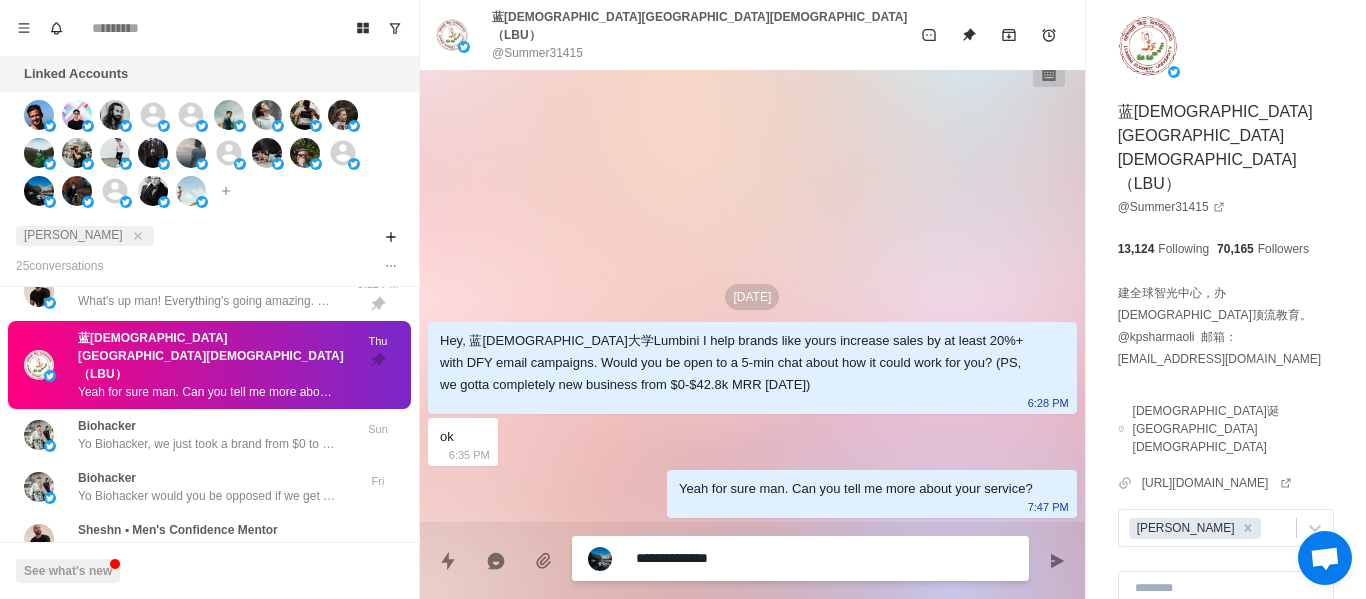 type on "*" 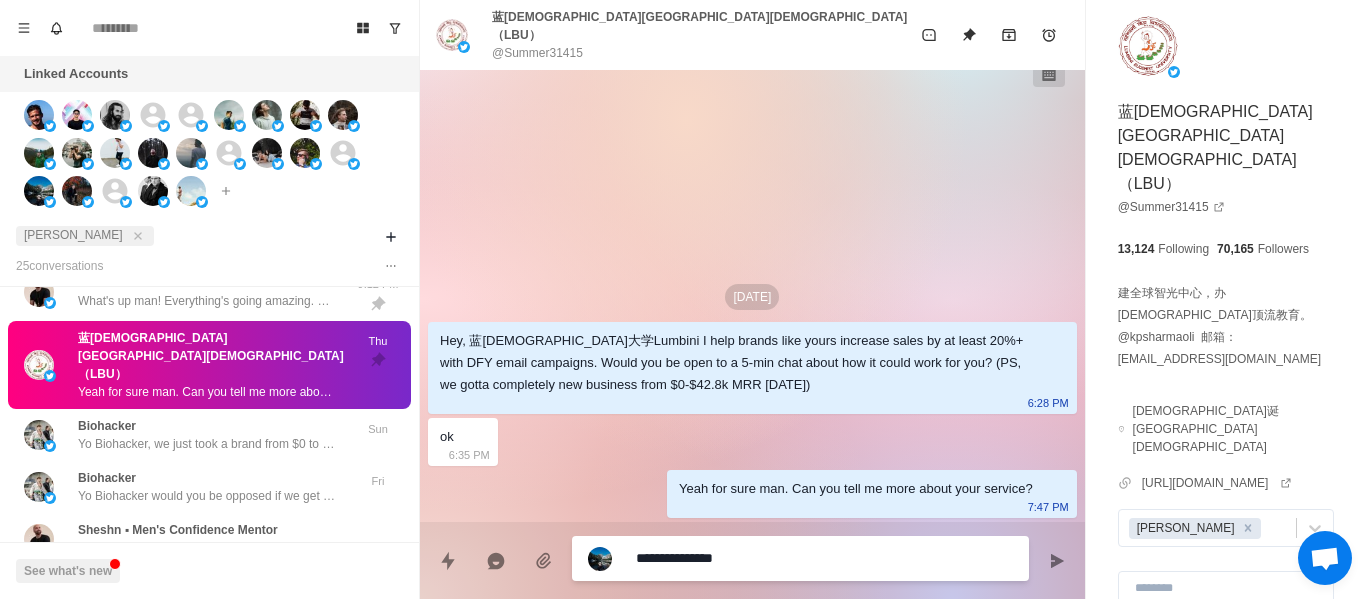 type on "*" 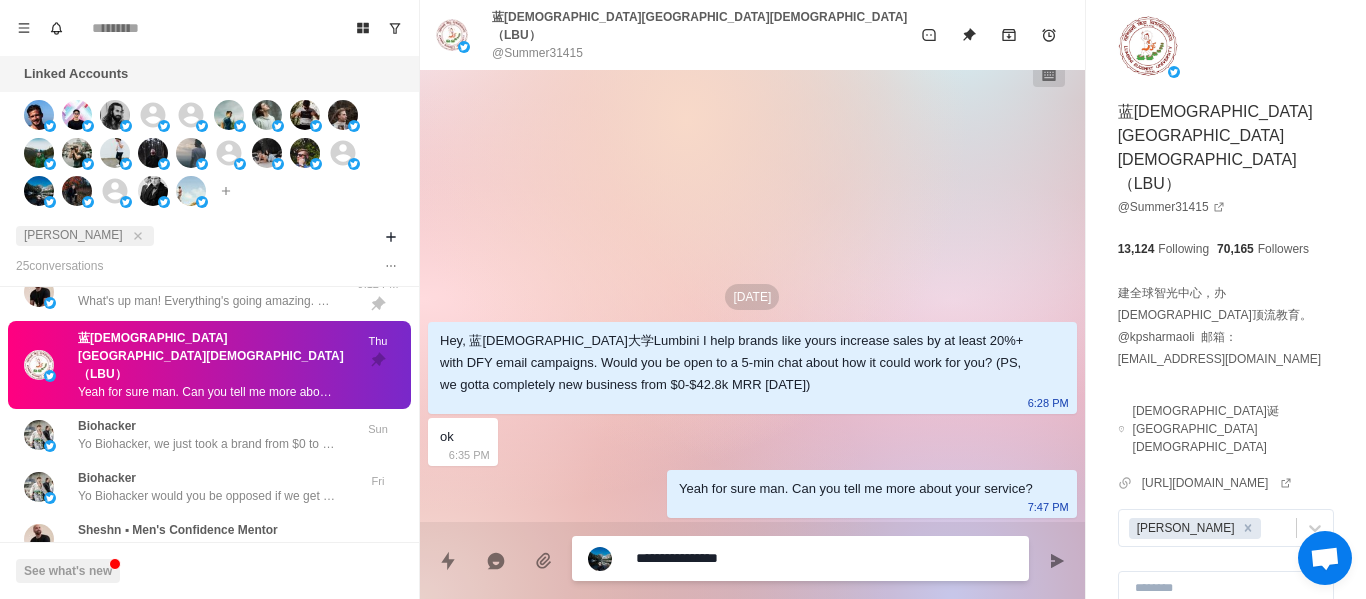 type on "*" 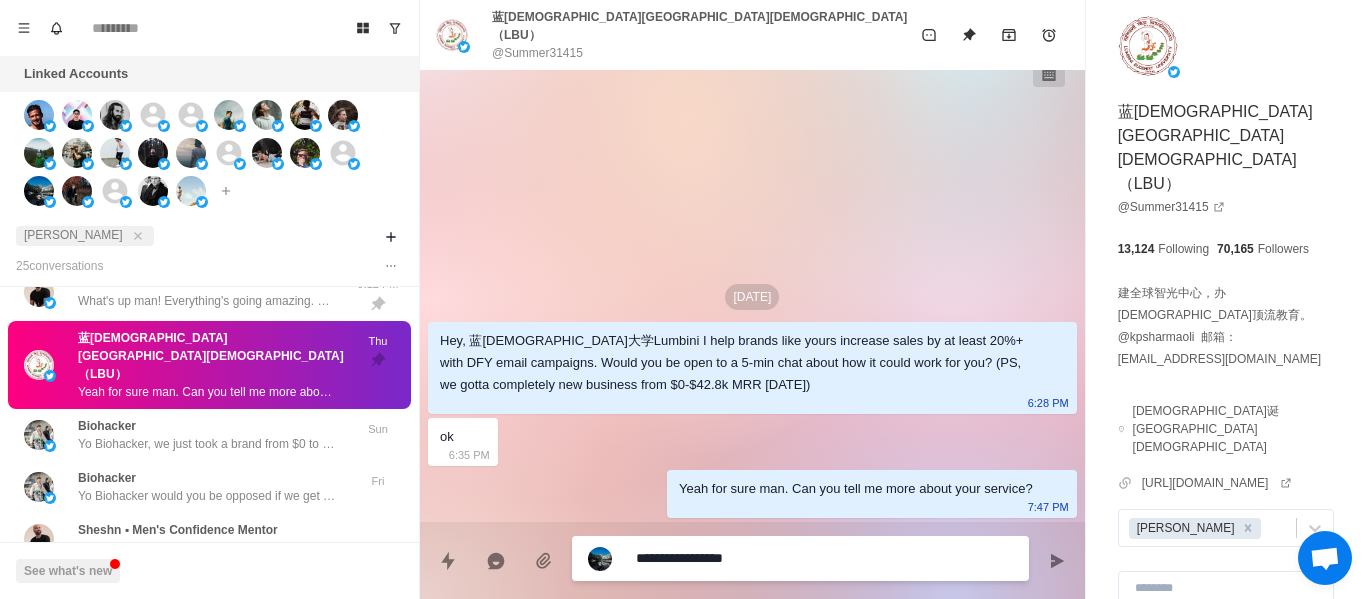 type on "*" 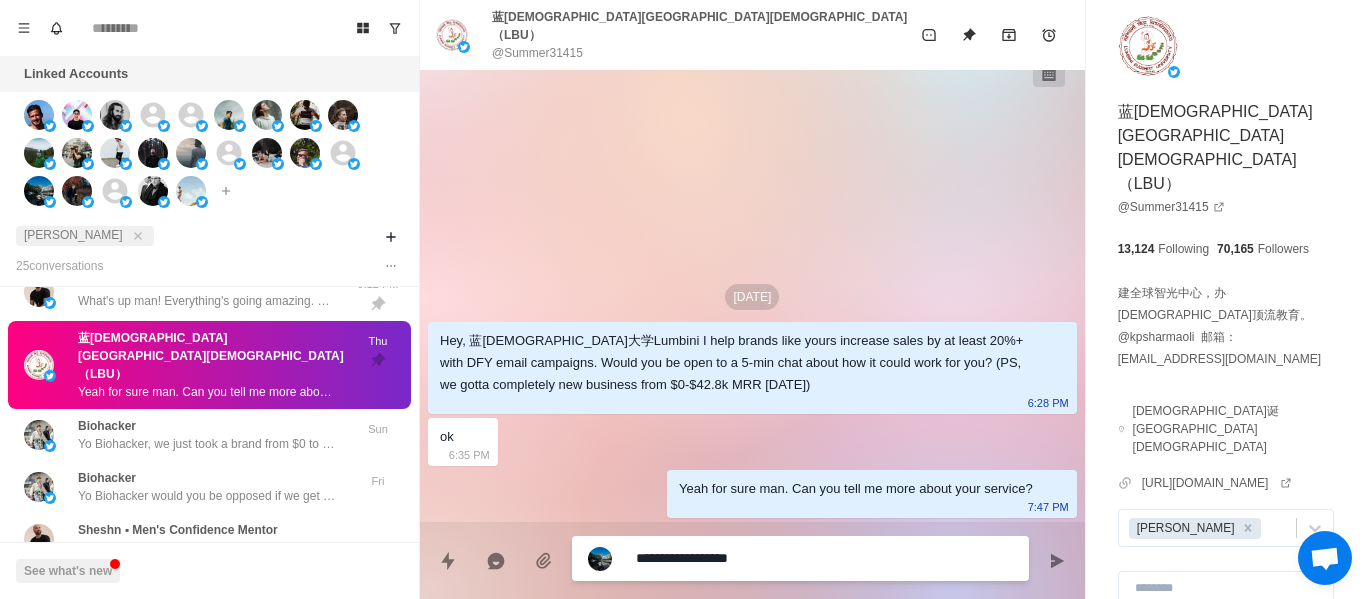 type on "*" 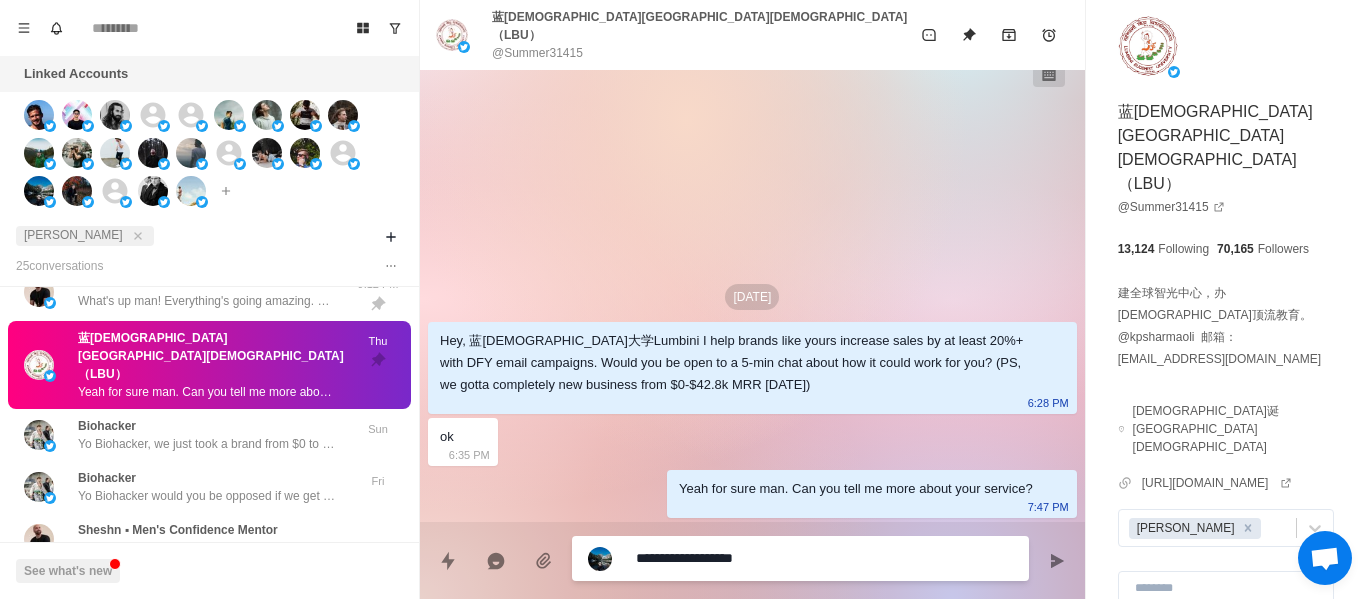 type 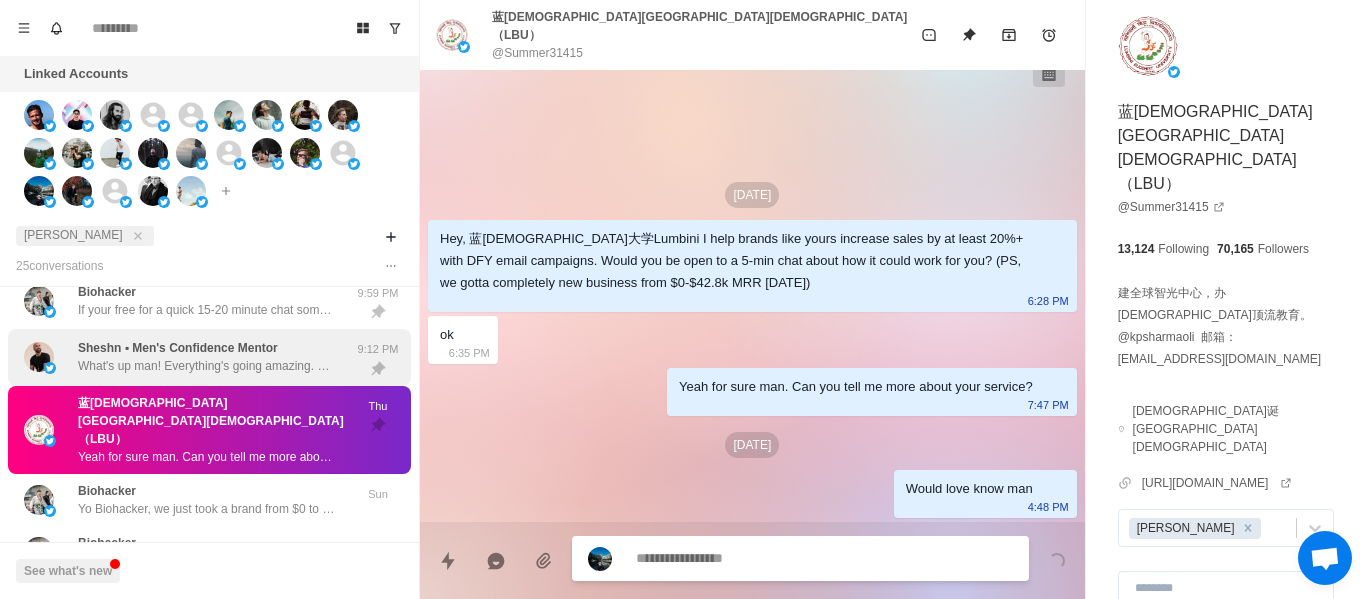 scroll, scrollTop: 100, scrollLeft: 0, axis: vertical 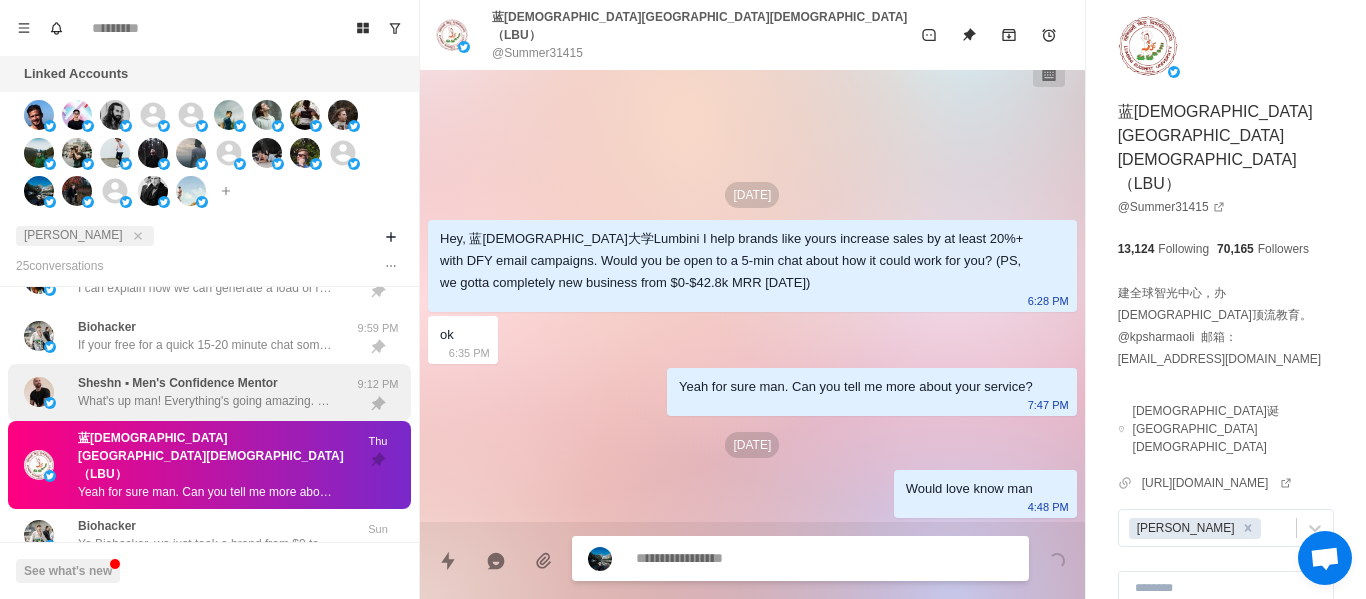 click on "Sheshn ▪︎ Men's Confidence Mentor What's up man! Everything's going amazing. Would the top offer interest you? 9:12 PM" at bounding box center [209, 392] 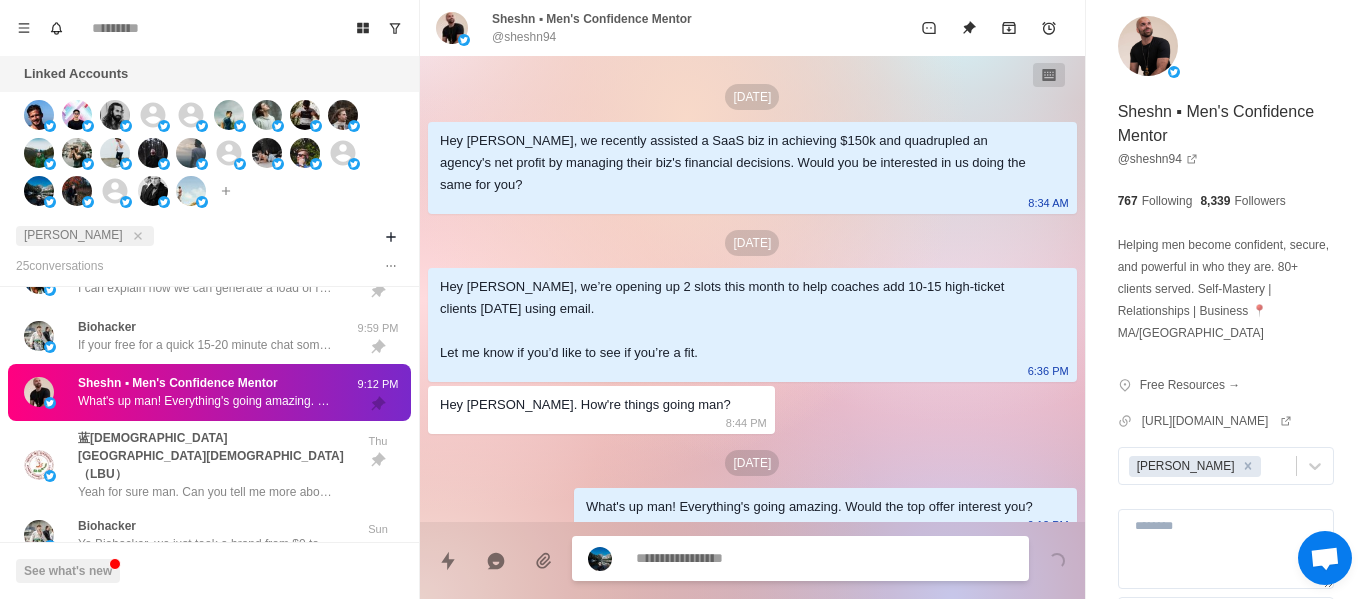 click at bounding box center (824, 558) 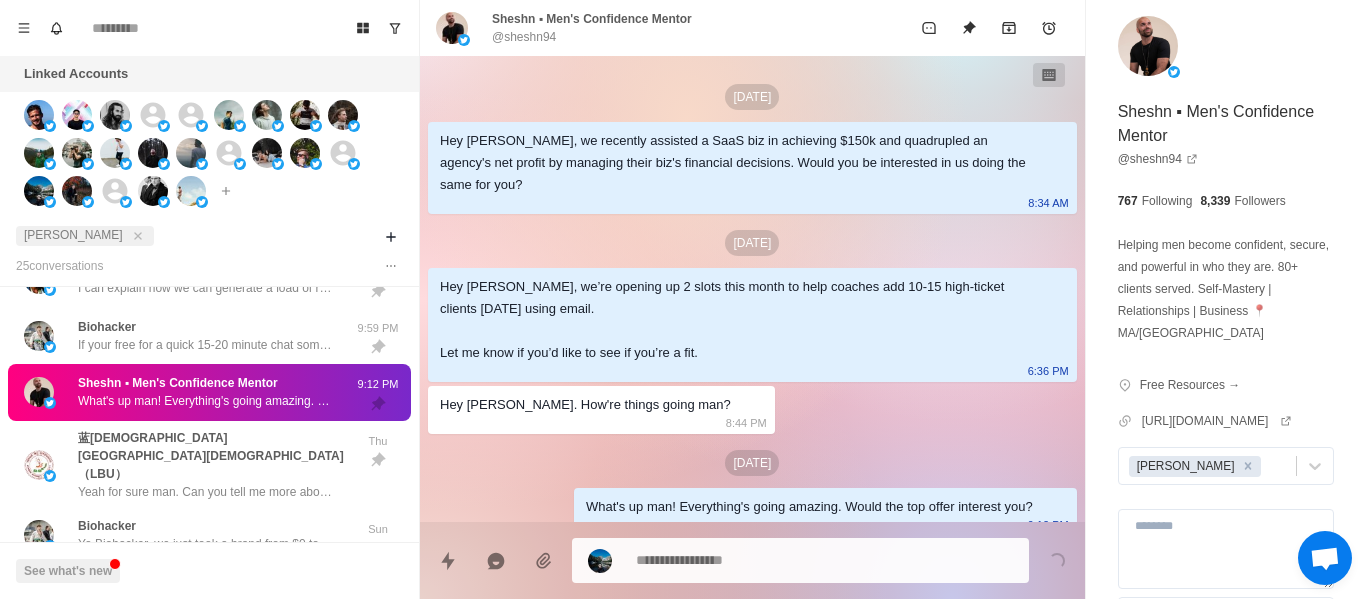 click at bounding box center (800, 560) 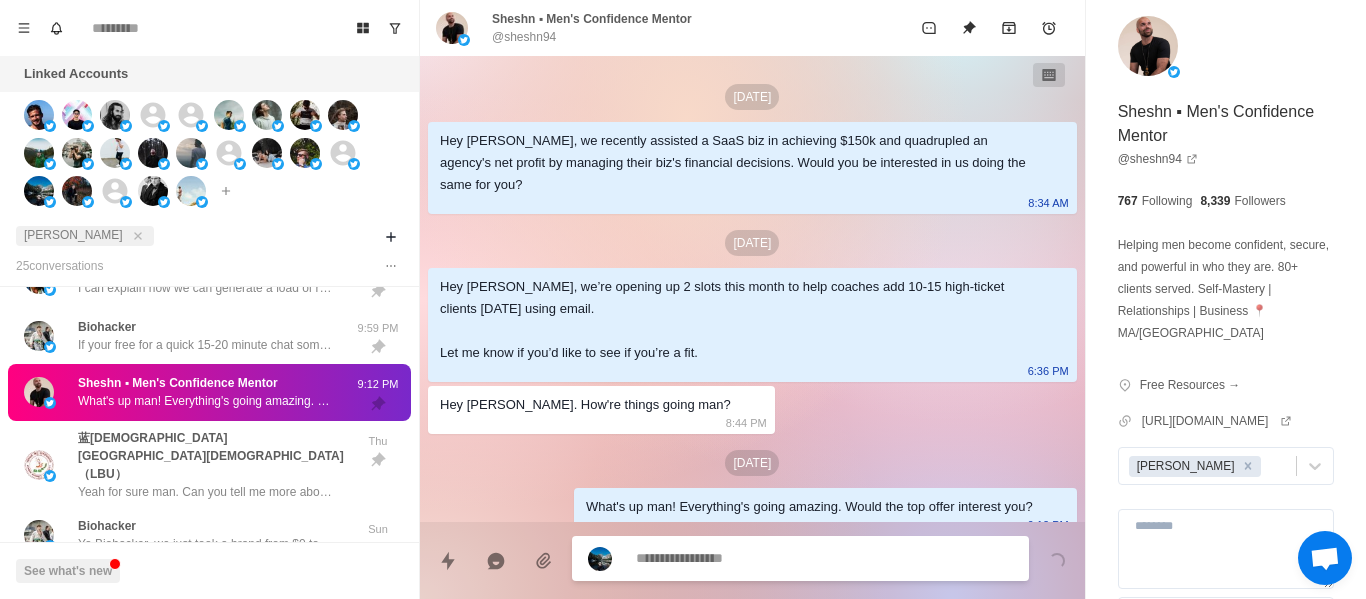 type on "*" 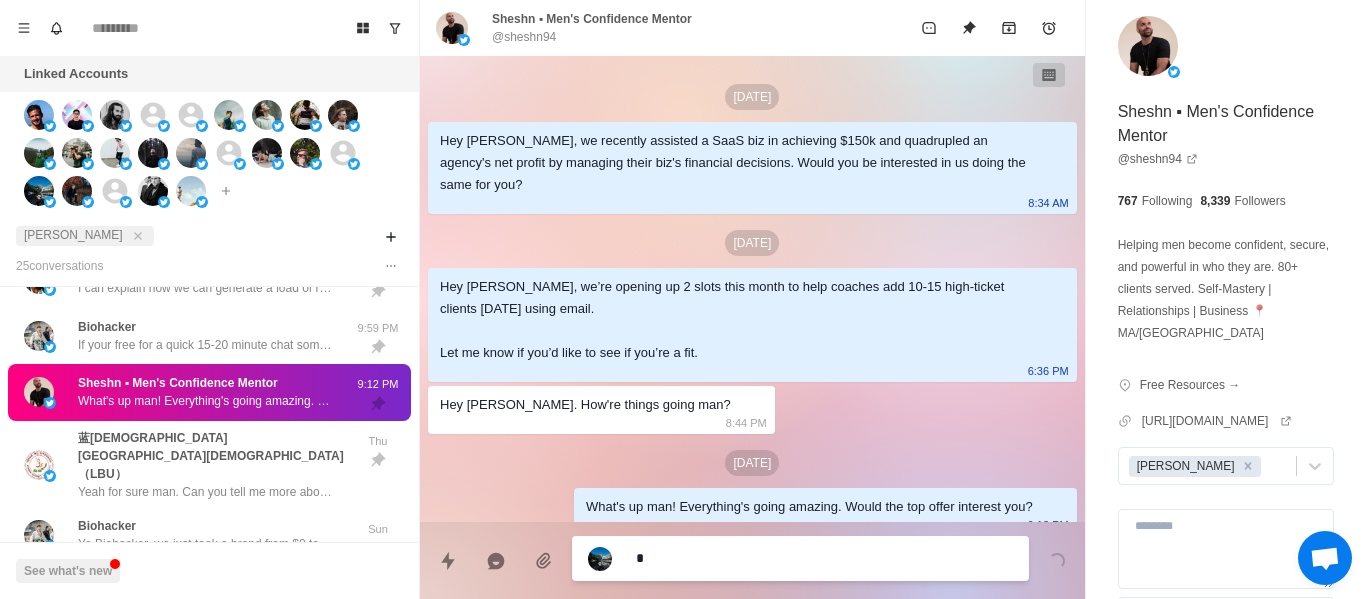 type on "*" 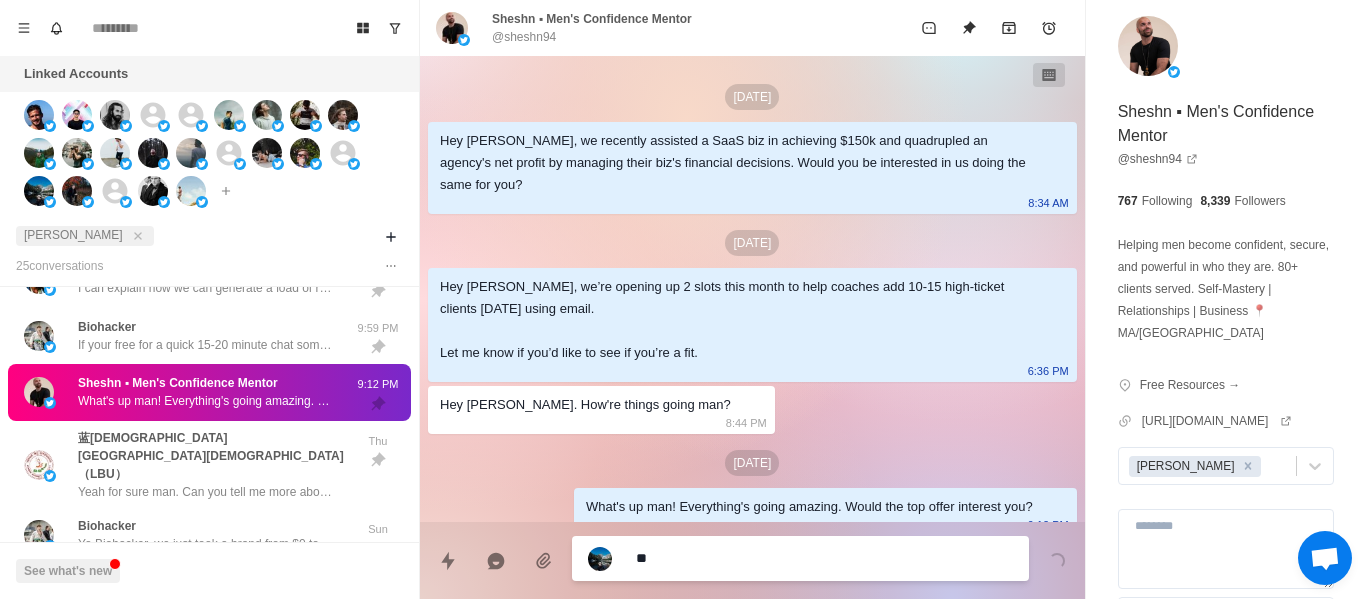 type on "*" 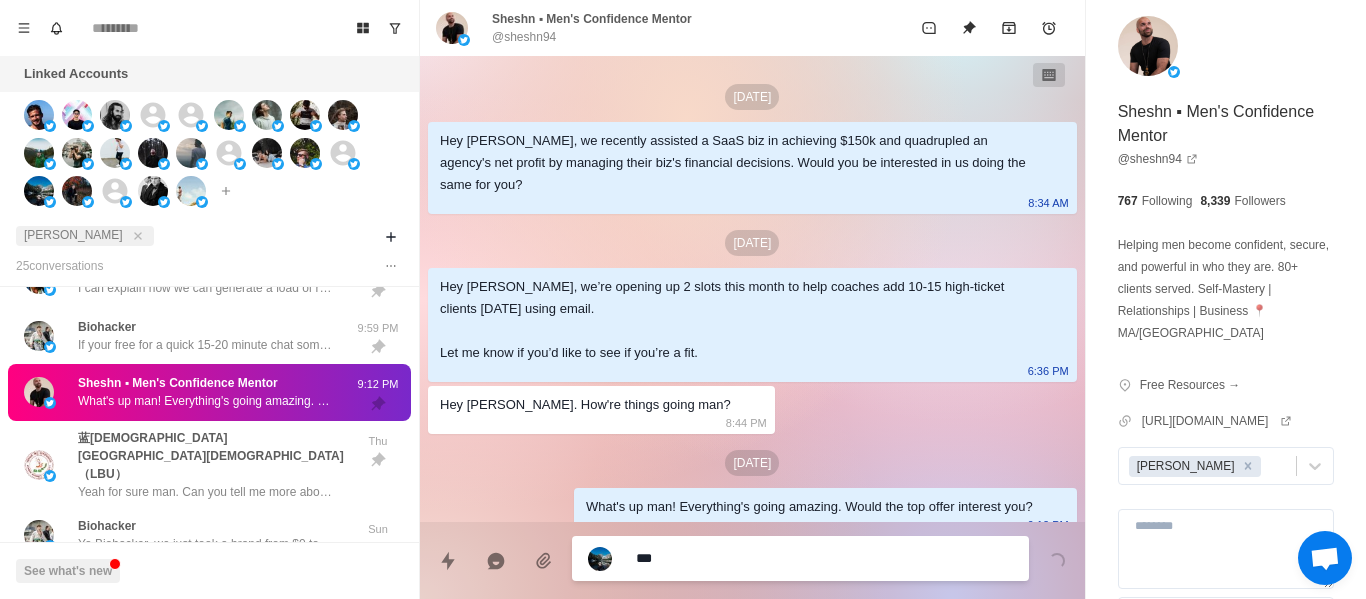 type on "*" 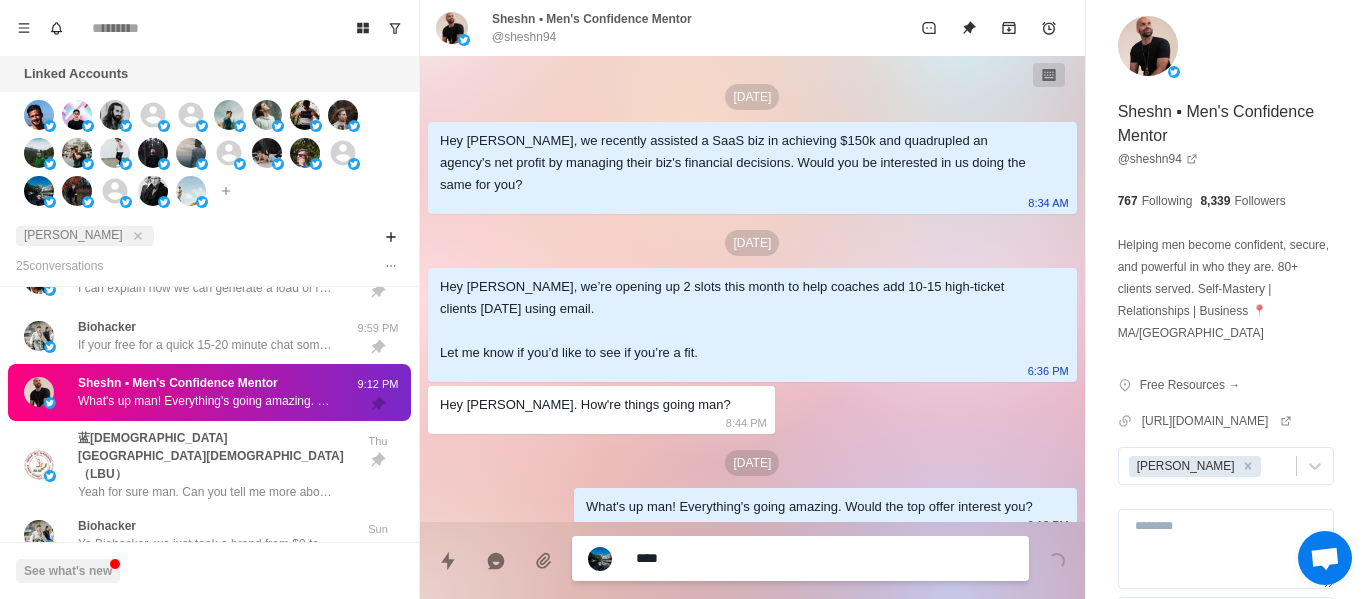 type on "*" 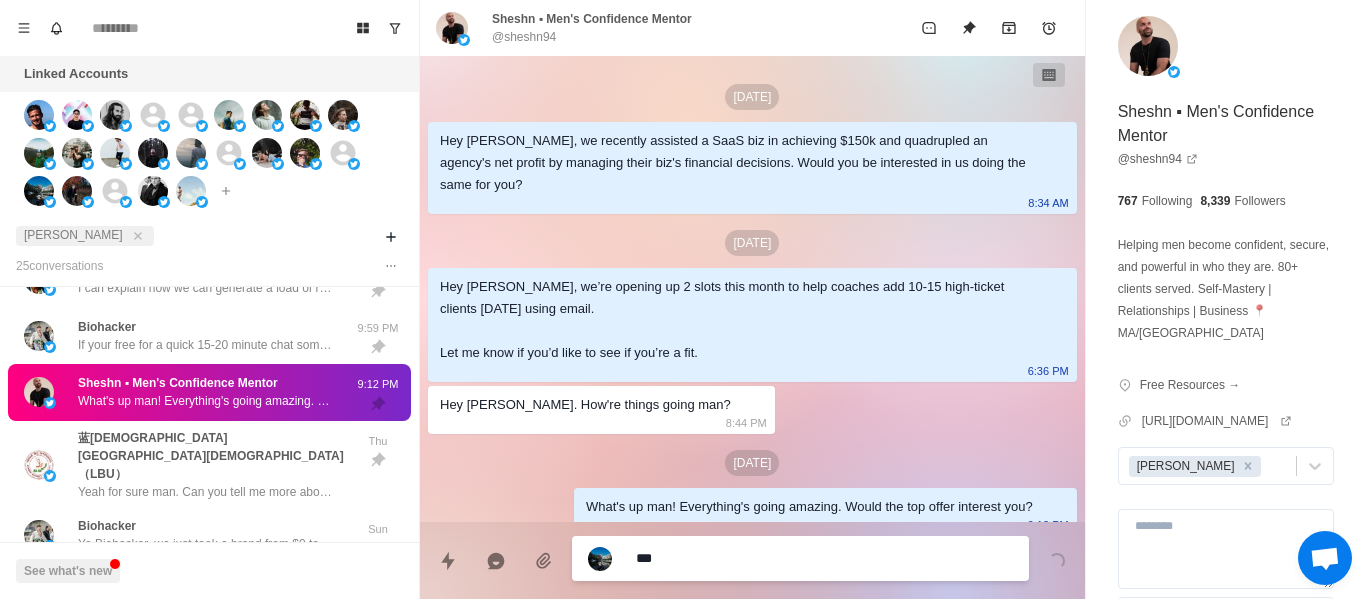 type on "*" 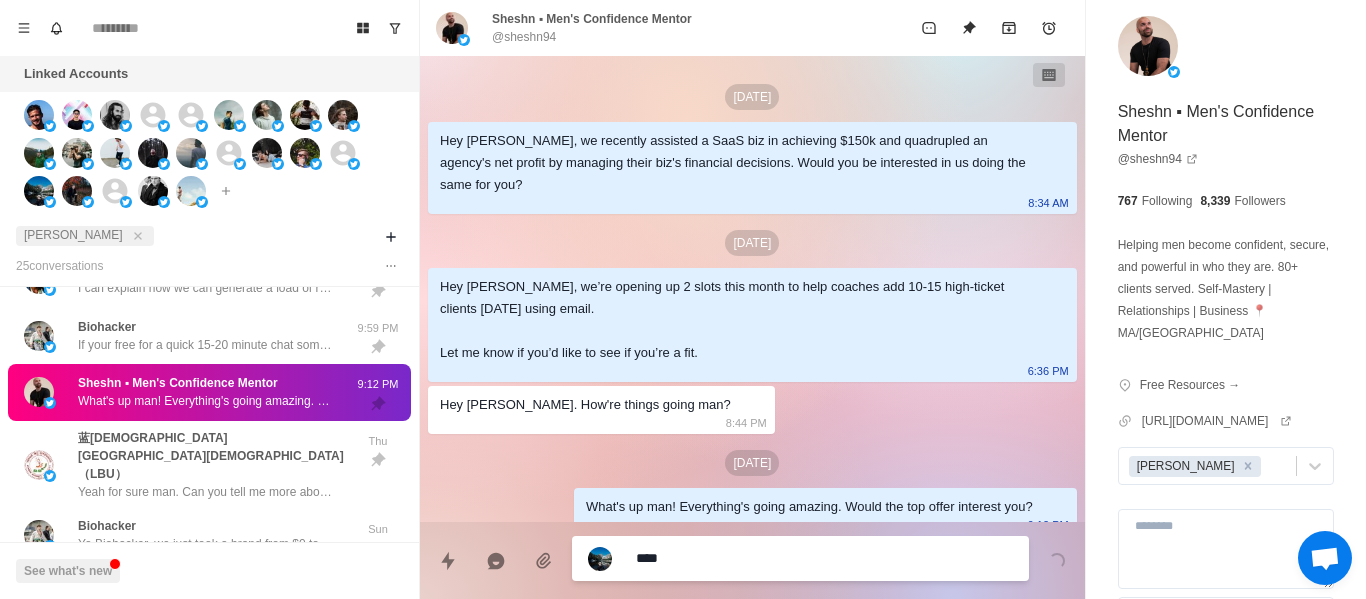 type on "*****" 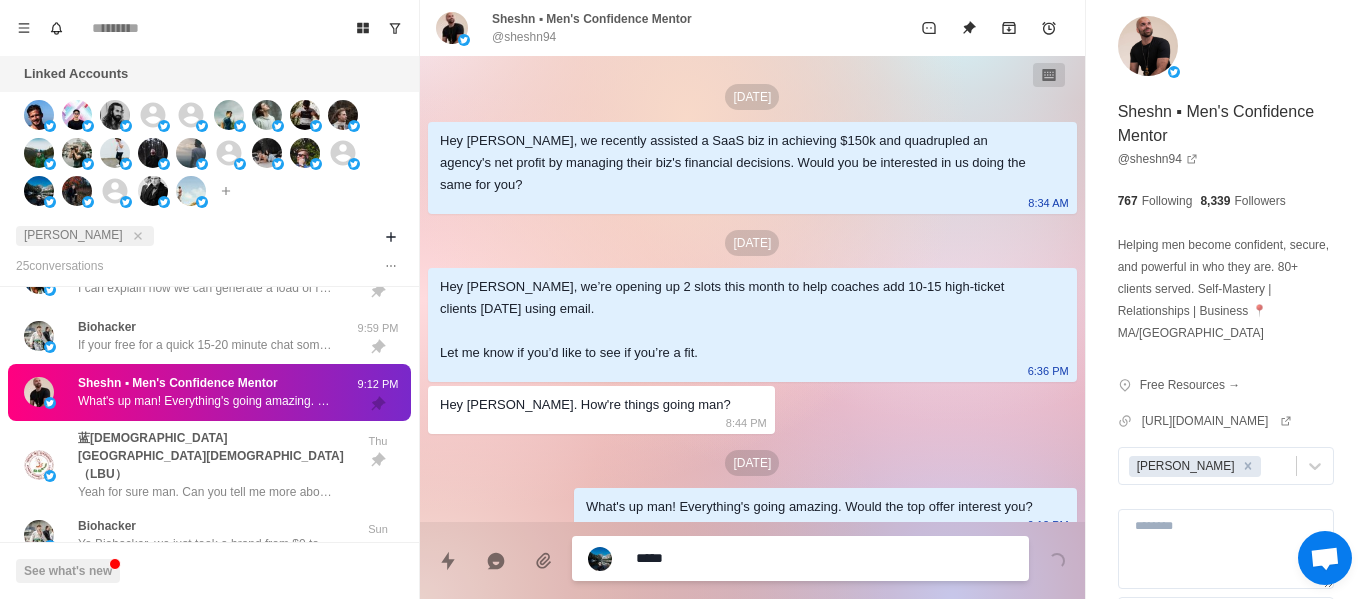 type on "*" 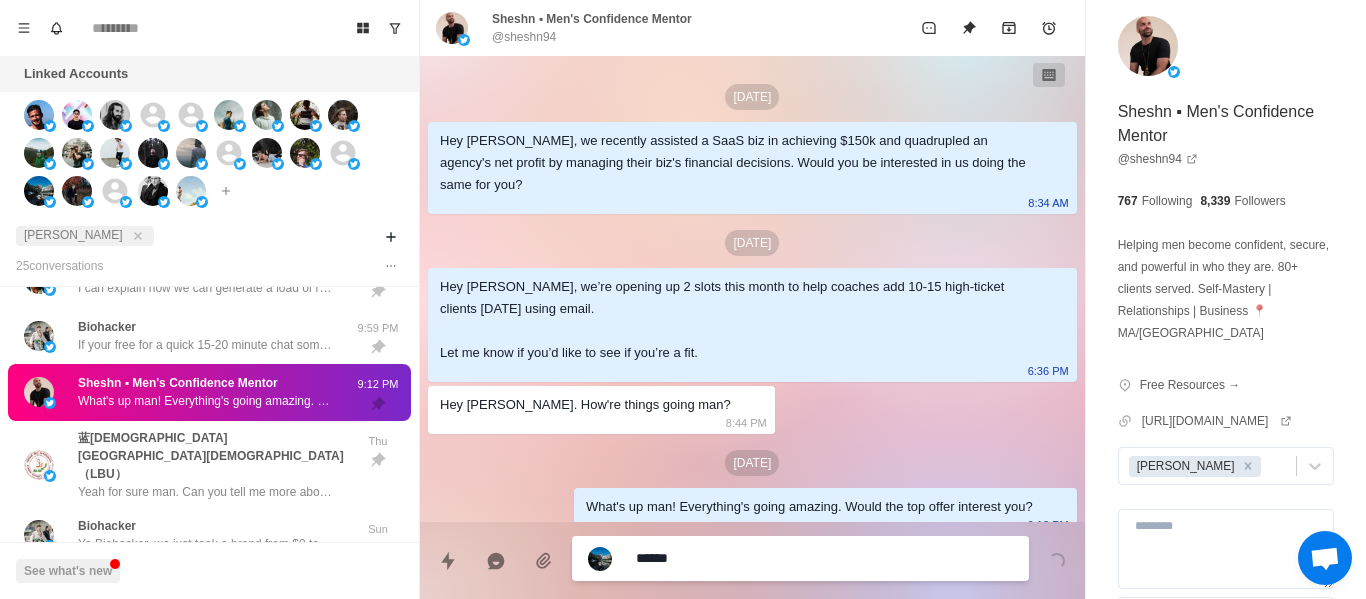 type on "*" 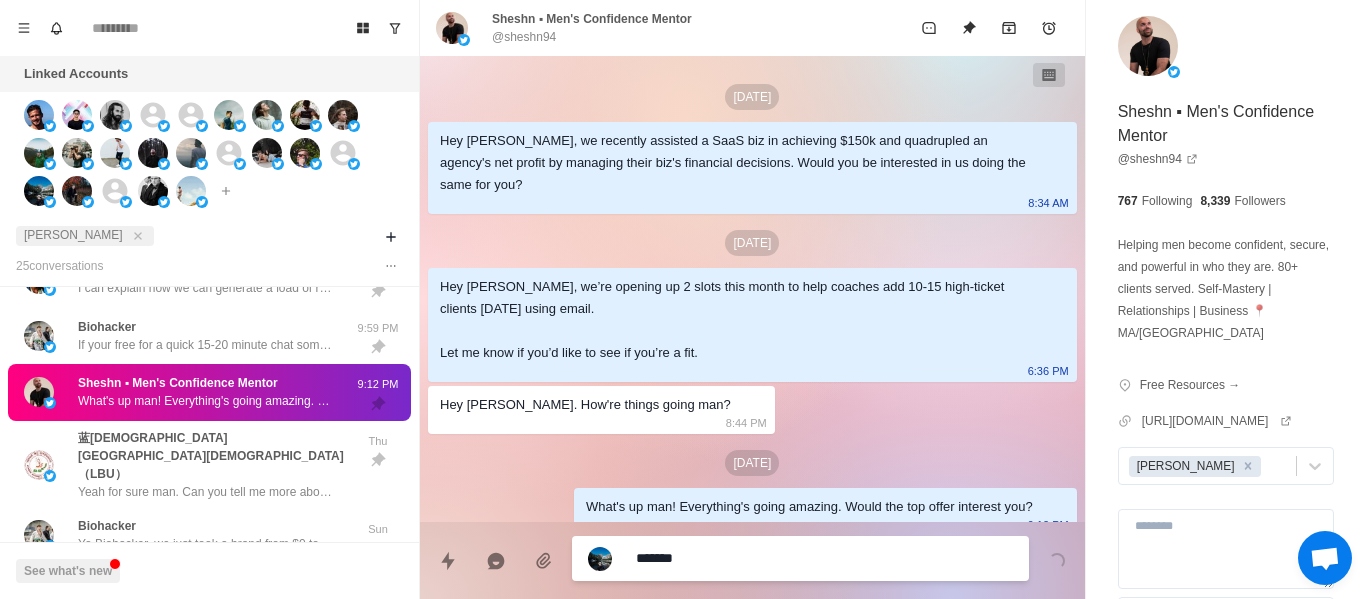 type on "*" 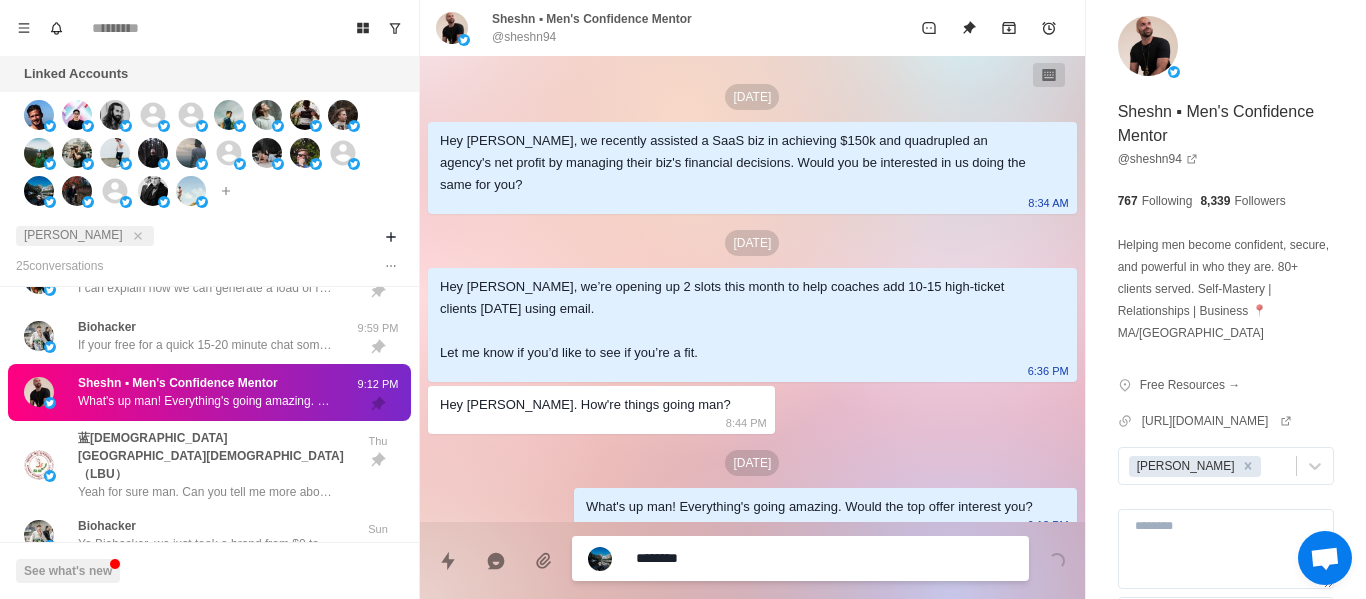 type on "*" 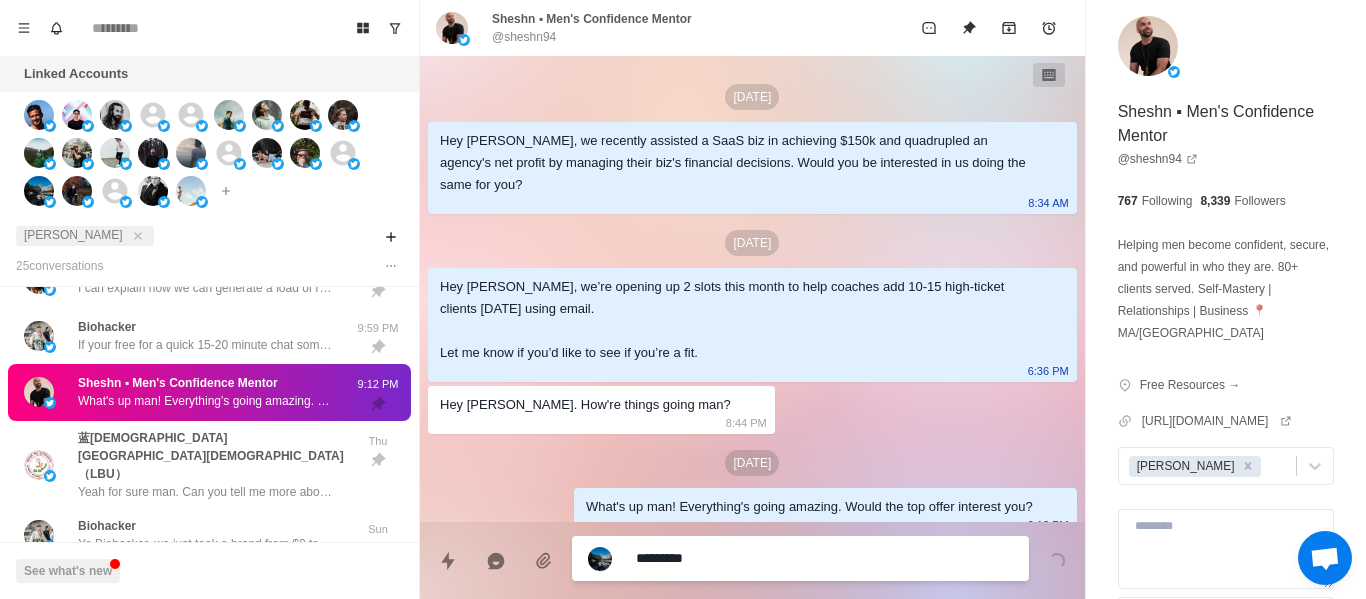 type on "*" 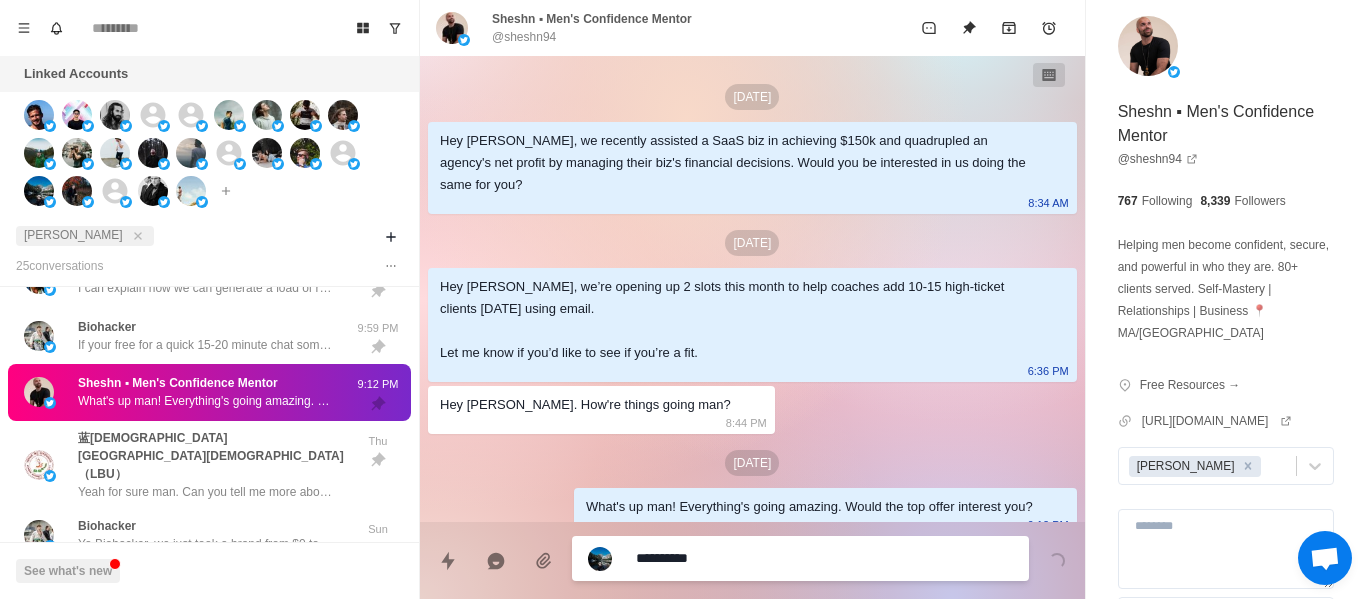 type on "*" 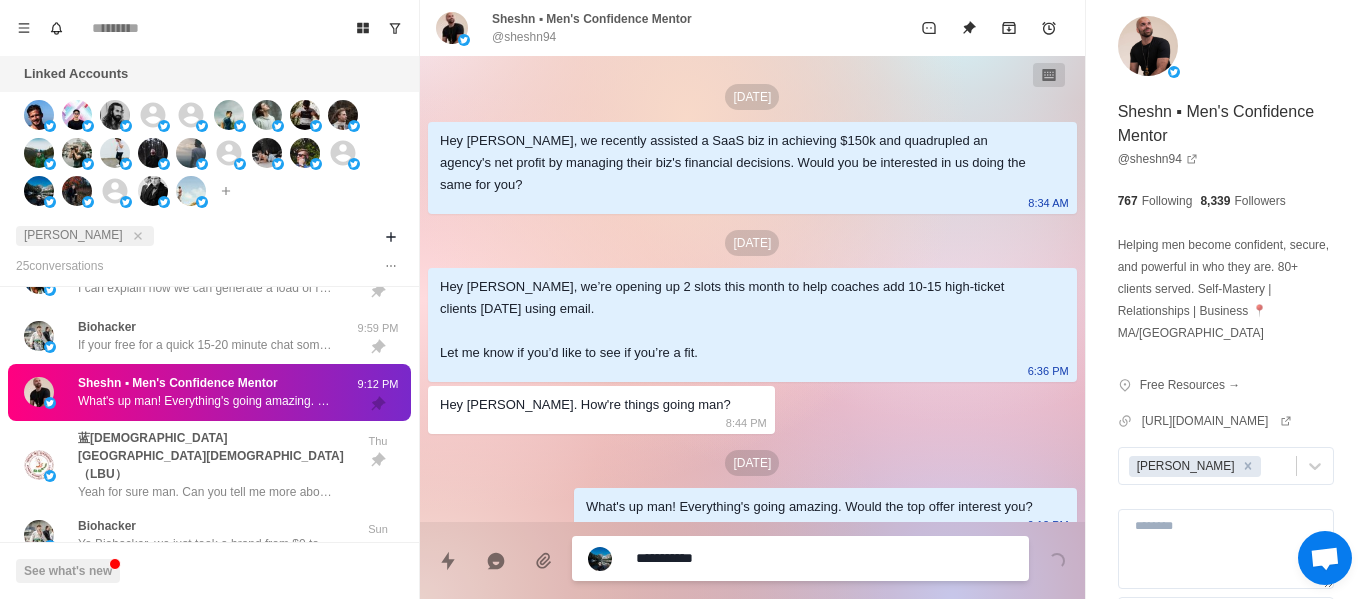 type on "*" 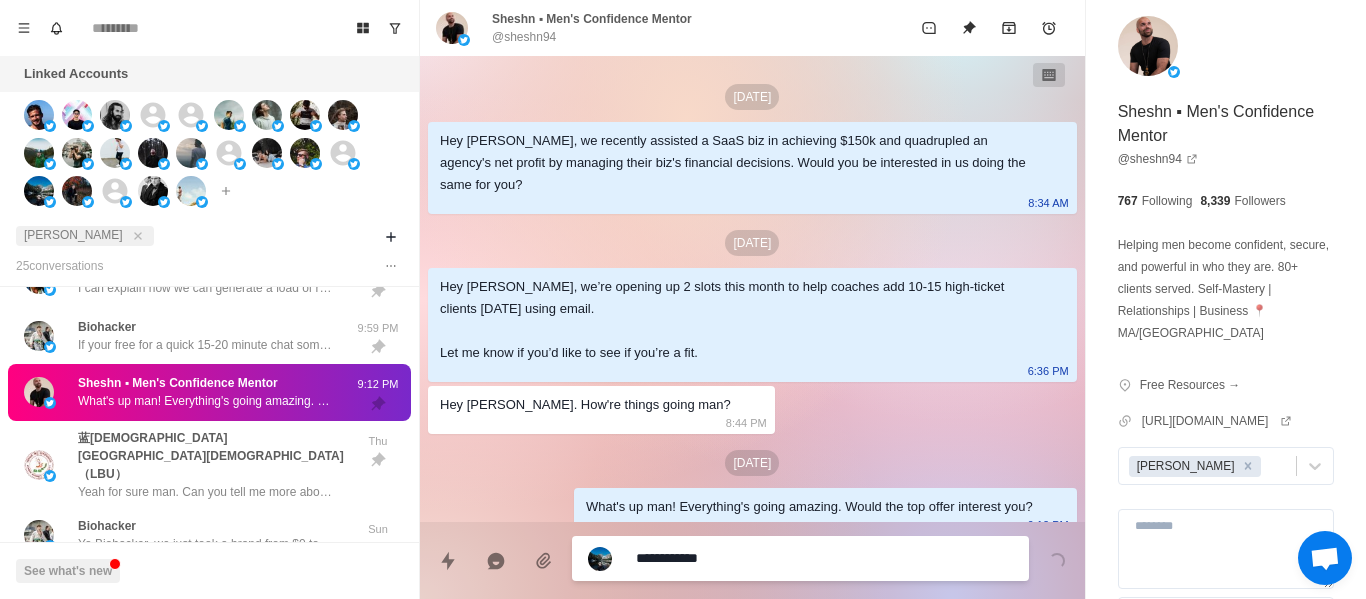 type on "*" 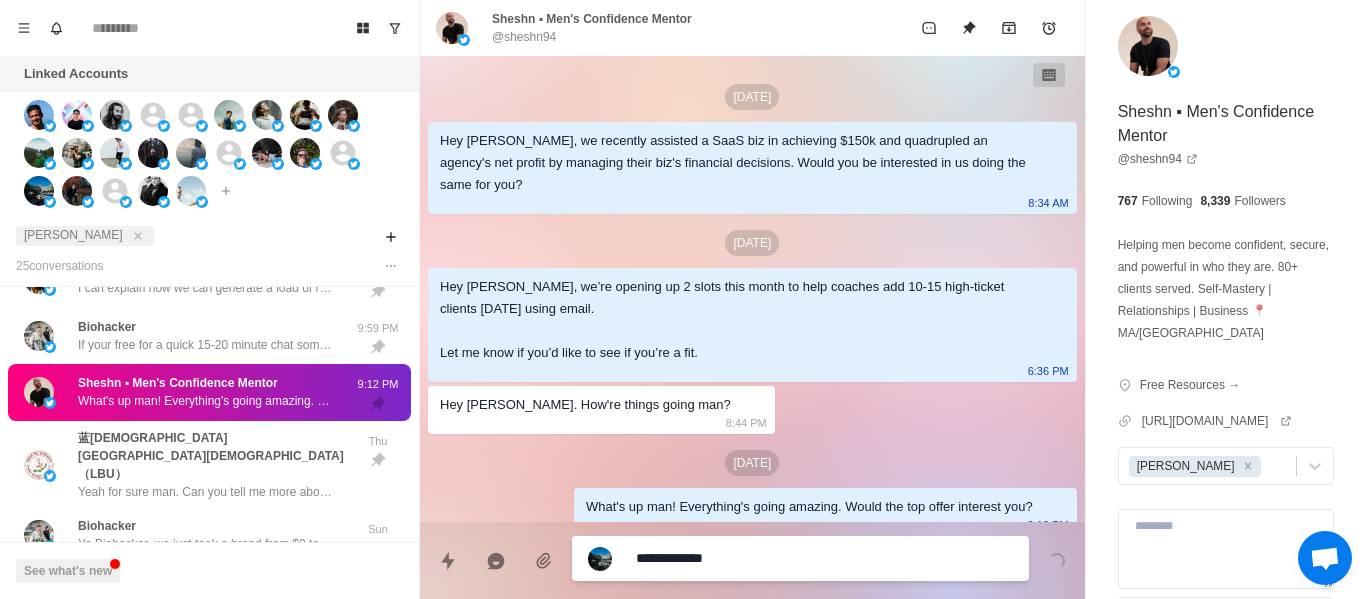 type on "*" 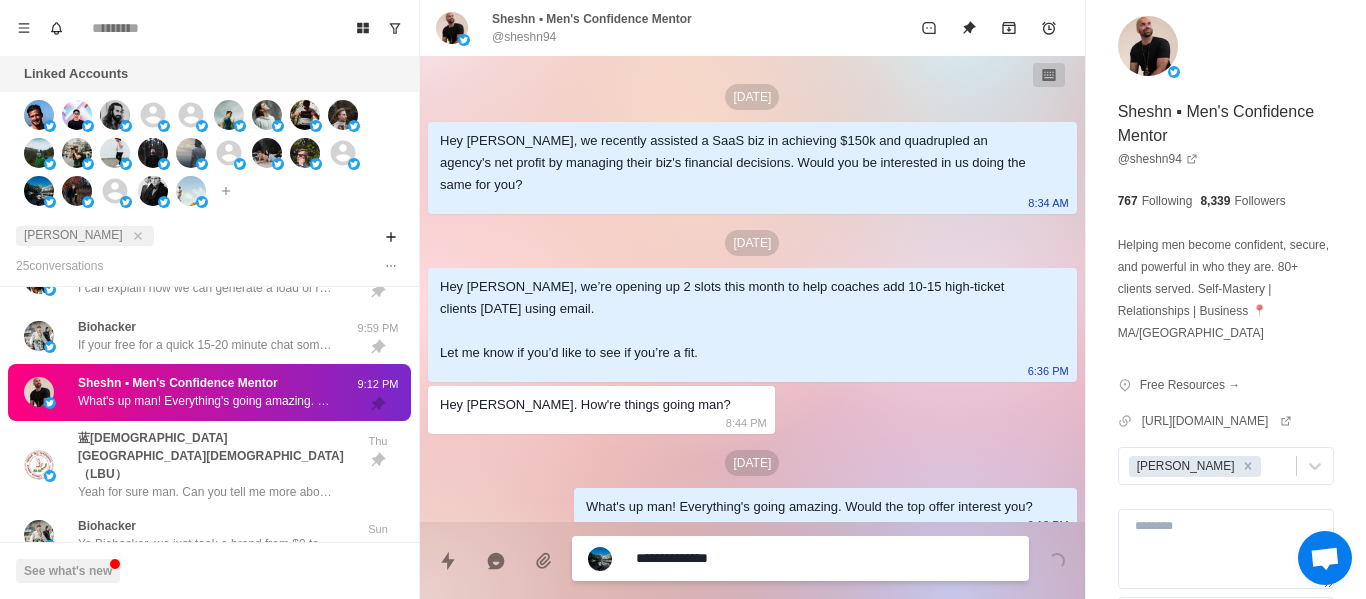 type on "*" 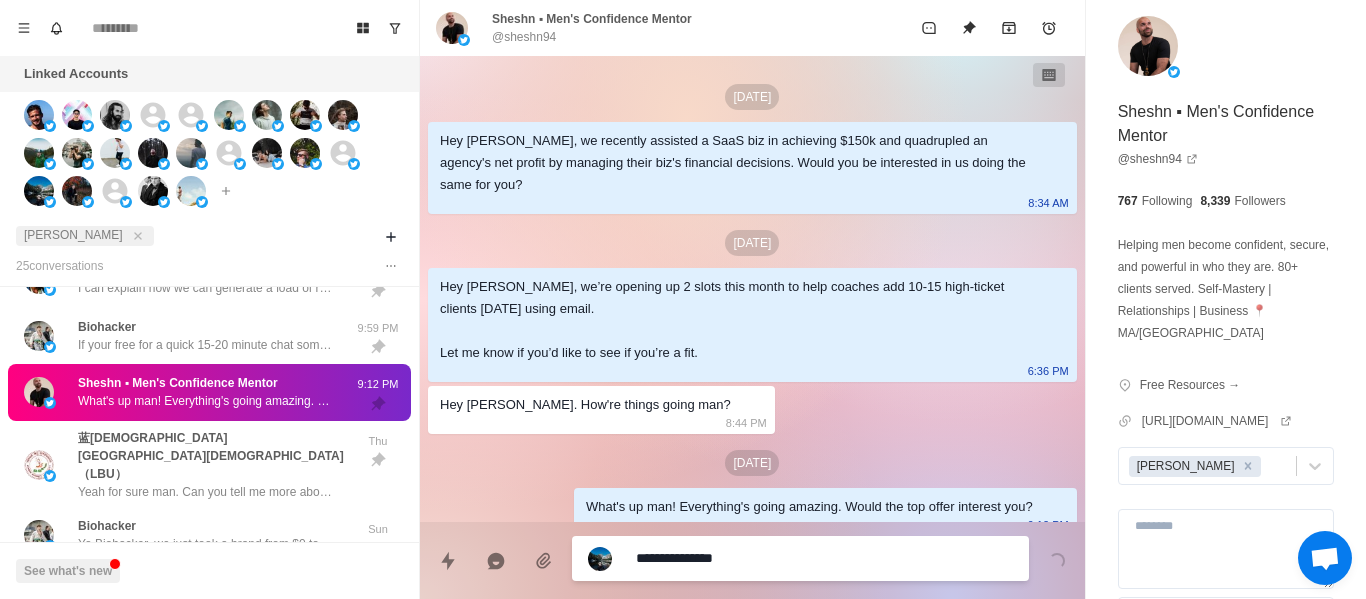 type on "*" 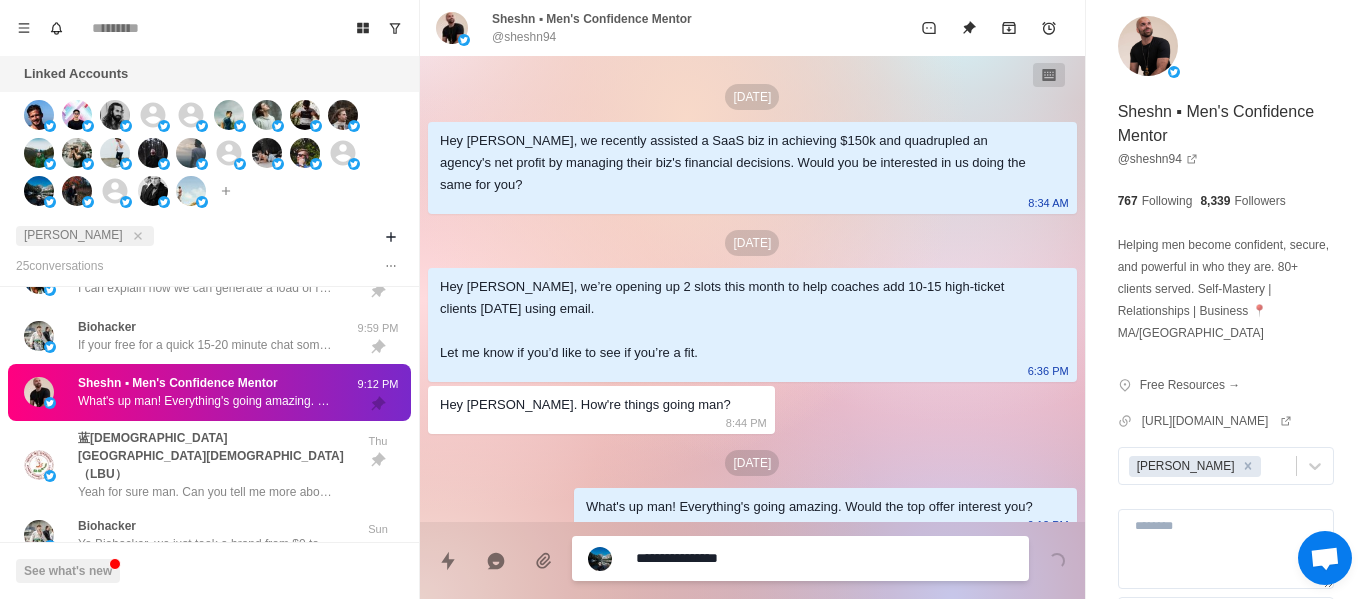 type on "*" 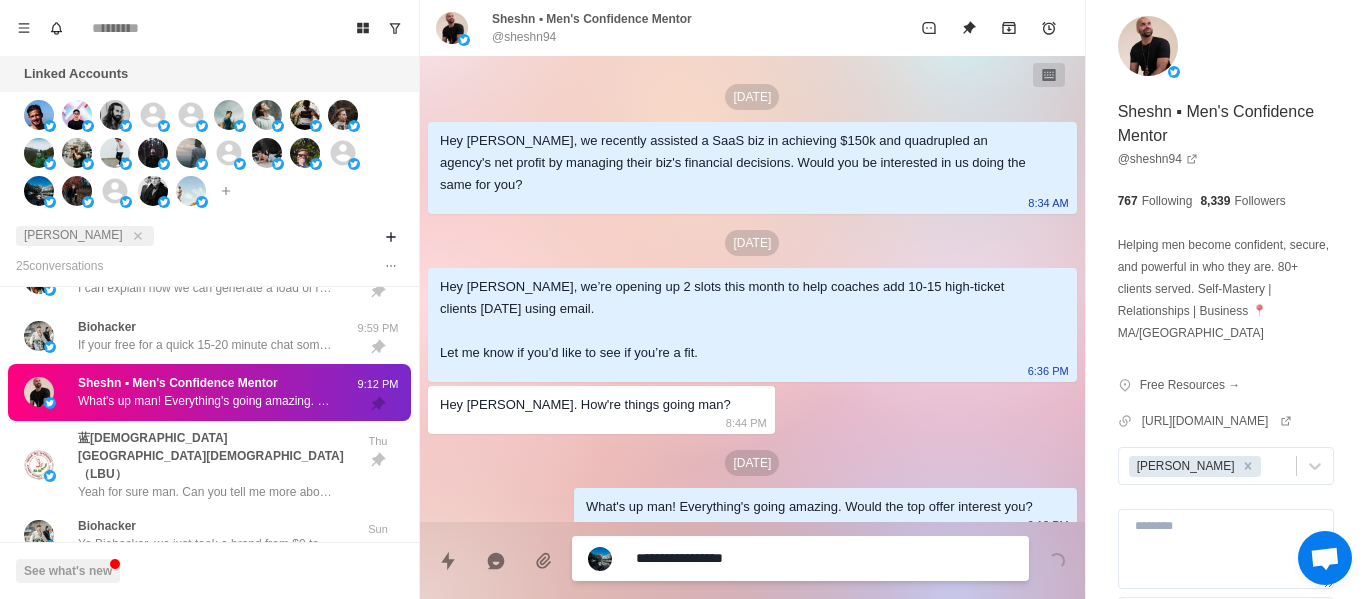 type on "*" 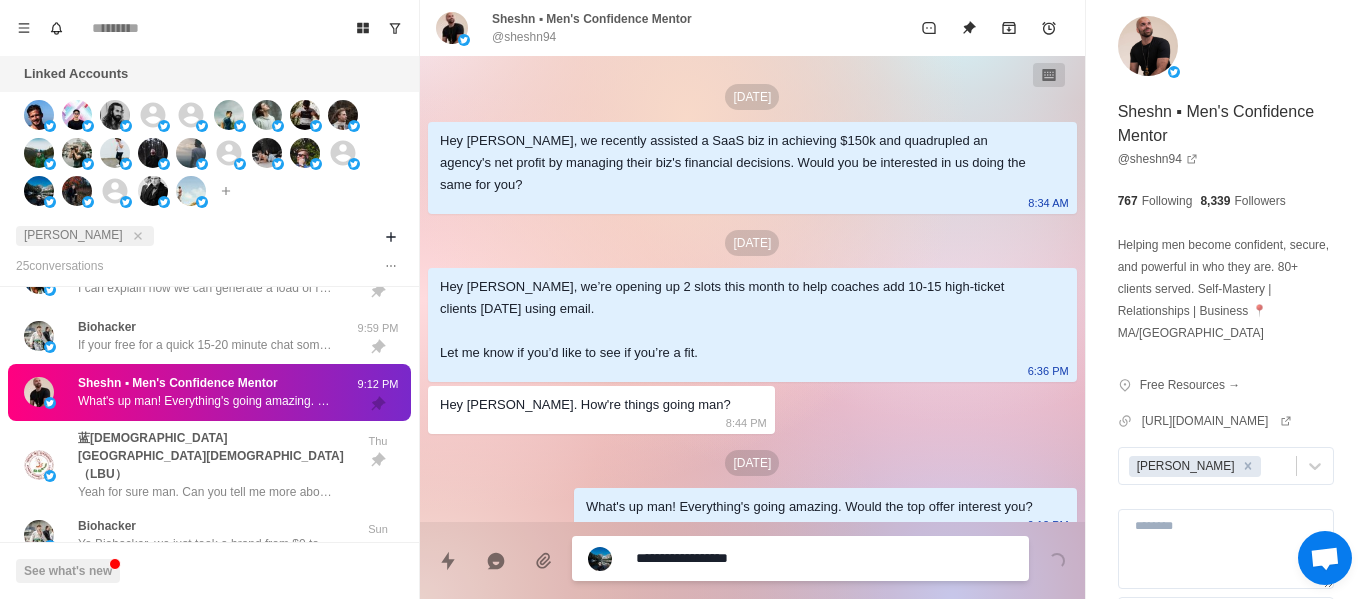 type on "*" 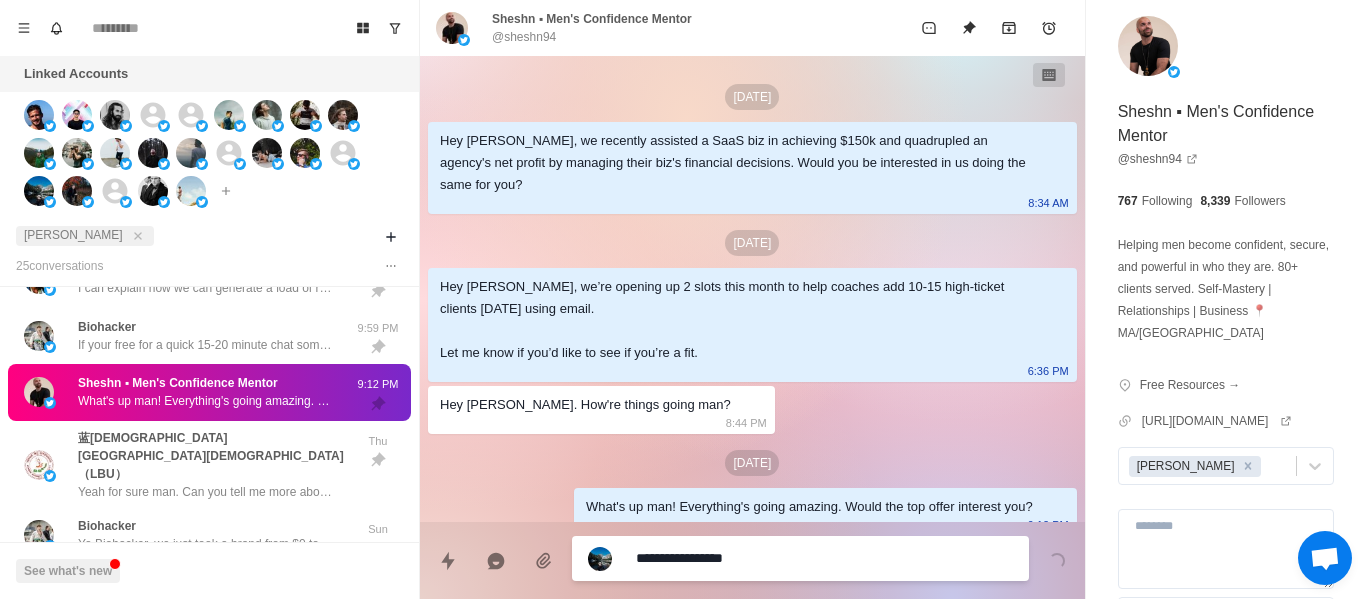 type on "*" 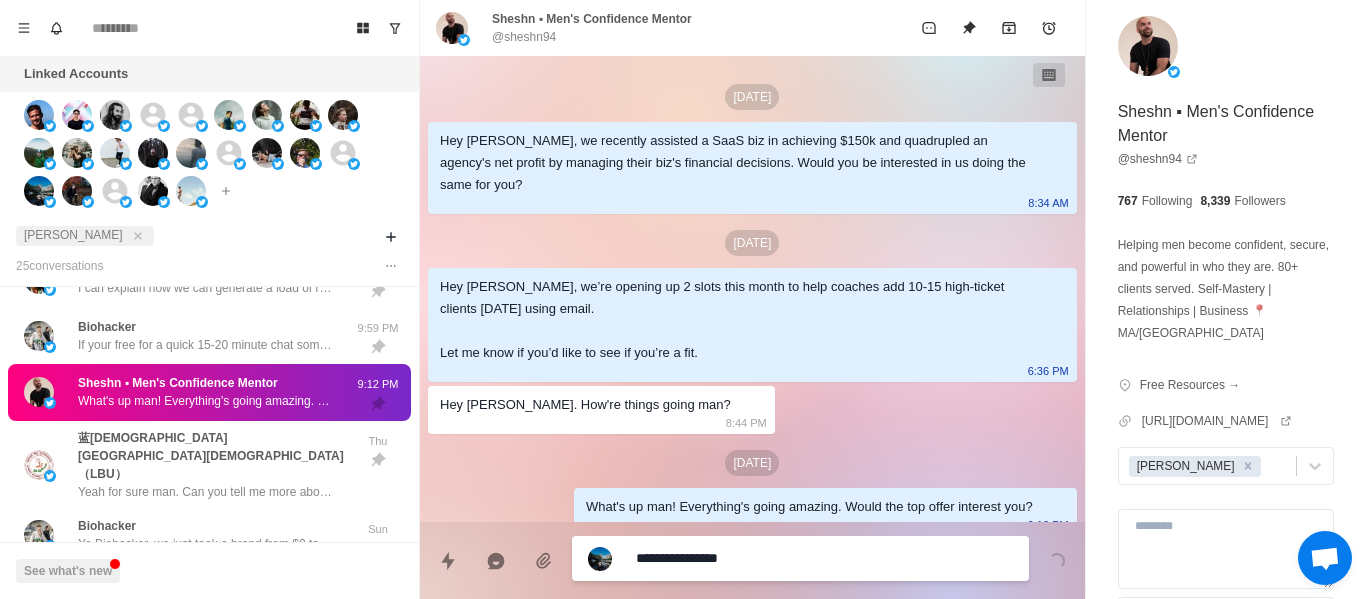 type on "*" 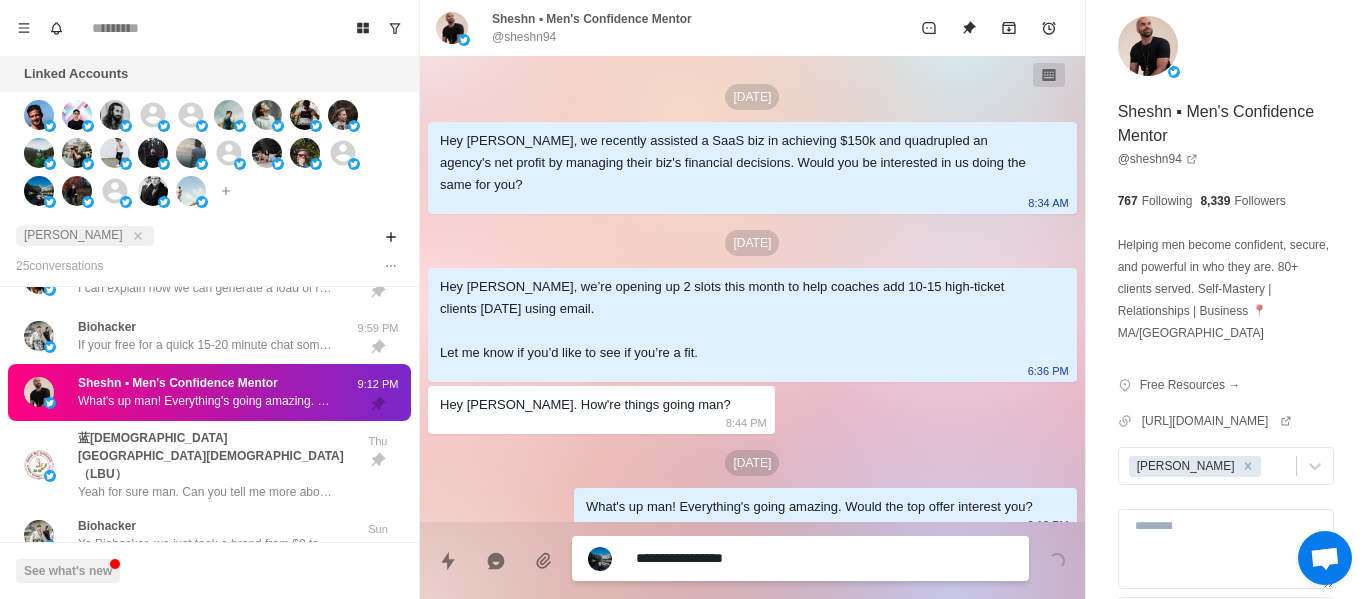 type on "*" 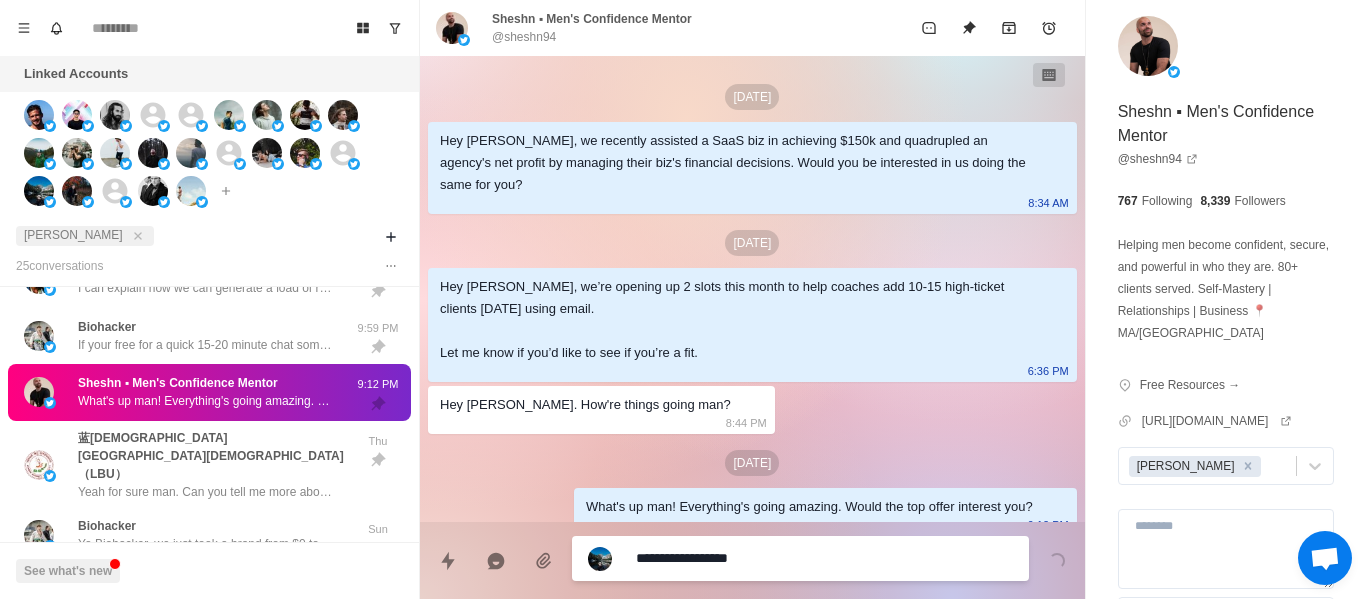 type on "*" 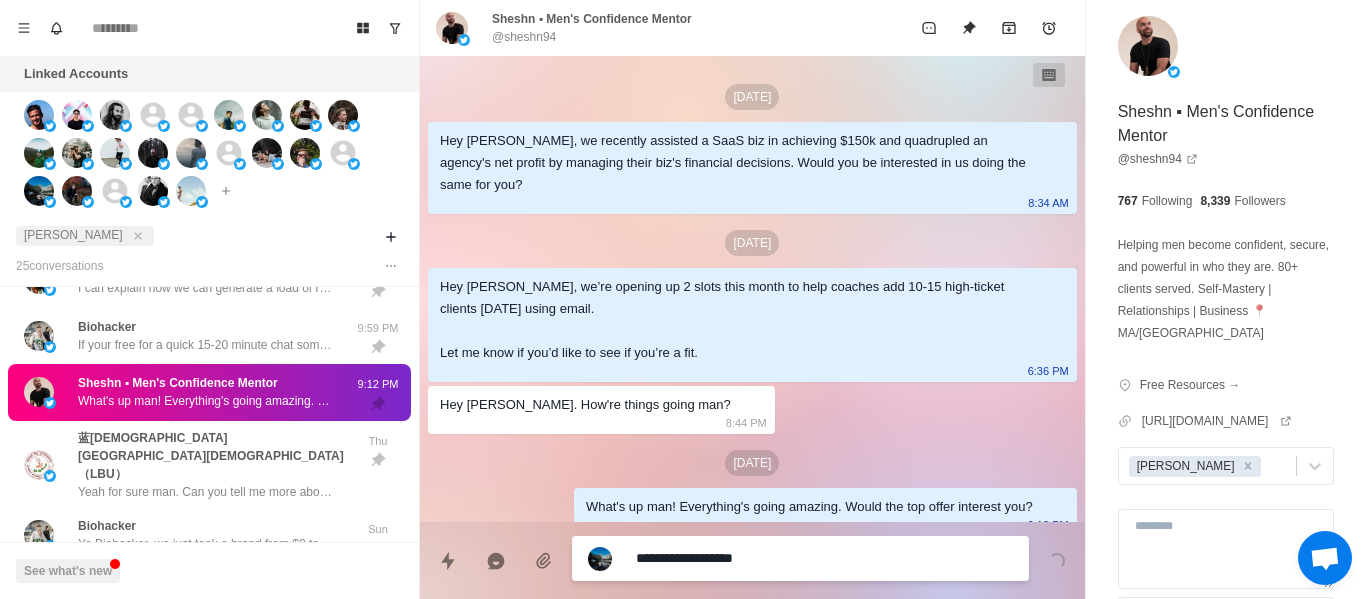 type on "*" 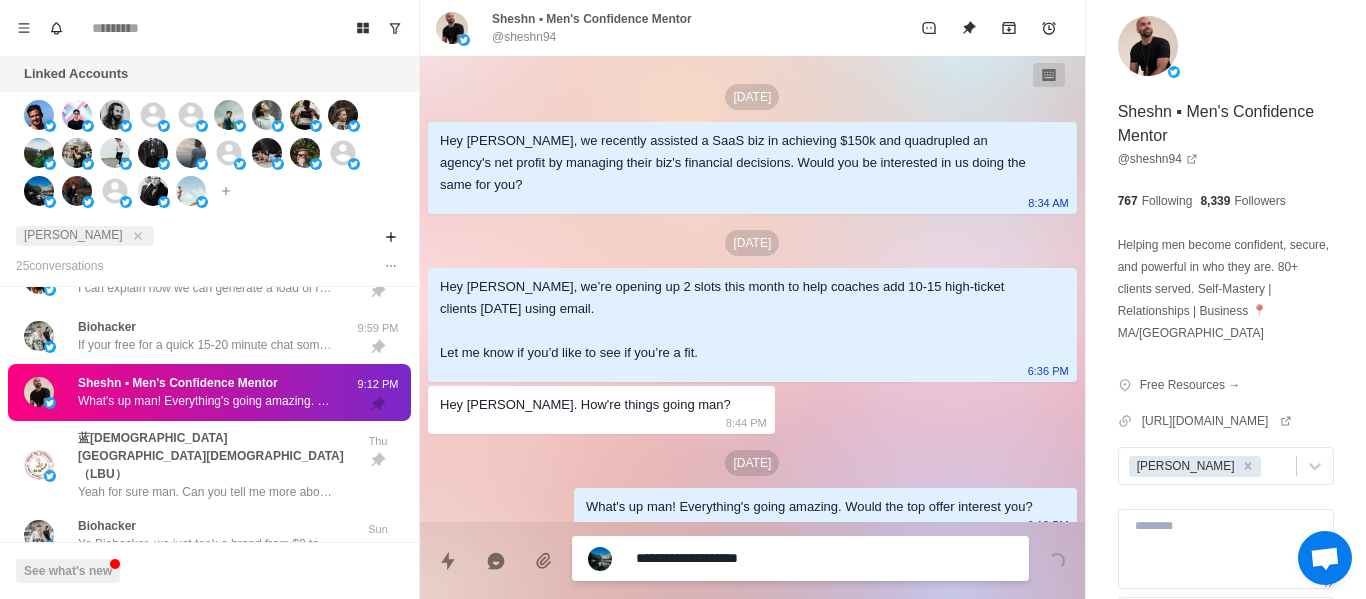 type on "*" 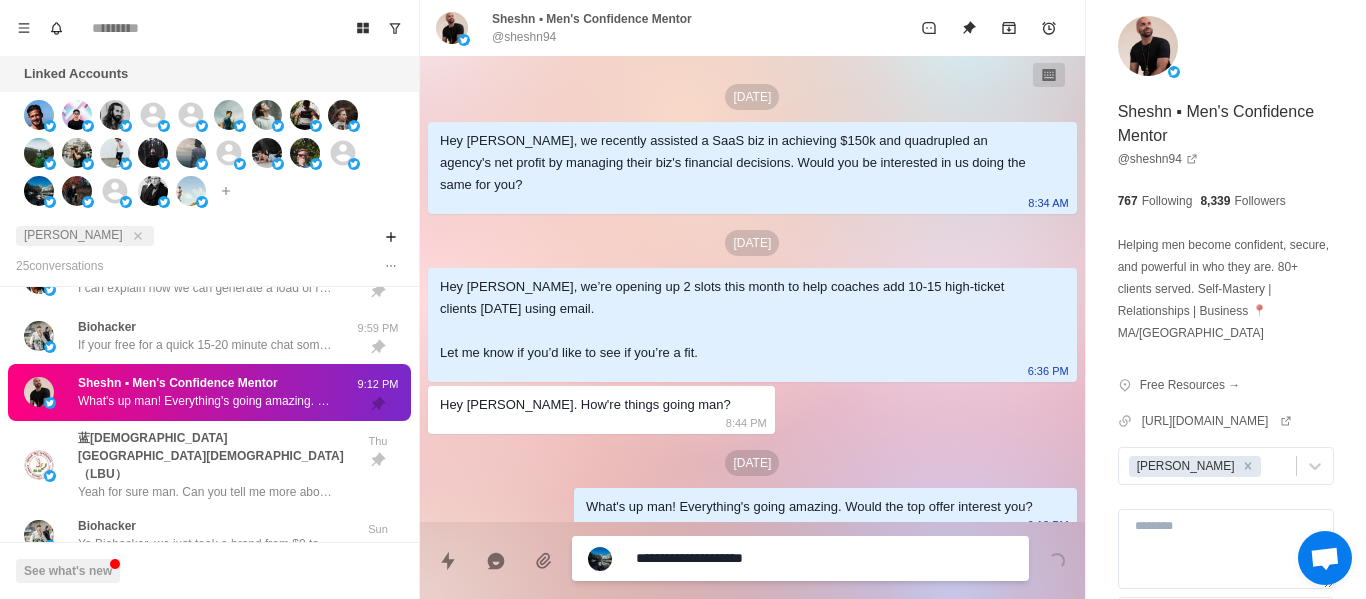 type on "*" 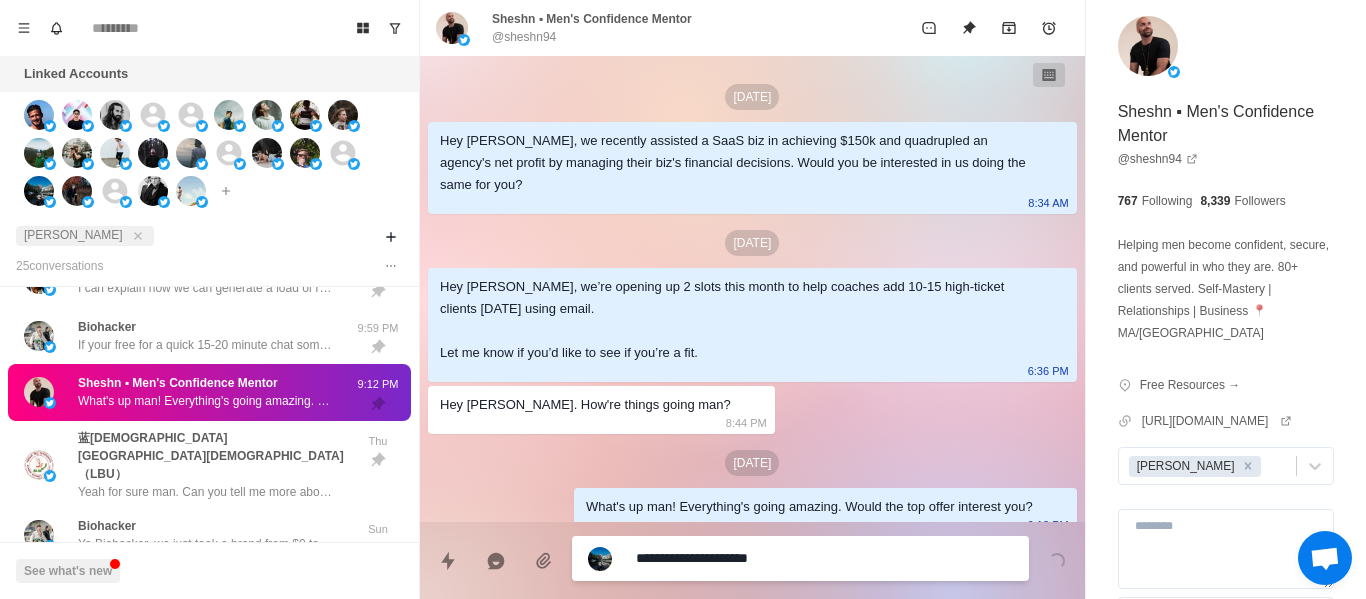 type on "*" 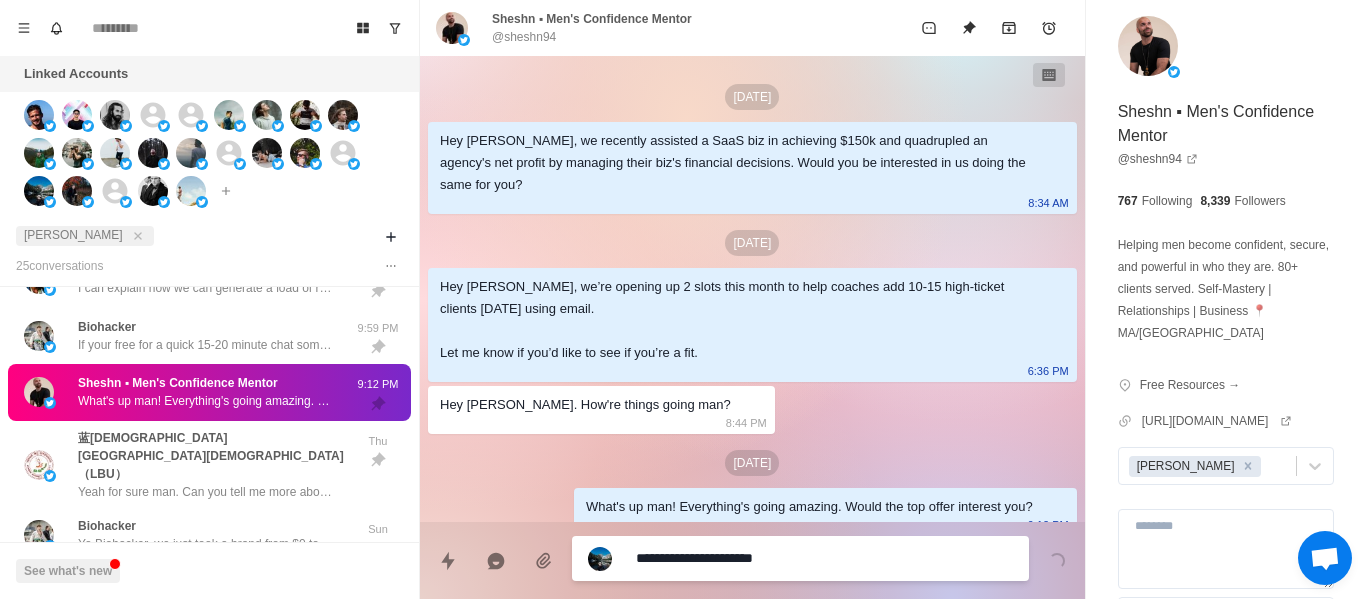 type on "*" 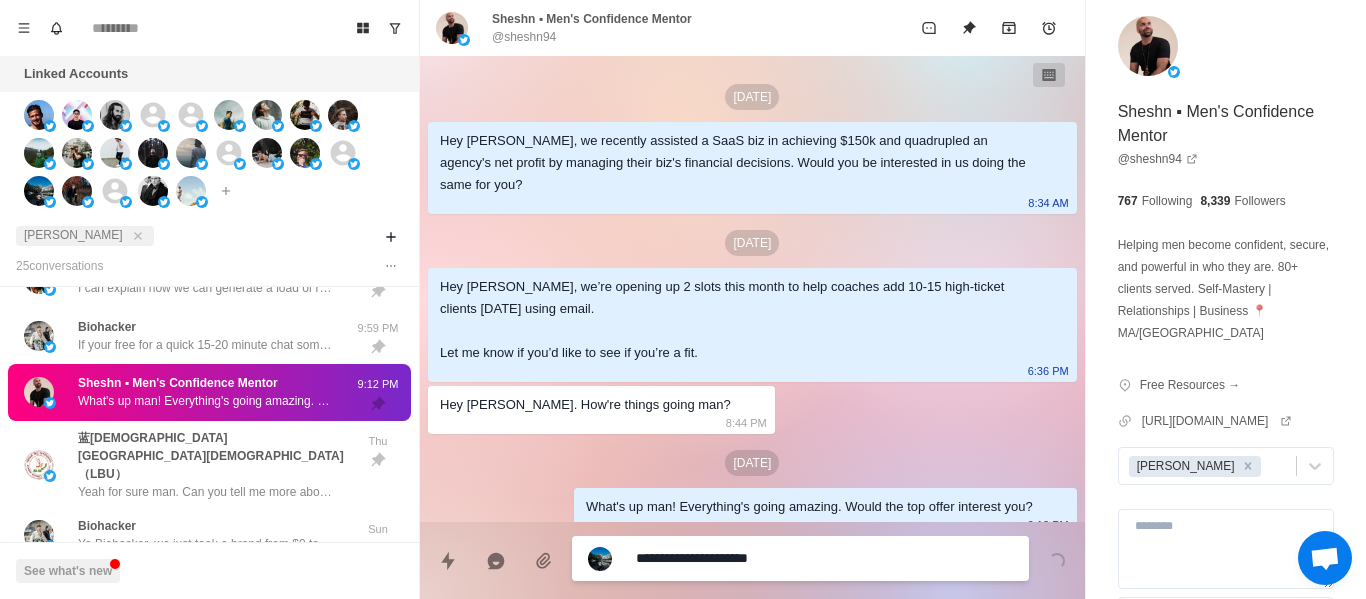 type on "*" 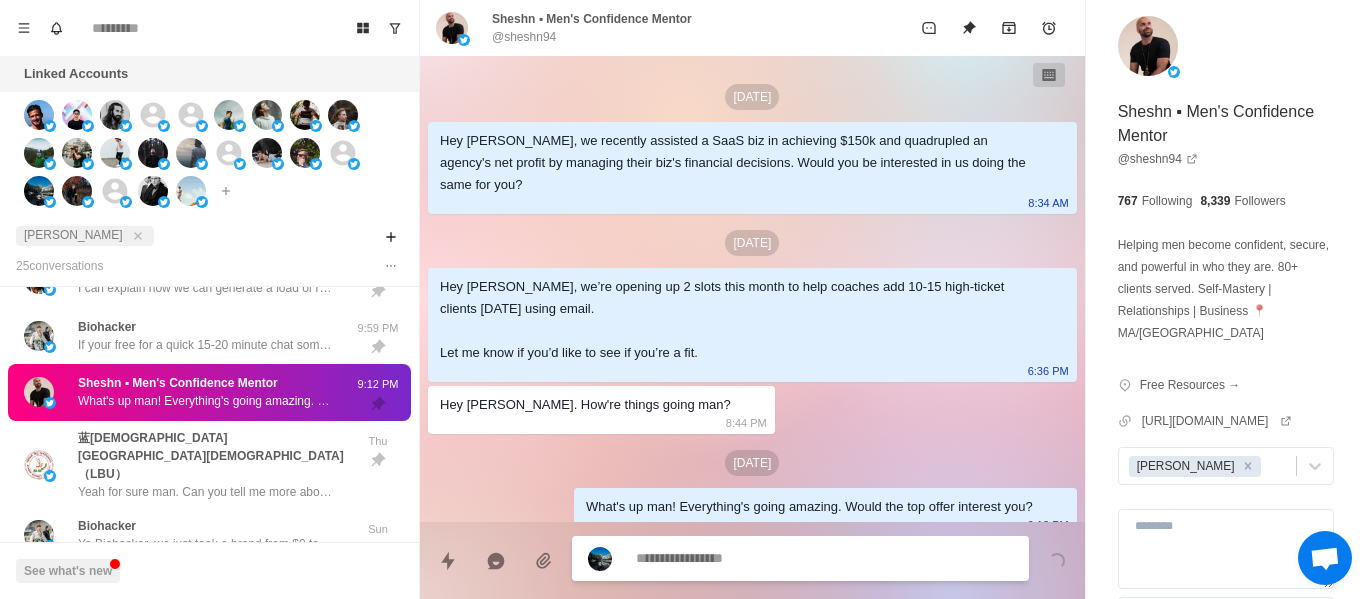scroll, scrollTop: 120, scrollLeft: 0, axis: vertical 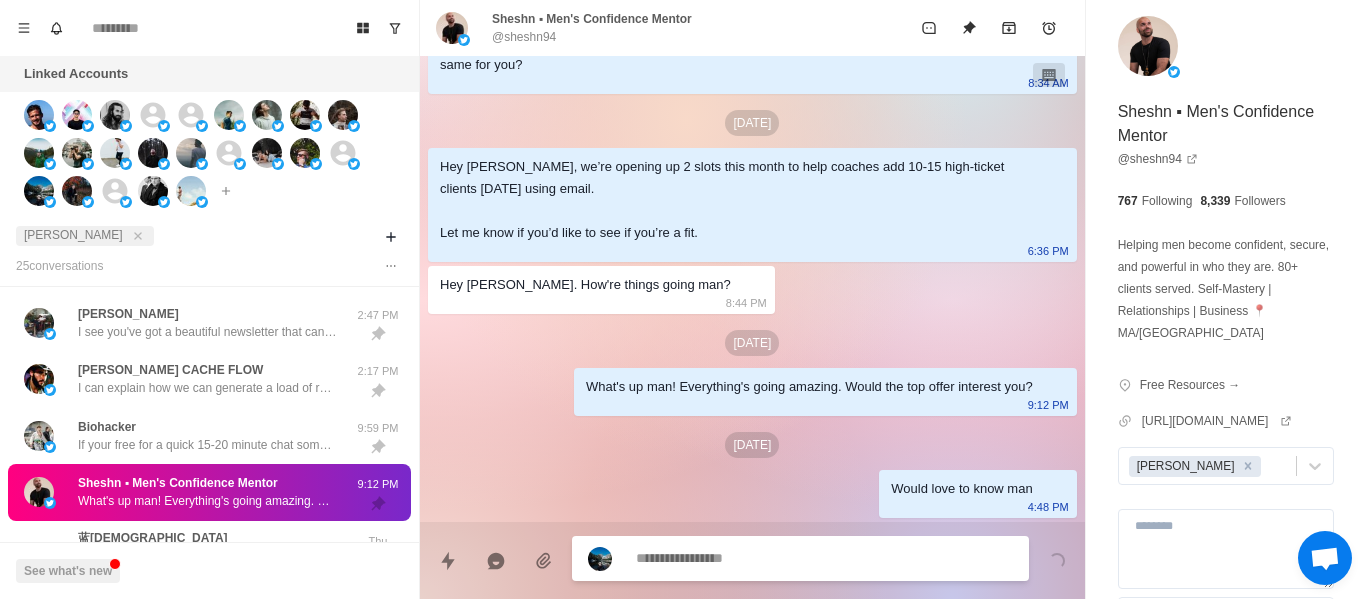 click on "FIDEL CACHE FLOW I can explain how we can generate a load of revenue for you if you want ;) 2:17 PM" at bounding box center [209, 379] 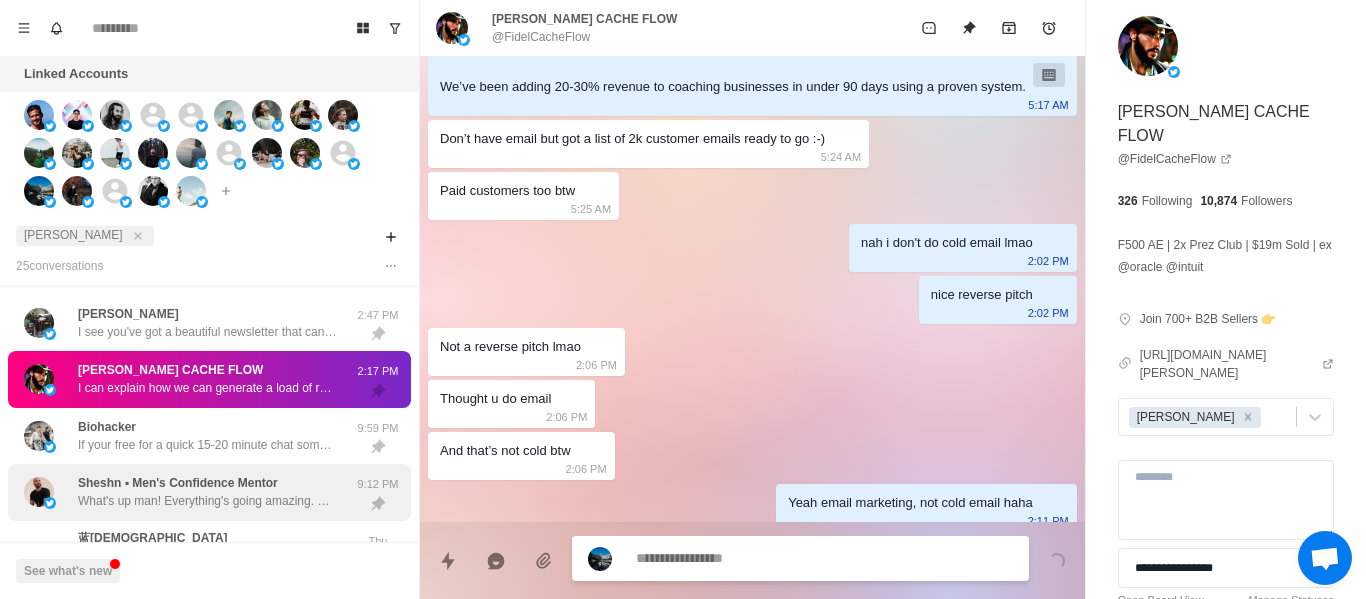 scroll, scrollTop: 654, scrollLeft: 0, axis: vertical 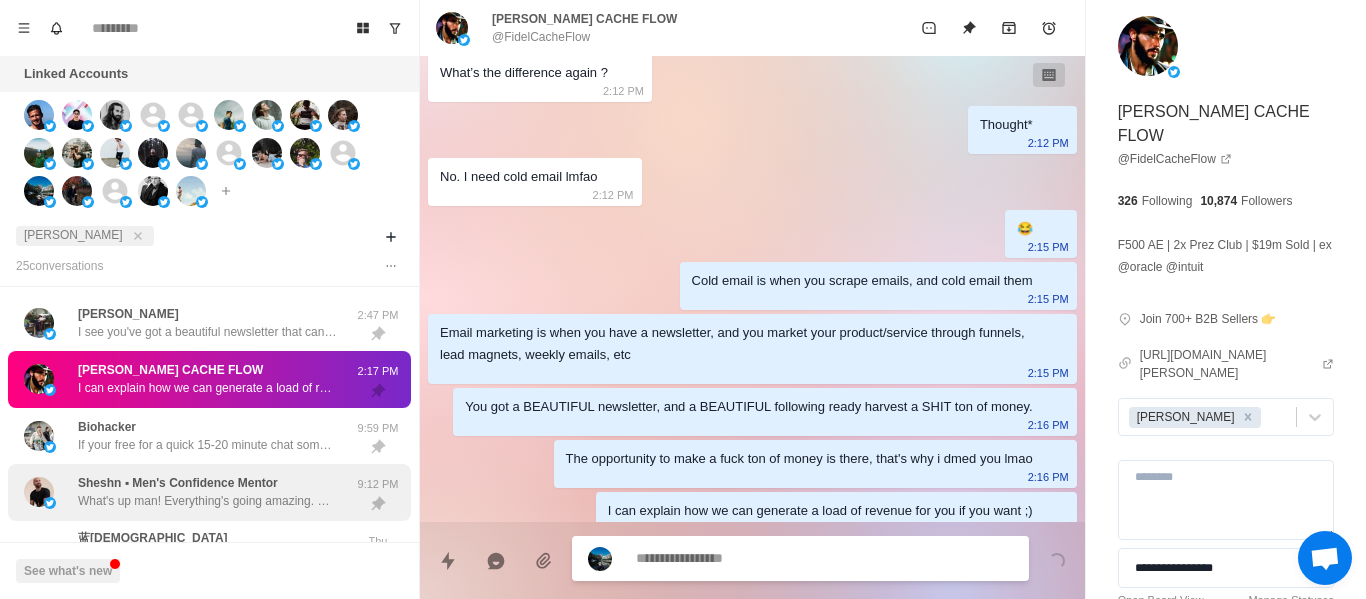 click on "If your free for a quick 15-20 minute chat sometime this week, I can give you a better outline on how we'll get you these clients, and see what fits you." at bounding box center [208, 445] 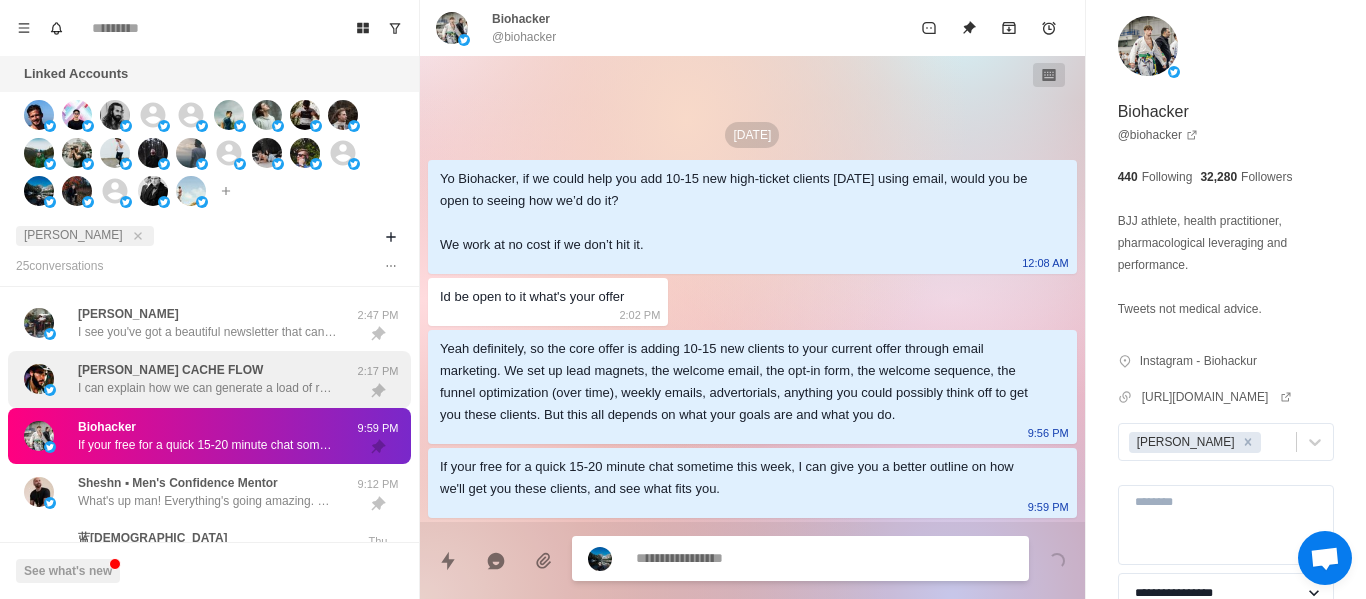 scroll, scrollTop: 0, scrollLeft: 0, axis: both 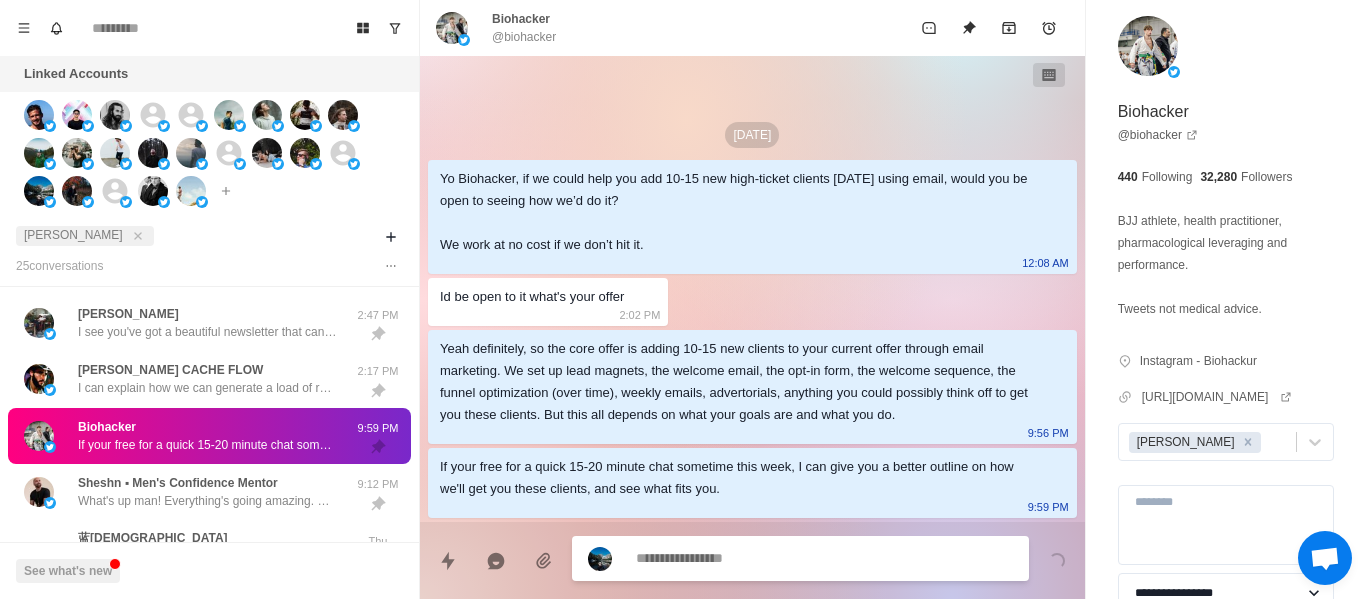 click at bounding box center [824, 558] 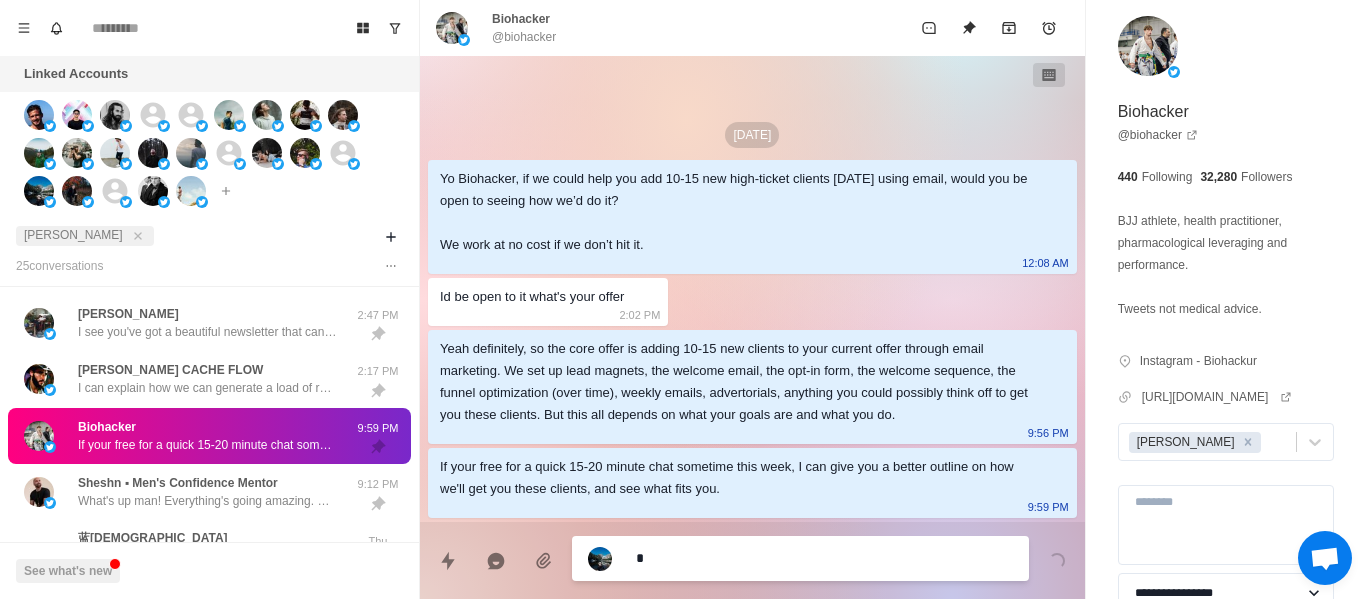 type on "*" 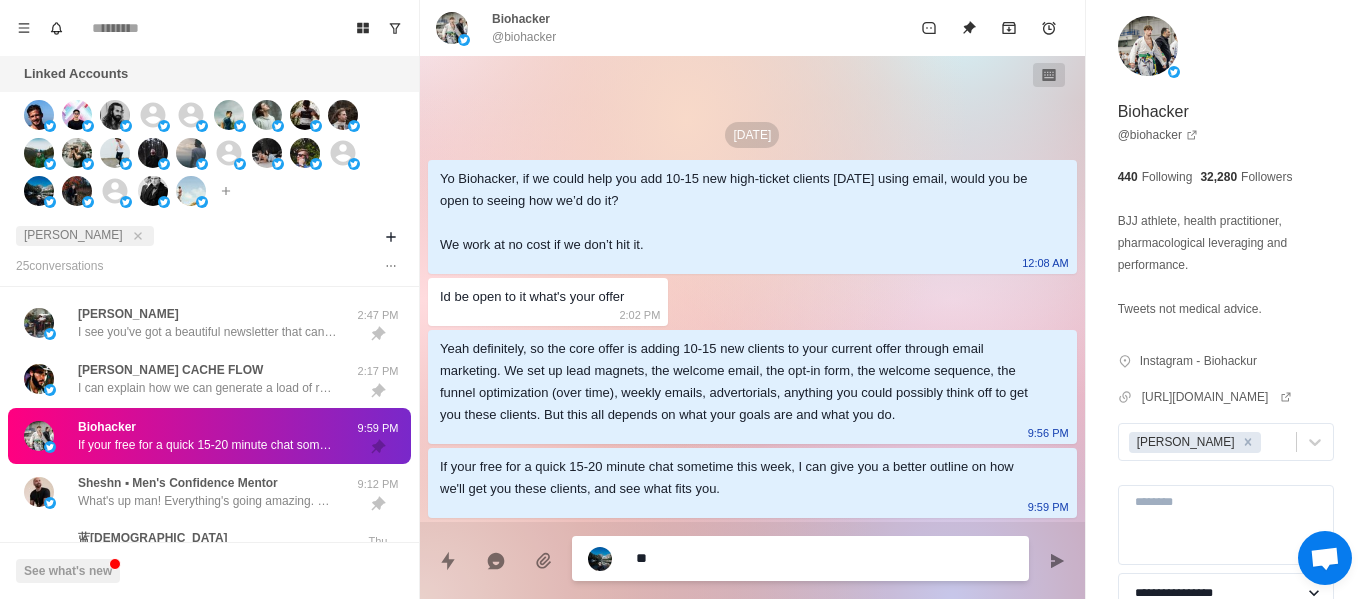 type on "*" 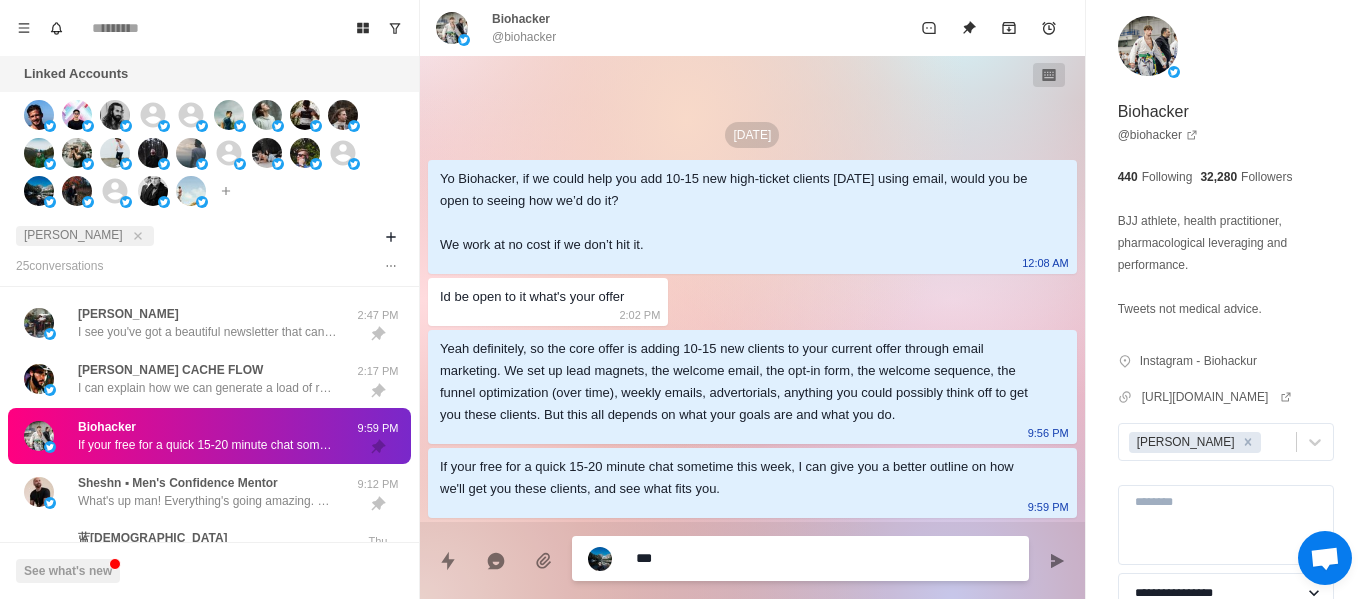 type on "***" 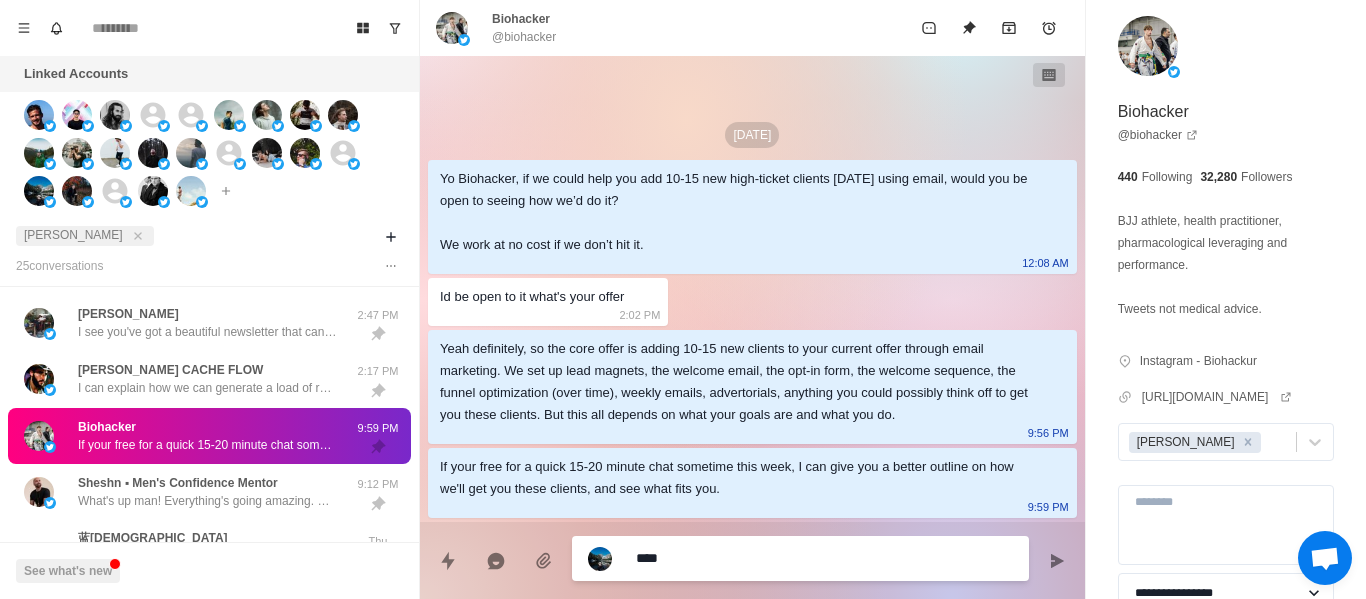 type on "*" 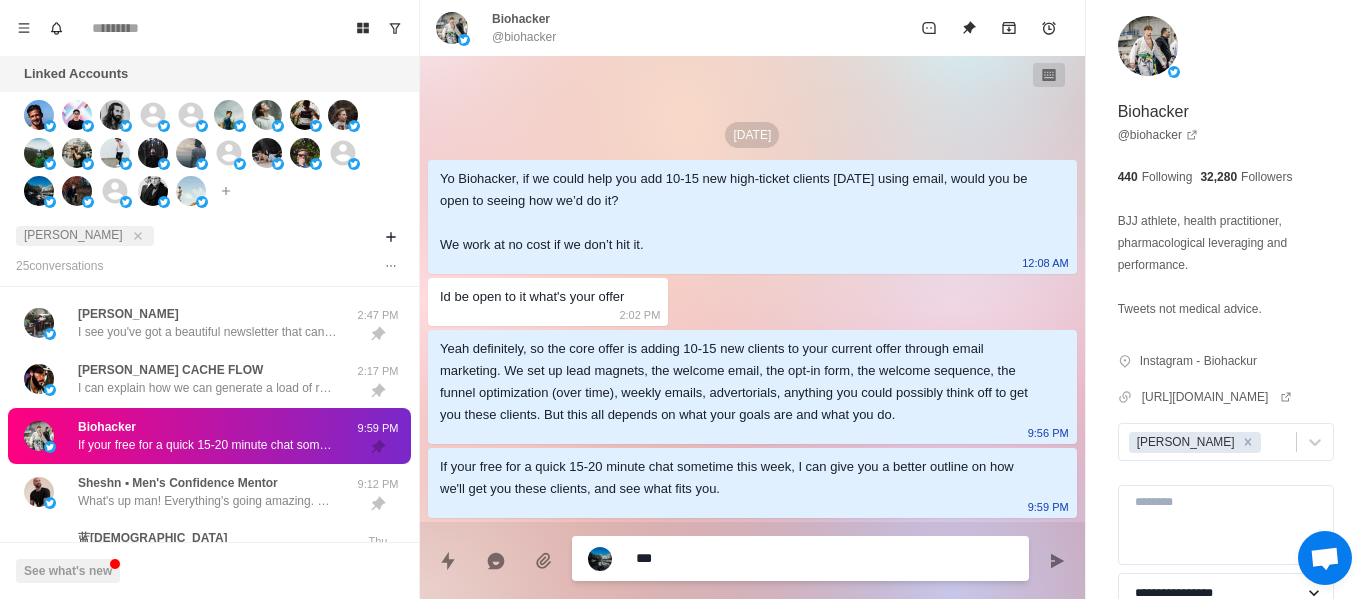 type on "*" 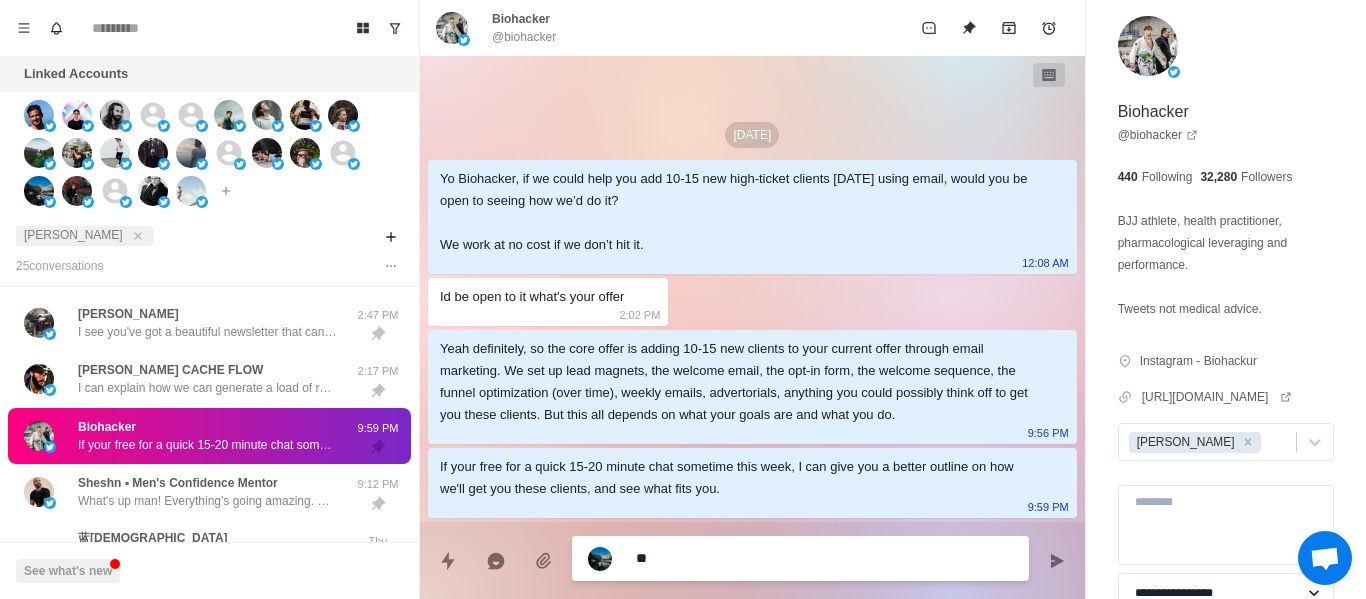 type on "*" 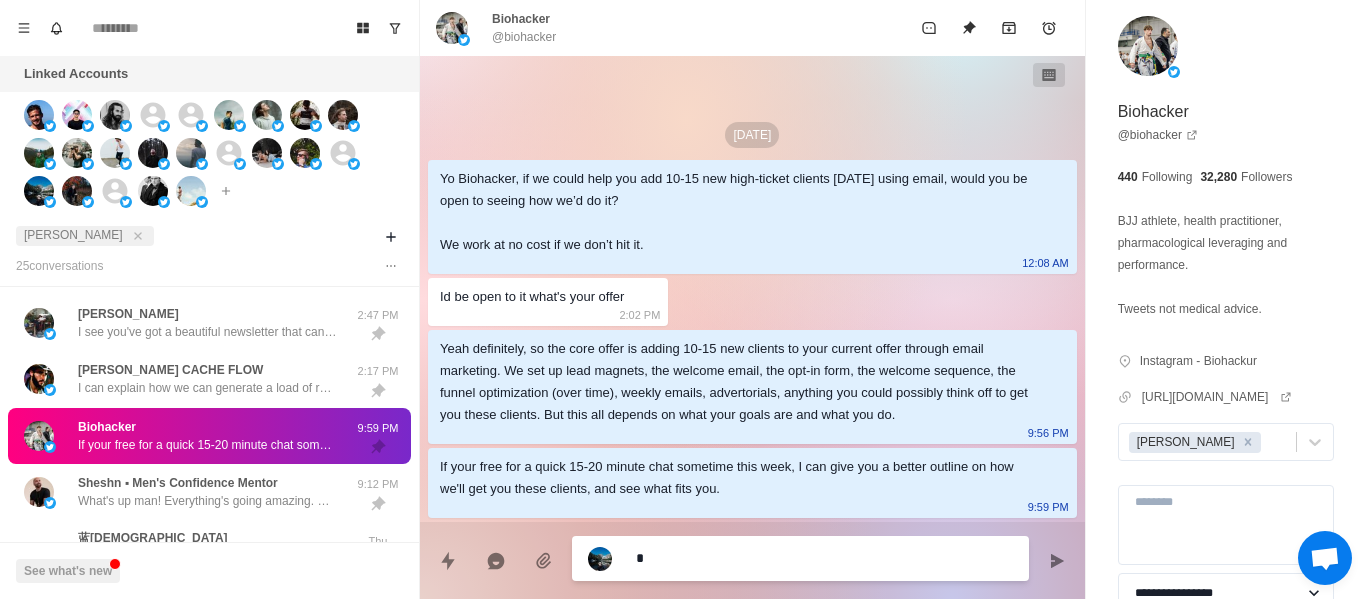 type on "*" 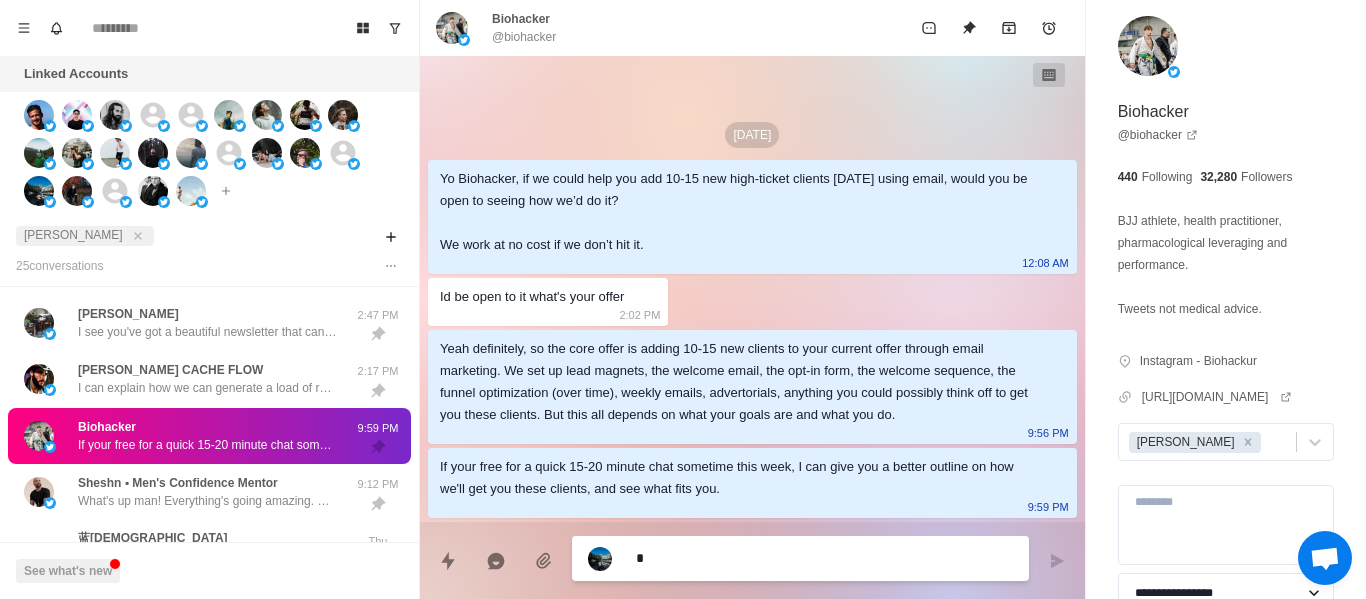 type on "**" 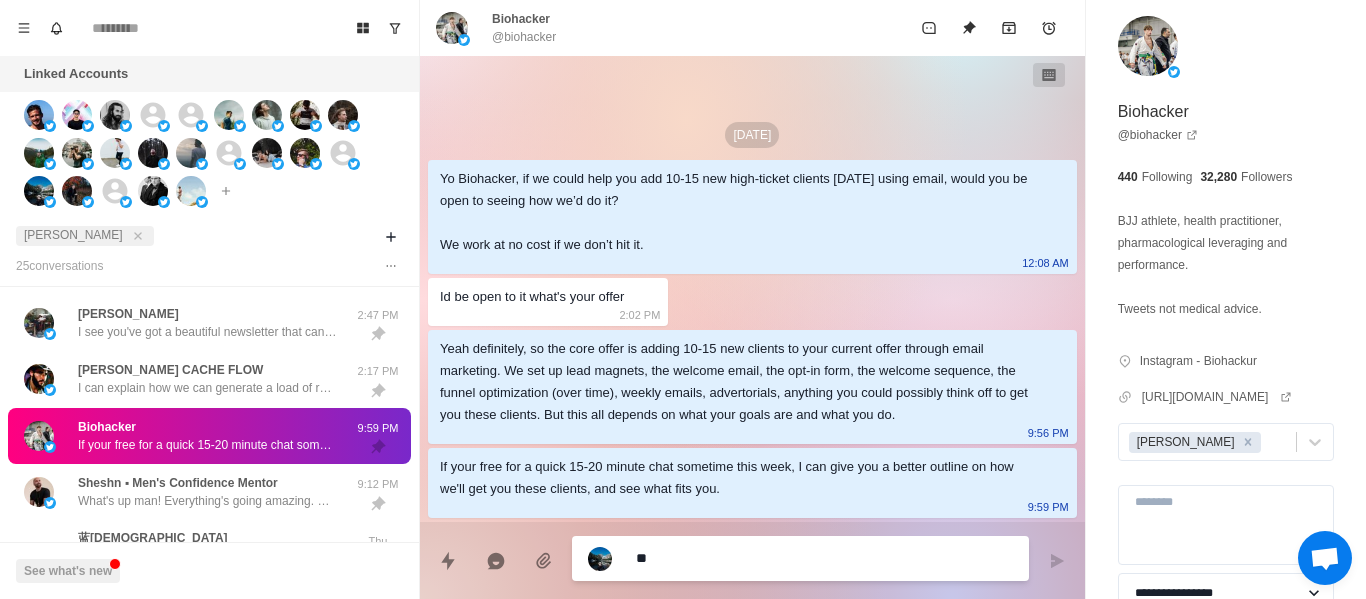 type on "*" 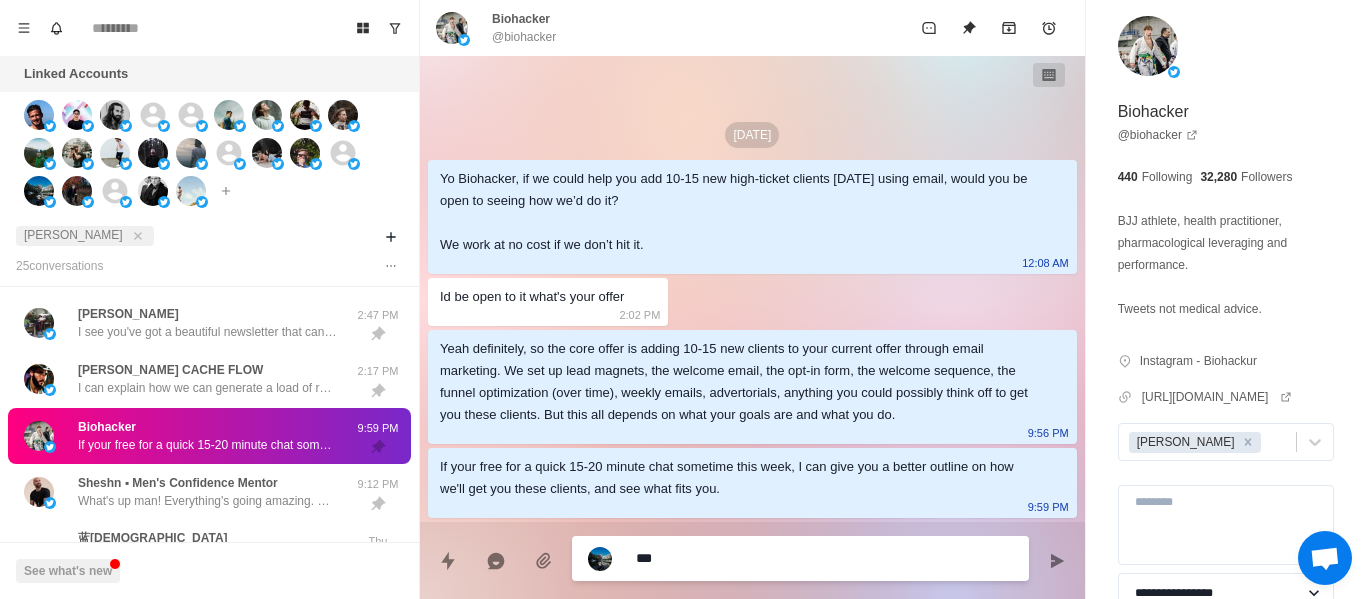 type on "*" 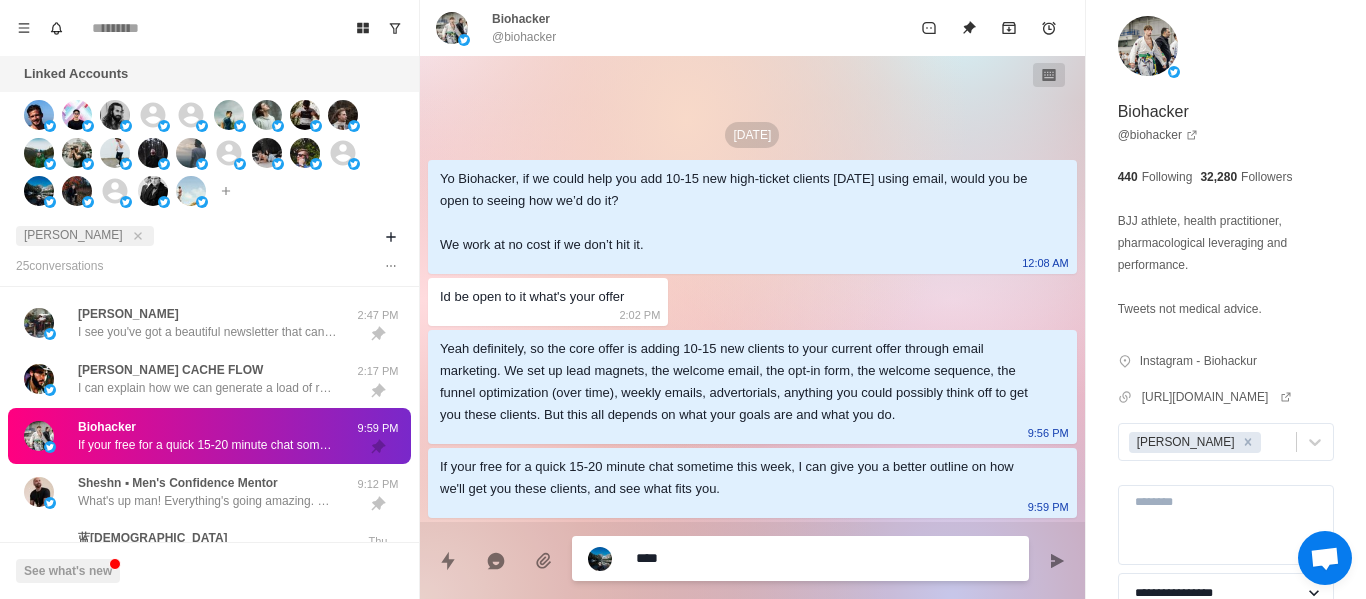 type on "*" 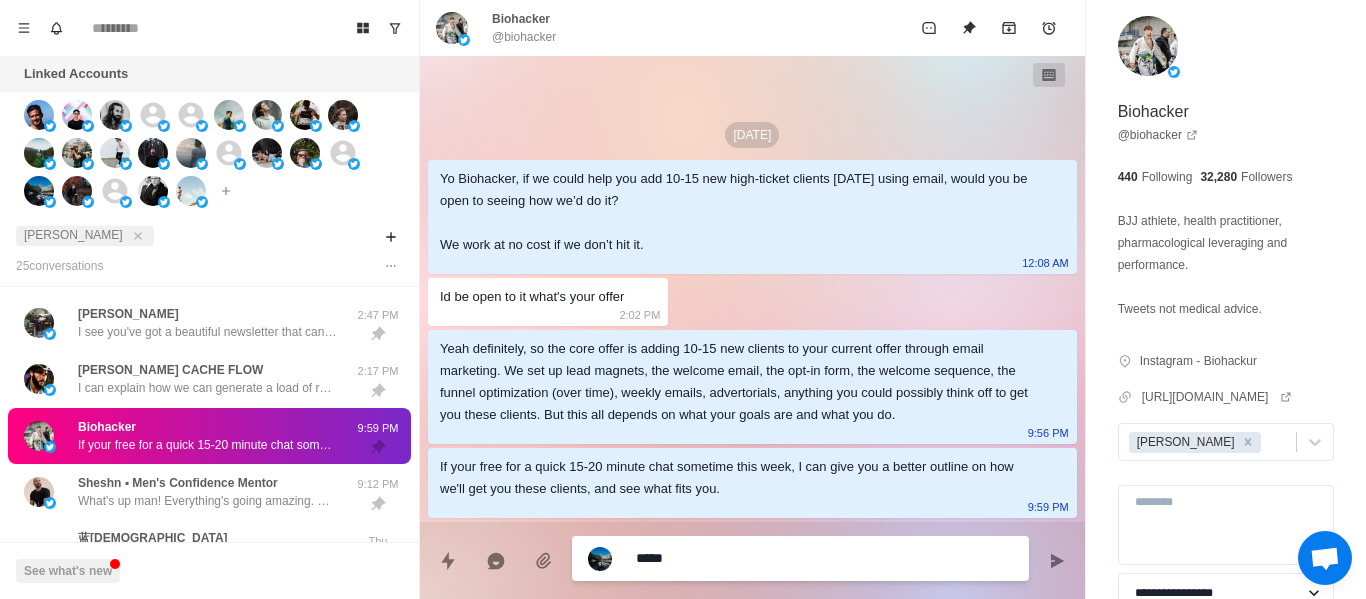 type on "*****" 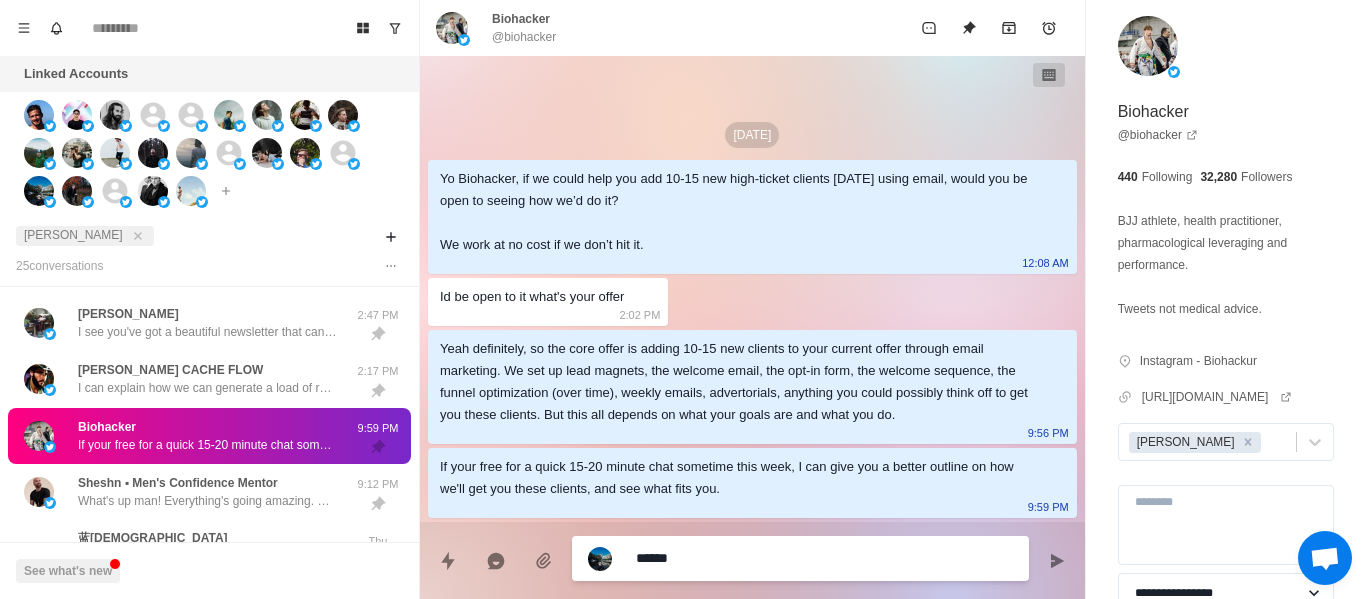 type on "*" 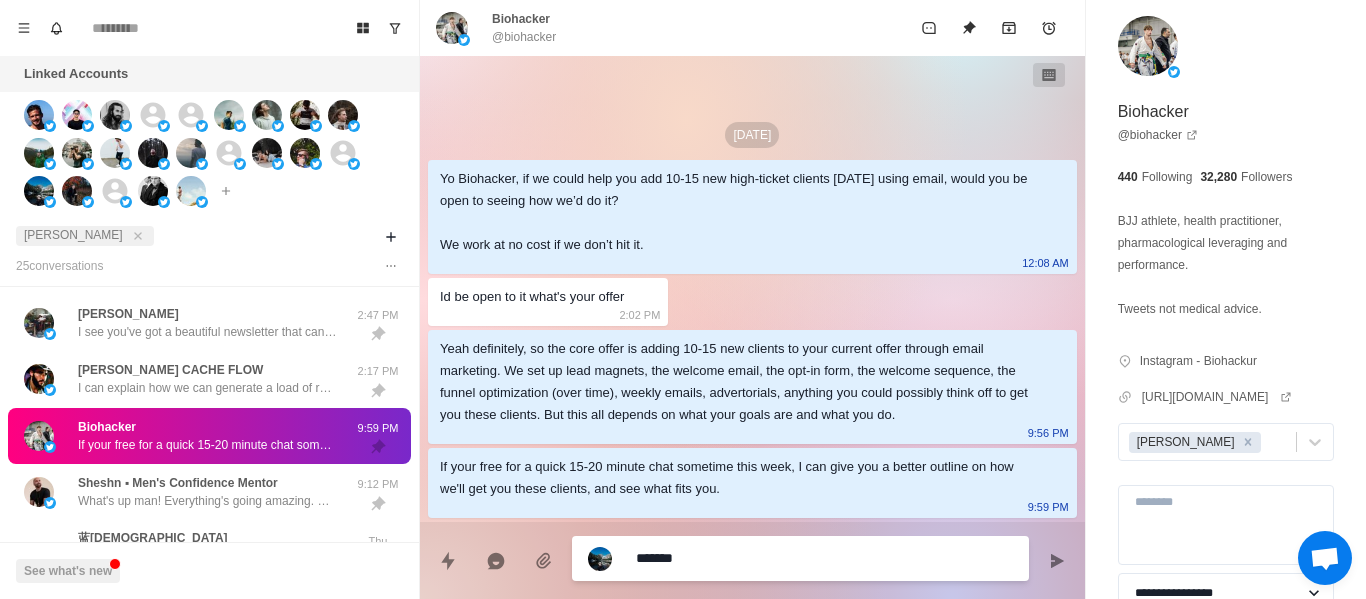 type on "*" 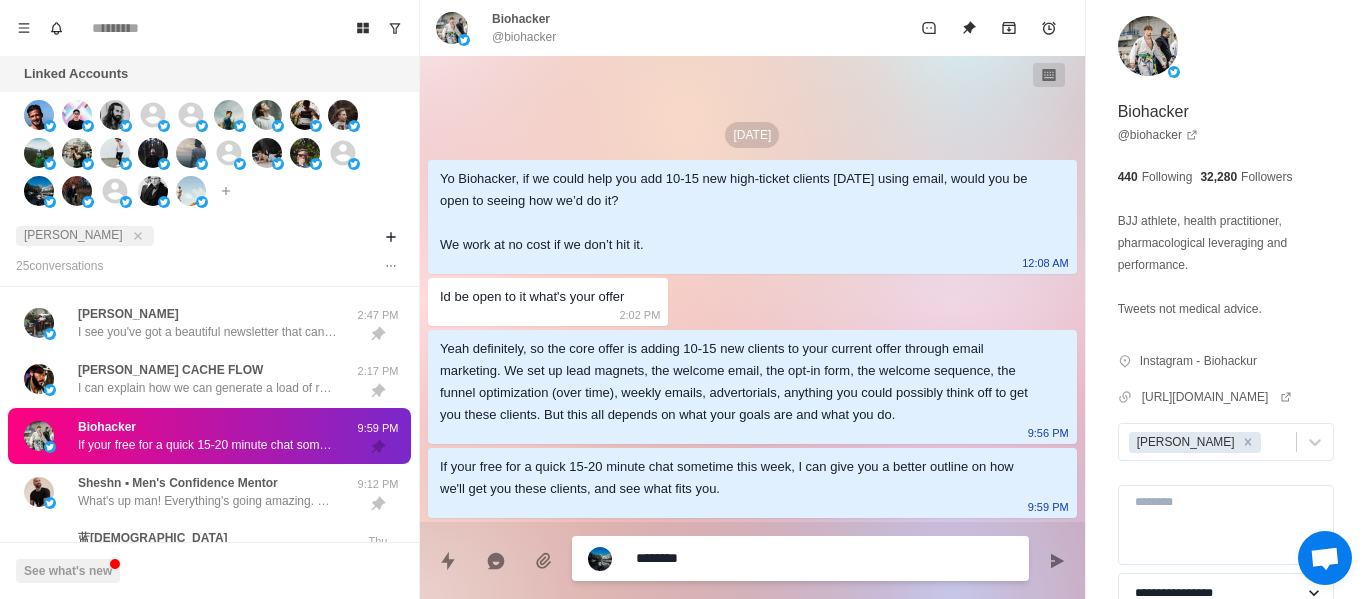 type on "*" 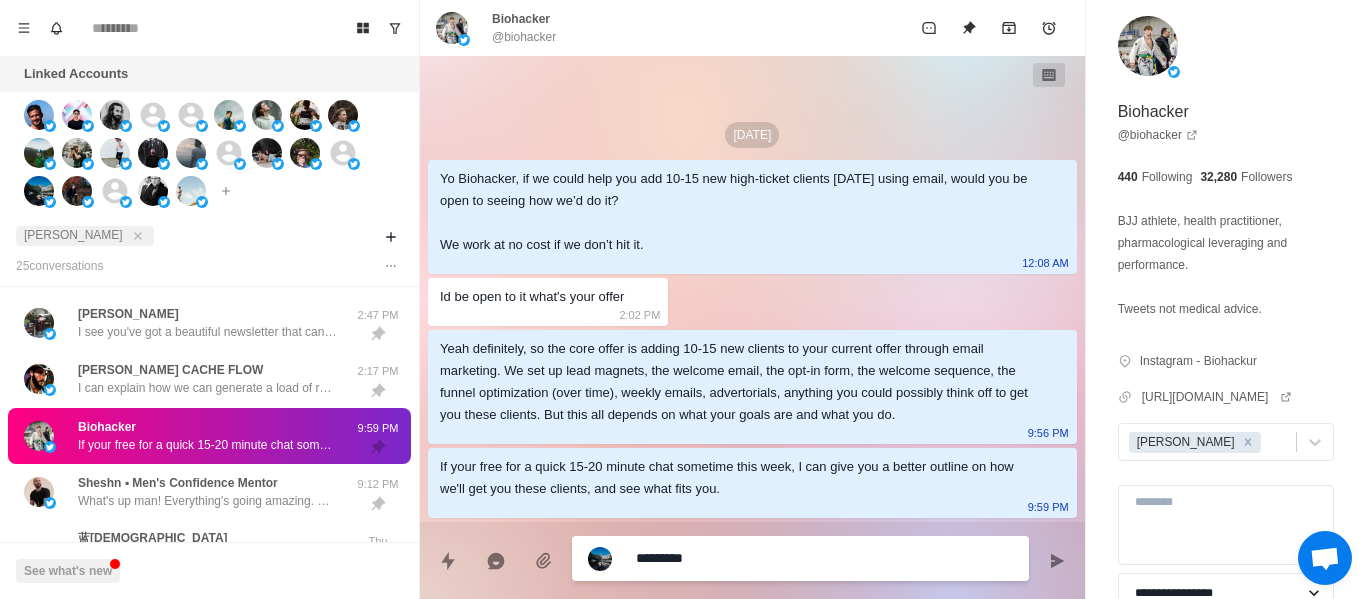 type on "*" 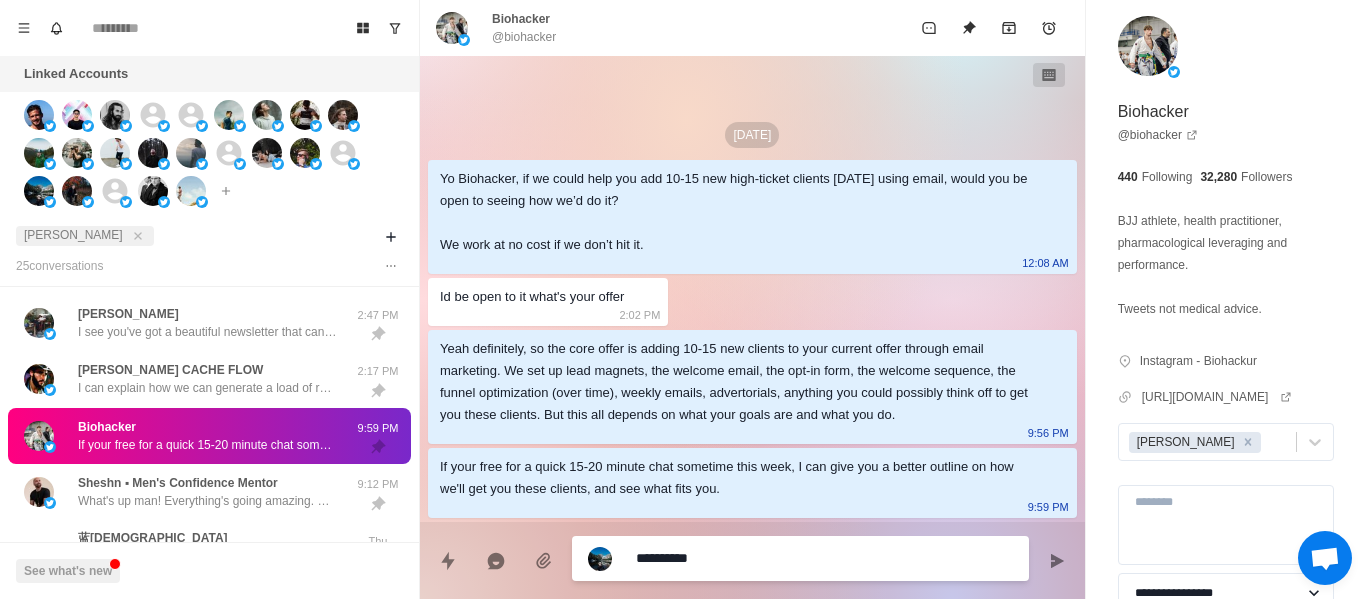 type on "*" 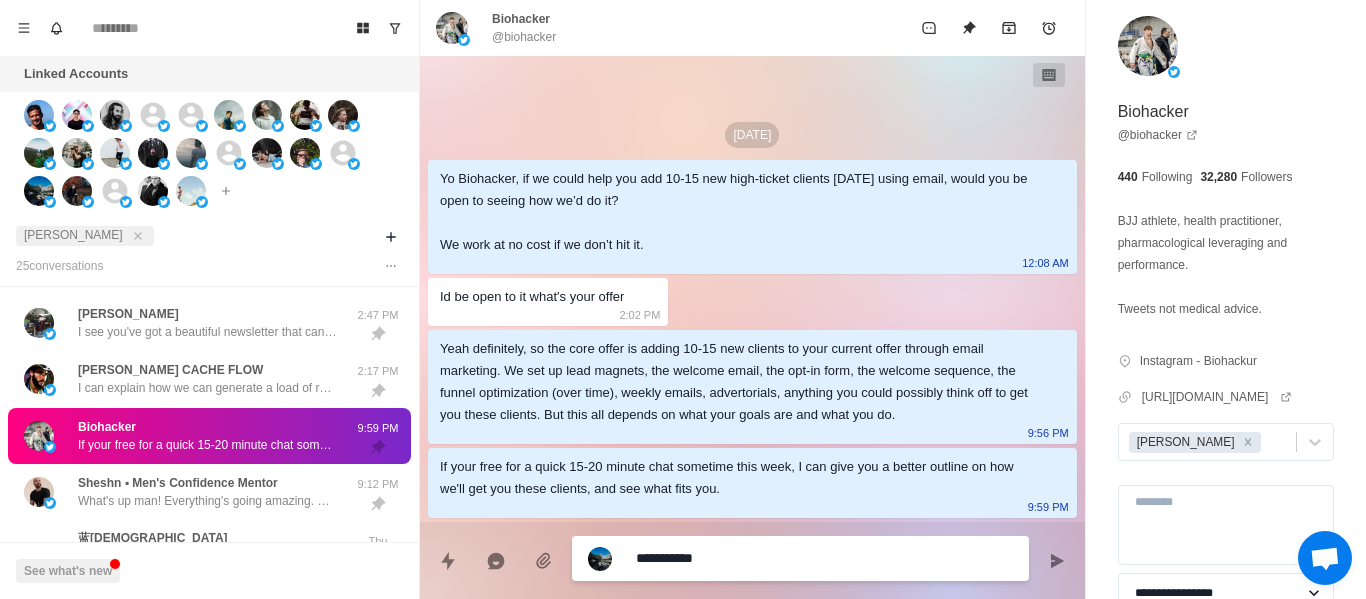 type on "*" 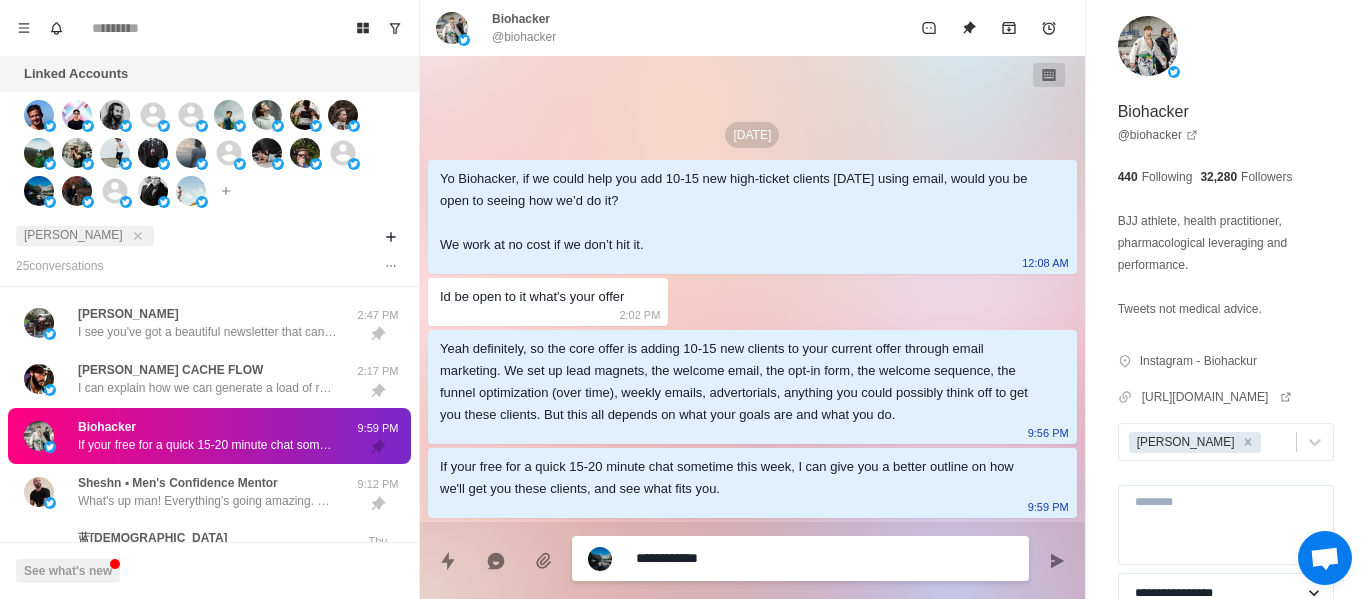 type on "*" 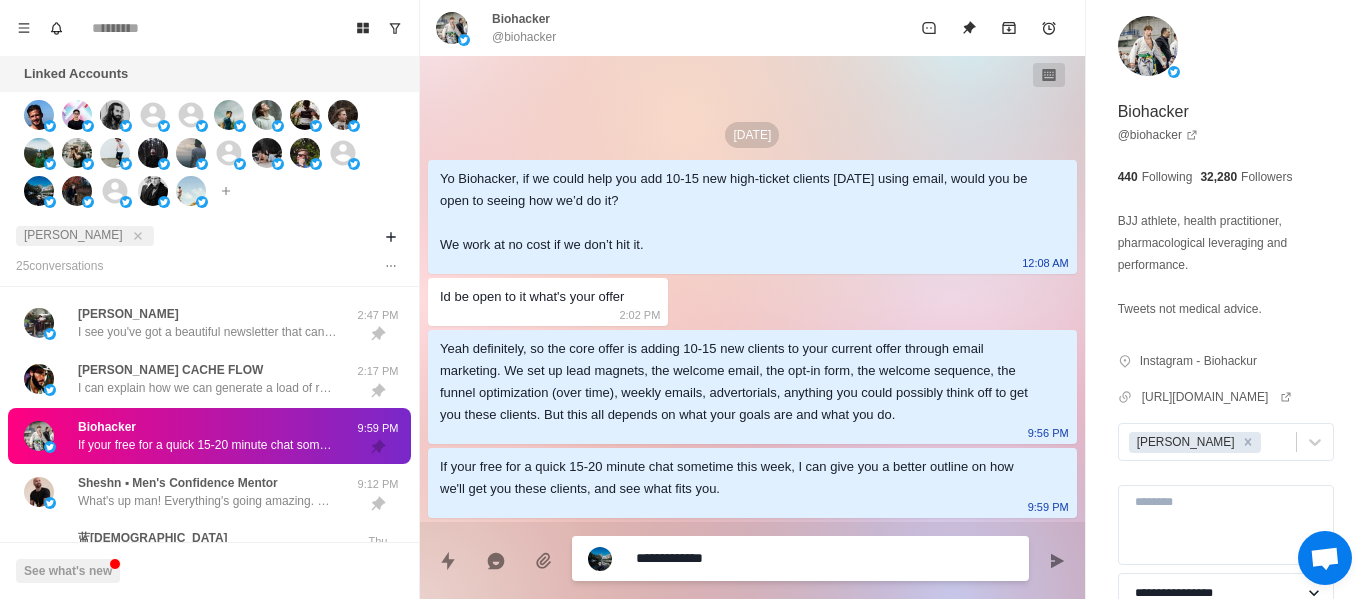 type on "*" 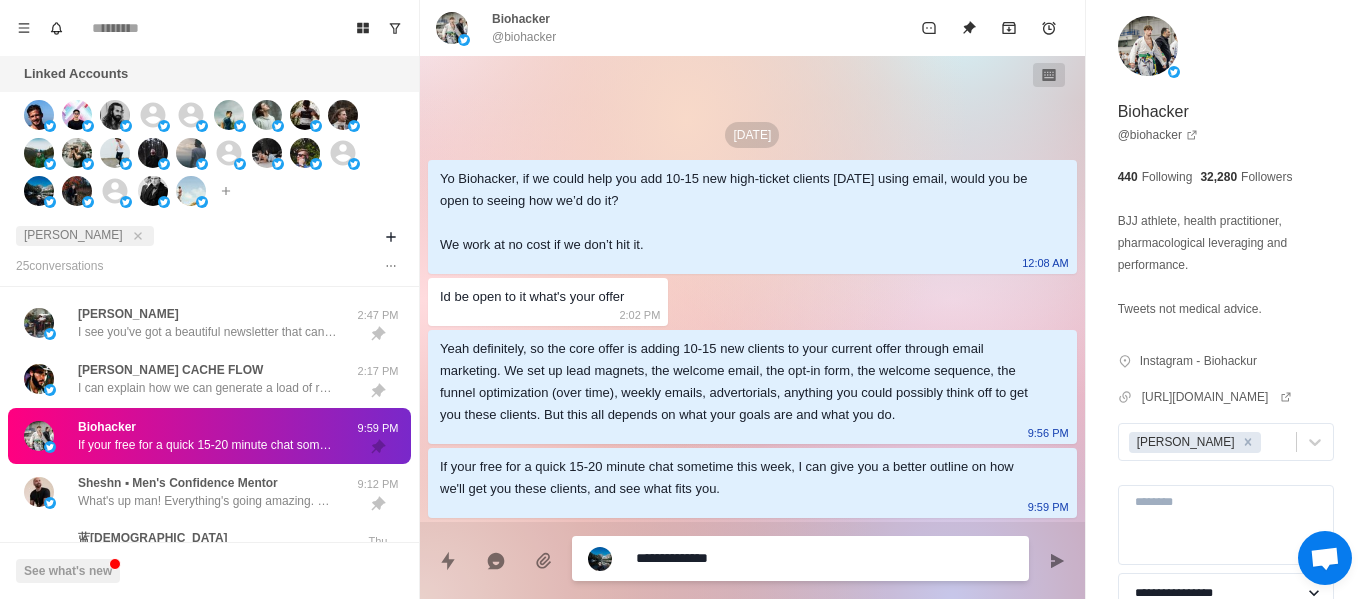 type on "*" 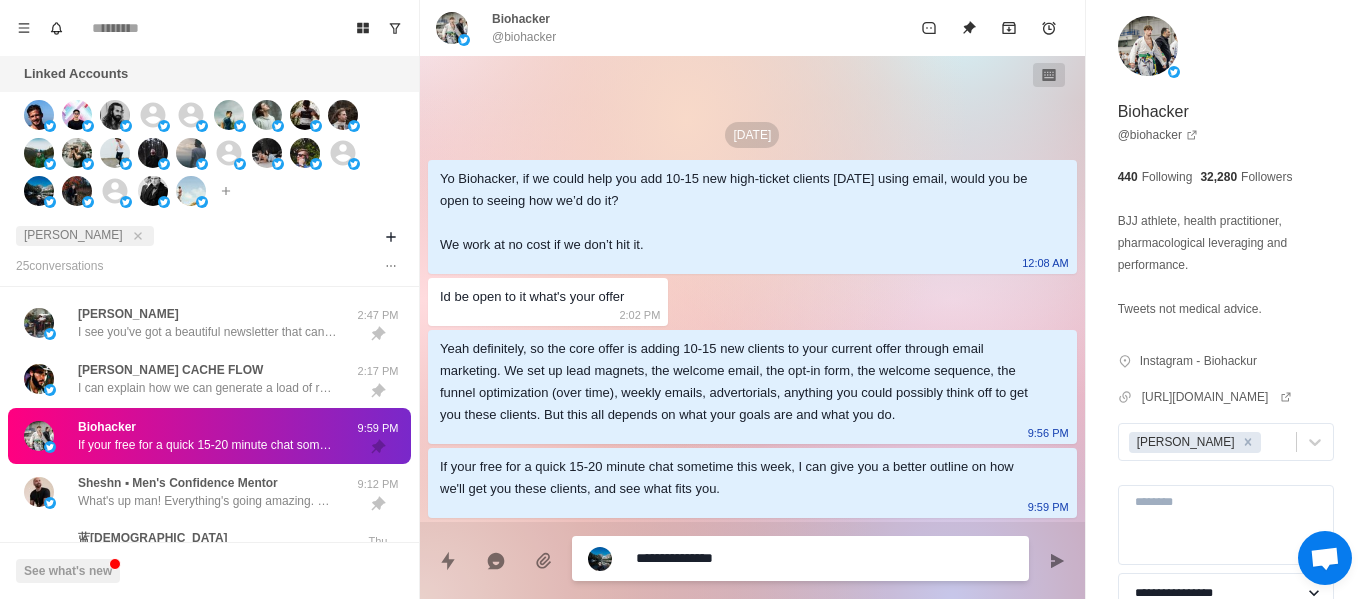 type on "*" 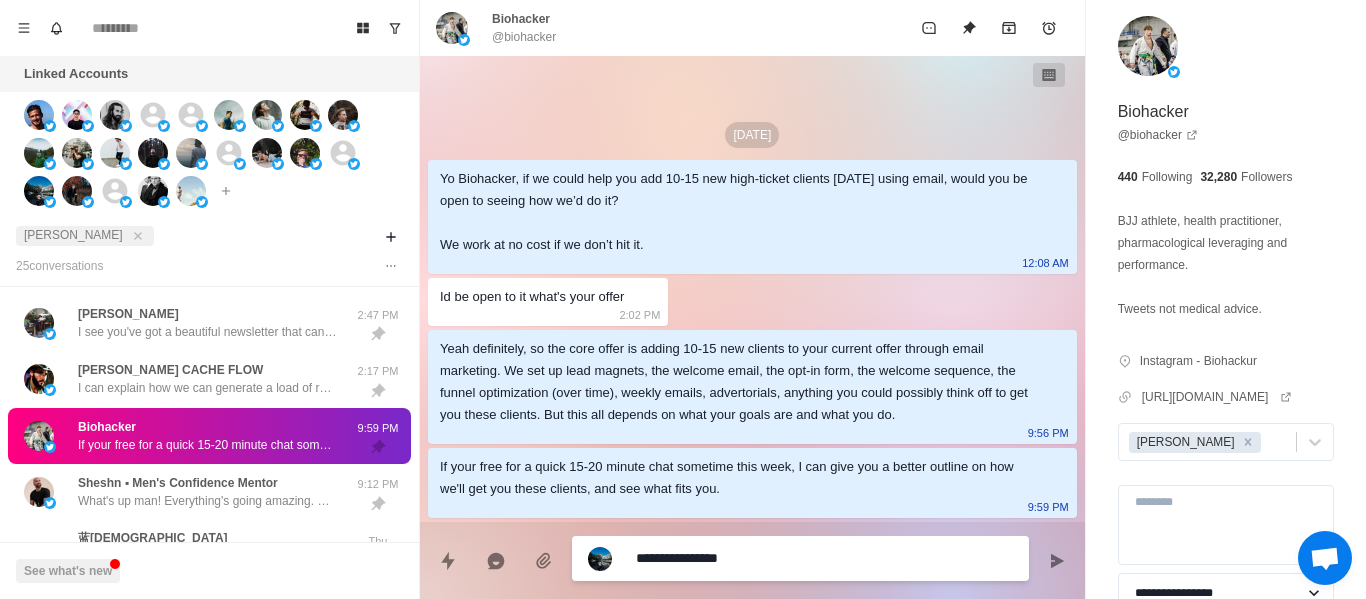 type on "*" 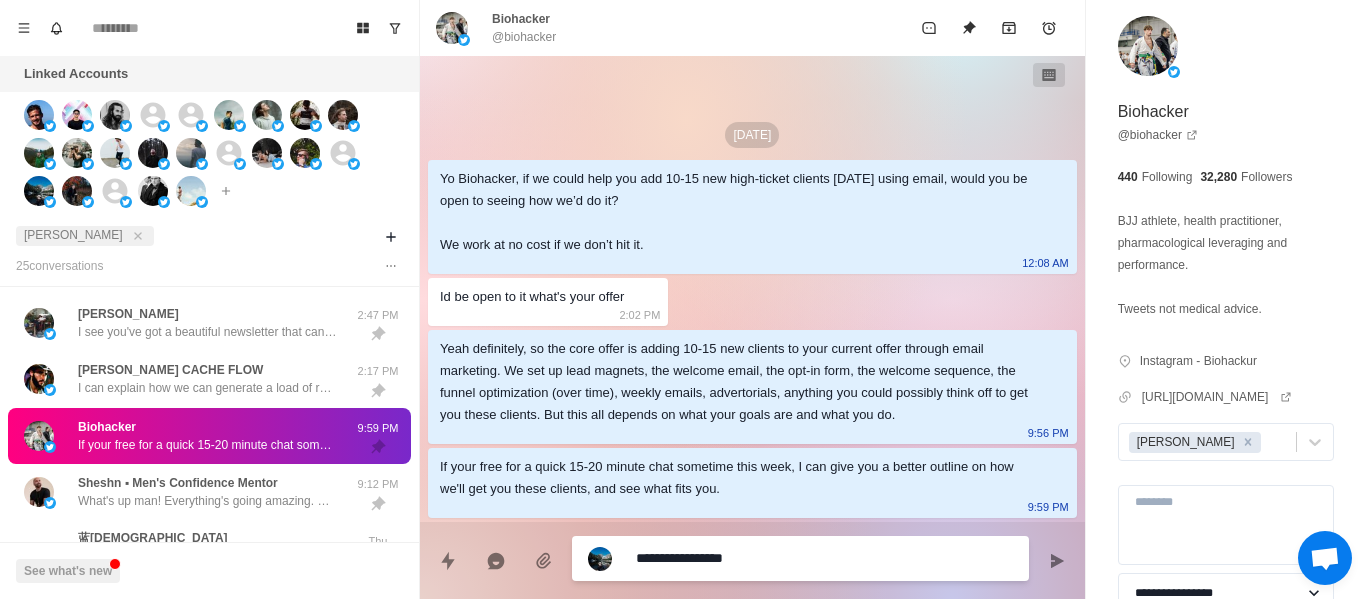 type on "*" 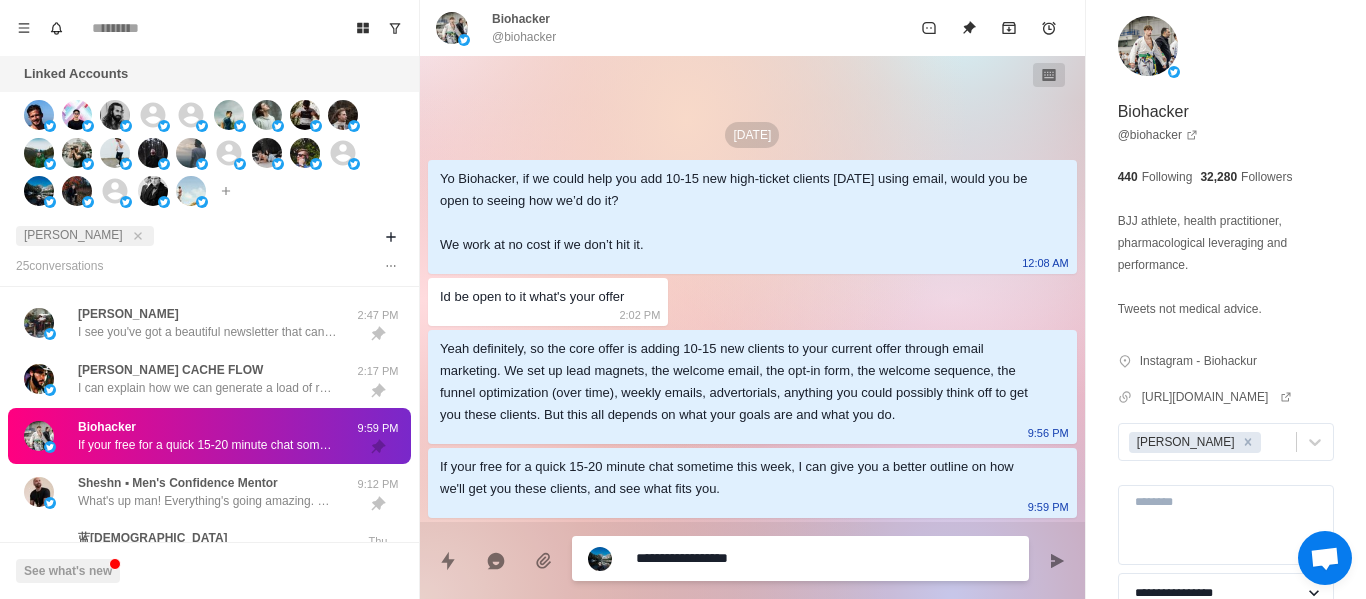 type on "*" 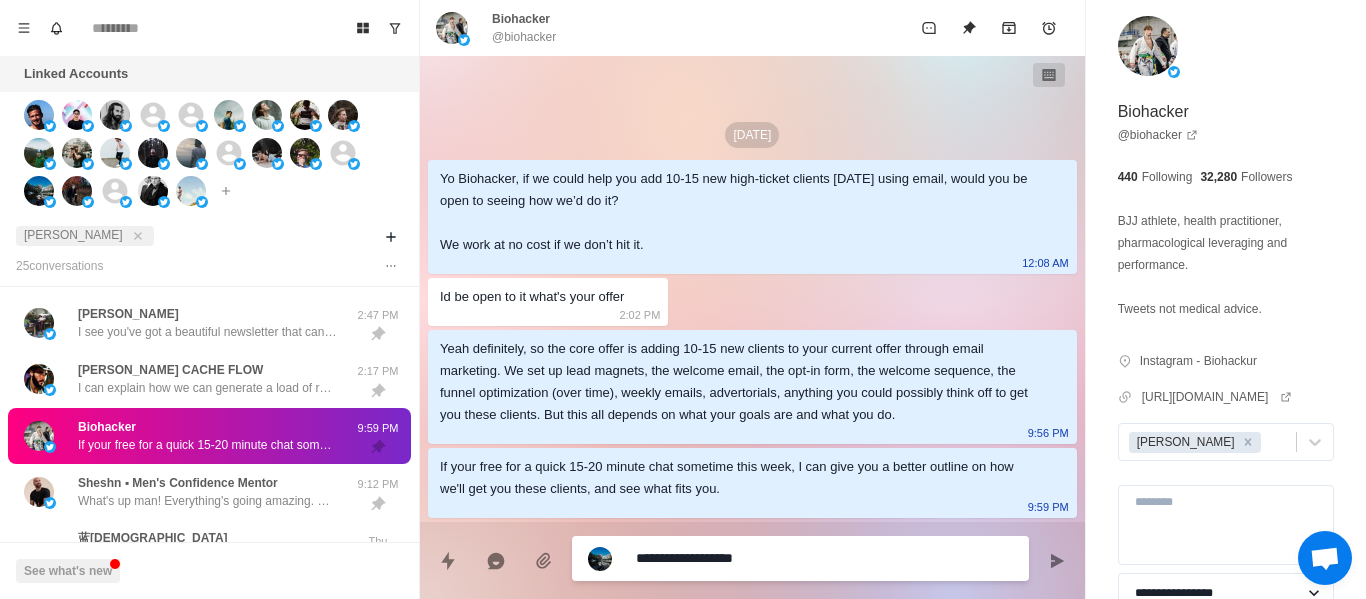 type on "*" 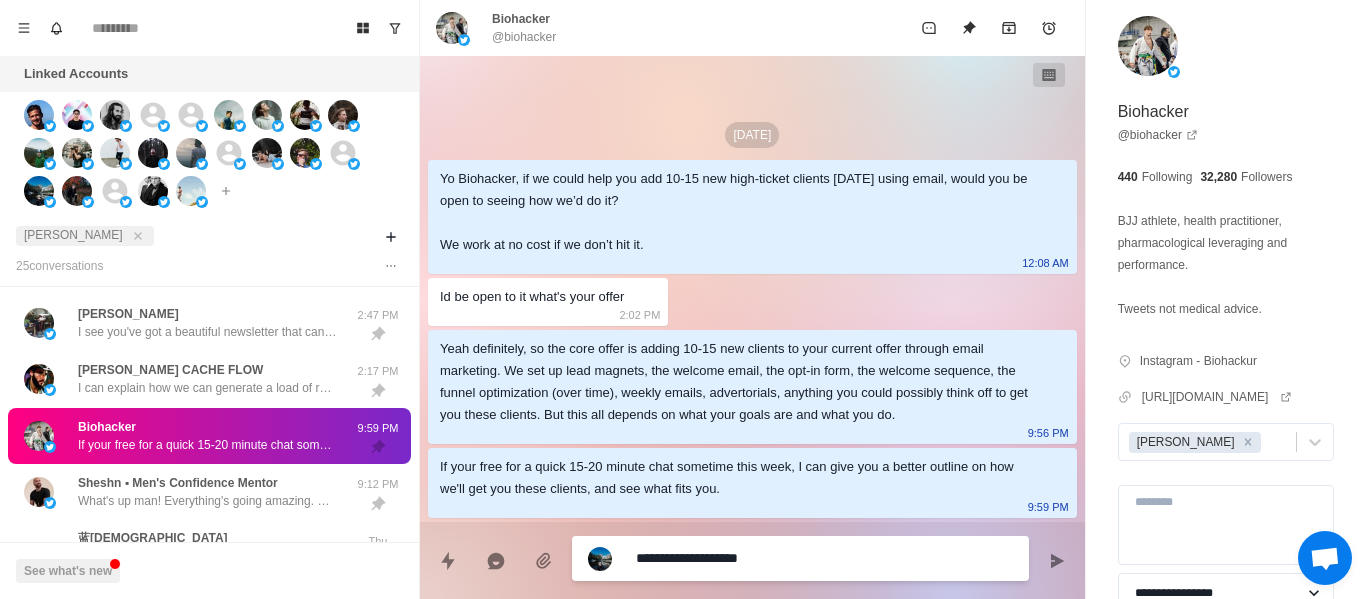 type on "*" 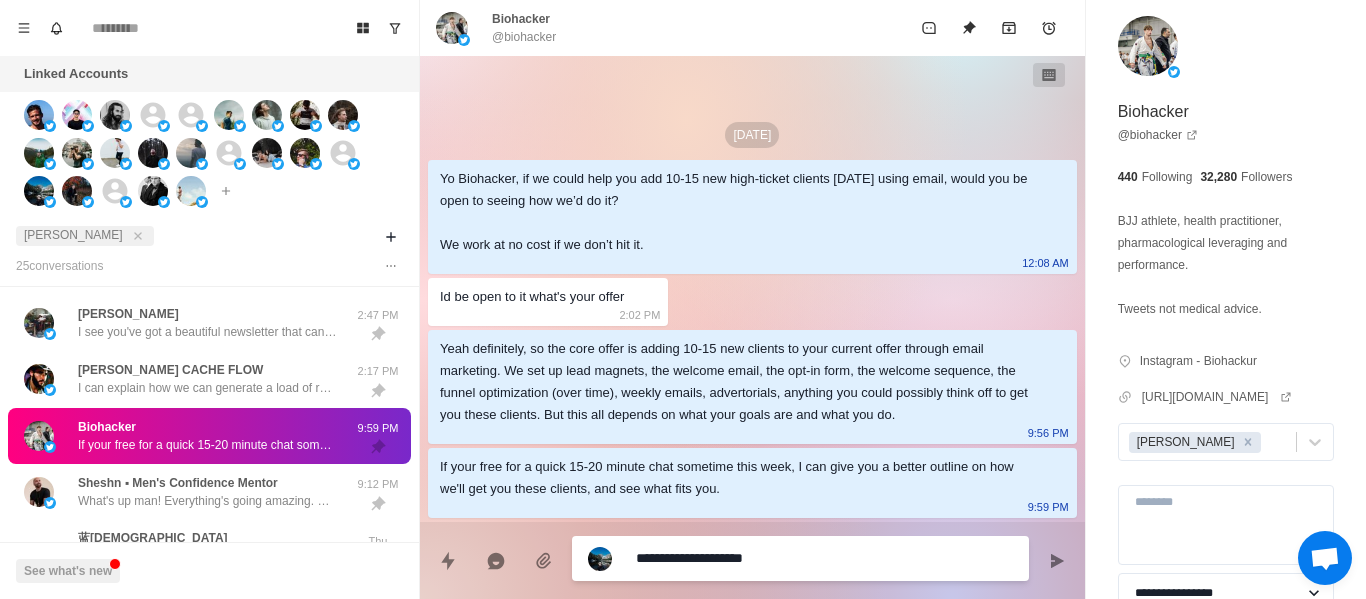 type on "*" 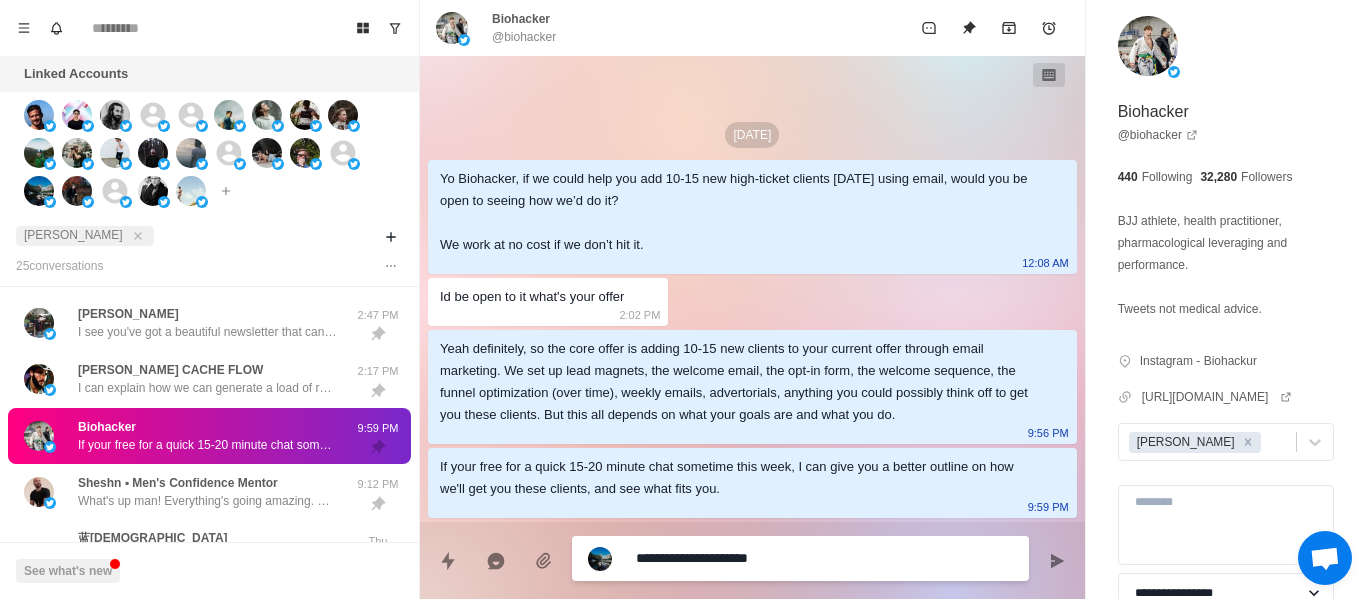 type on "*" 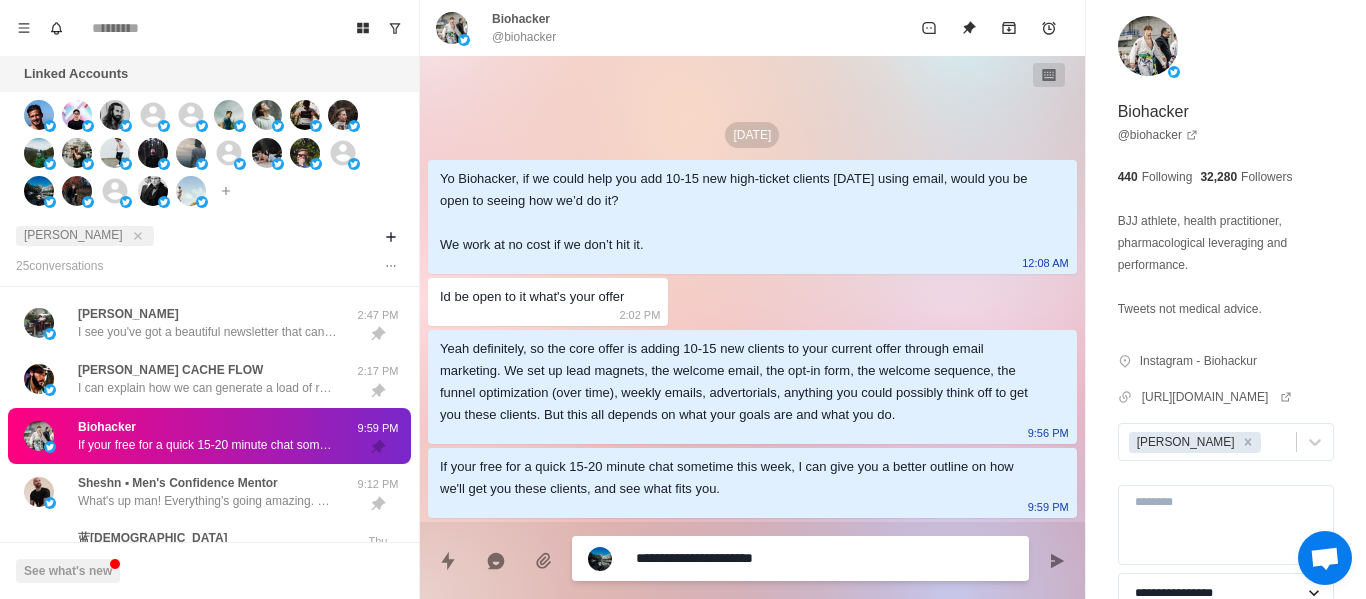 type on "*" 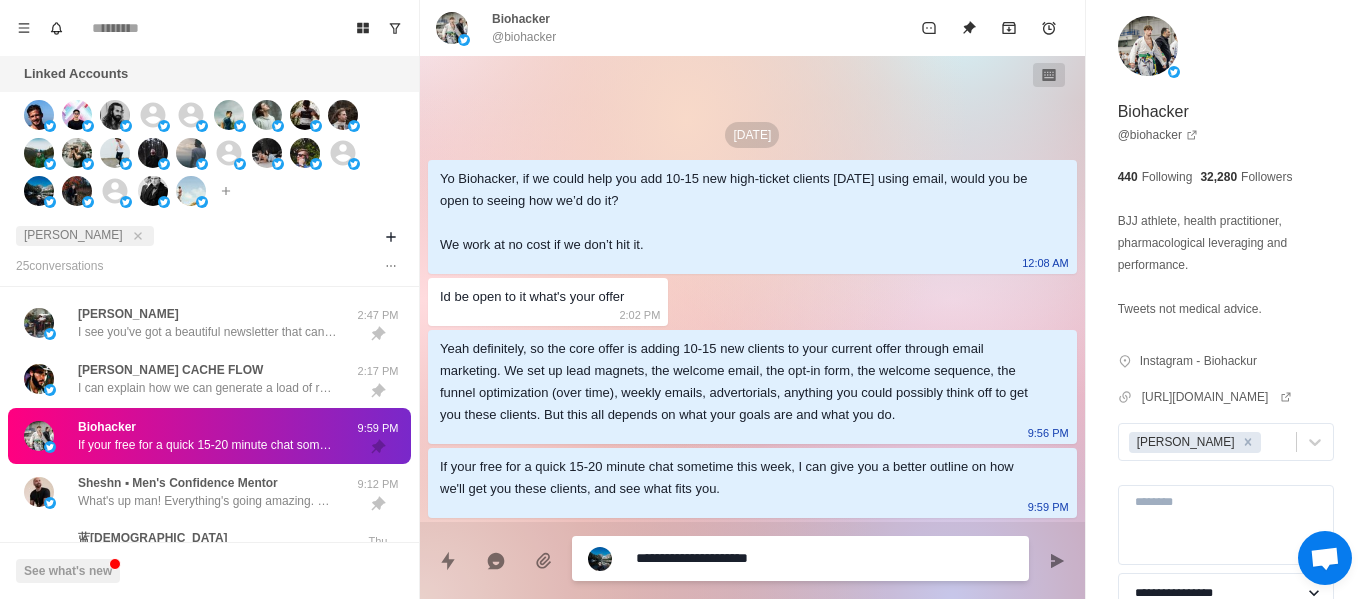 type on "*" 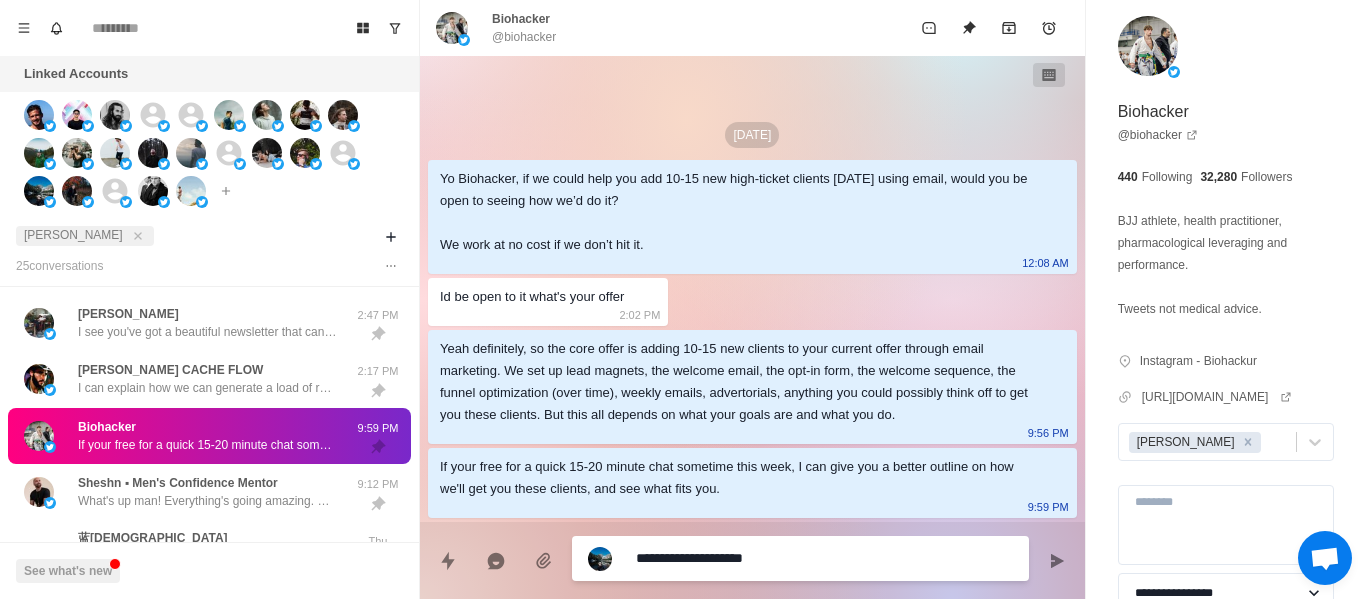 type on "*" 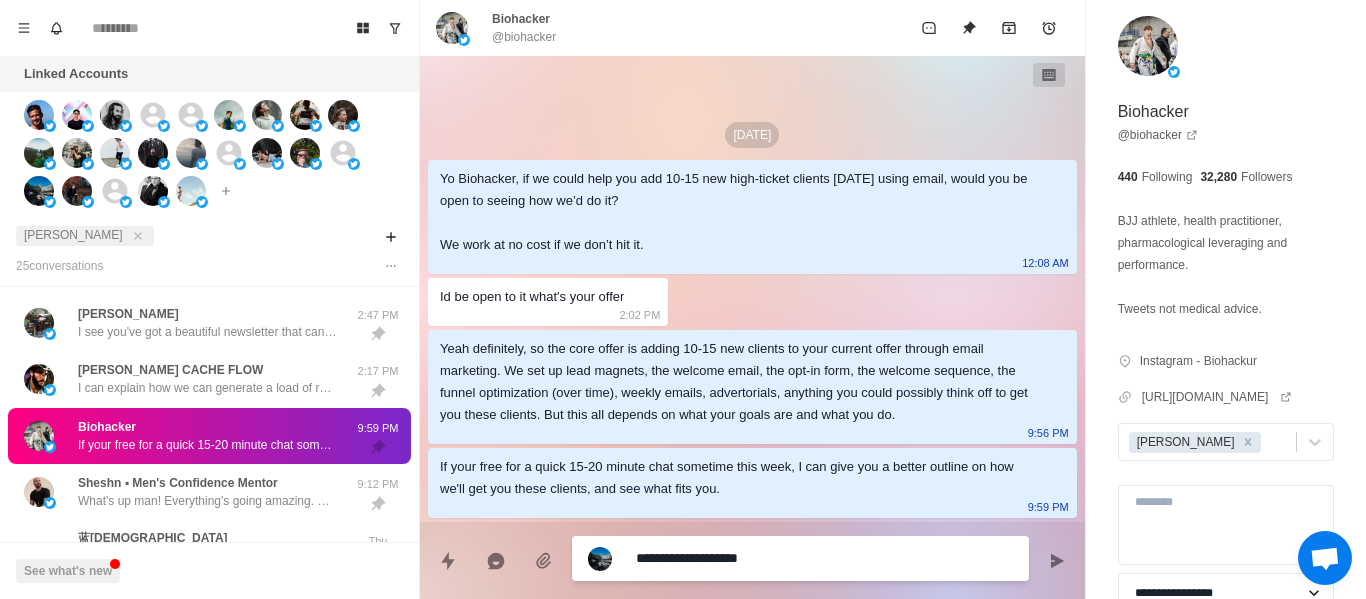 type on "*" 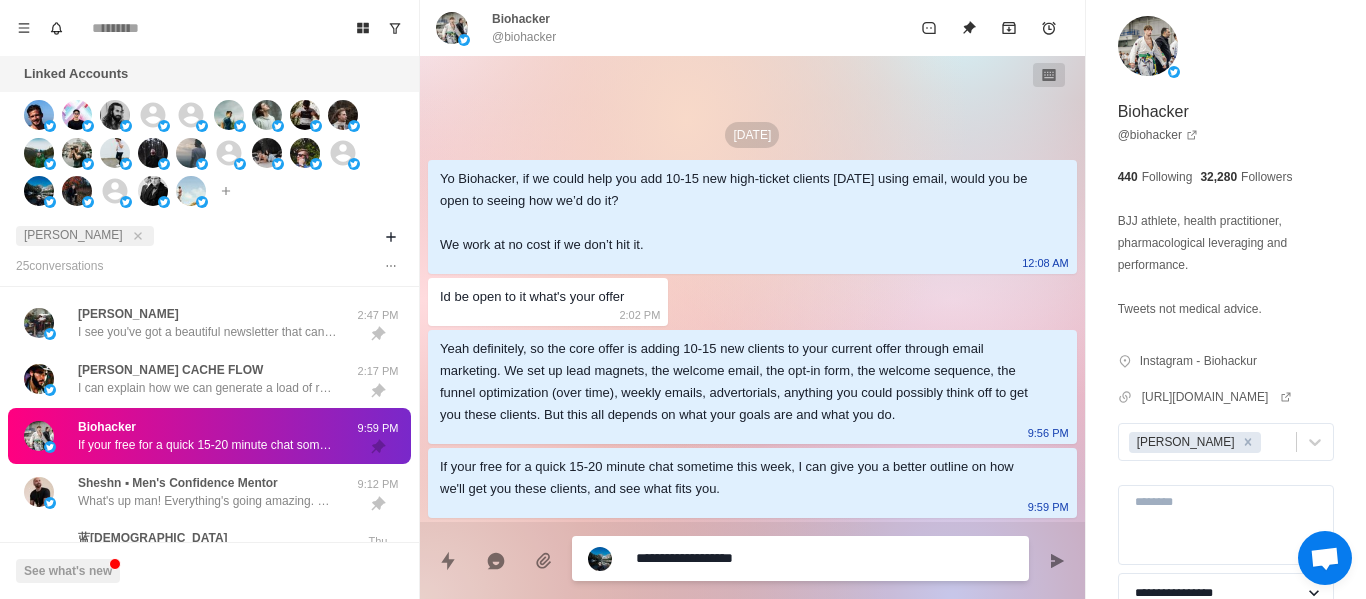 type on "*" 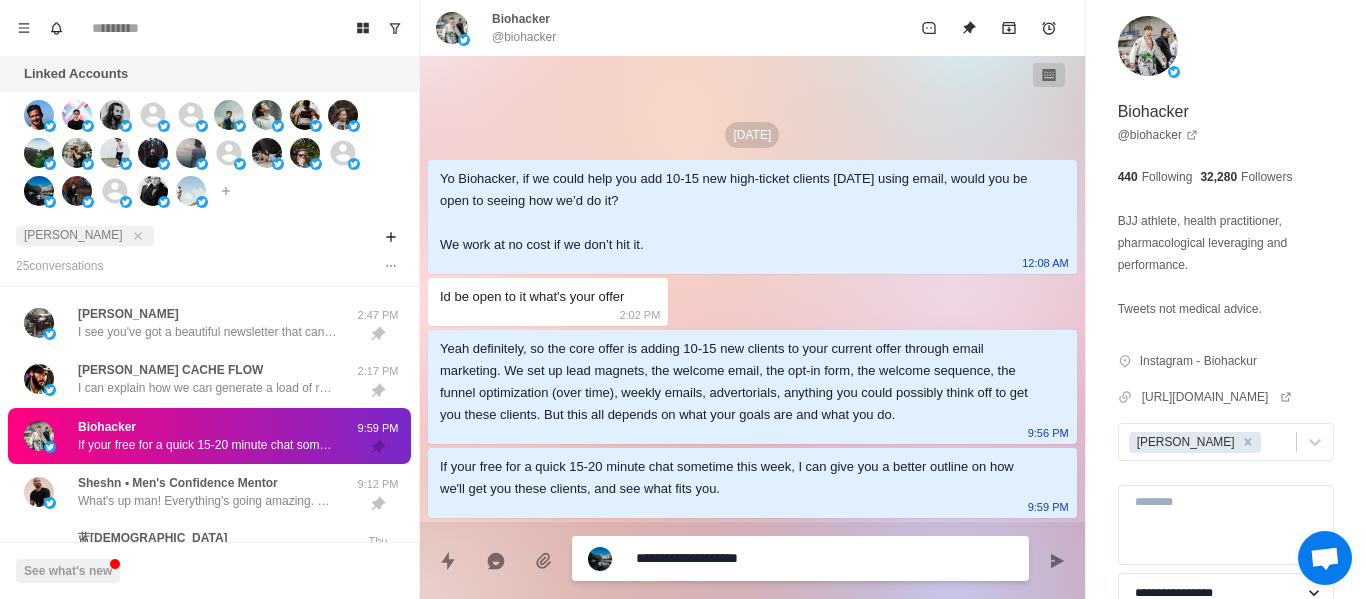 type on "*" 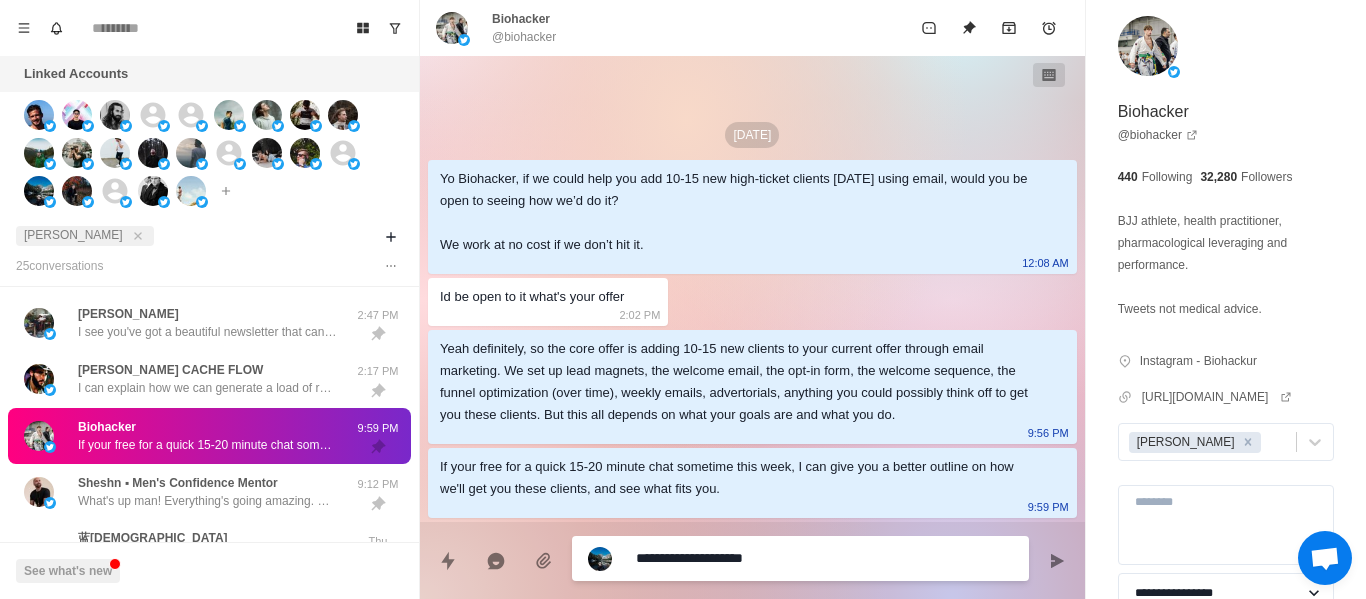 type on "*" 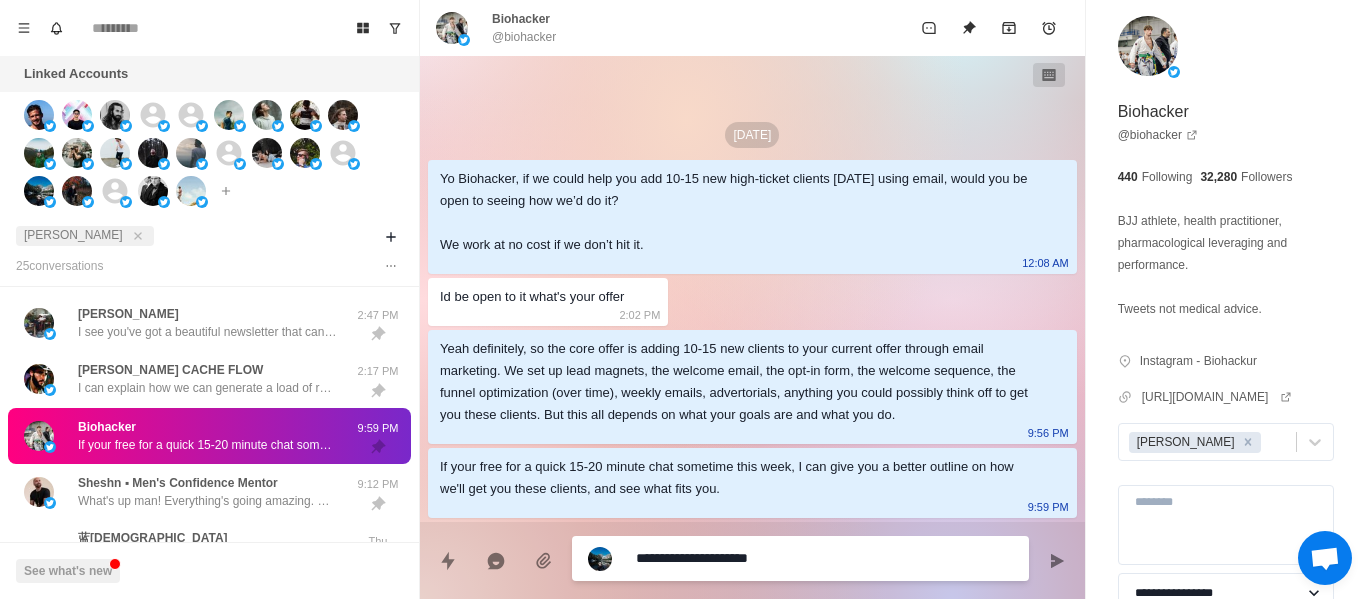 type on "*" 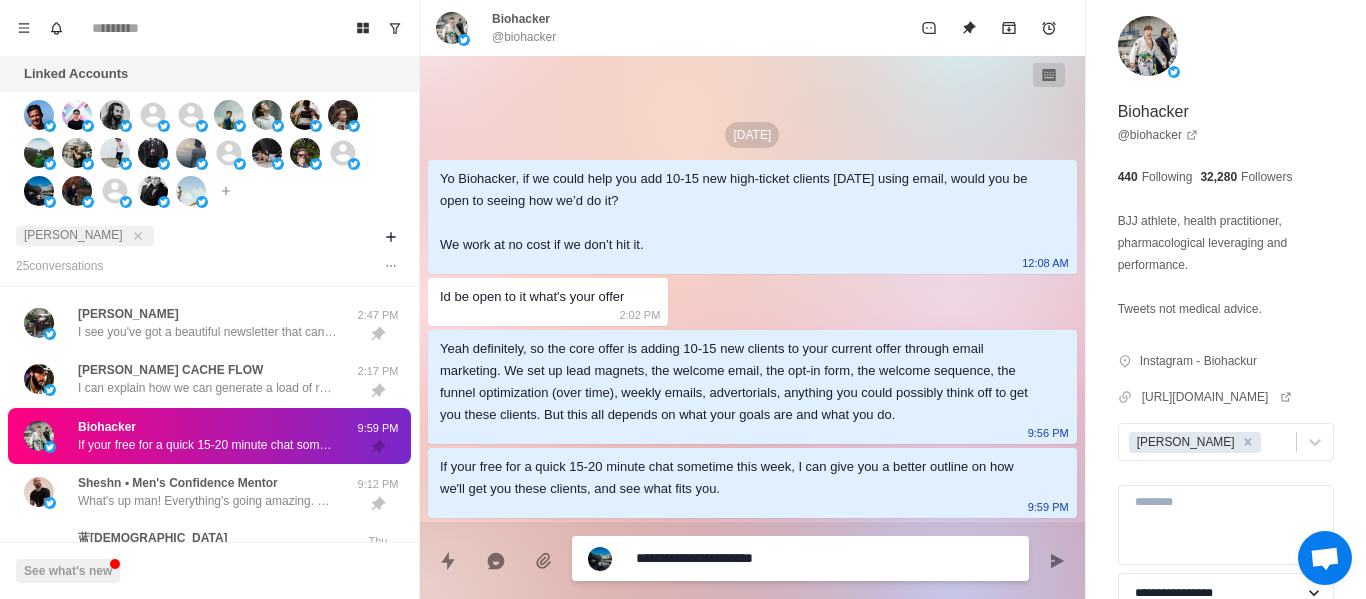 type on "*" 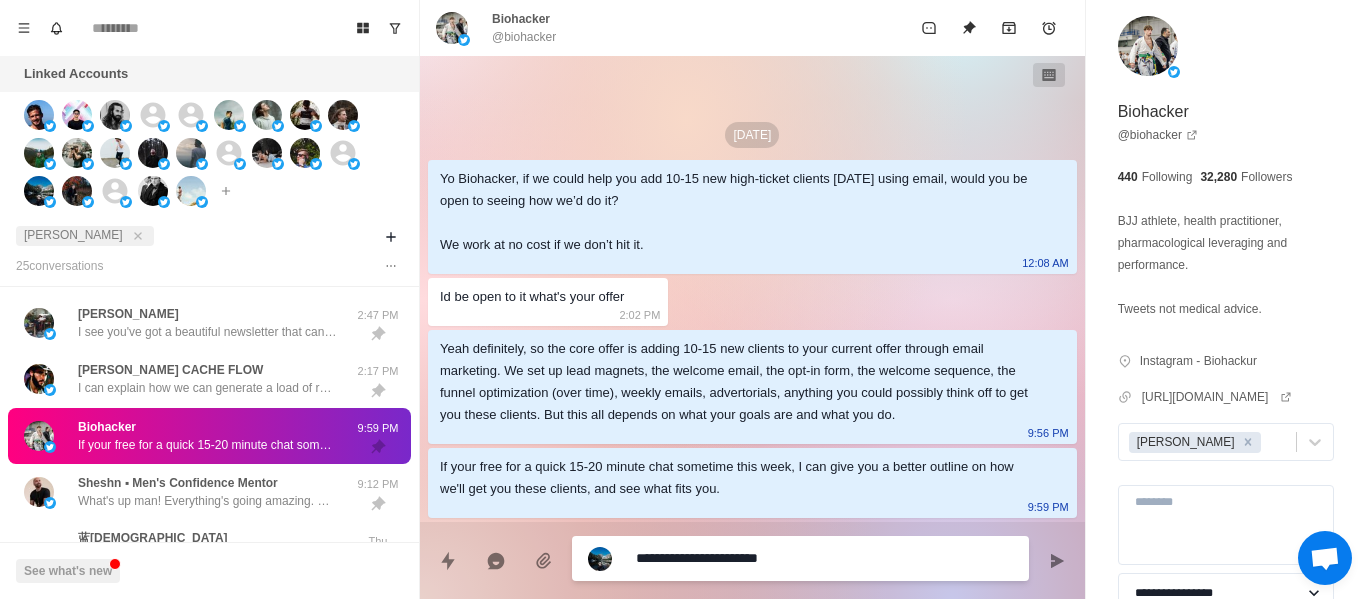 type on "*" 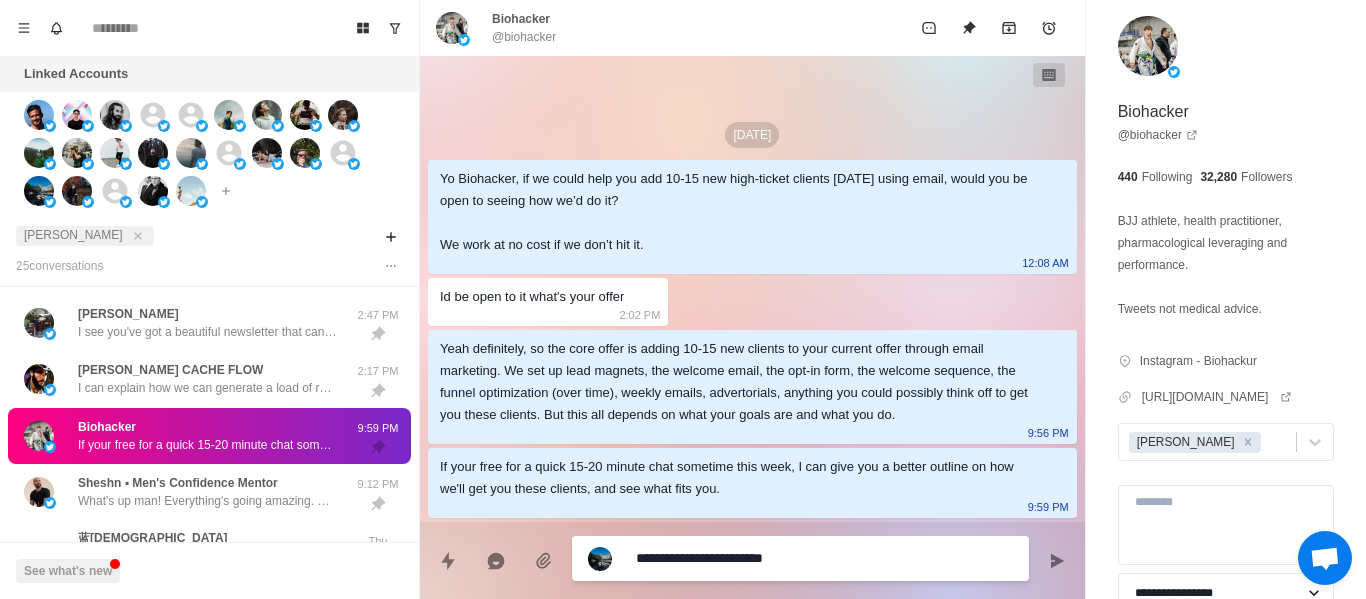 type on "*" 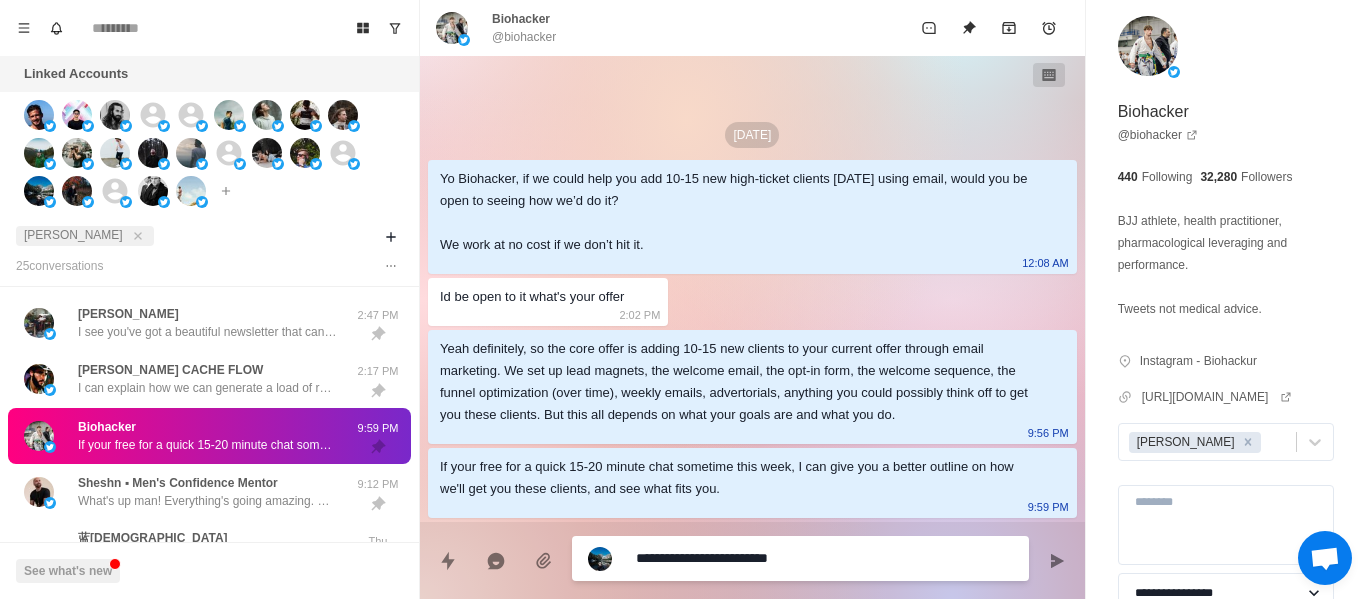 type on "*" 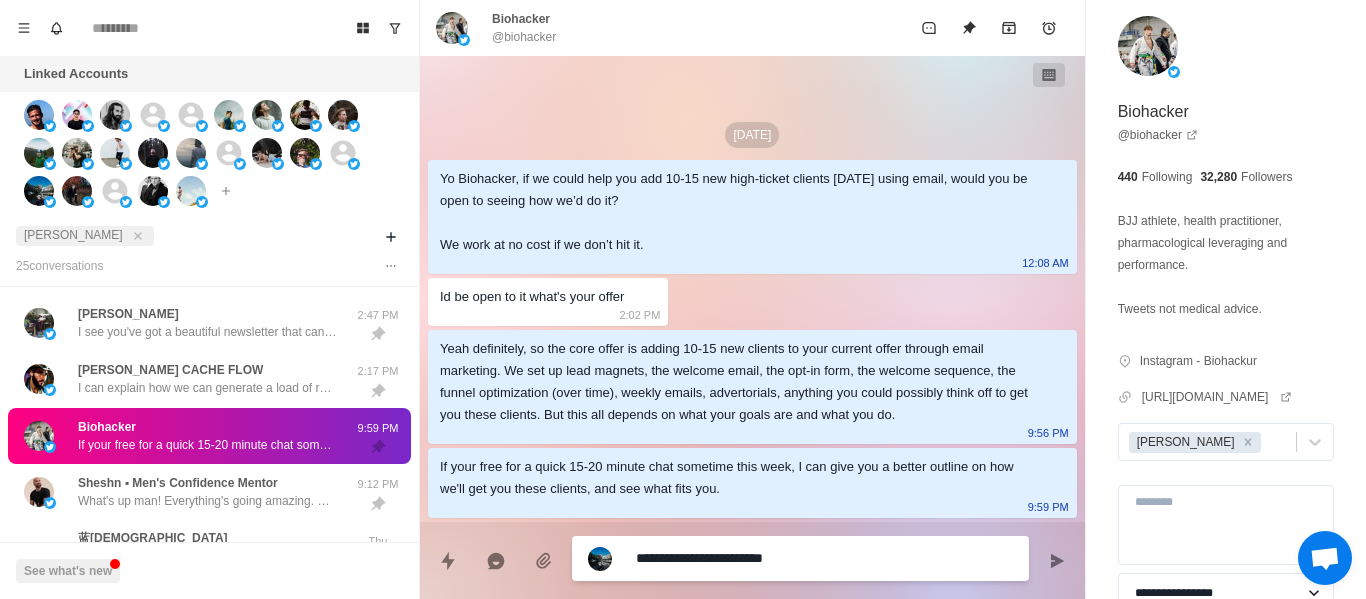 type 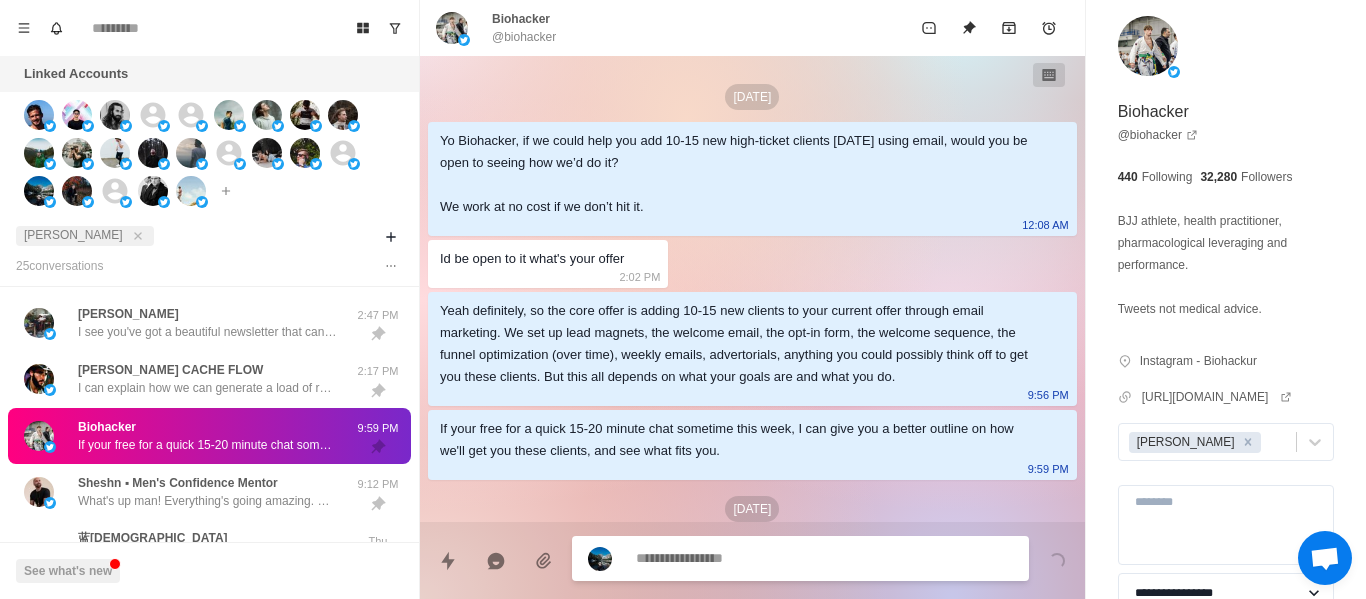 scroll, scrollTop: 64, scrollLeft: 0, axis: vertical 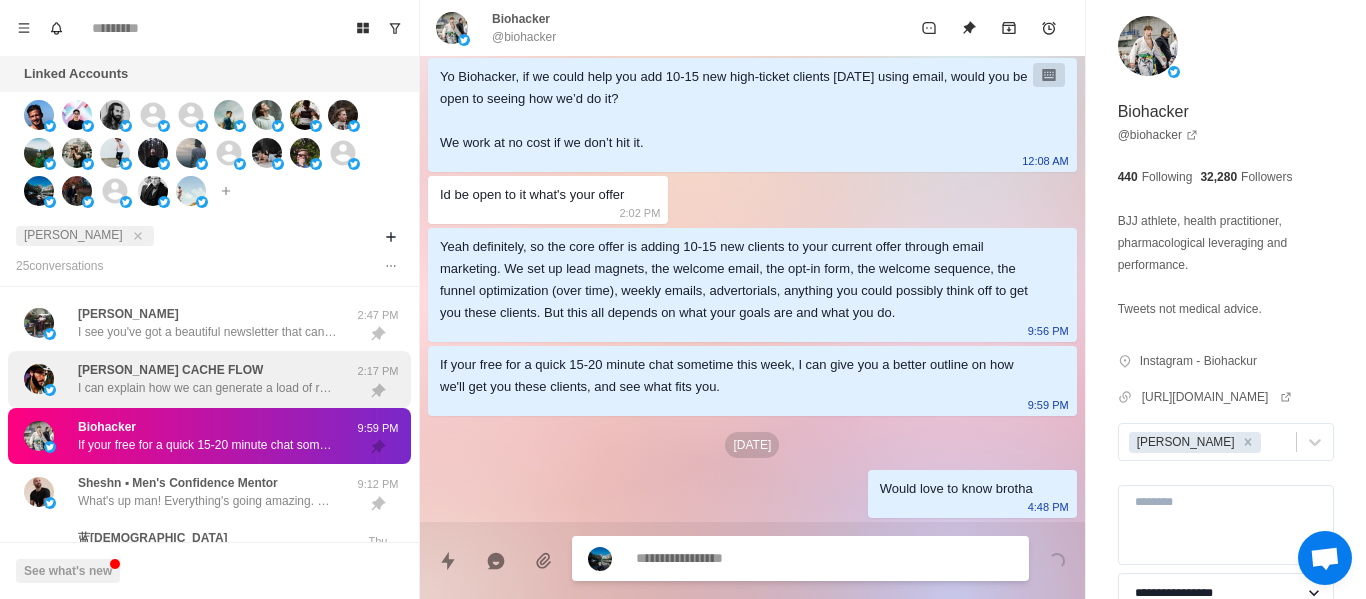 click on "I see you've got a beautiful newsletter that can generate a fuck ton of money. You open in hopping on a call to discuss how we can make that happen? *" at bounding box center [208, 332] 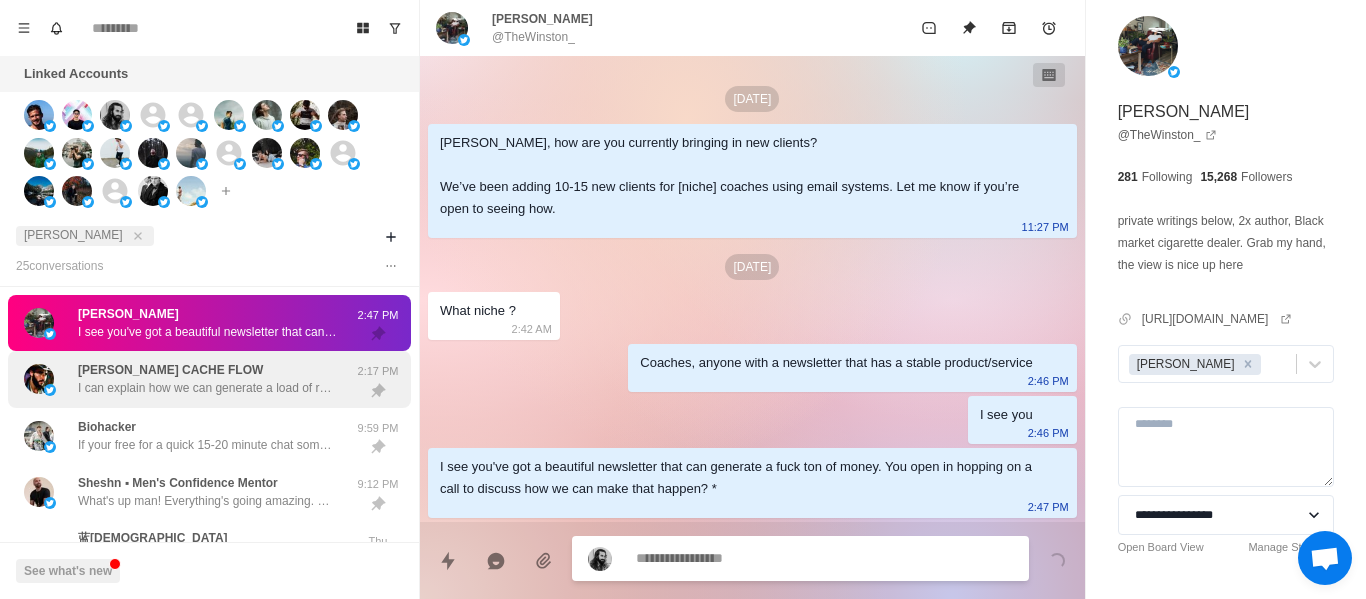 scroll, scrollTop: 0, scrollLeft: 0, axis: both 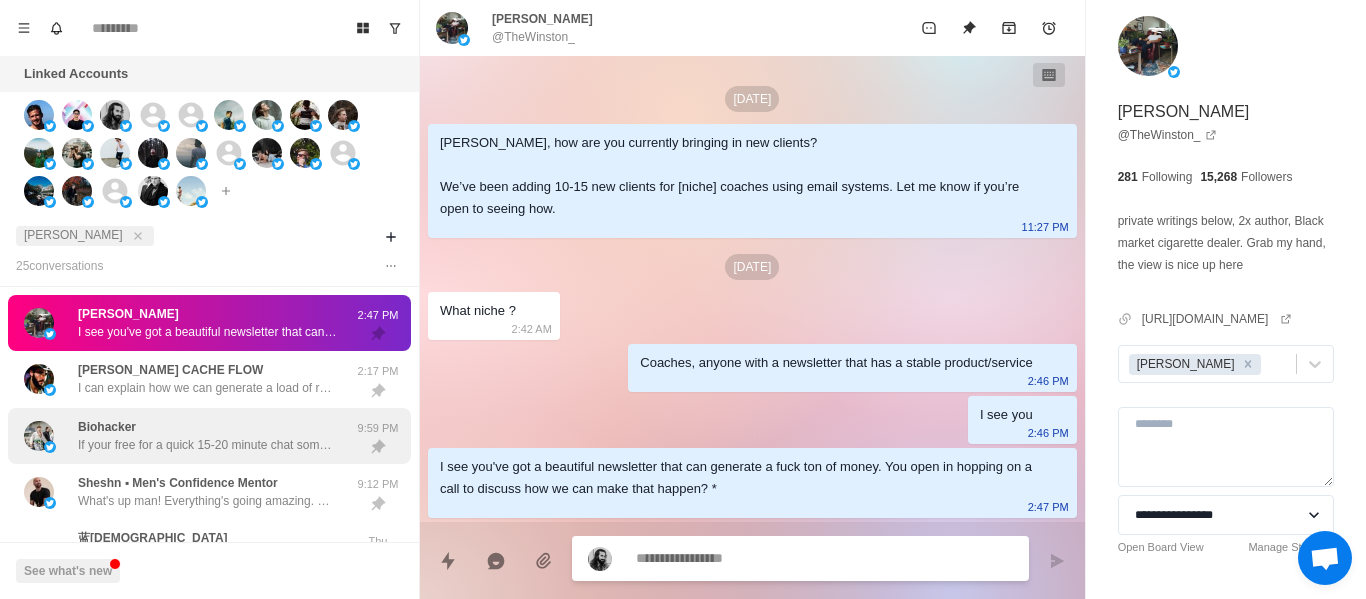 drag, startPoint x: 243, startPoint y: 428, endPoint x: 291, endPoint y: 417, distance: 49.24429 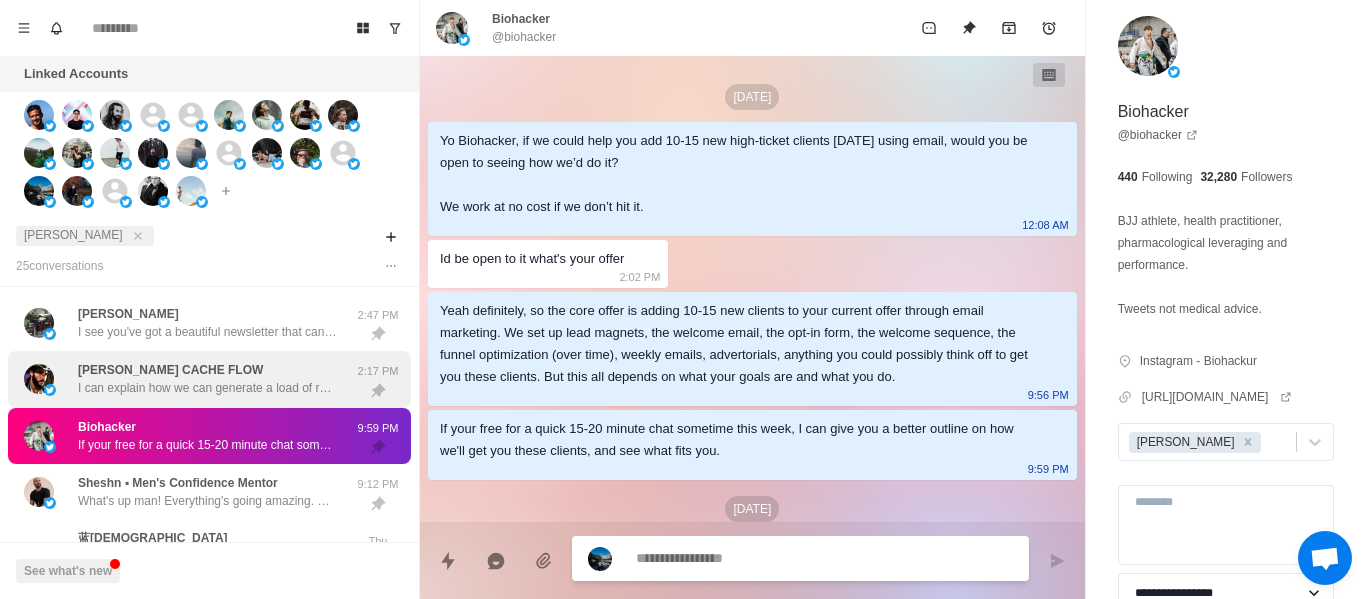 click on "FIDEL CACHE FLOW I can explain how we can generate a load of revenue for you if you want ;)" at bounding box center (188, 379) 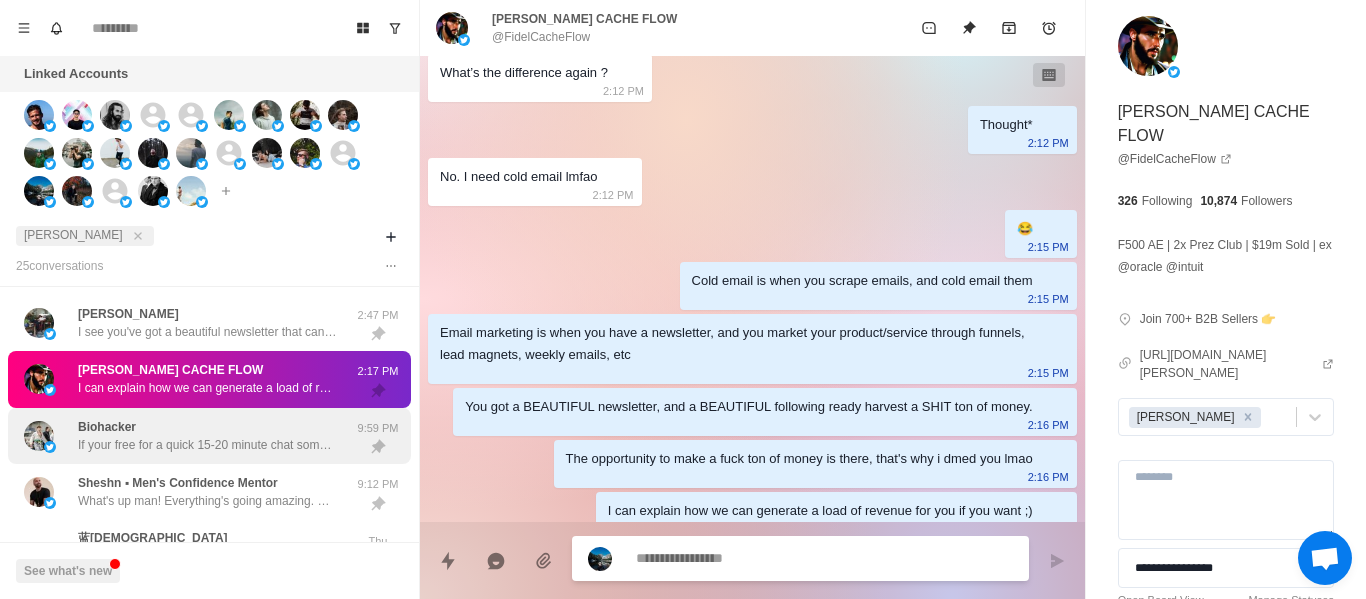 click on "Biohacker If your free for a quick 15-20 minute chat sometime this week, I can give you a better outline on how we'll get you these clients, and see what fits you." at bounding box center (208, 436) 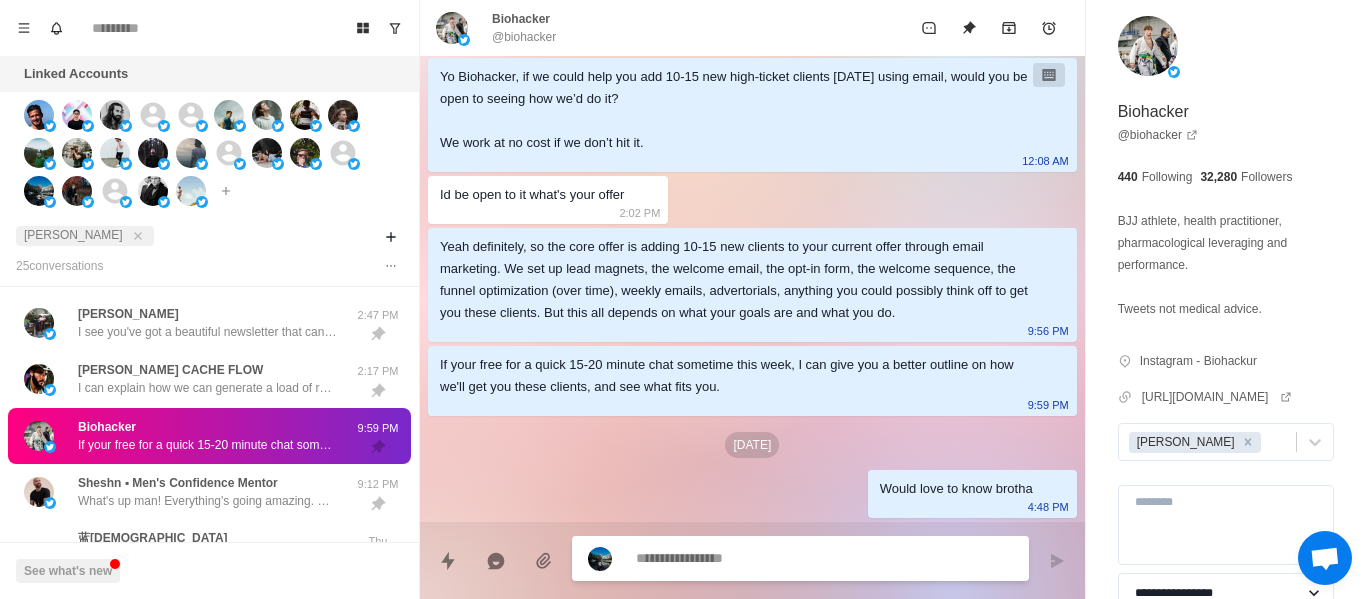 scroll, scrollTop: 64, scrollLeft: 0, axis: vertical 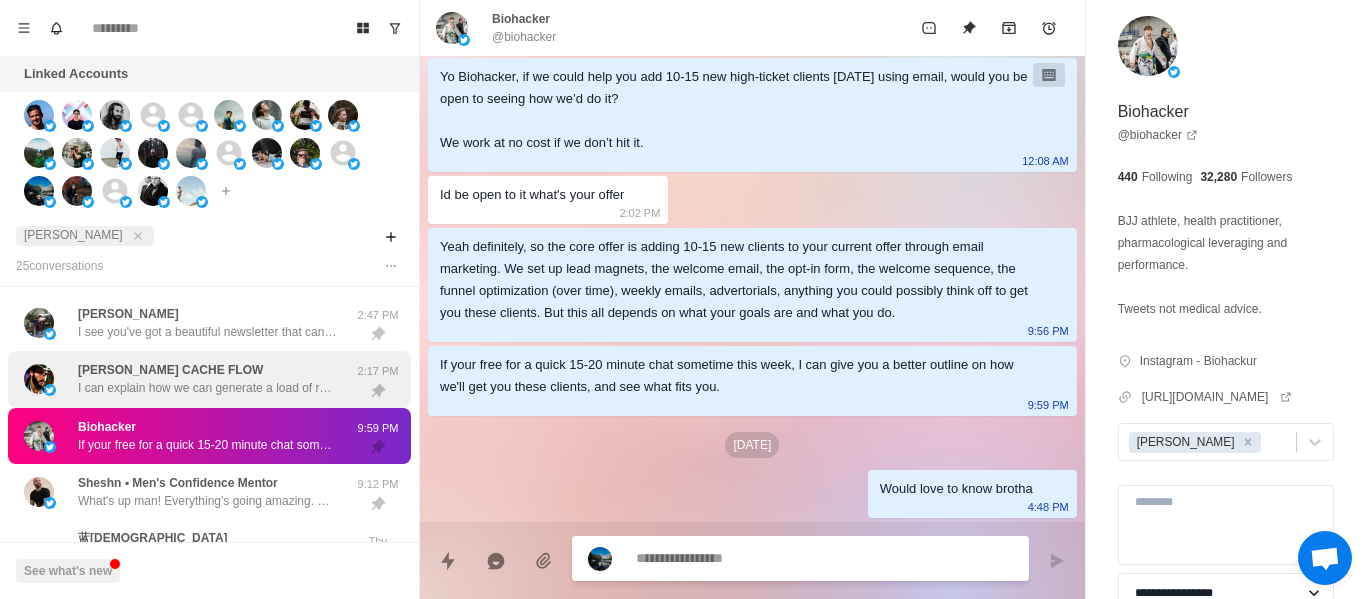 click on "[PERSON_NAME] CACHE FLOW" at bounding box center (170, 370) 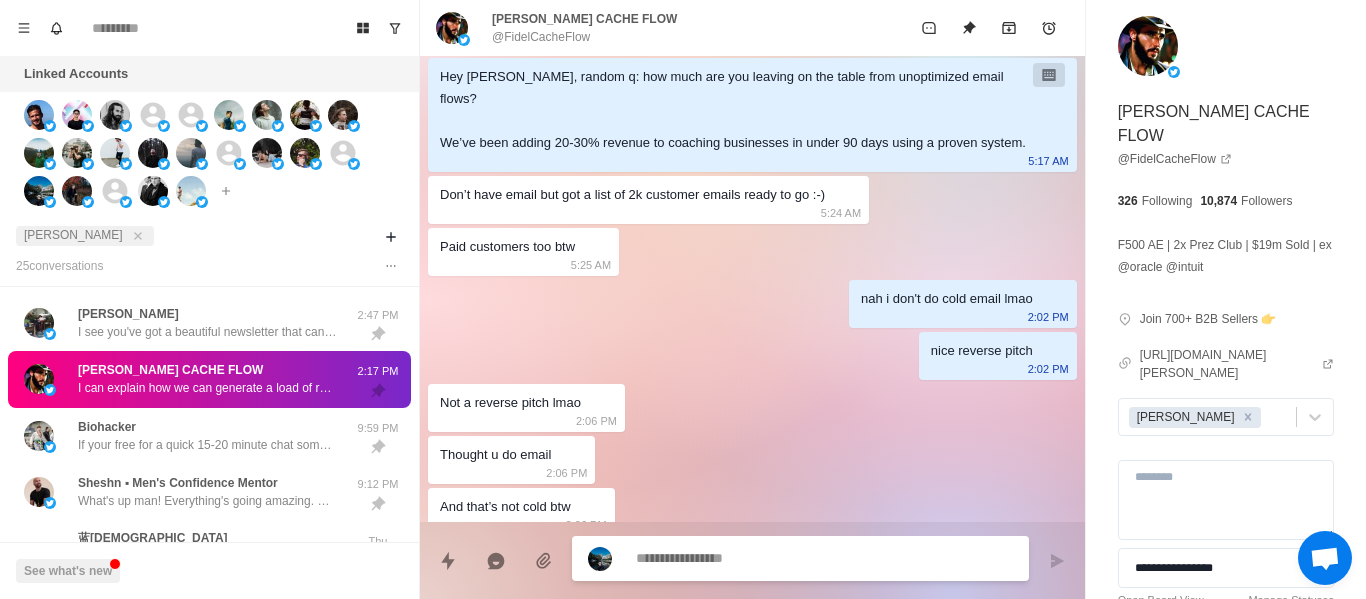 scroll, scrollTop: 654, scrollLeft: 0, axis: vertical 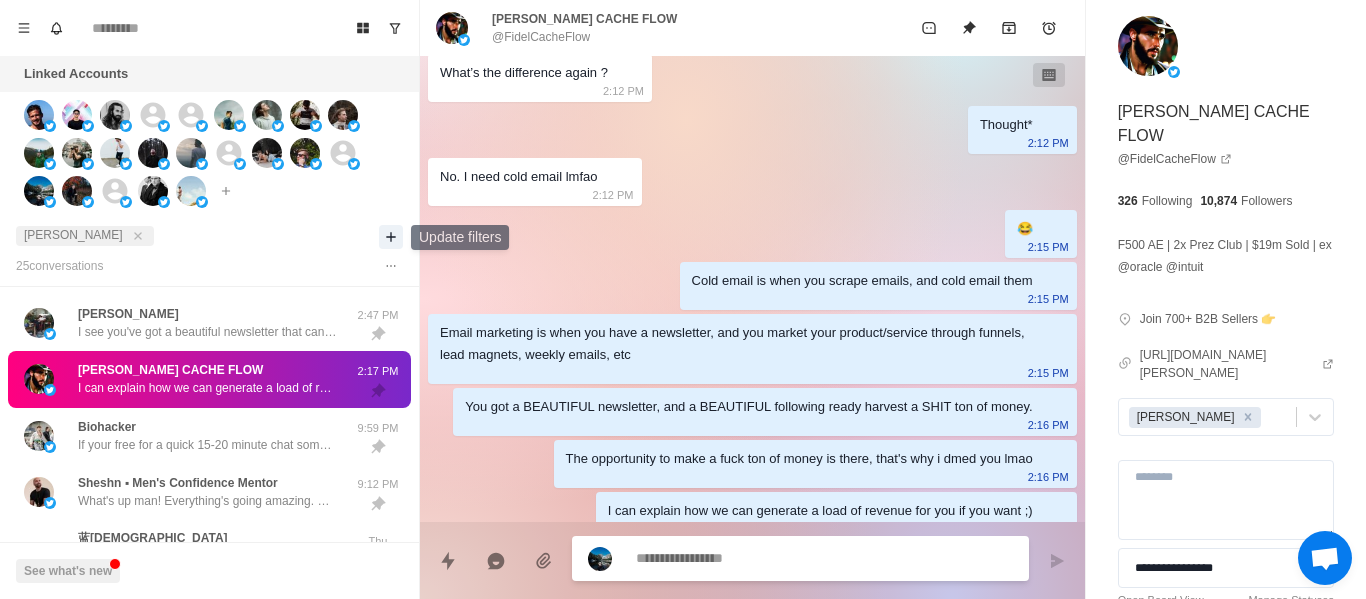click 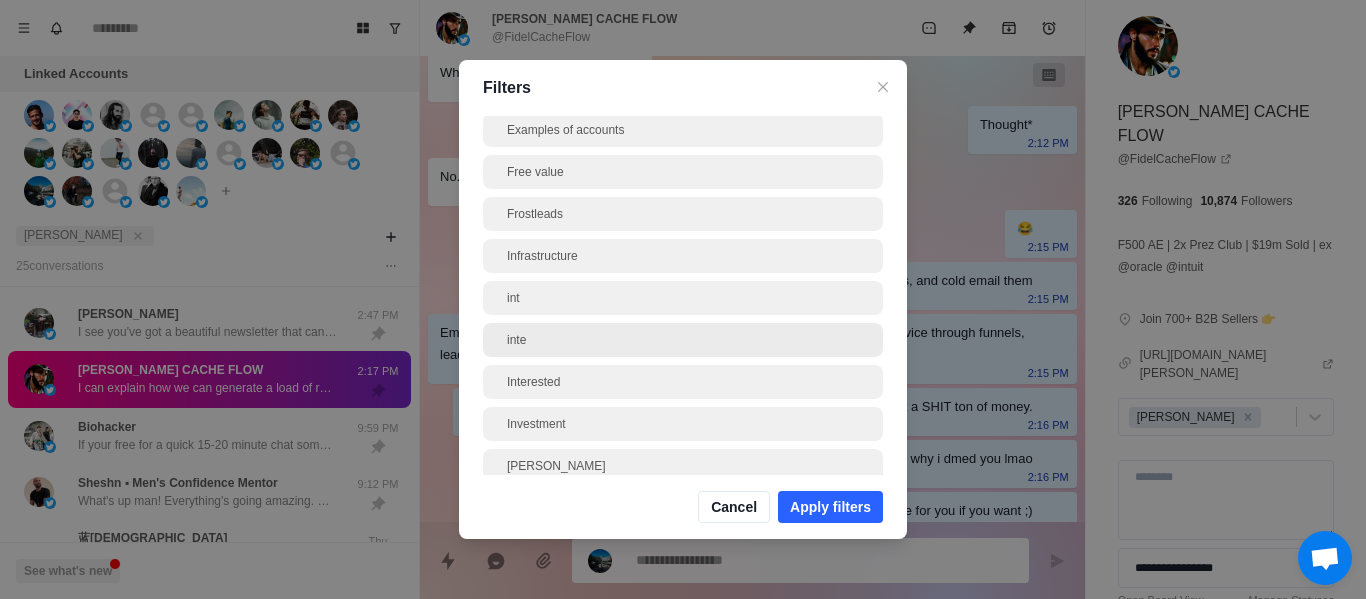scroll, scrollTop: 700, scrollLeft: 0, axis: vertical 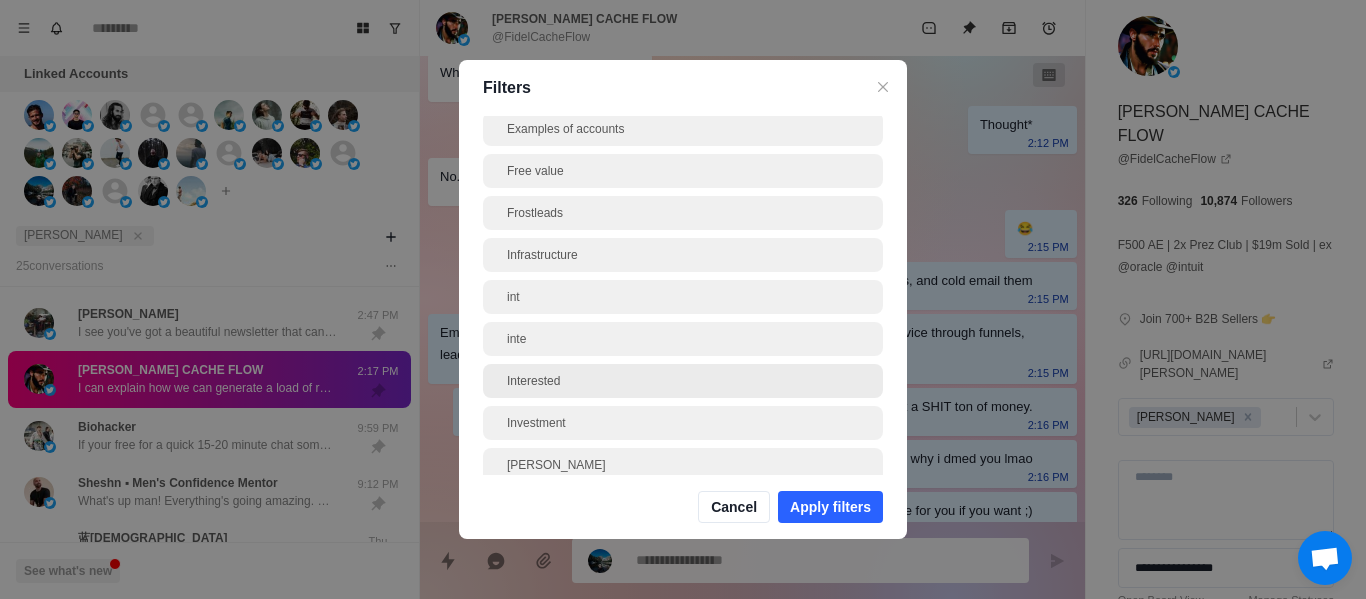 drag, startPoint x: 552, startPoint y: 373, endPoint x: 564, endPoint y: 386, distance: 17.691807 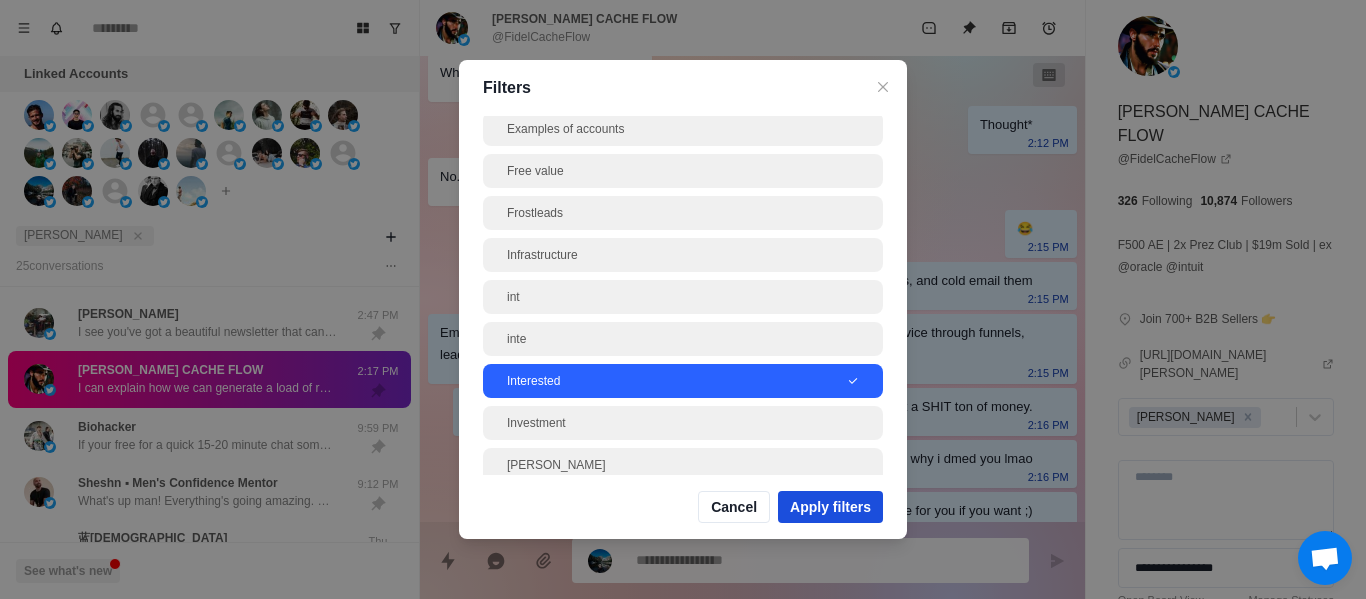 click on "Apply filters" at bounding box center [830, 507] 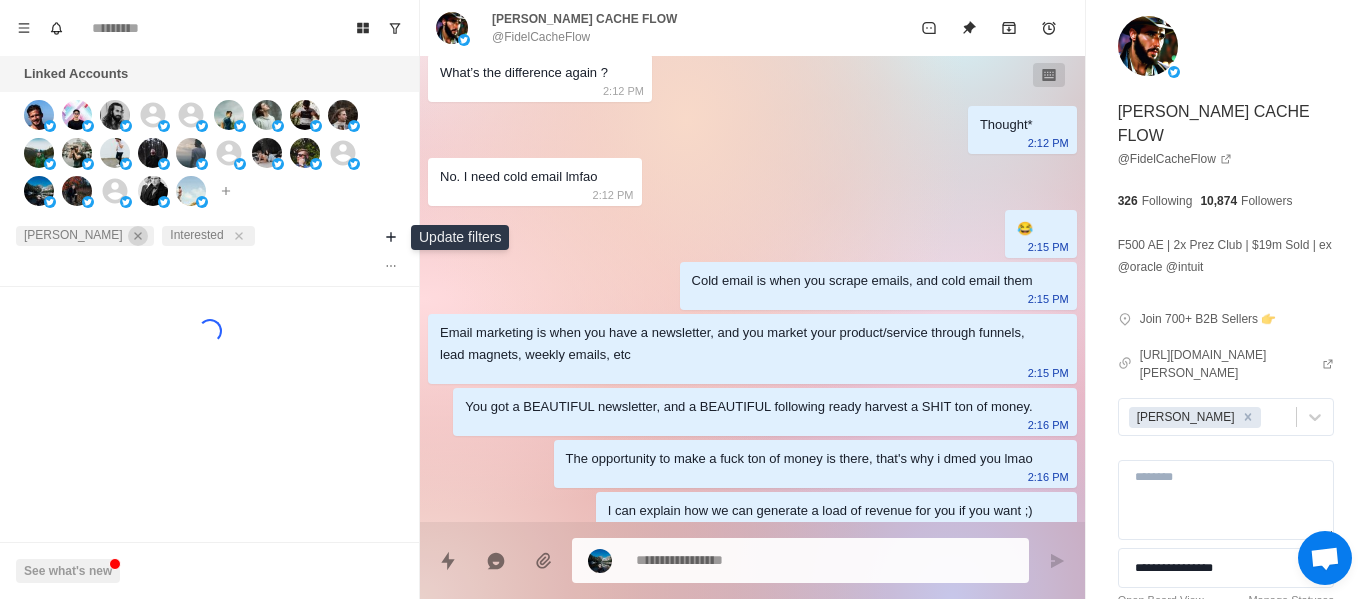 click at bounding box center [138, 236] 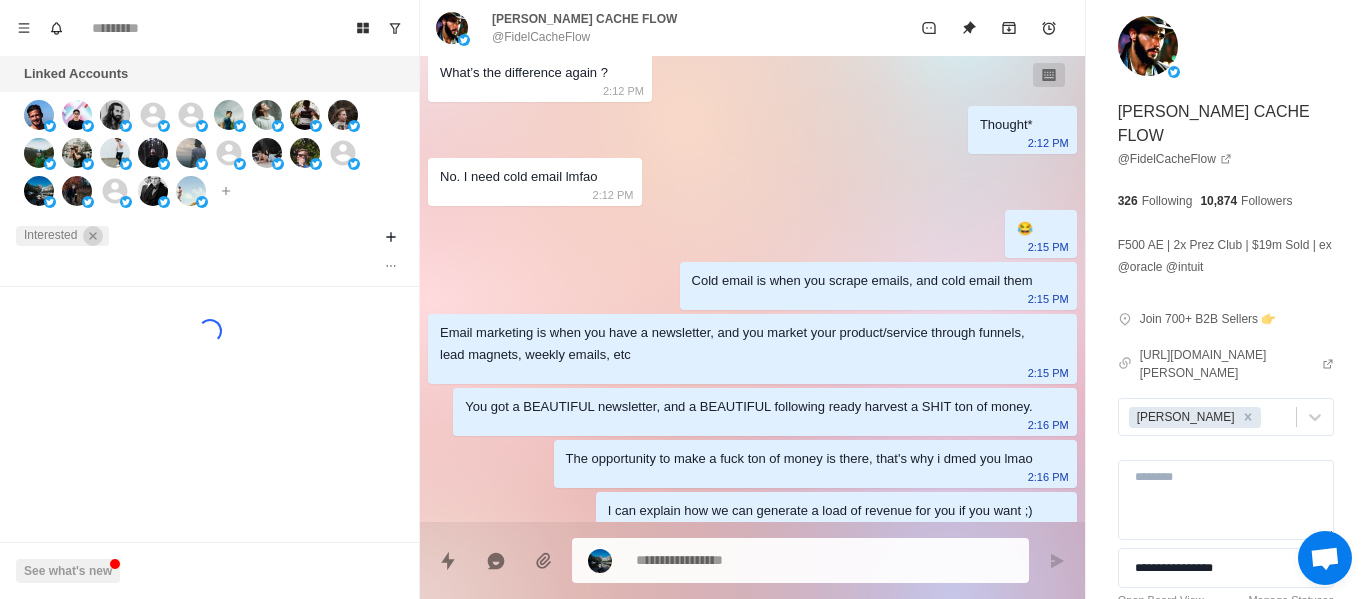 click 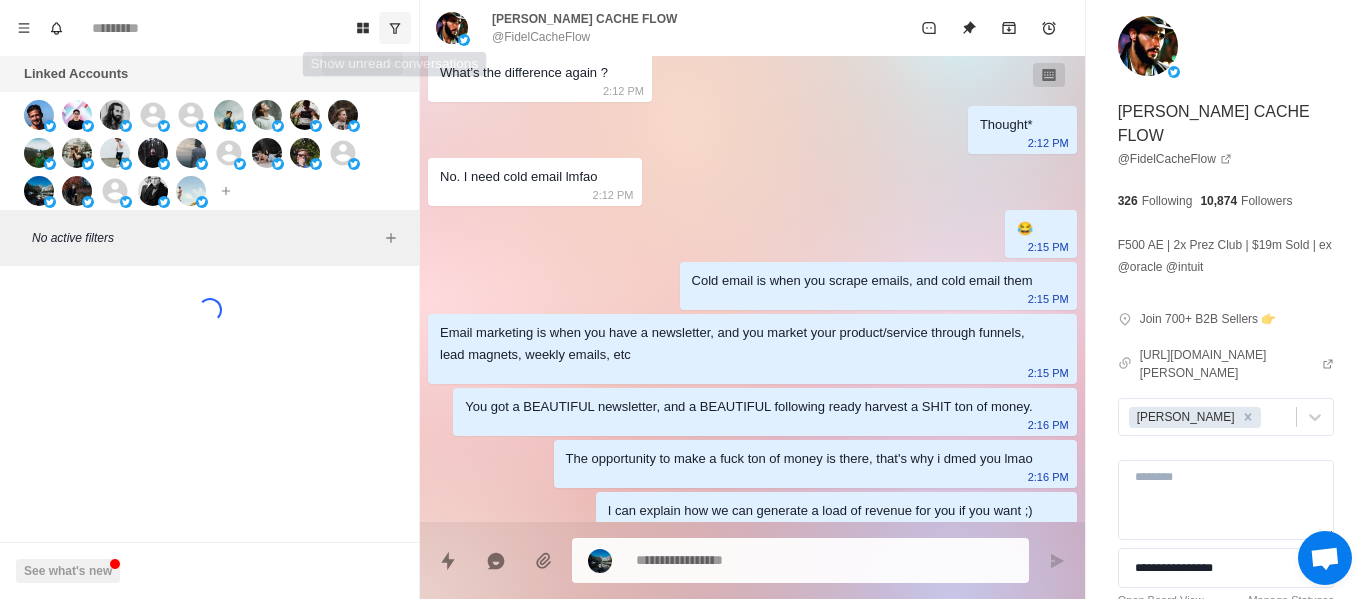click at bounding box center [395, 28] 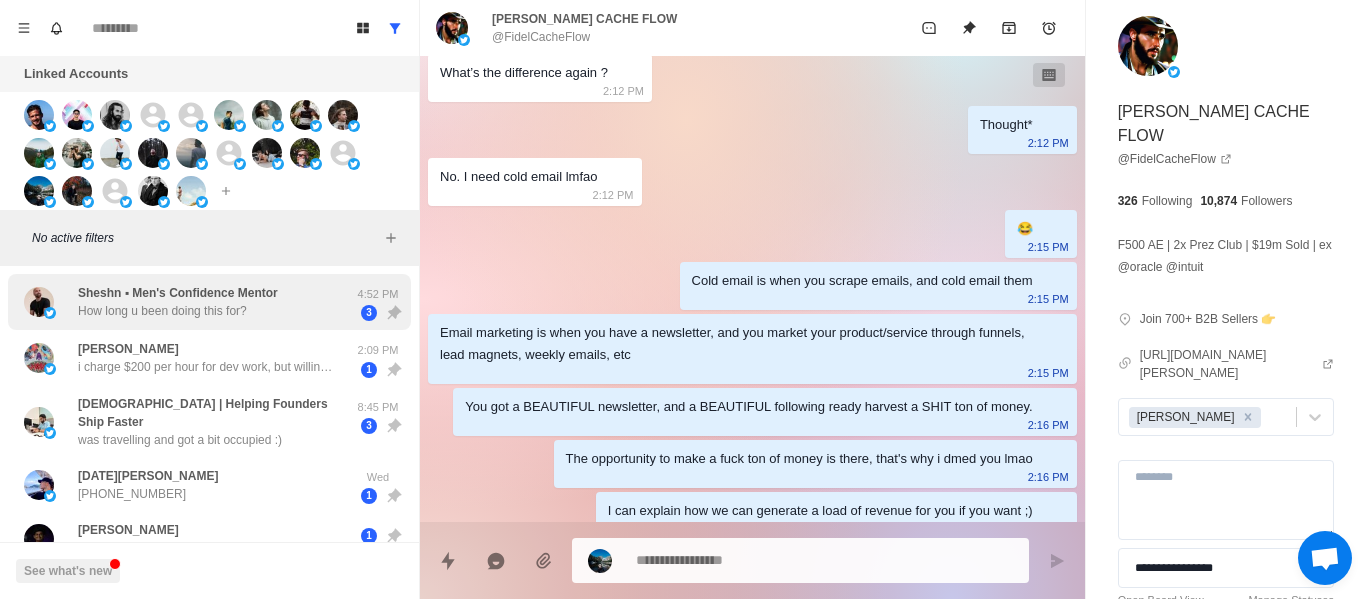 click on "Sheshn ▪︎ Men's Confidence Mentor" at bounding box center [178, 293] 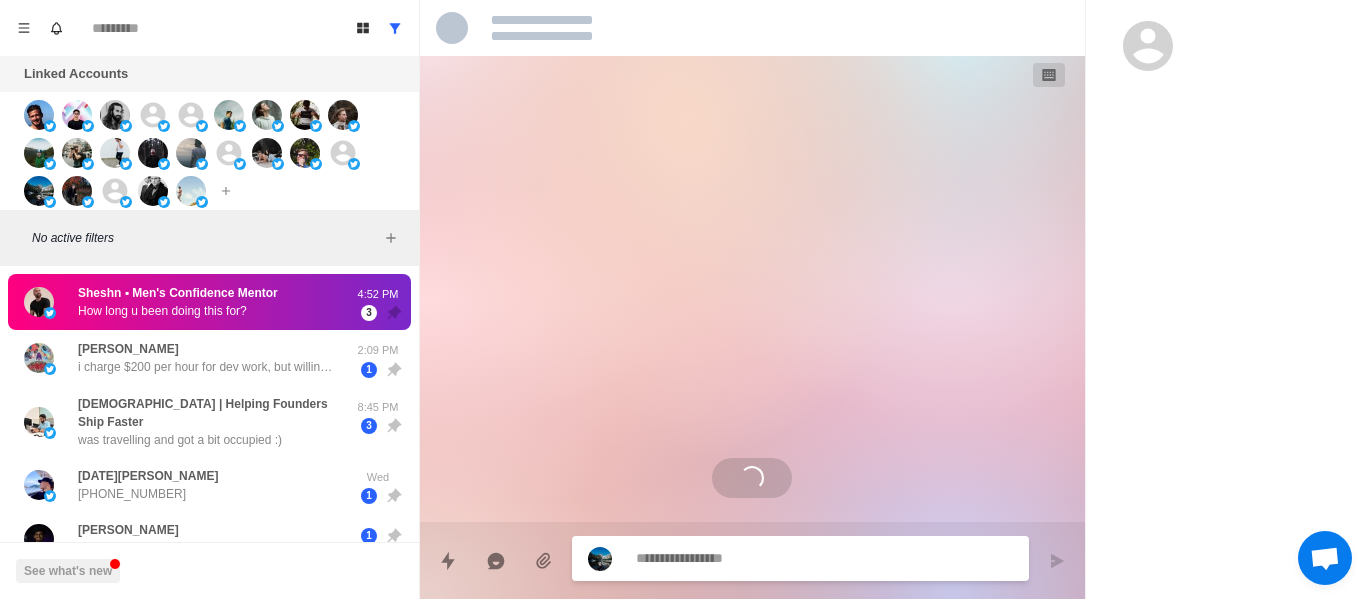 scroll, scrollTop: 0, scrollLeft: 0, axis: both 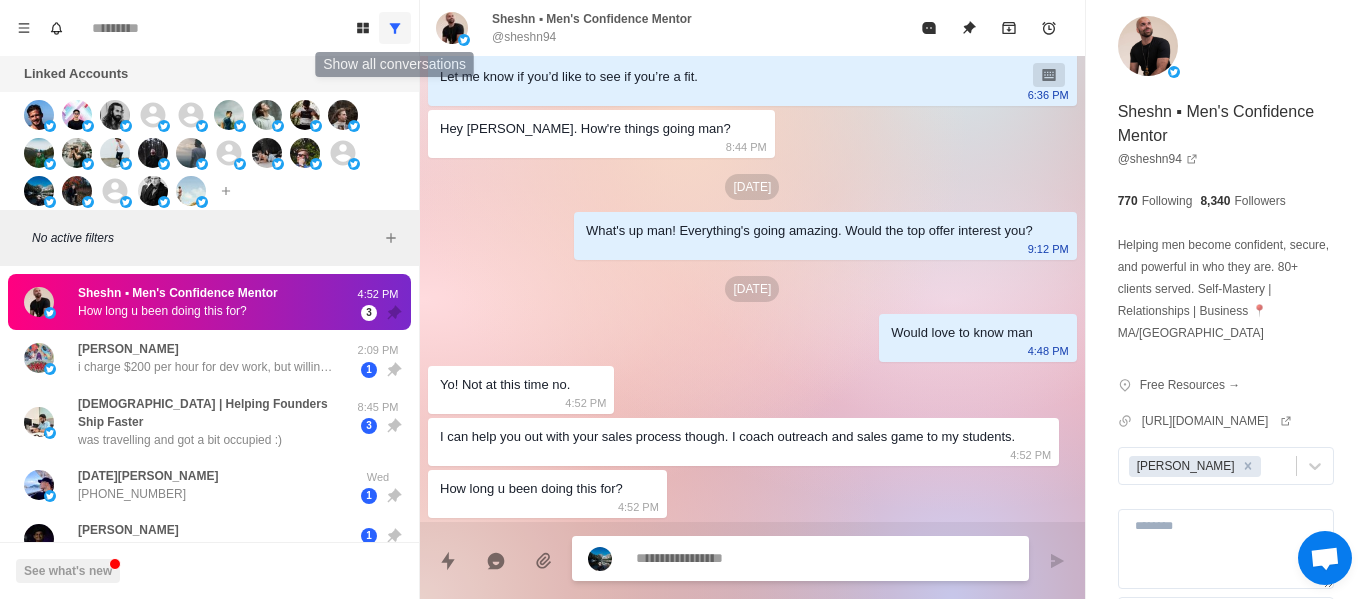 click at bounding box center (395, 28) 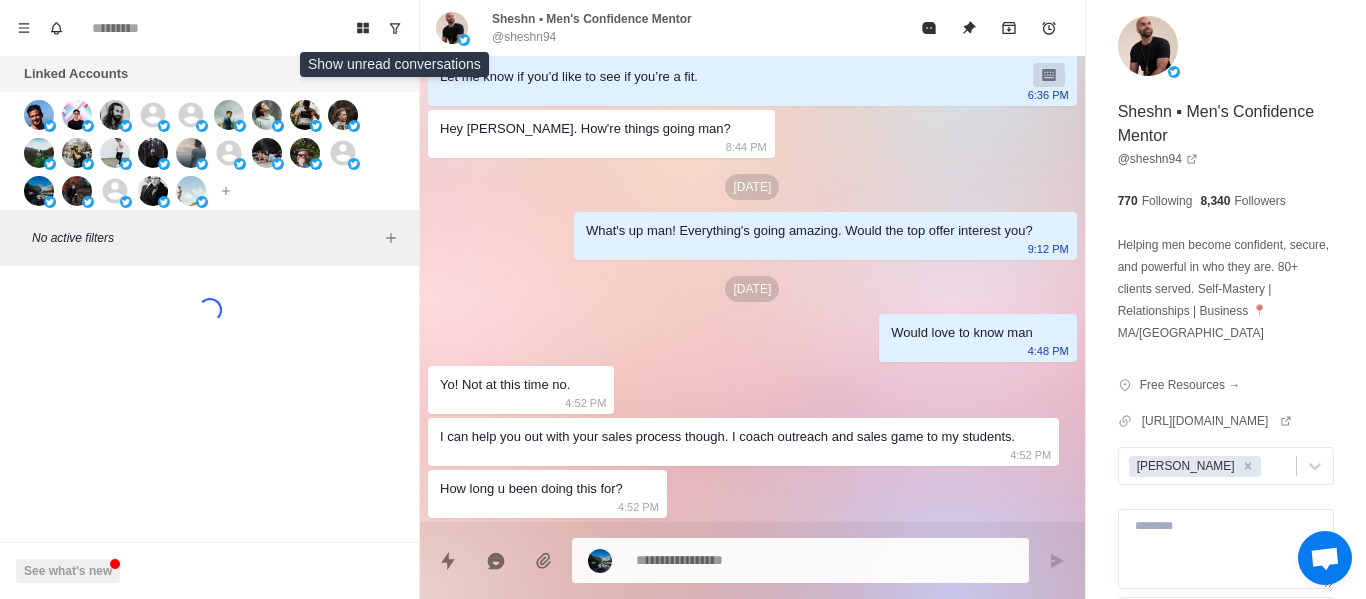 type on "*" 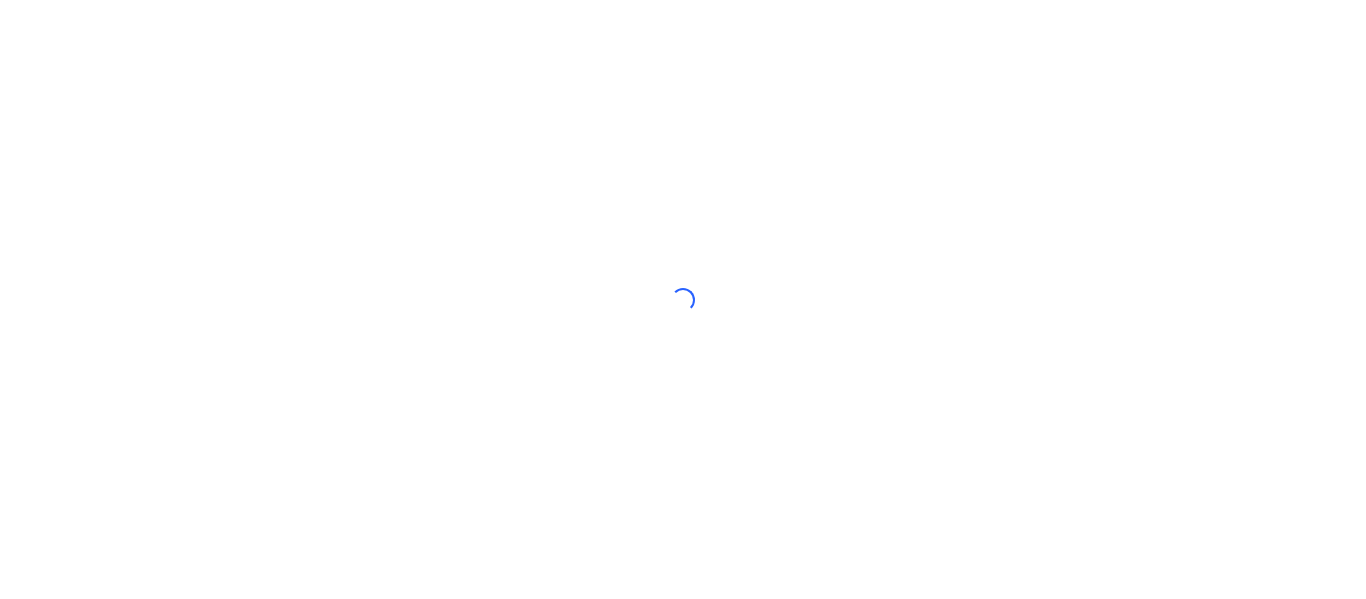 scroll, scrollTop: 0, scrollLeft: 0, axis: both 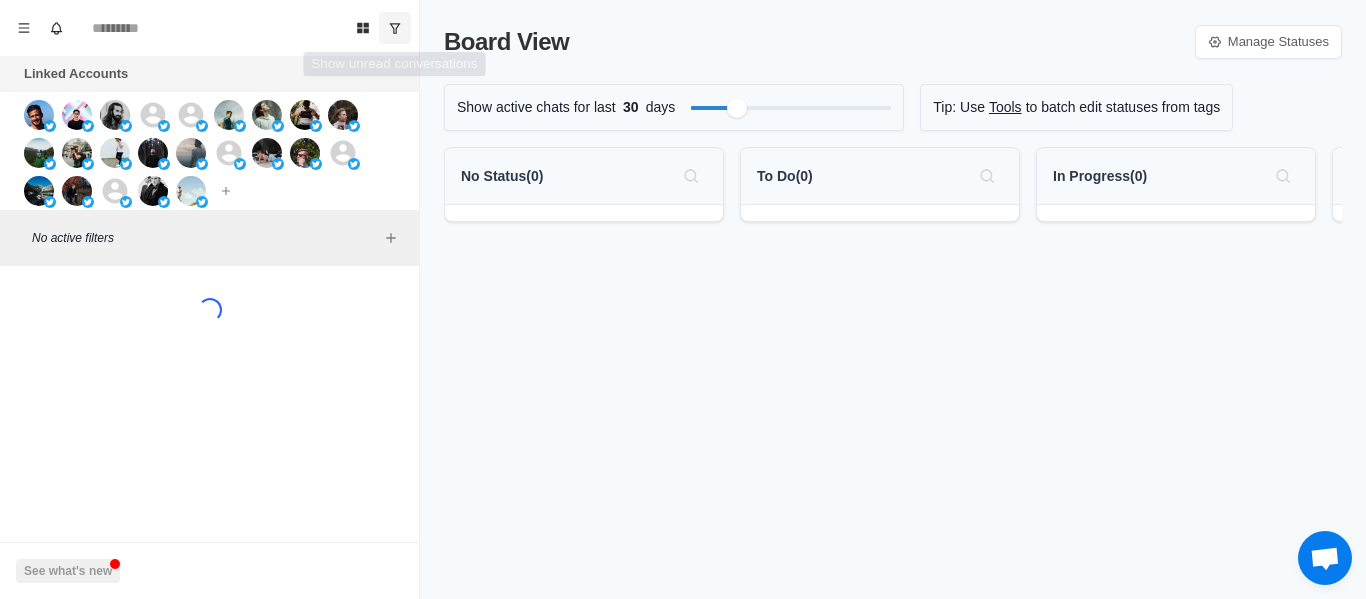 click 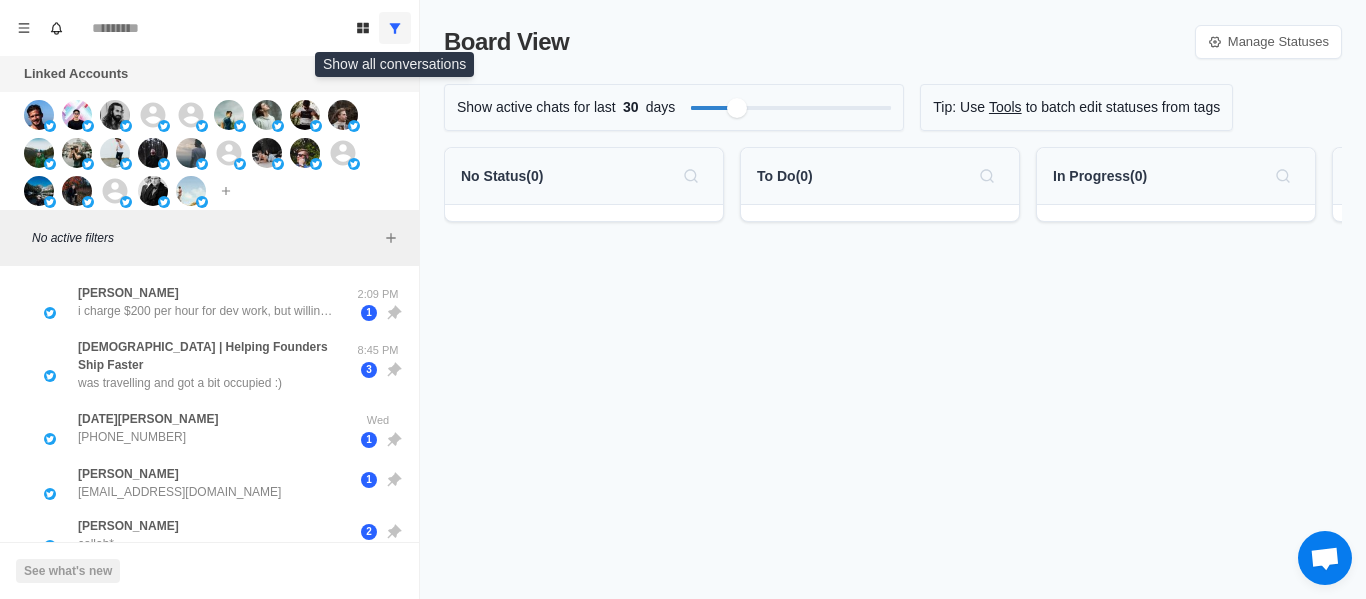 click 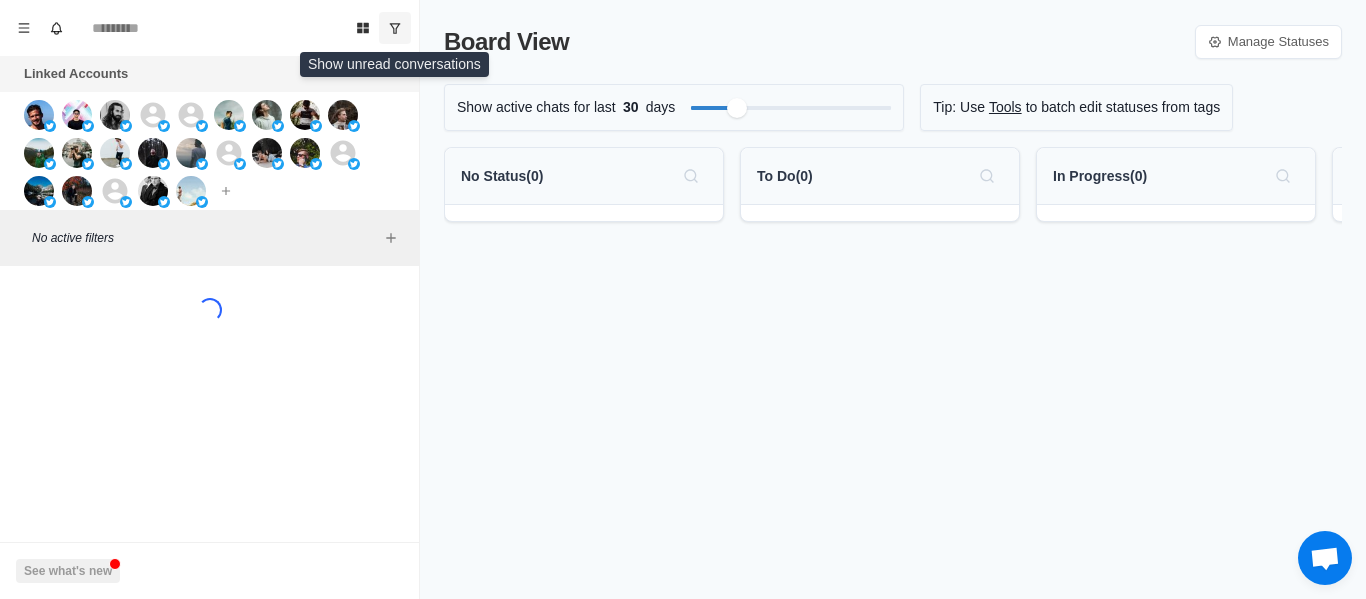 click 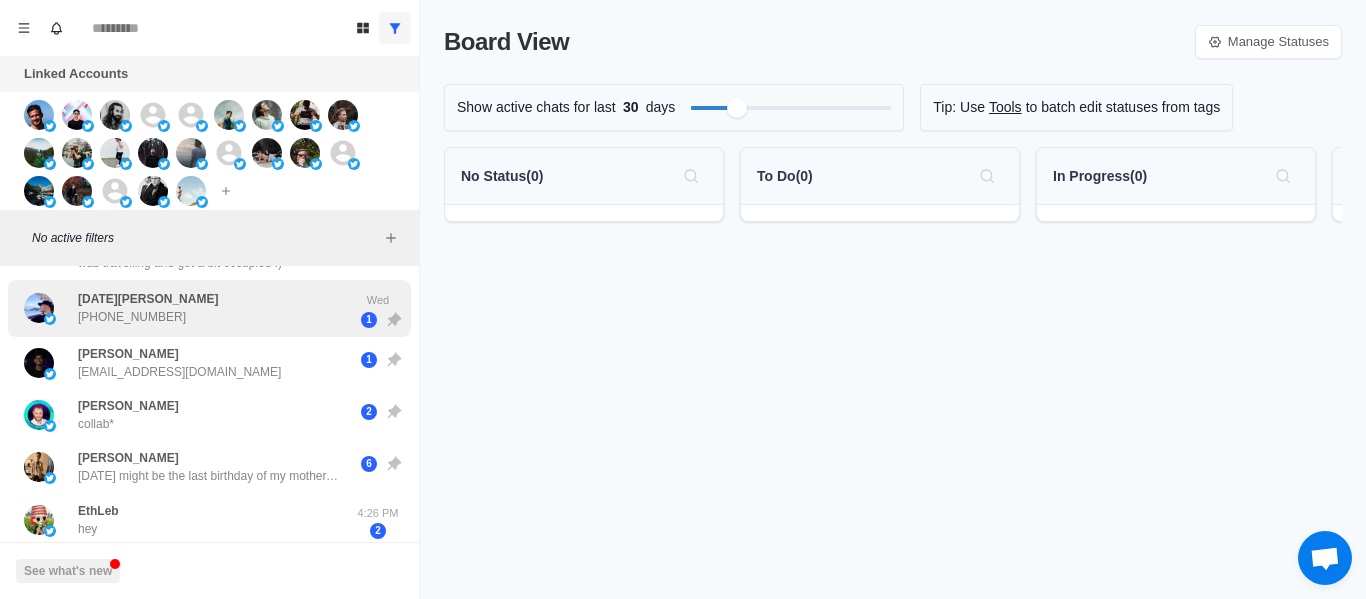 scroll, scrollTop: 125, scrollLeft: 0, axis: vertical 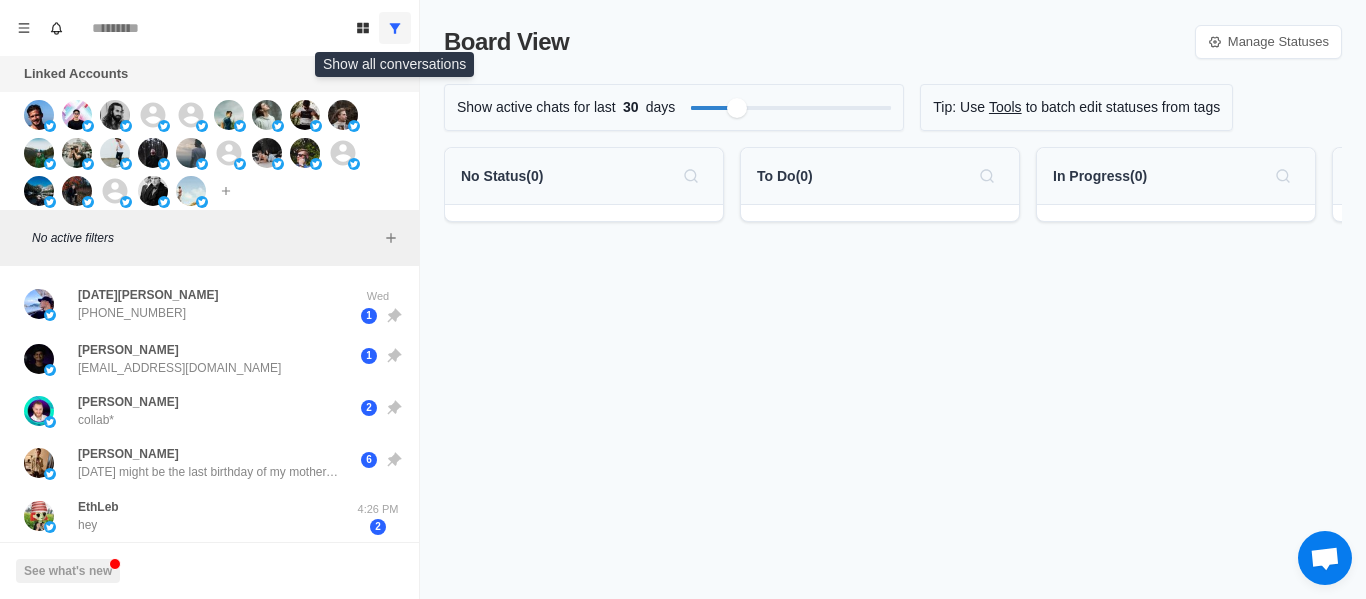 click 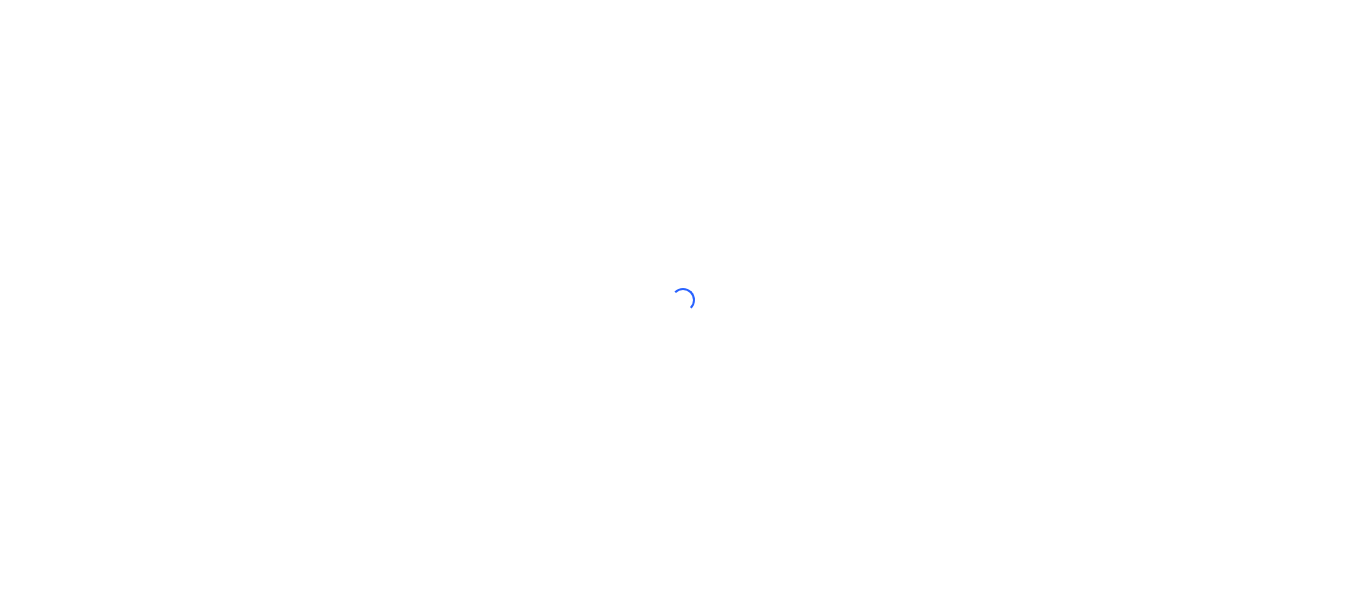 scroll, scrollTop: 0, scrollLeft: 0, axis: both 